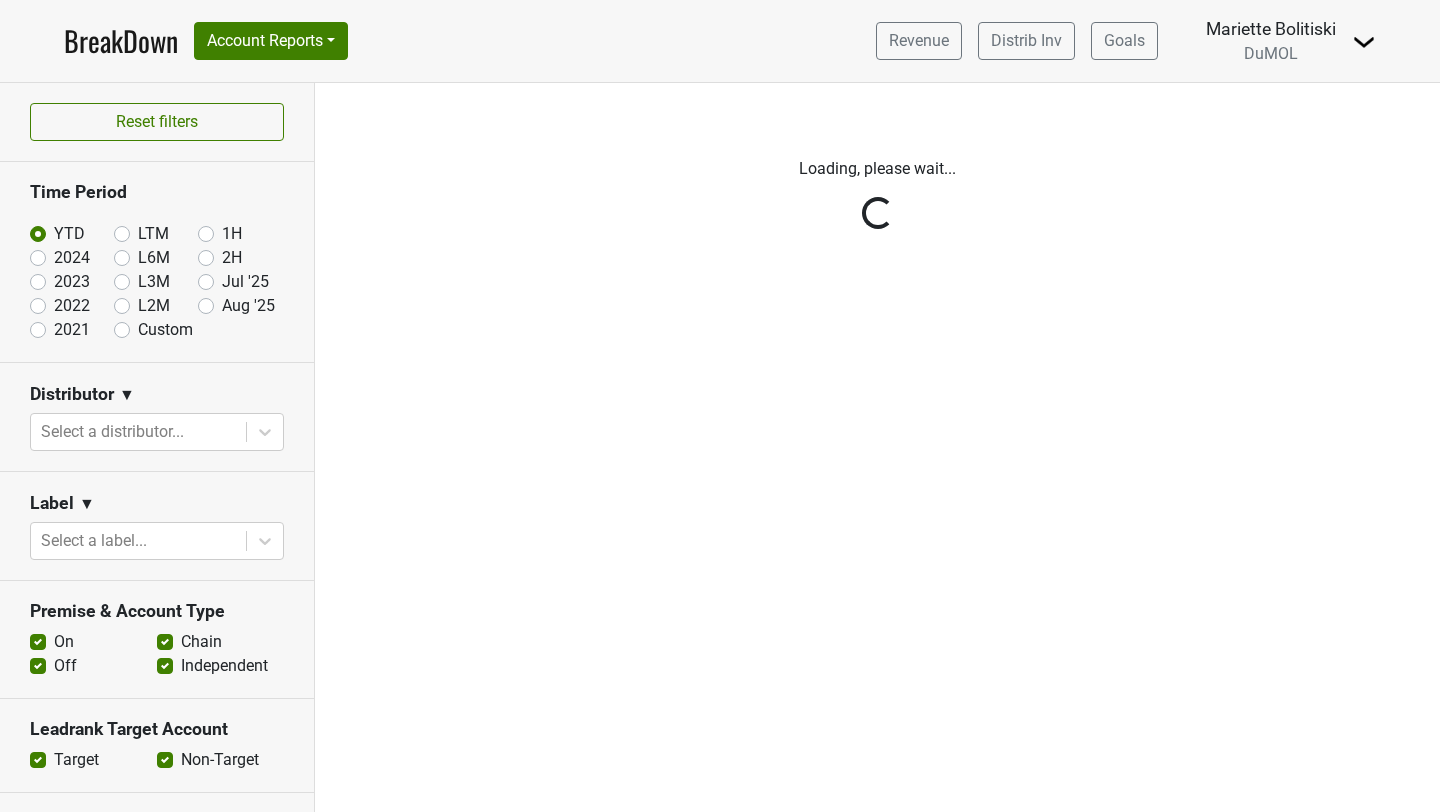 scroll, scrollTop: 0, scrollLeft: 0, axis: both 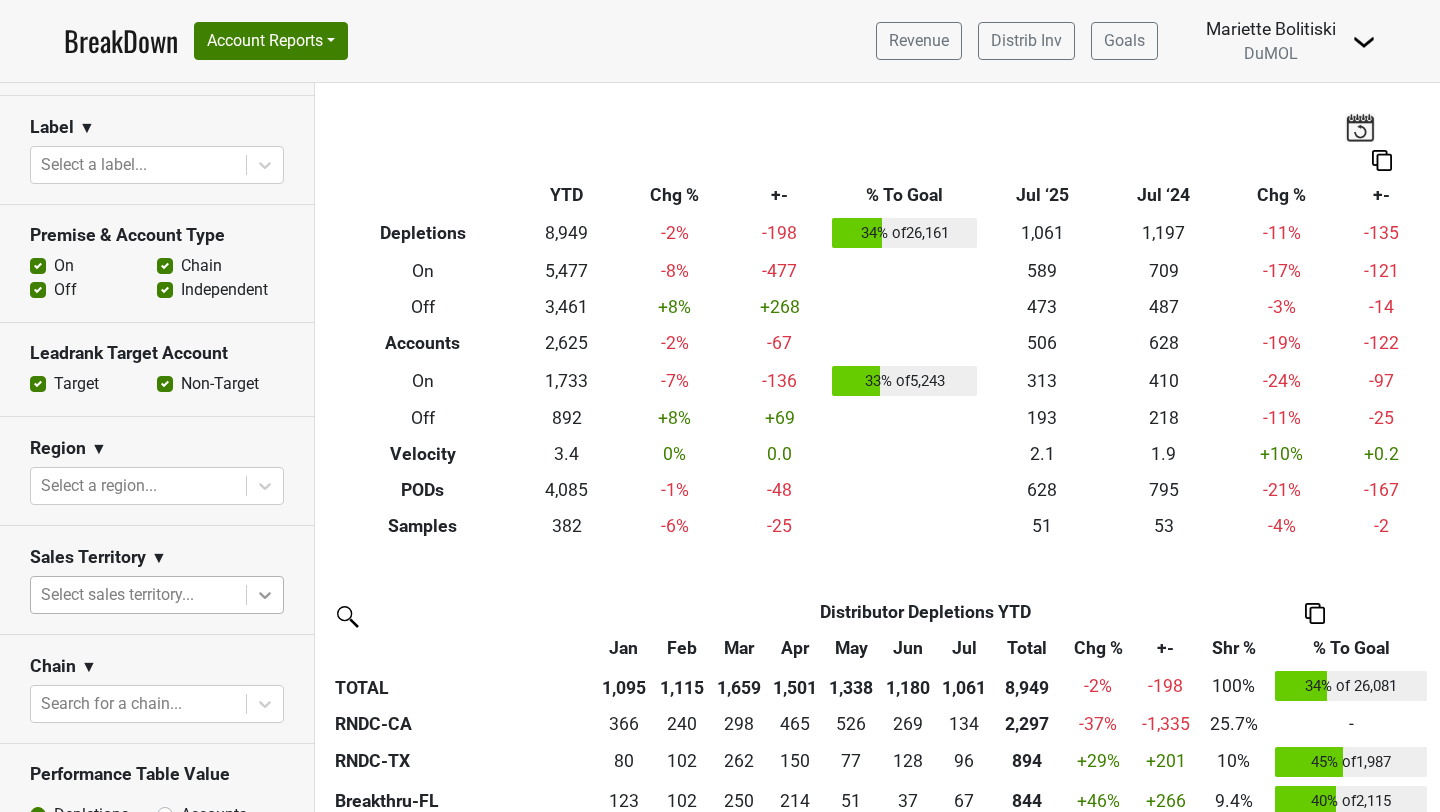 click 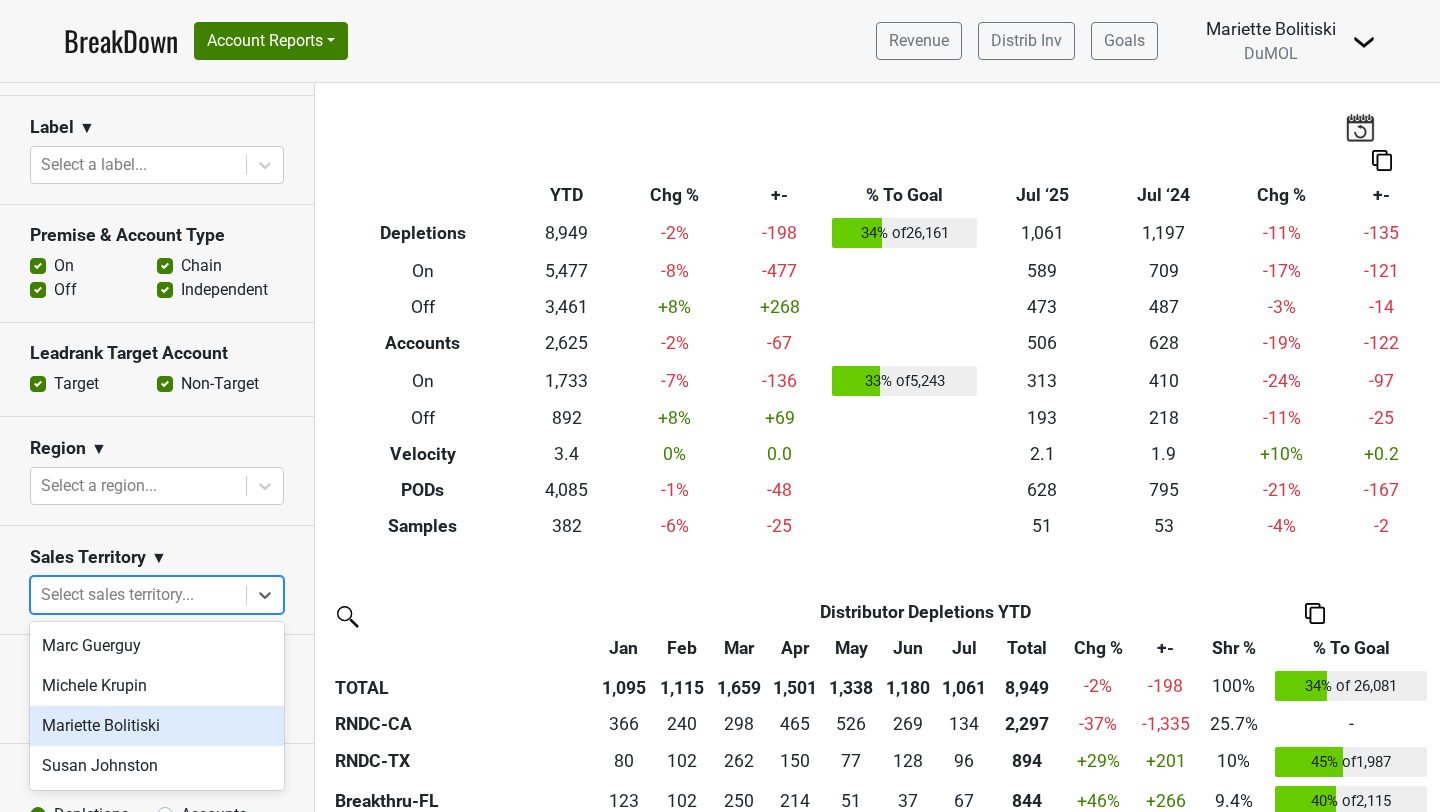 click on "Mariette Bolitiski" at bounding box center (157, 726) 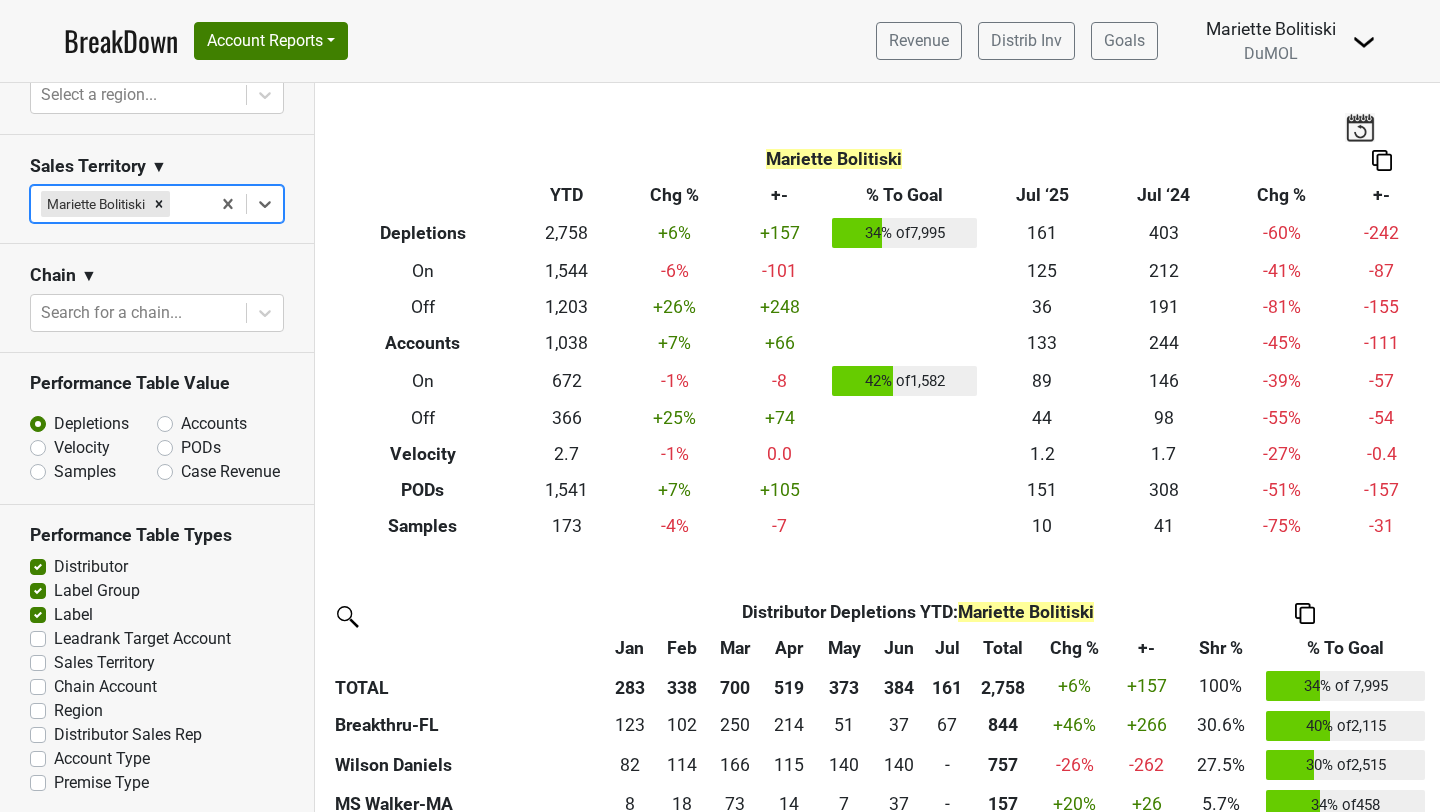 scroll, scrollTop: 878, scrollLeft: 0, axis: vertical 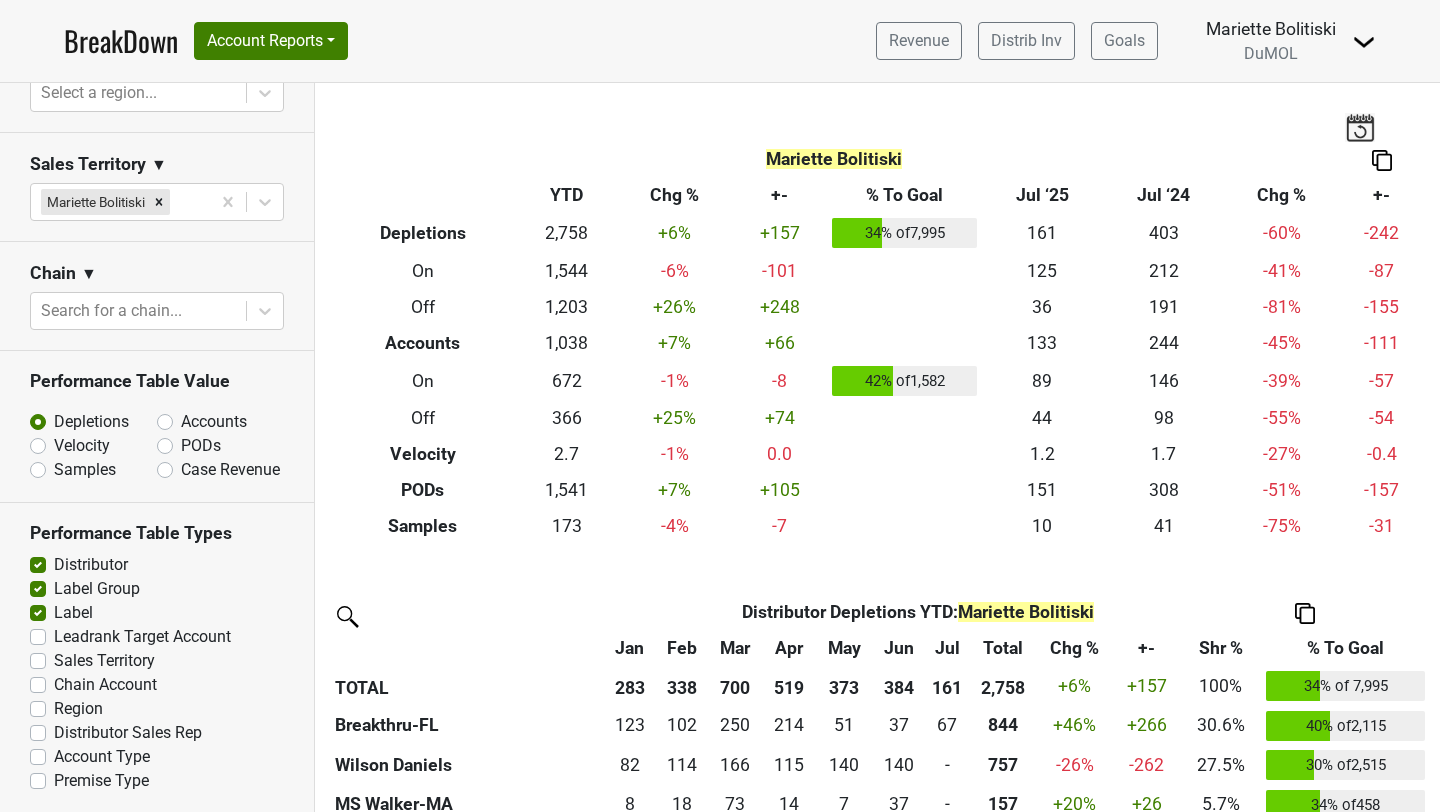 click on "Accounts" at bounding box center [214, 422] 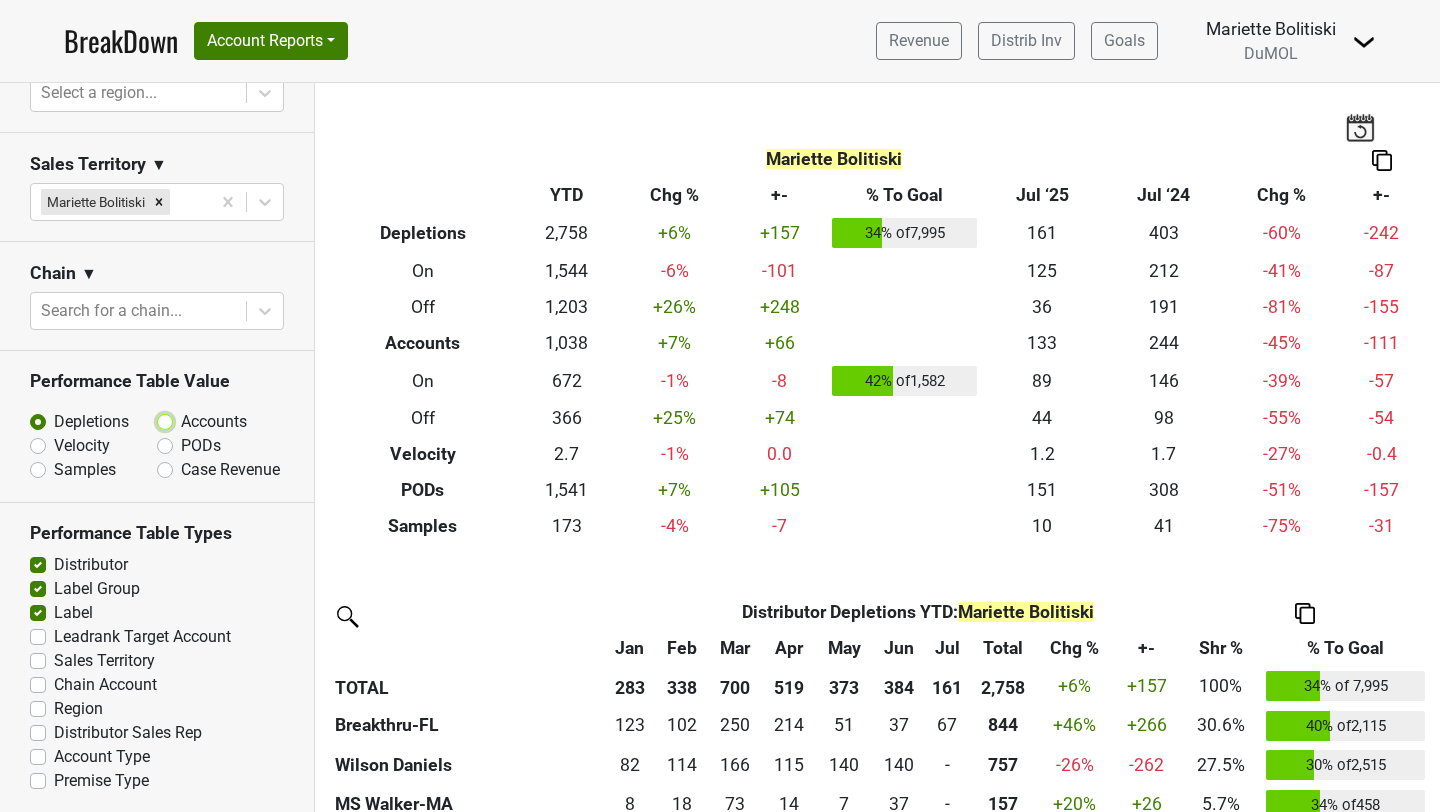 click on "Accounts" at bounding box center (217, 420) 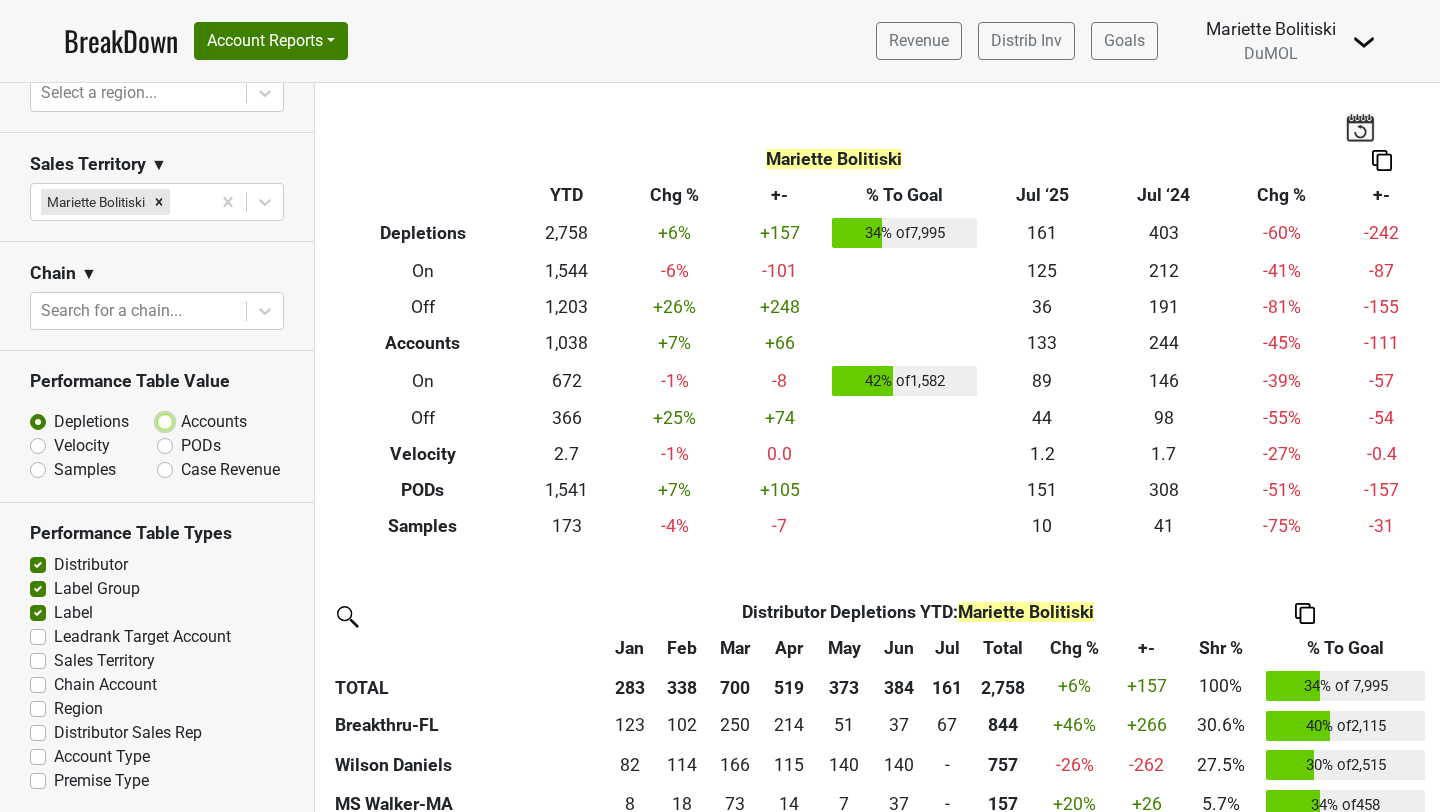 radio on "true" 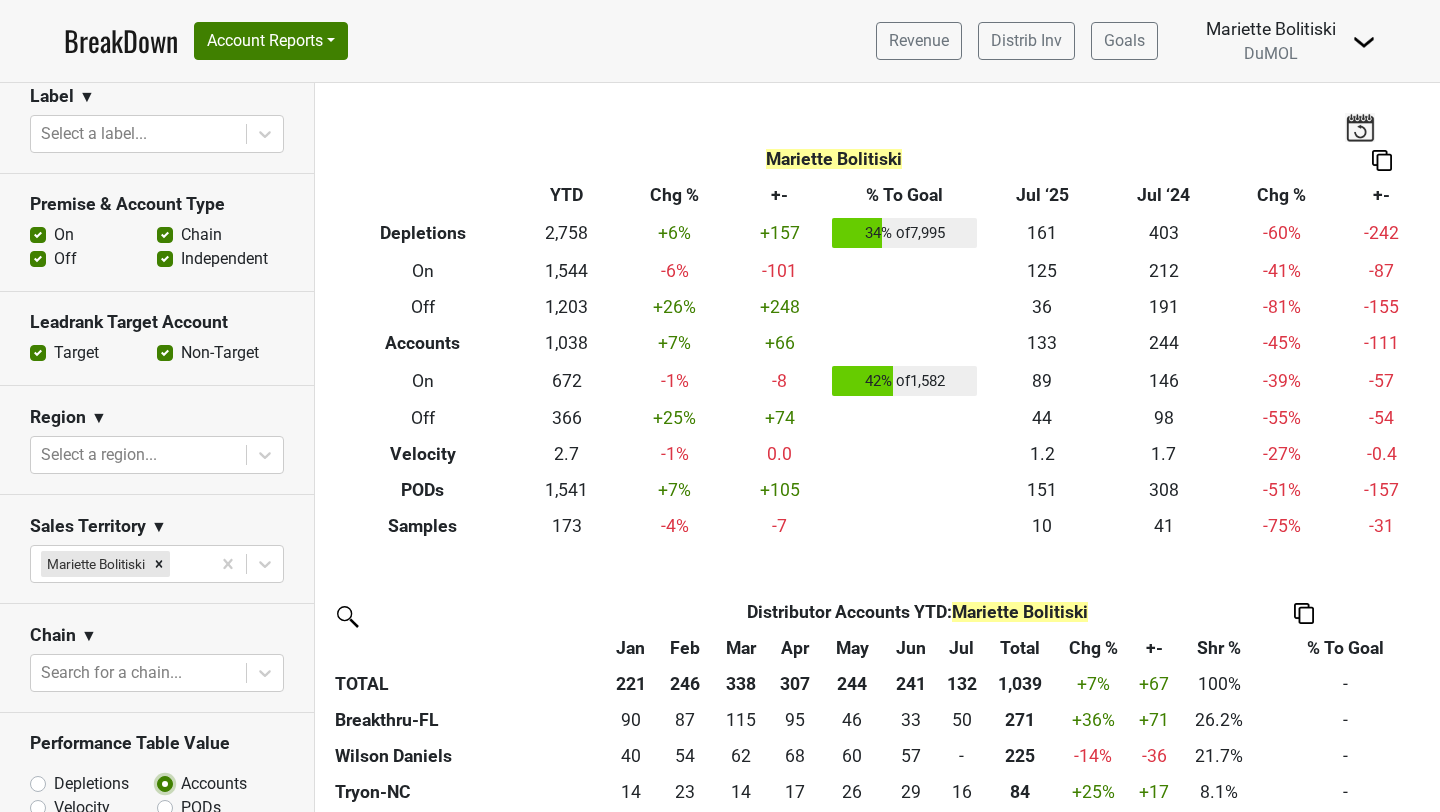scroll, scrollTop: 507, scrollLeft: 0, axis: vertical 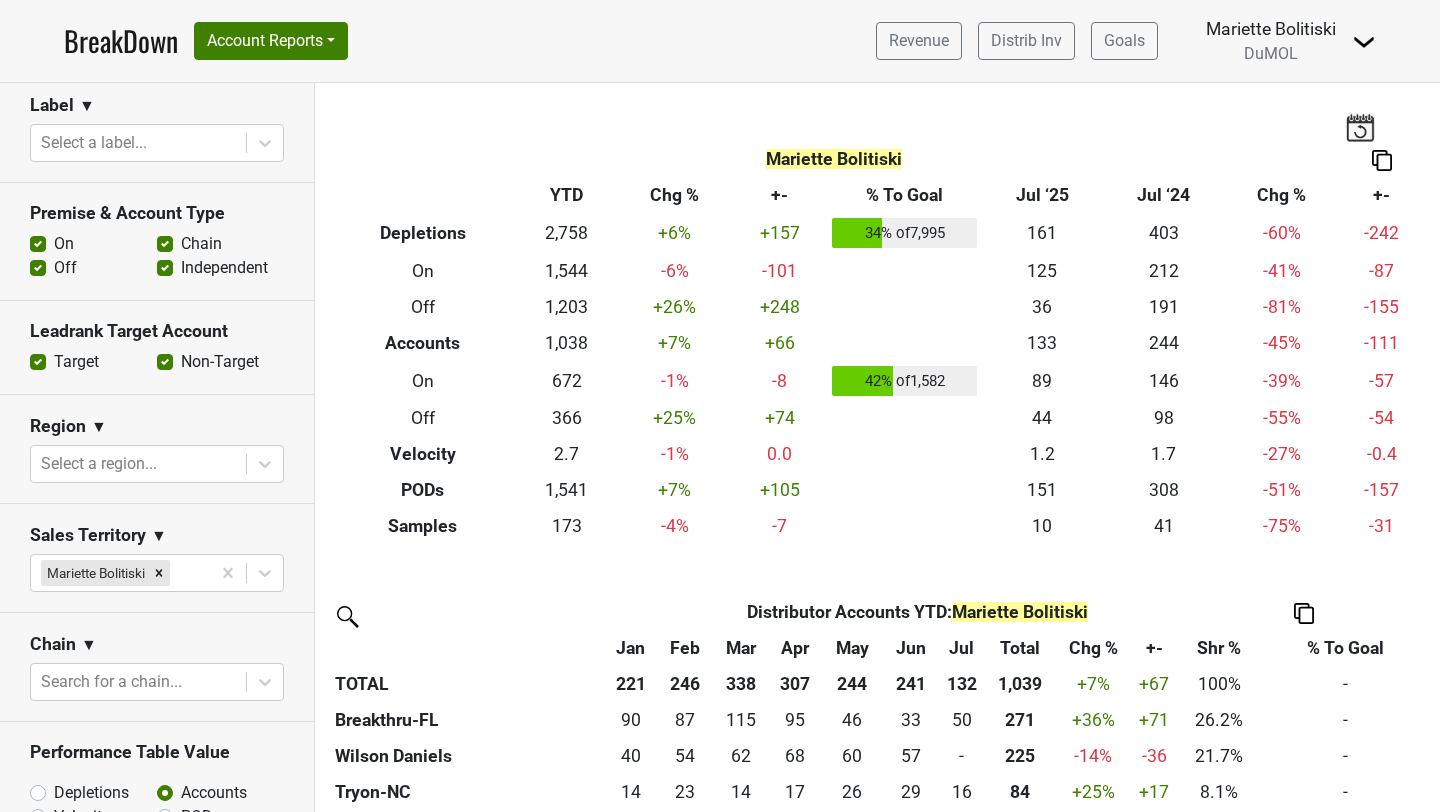 click on "Off" at bounding box center [65, 268] 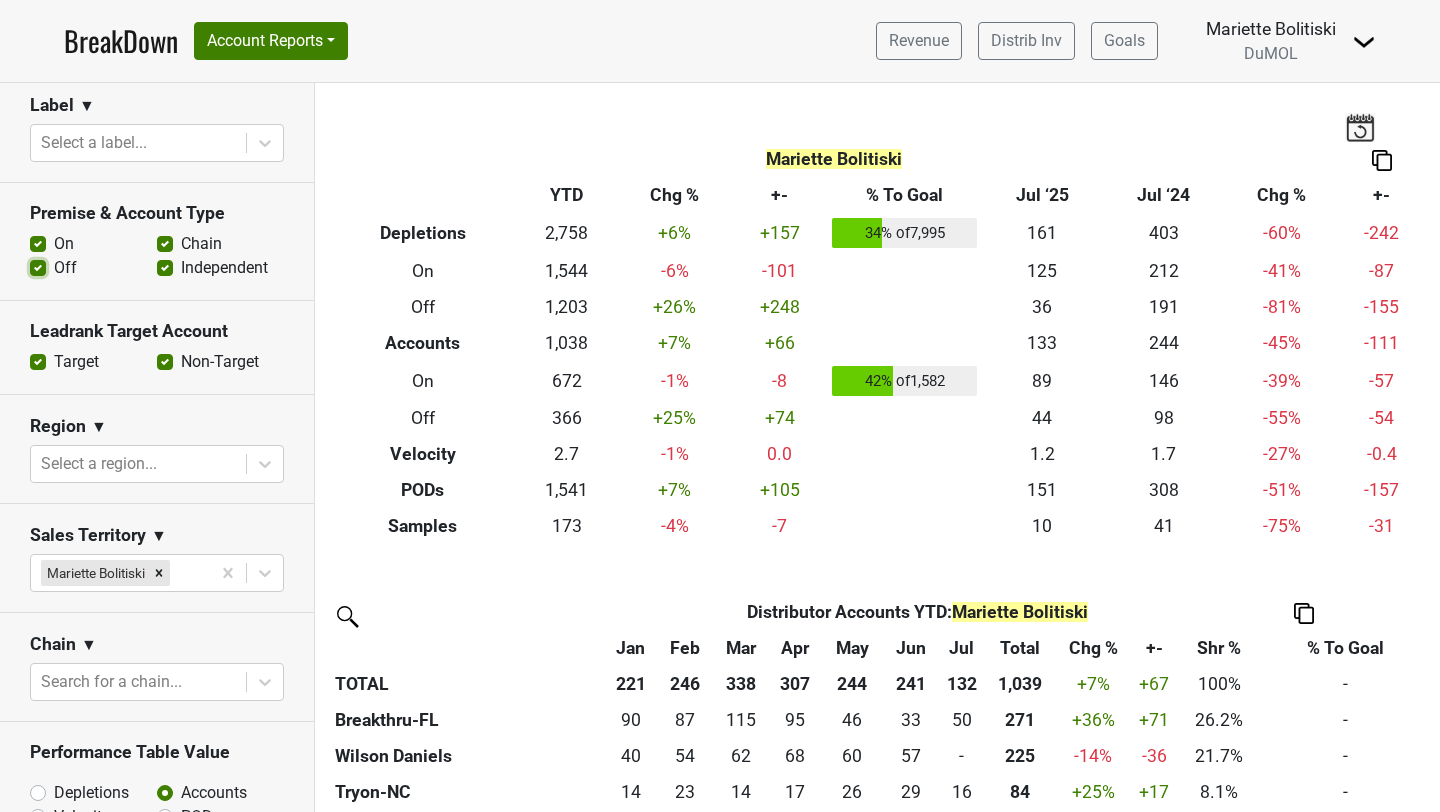 click on "Off" at bounding box center (38, 266) 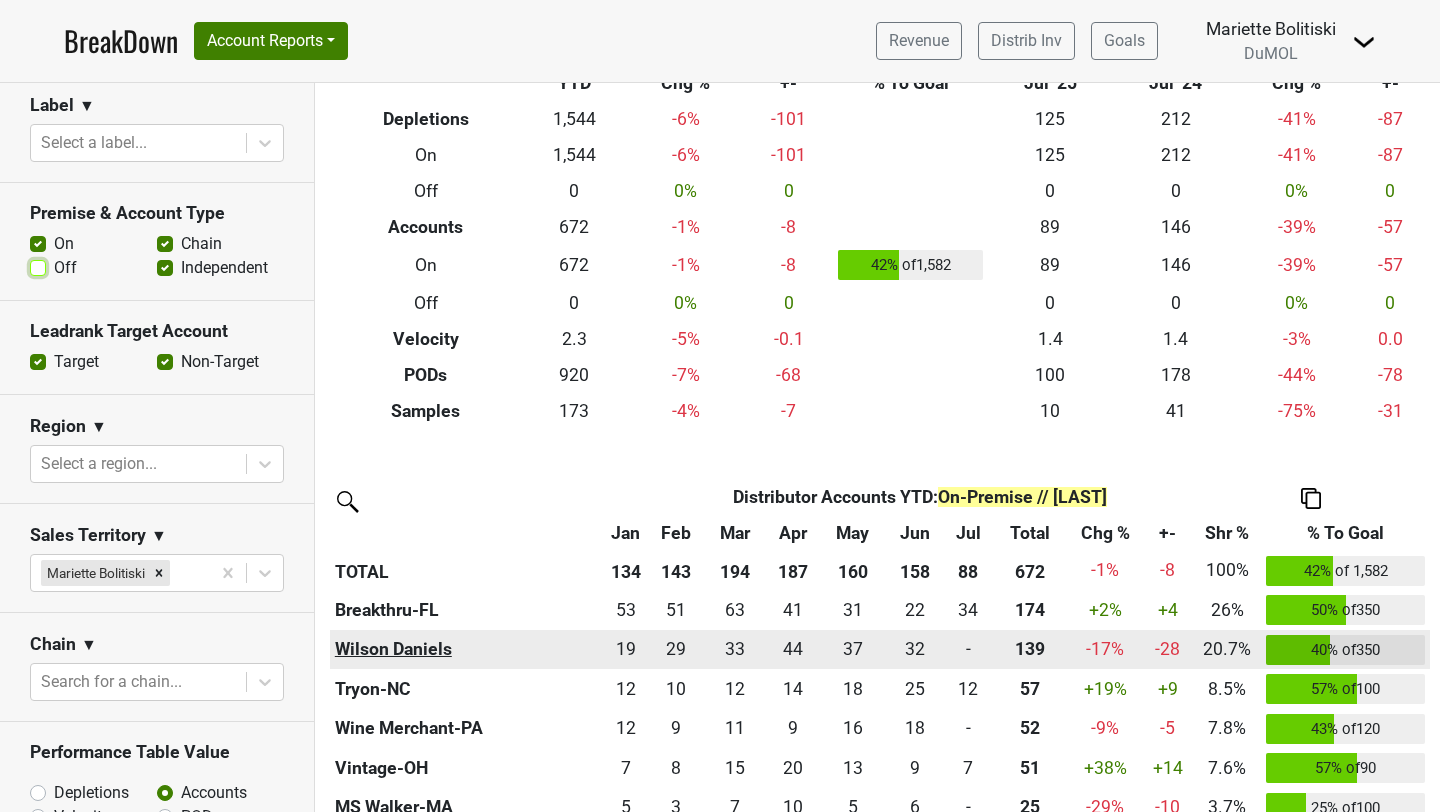 scroll, scrollTop: 114, scrollLeft: 0, axis: vertical 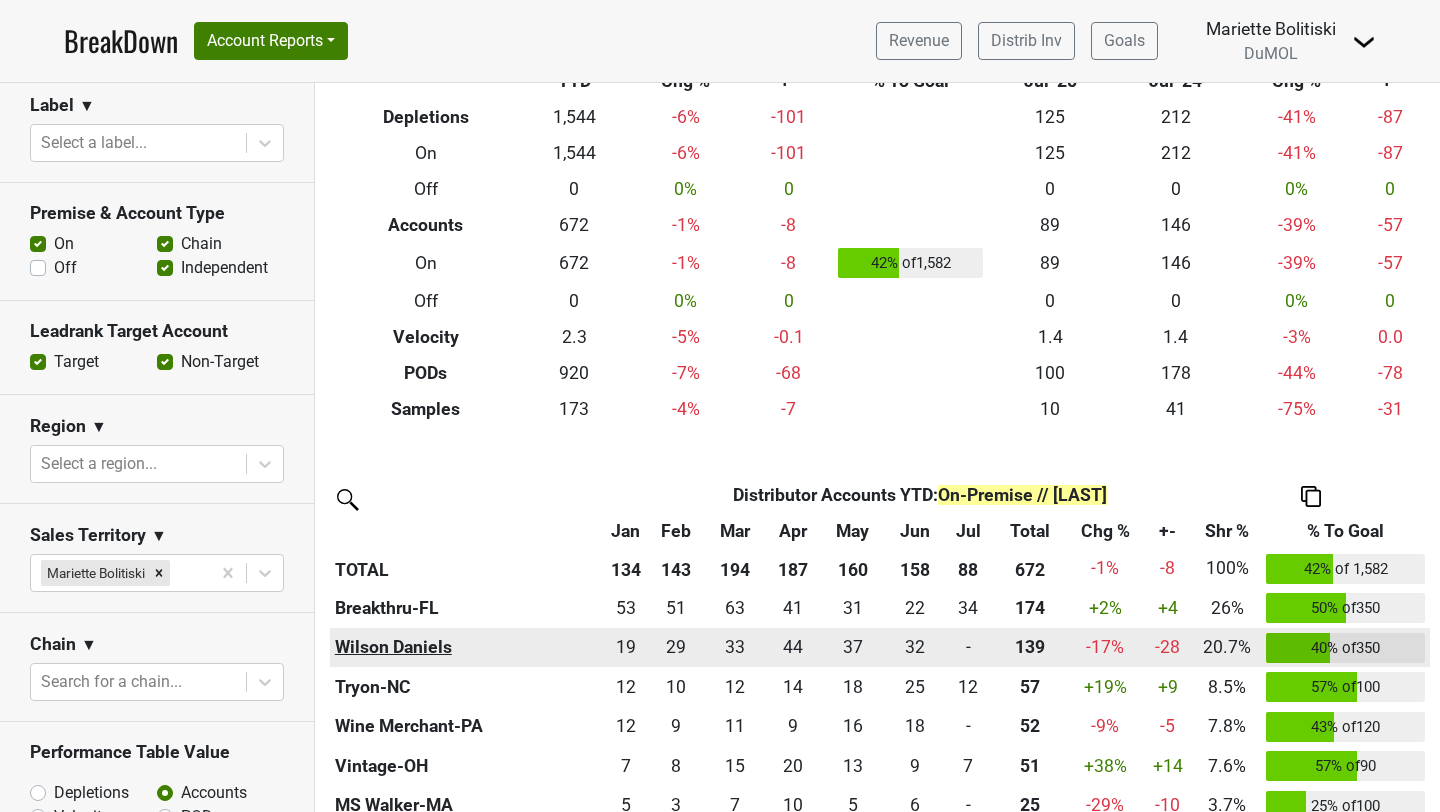 click on "Wilson Daniels" at bounding box center [467, 648] 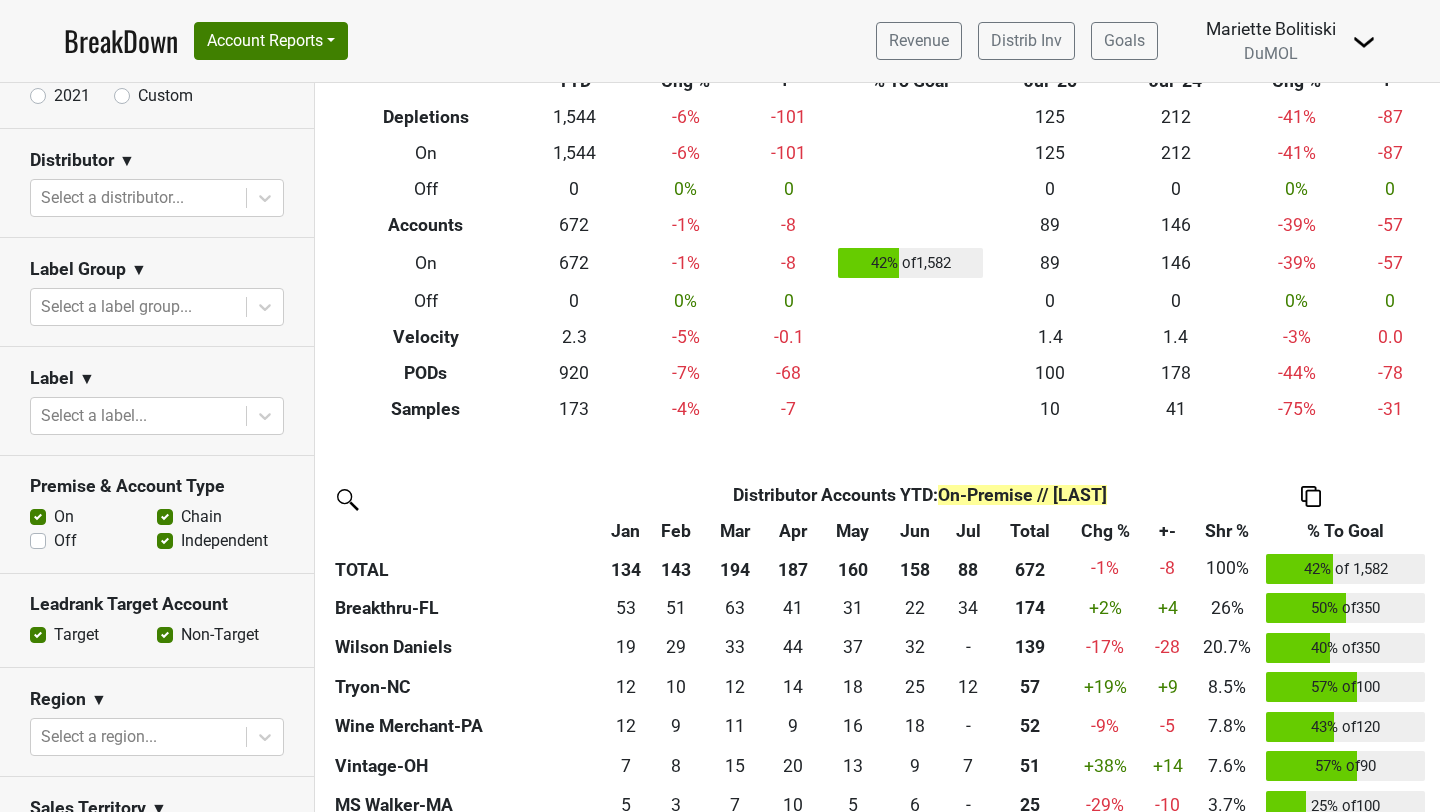 scroll, scrollTop: 227, scrollLeft: 0, axis: vertical 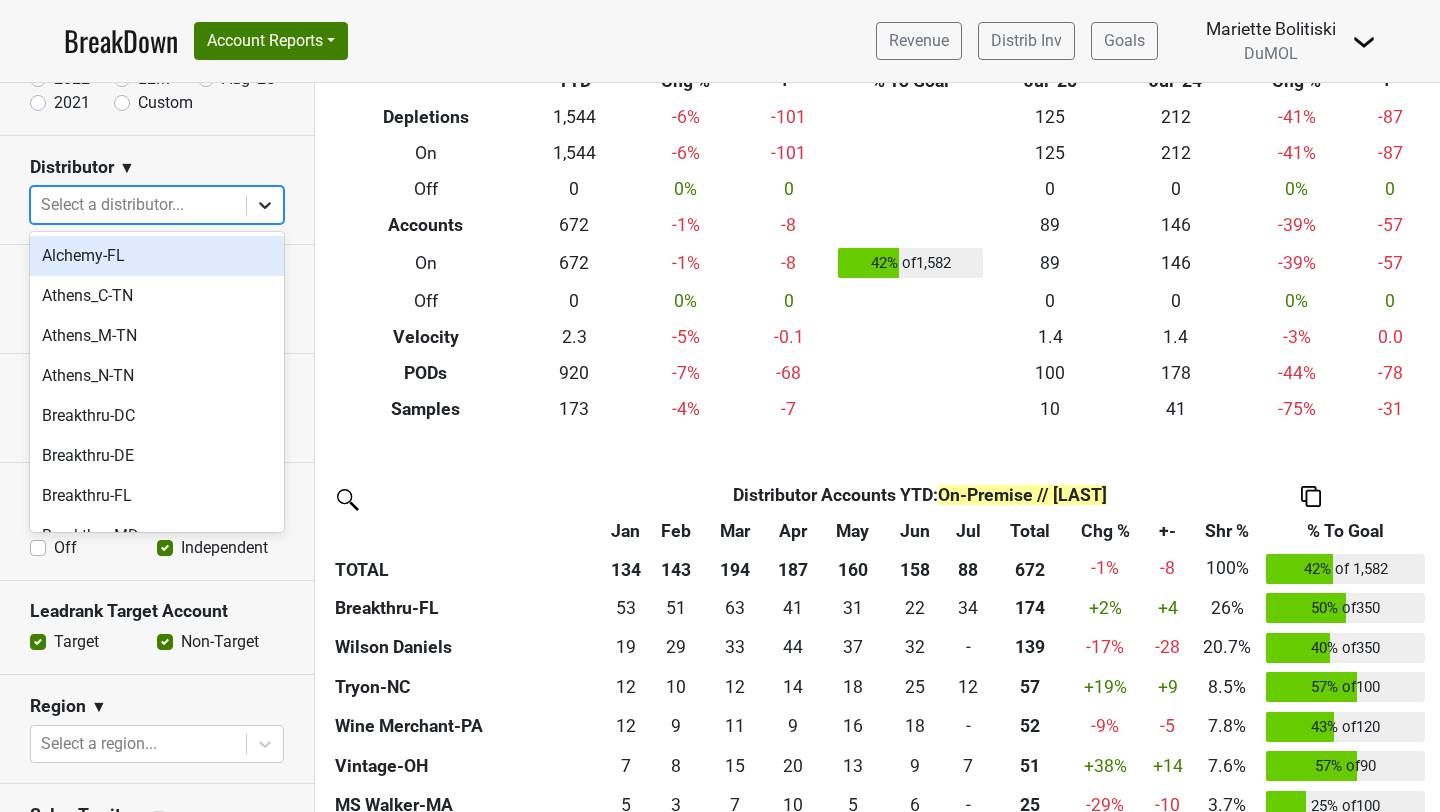click 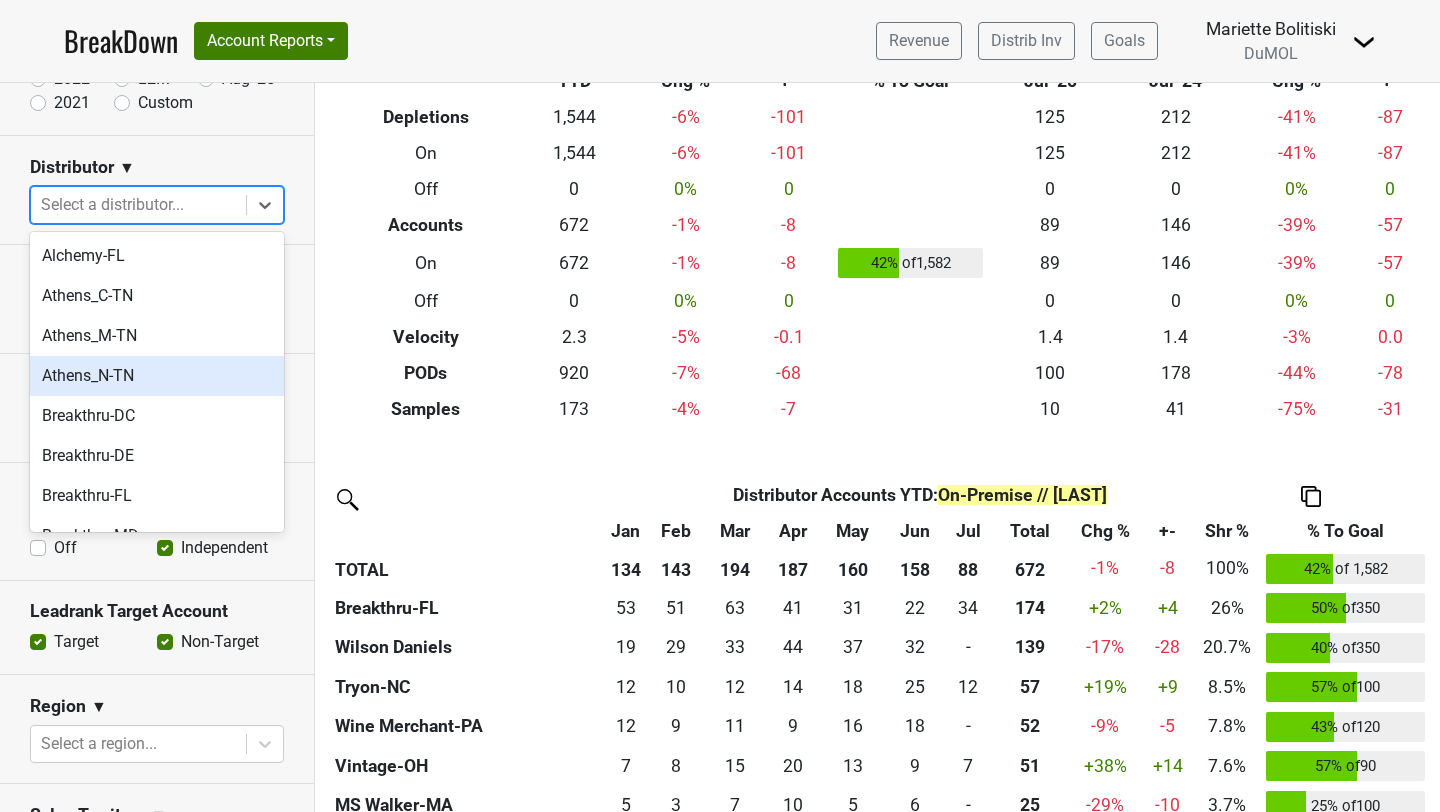 scroll, scrollTop: 2068, scrollLeft: 0, axis: vertical 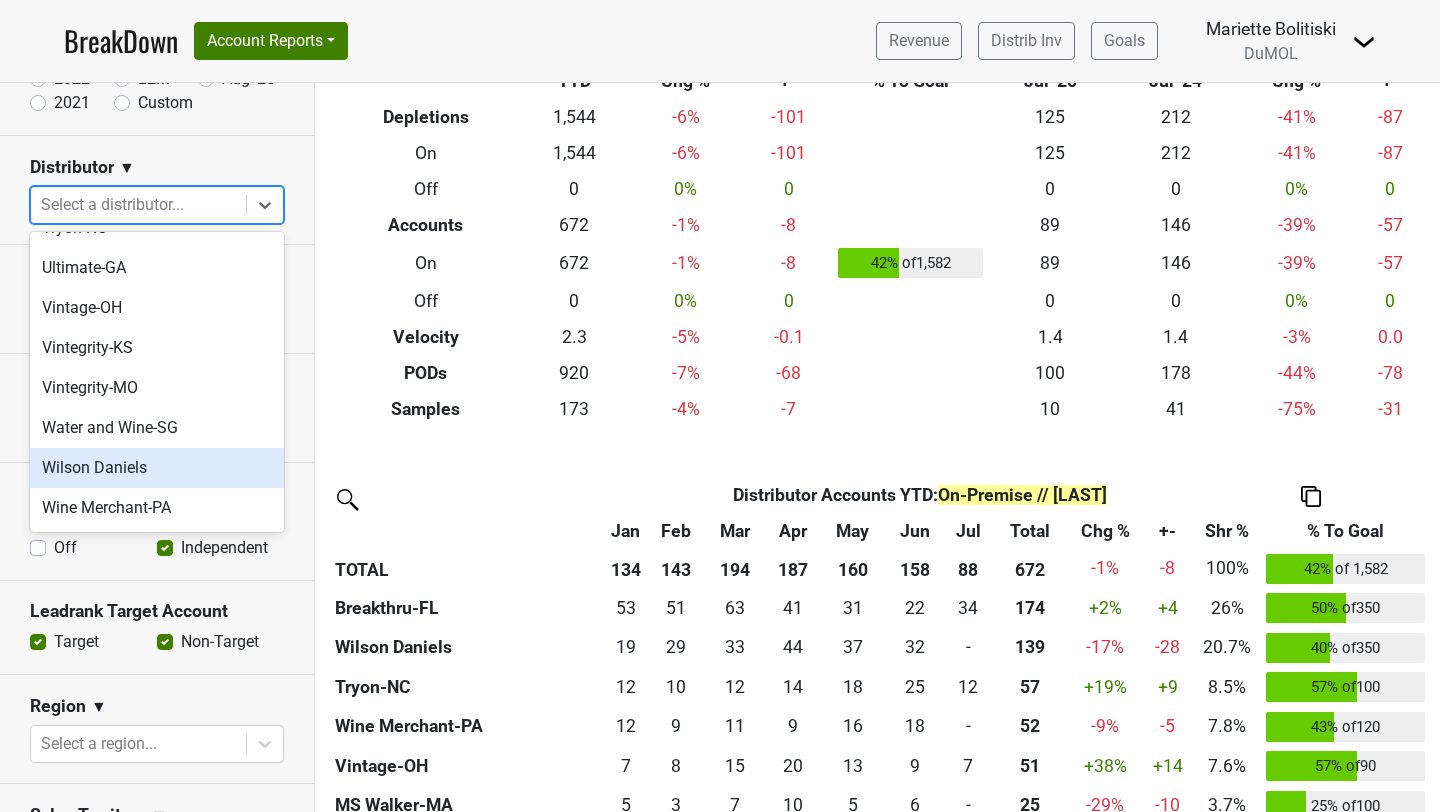 click on "Wilson Daniels" at bounding box center (157, 468) 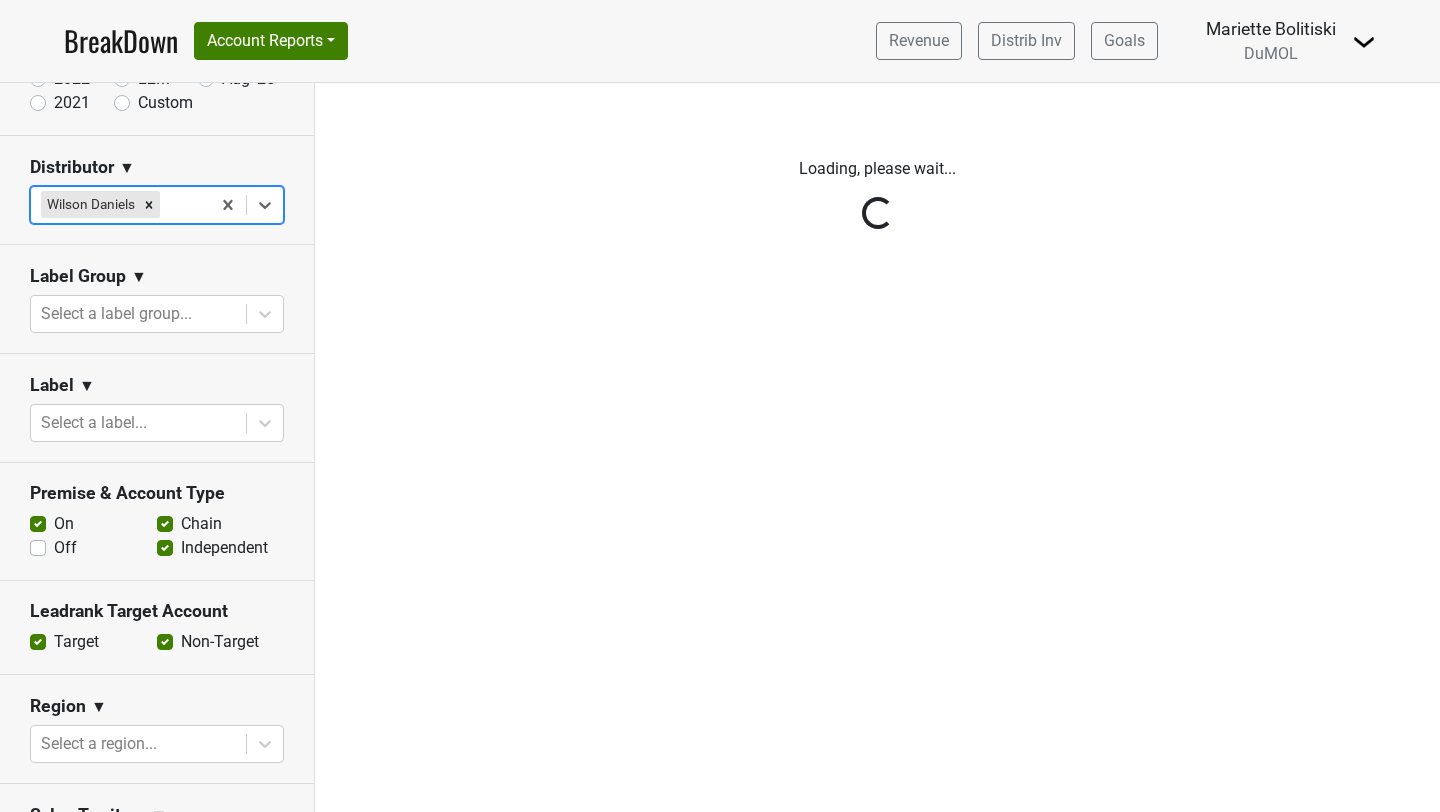 scroll, scrollTop: 0, scrollLeft: 0, axis: both 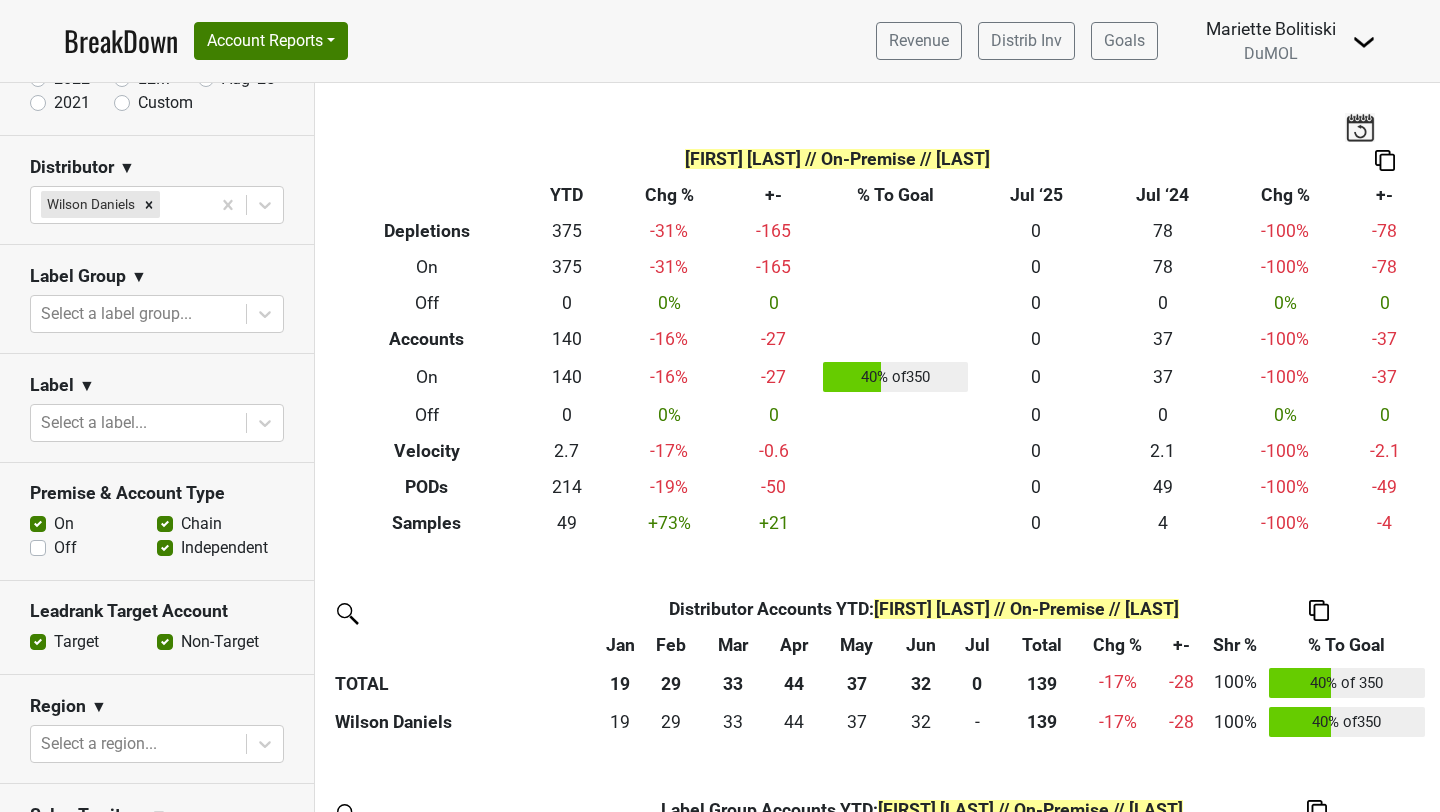 click on "Off" at bounding box center (65, 548) 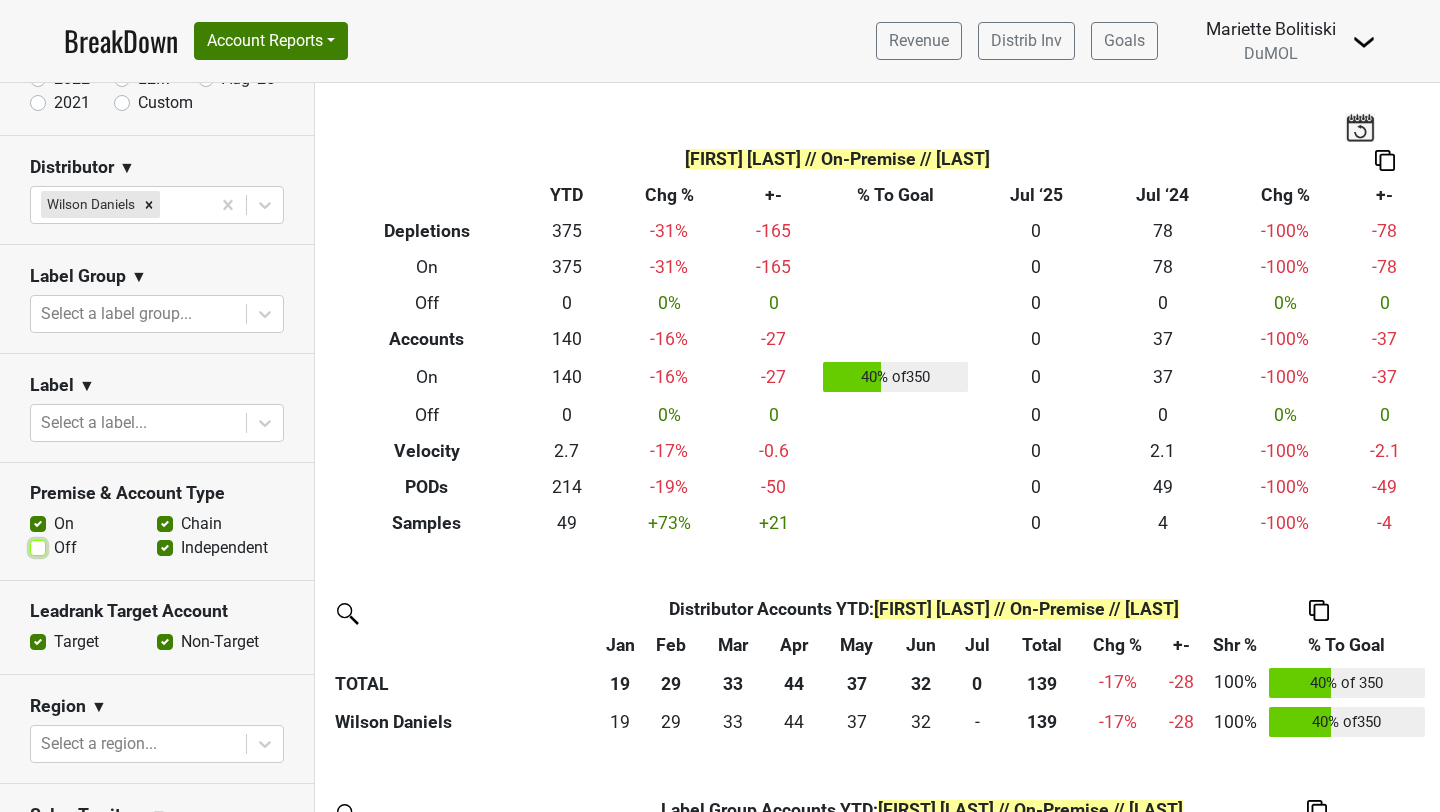 click on "Off" at bounding box center [38, 546] 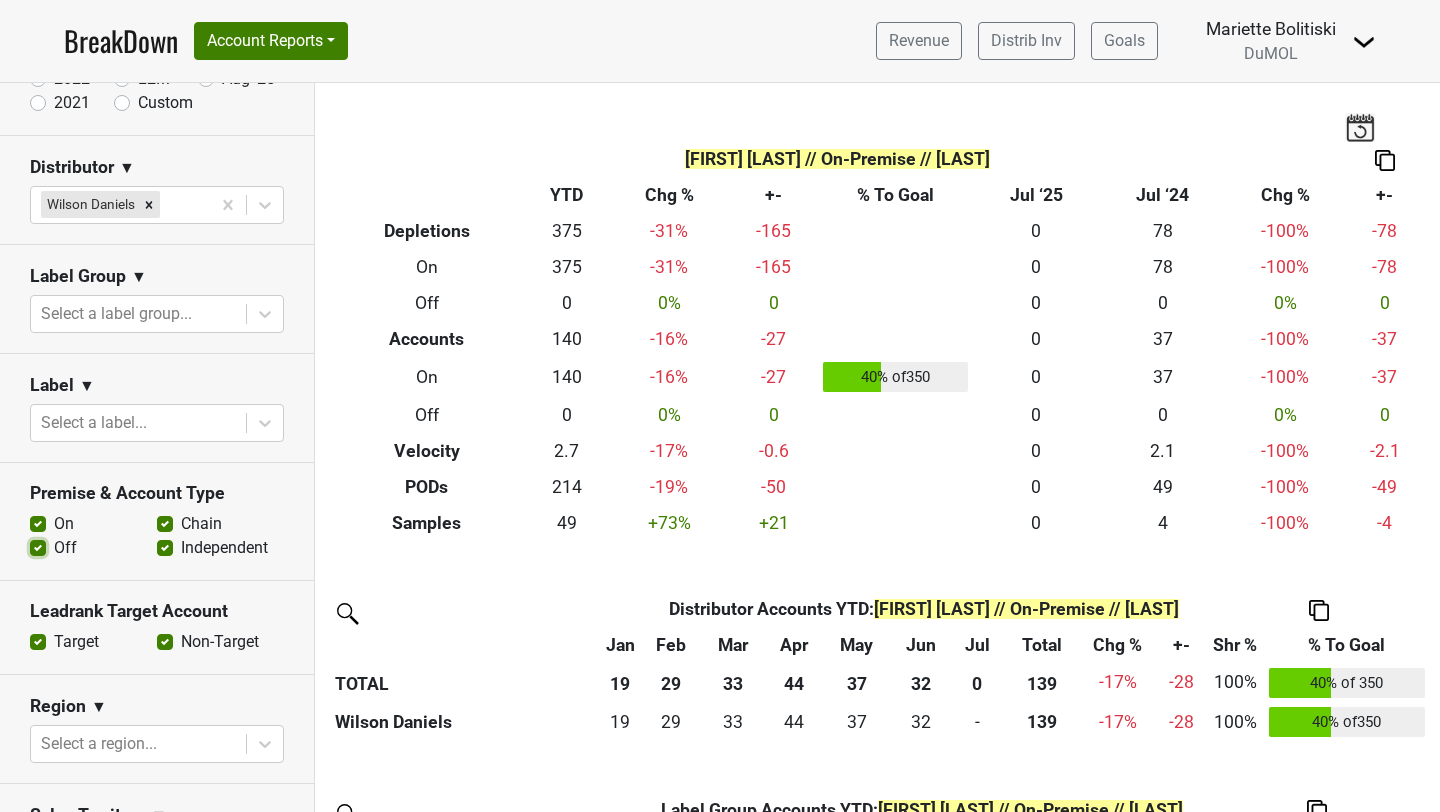 checkbox on "true" 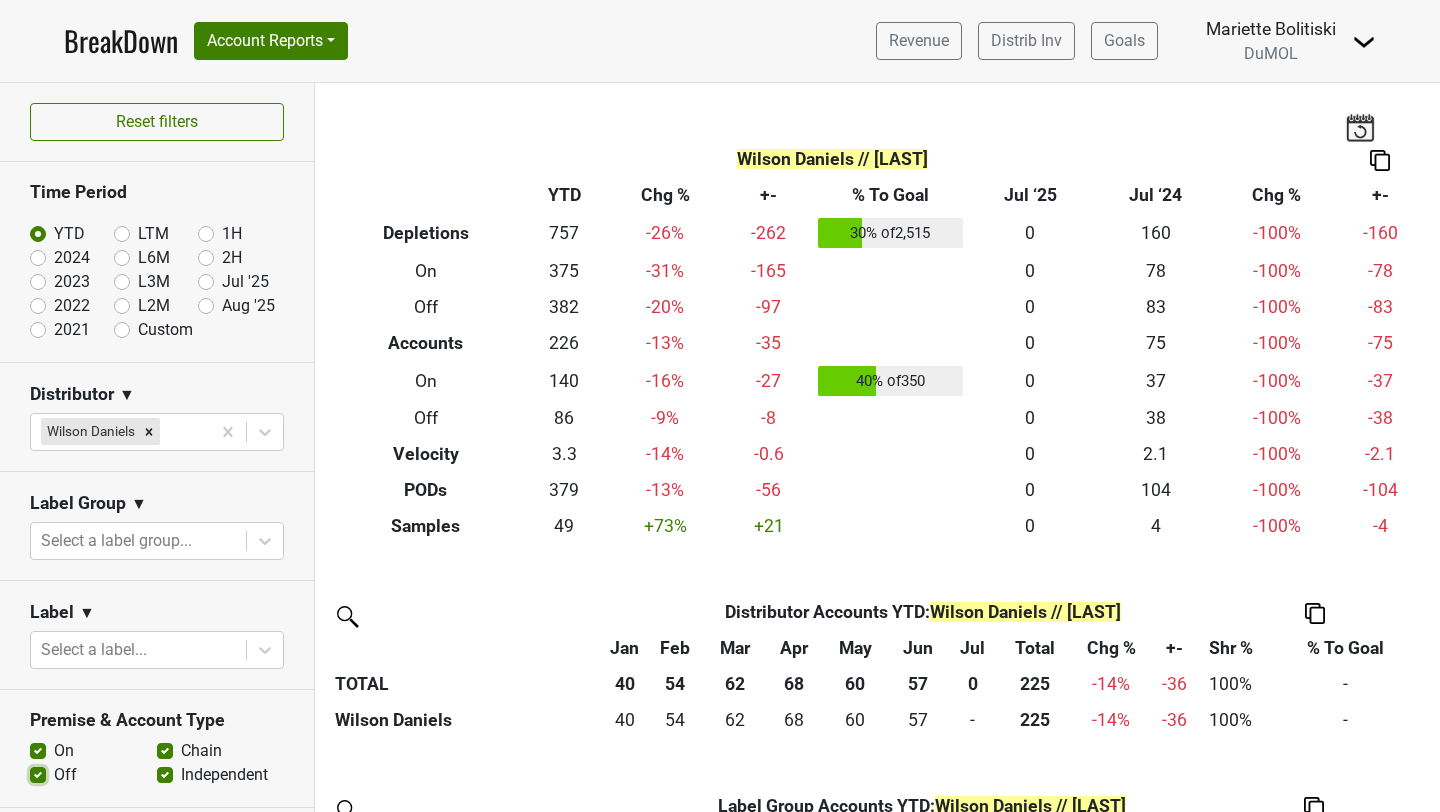 scroll, scrollTop: 1, scrollLeft: 0, axis: vertical 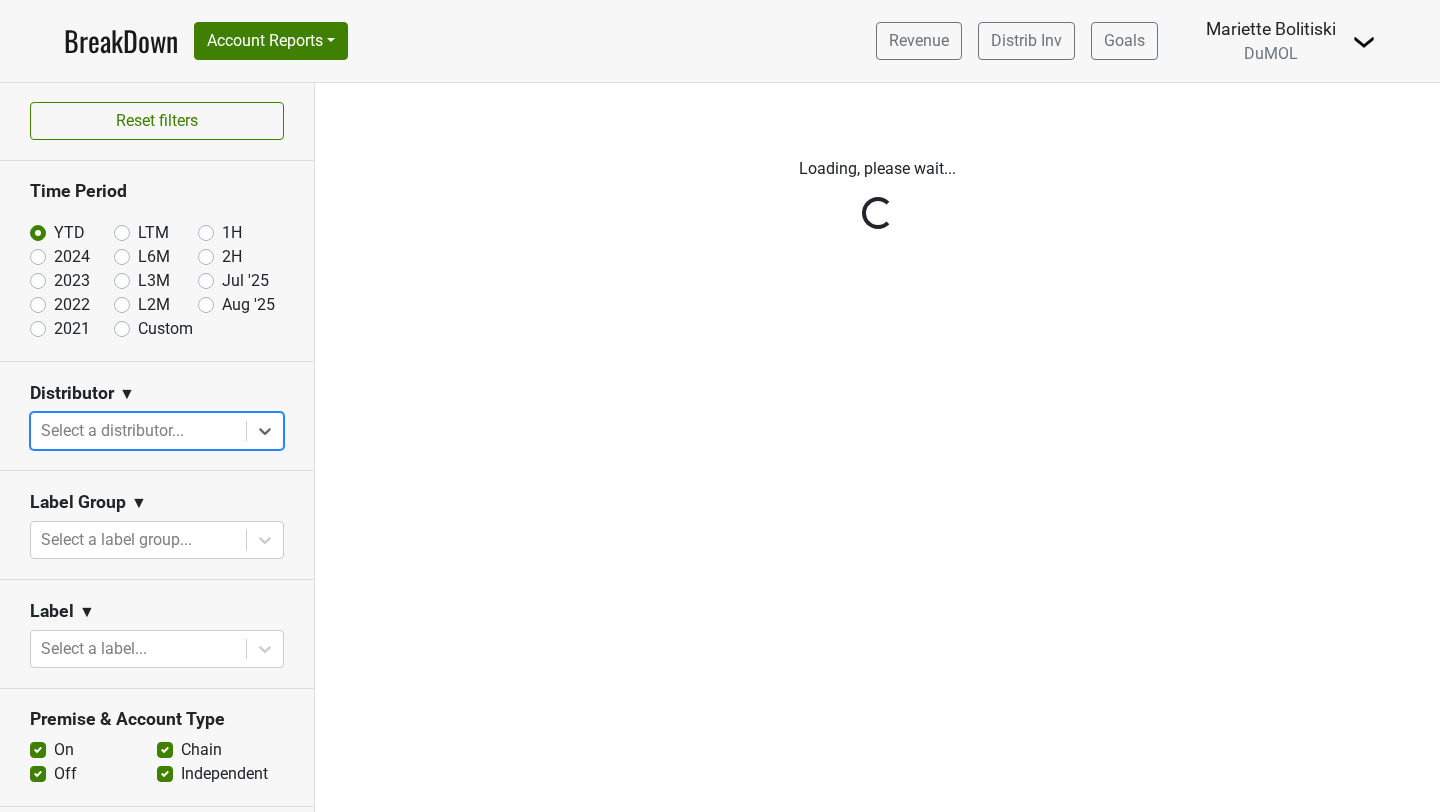 click on "Reset filters Time Period YTD LTM 1H 2024 L6M 2H 2023 L3M Jul '25 2022 L2M Aug '25 2021 Custom Distributor ▼ option , selected.   Select is focused ,type to refine list, press Down to open the menu,  press left to focus selected values Select a distributor... Label Group ▼ Select a label group... Label ▼ Select a label... Premise & Account Type On Off Chain Independent Leadrank Target Account Target Non-Target Region ▼ Select a region... Sales Territory ▼ Mariette Bolitiski Chain ▼ Search for a chain... Performance Table Value Depletions Accounts Velocity PODs Samples Case Revenue Performance Table Types Distributor Label Group Label Leadrank Target Account Sales Territory Chain Account Region Distributor Sales Rep Account Type Premise Type" at bounding box center [157, 447] 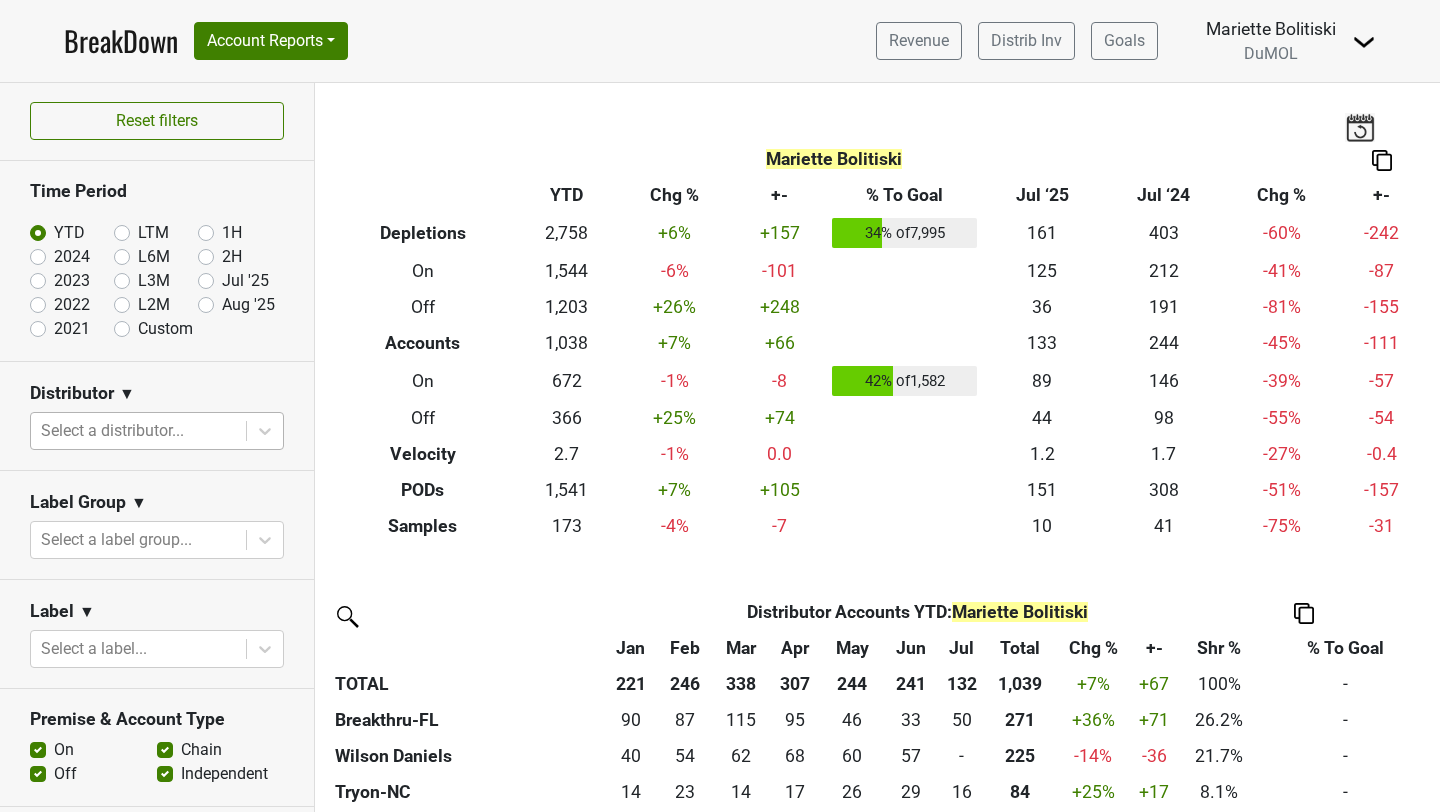 click 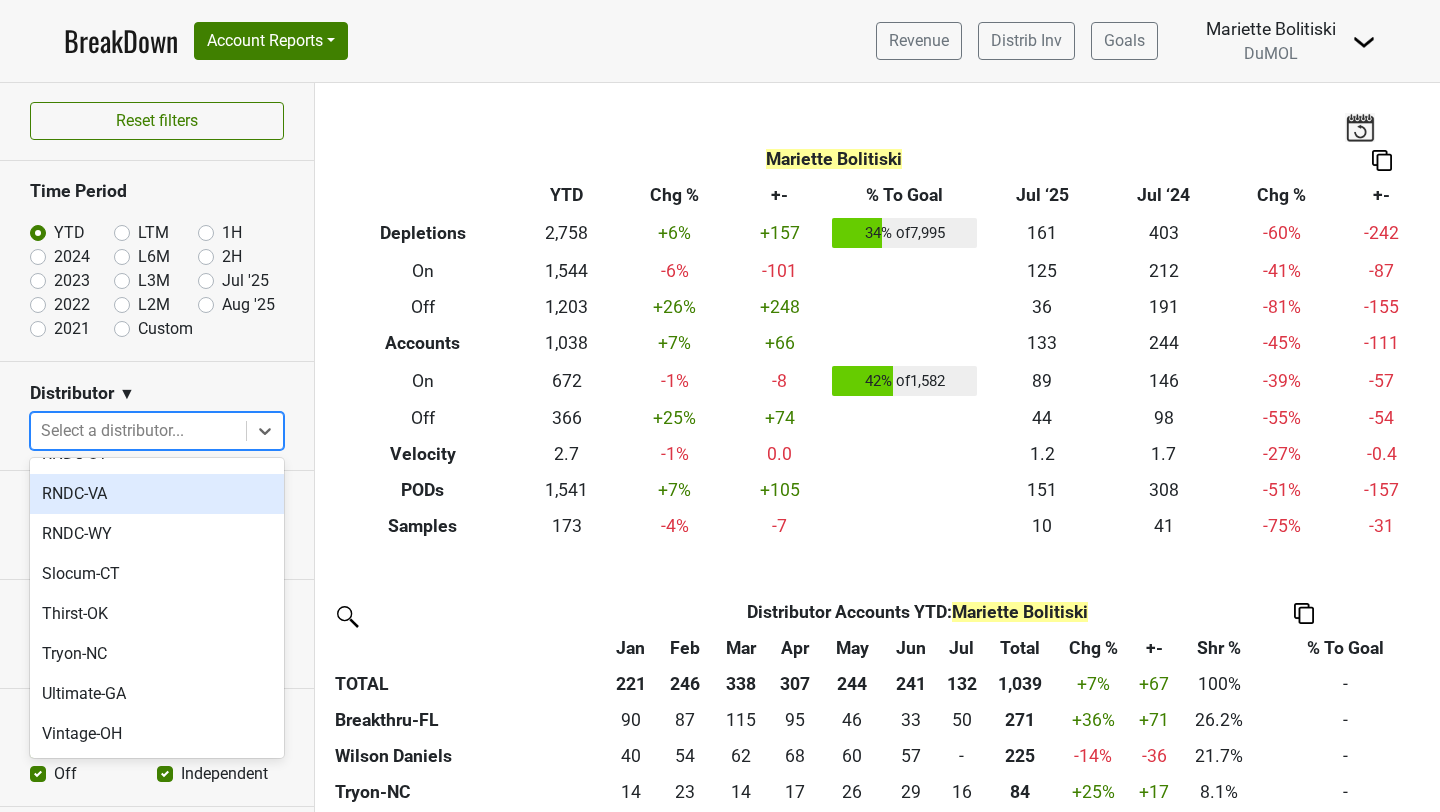 scroll, scrollTop: 1869, scrollLeft: 0, axis: vertical 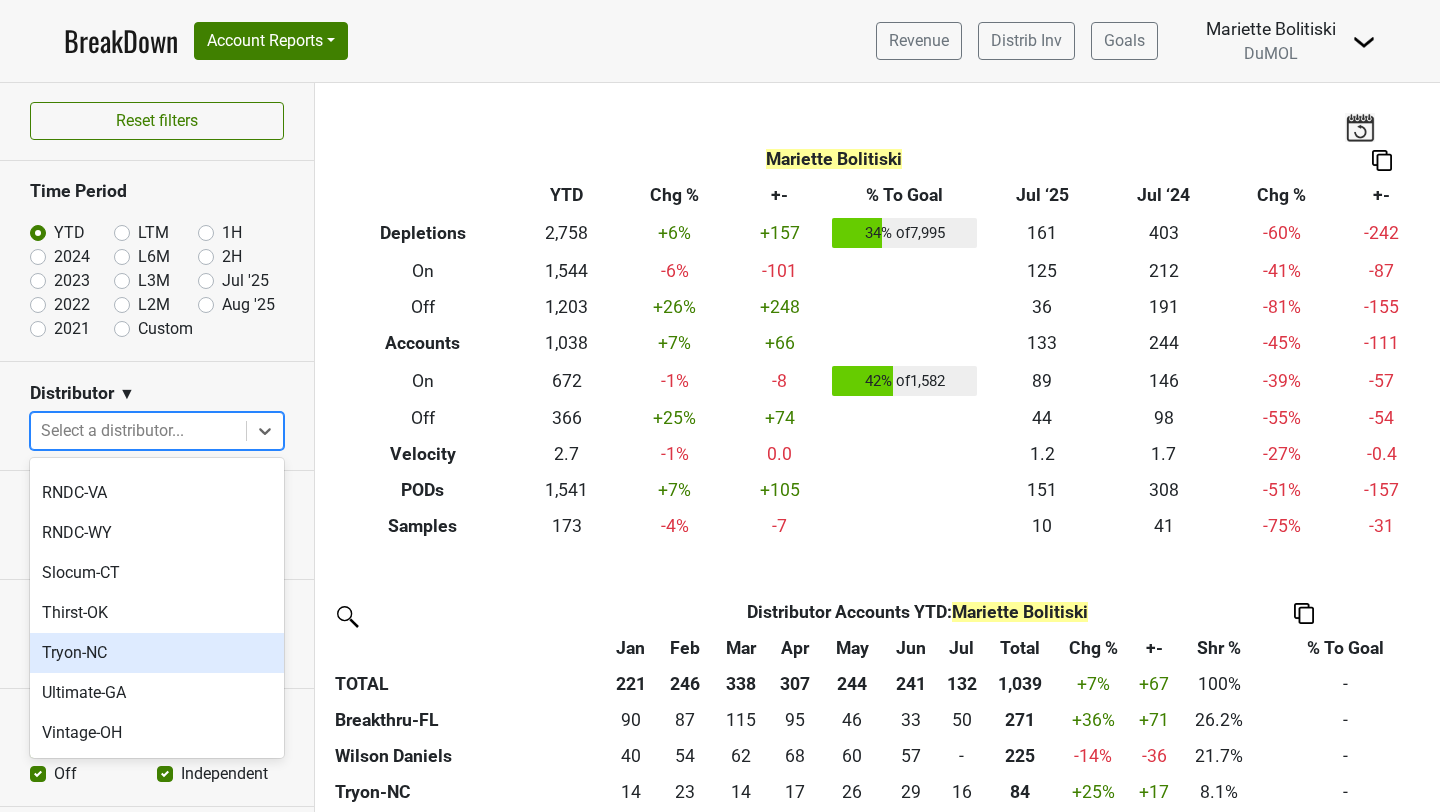 click on "Tryon-NC" at bounding box center [157, 653] 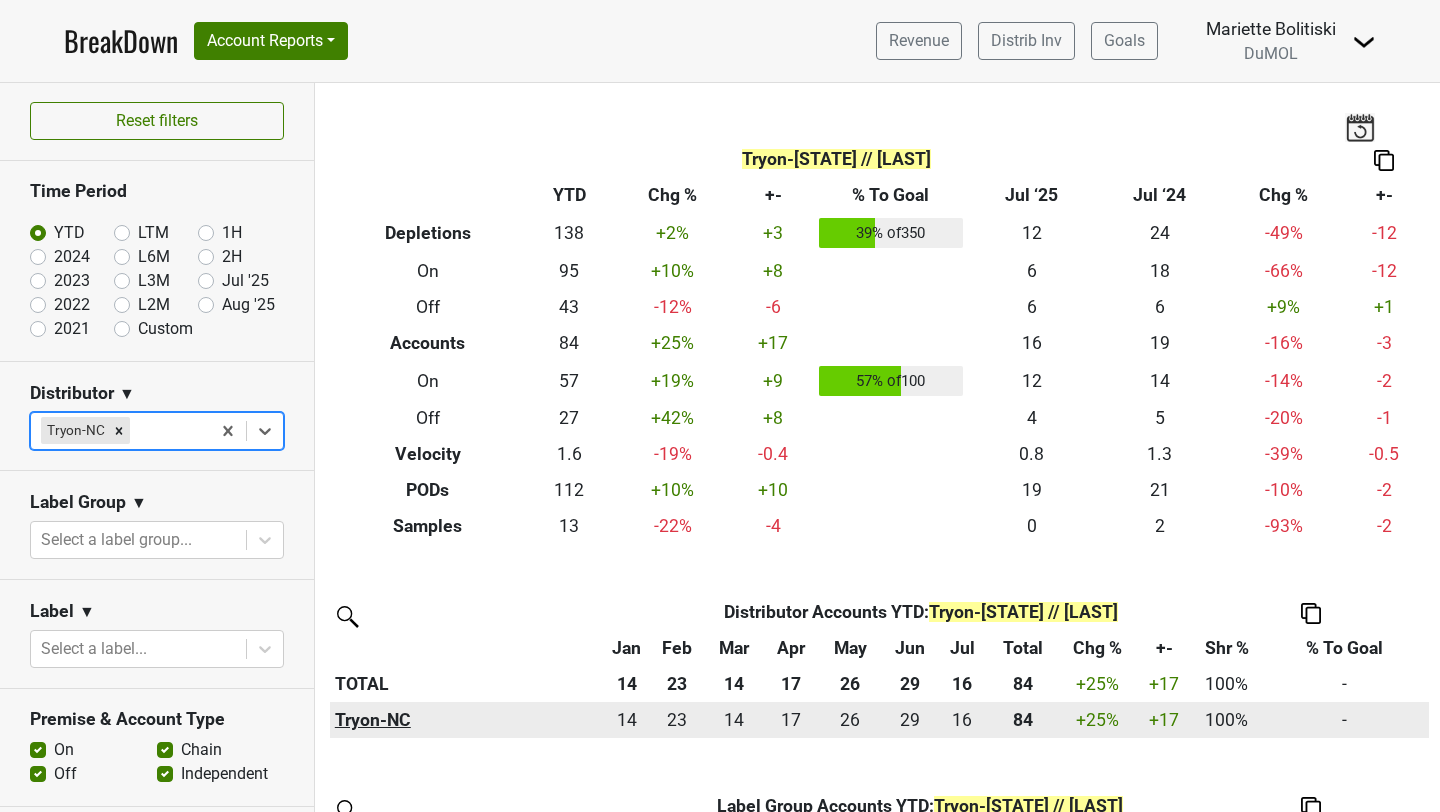 click on "Tryon-NC" at bounding box center [467, 720] 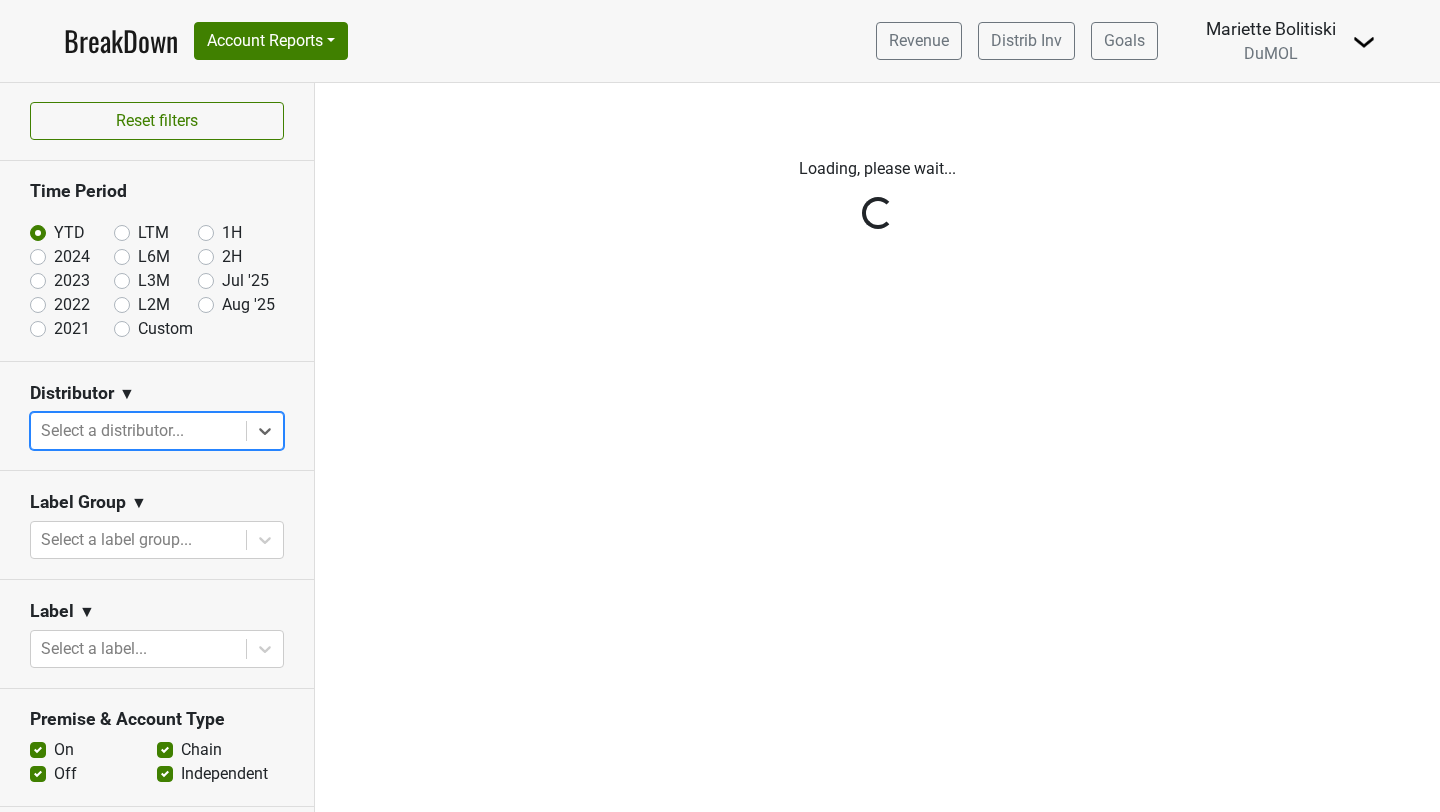 click on "Reset filters Time Period YTD LTM 1H 2024 L6M 2H 2023 L3M Jul '25 2022 L2M Aug '25 2021 Custom Distributor ▼ option , selected.   Select is focused ,type to refine list, press Down to open the menu,  press left to focus selected values Select a distributor... Label Group ▼ Select a label group... Label ▼ Select a label... Premise & Account Type On Off Chain Independent Leadrank Target Account Target Non-Target Region ▼ Select a region... Sales Territory ▼ Mariette Bolitiski Chain ▼ Search for a chain... Performance Table Value Depletions Accounts Velocity PODs Samples Case Revenue Performance Table Types Distributor Label Group Label Leadrank Target Account Sales Territory Chain Account Region Distributor Sales Rep Account Type Premise Type" at bounding box center (157, 447) 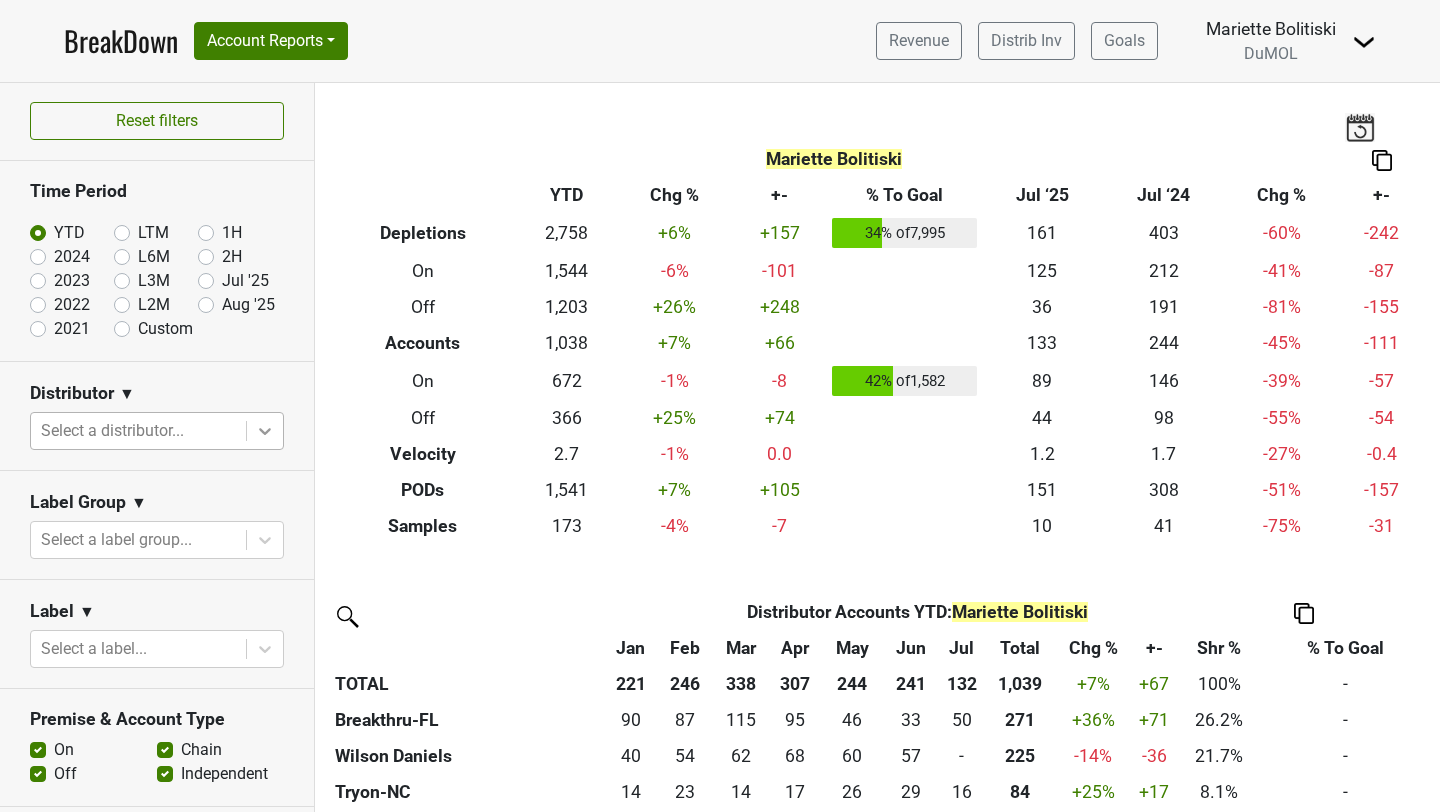 click at bounding box center (265, 431) 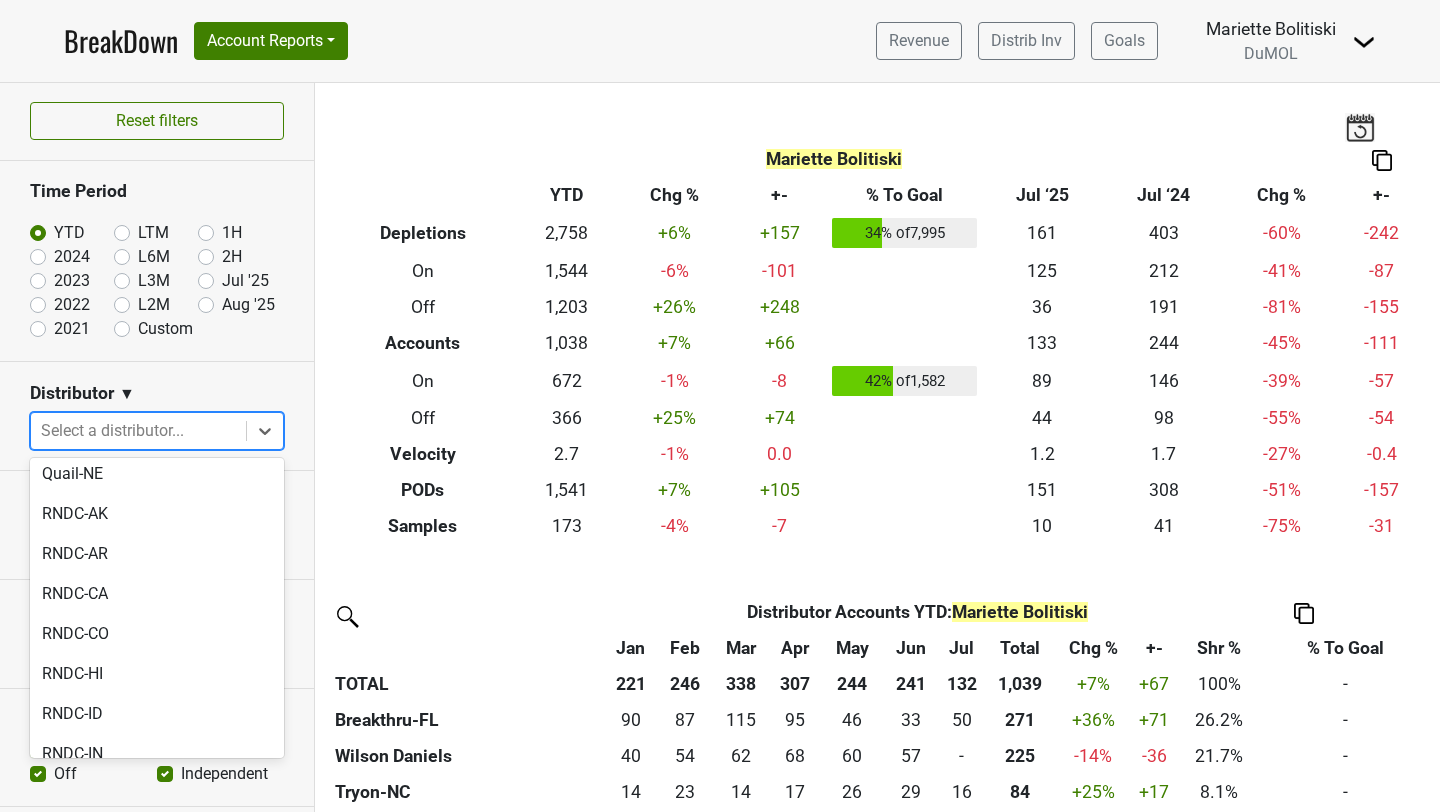 scroll, scrollTop: 2068, scrollLeft: 0, axis: vertical 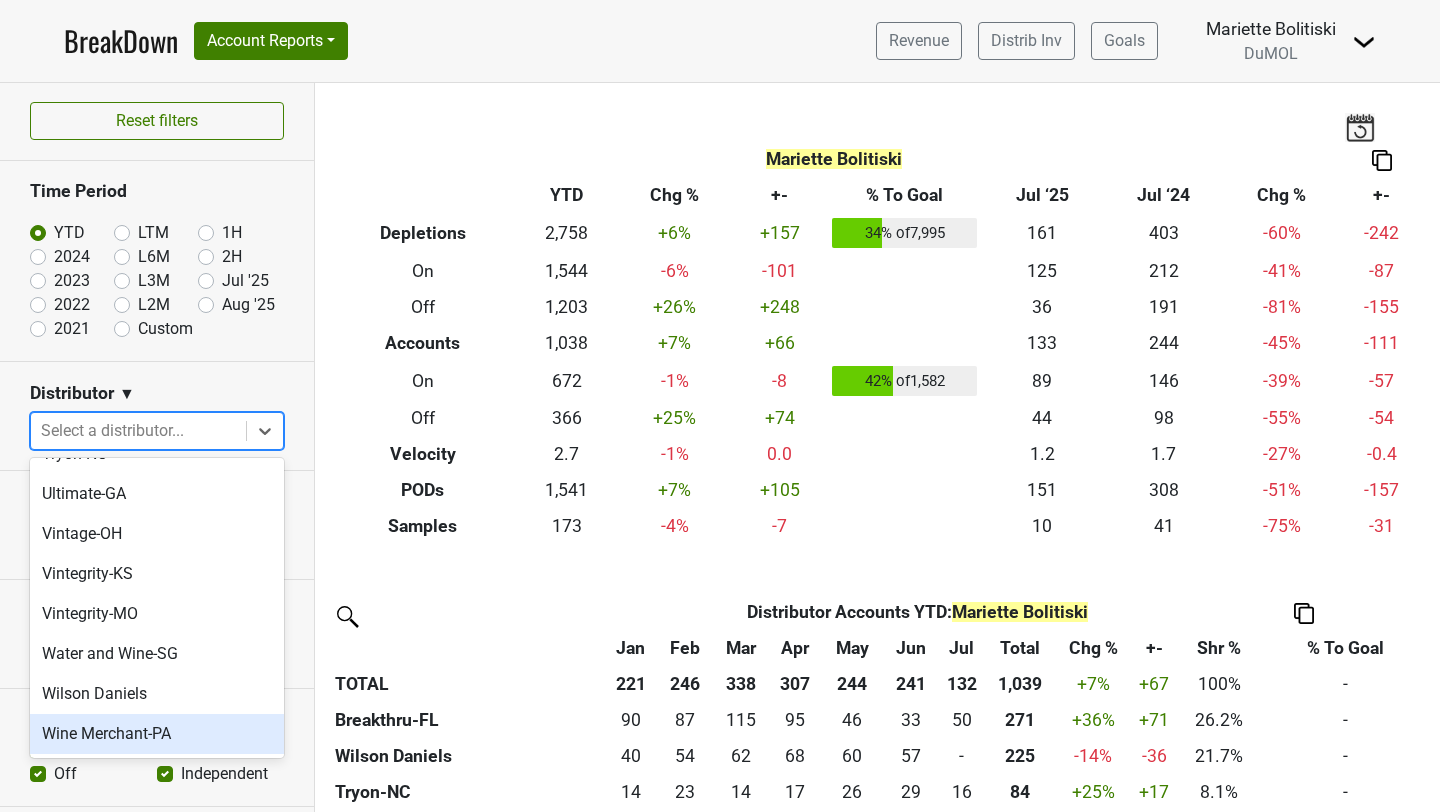 click on "Wine Merchant-PA" at bounding box center (157, 734) 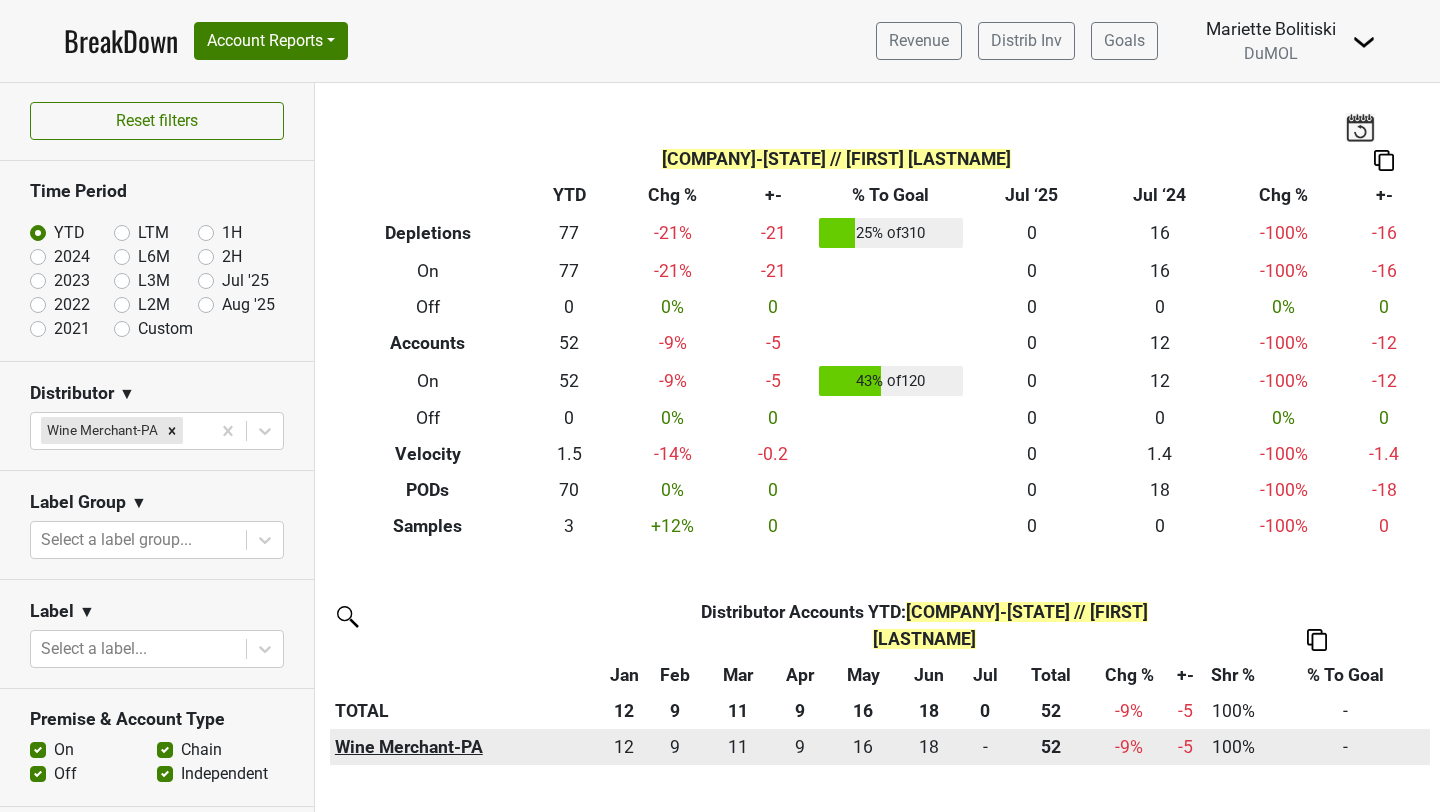 click on "Wine Merchant-PA" at bounding box center (466, 747) 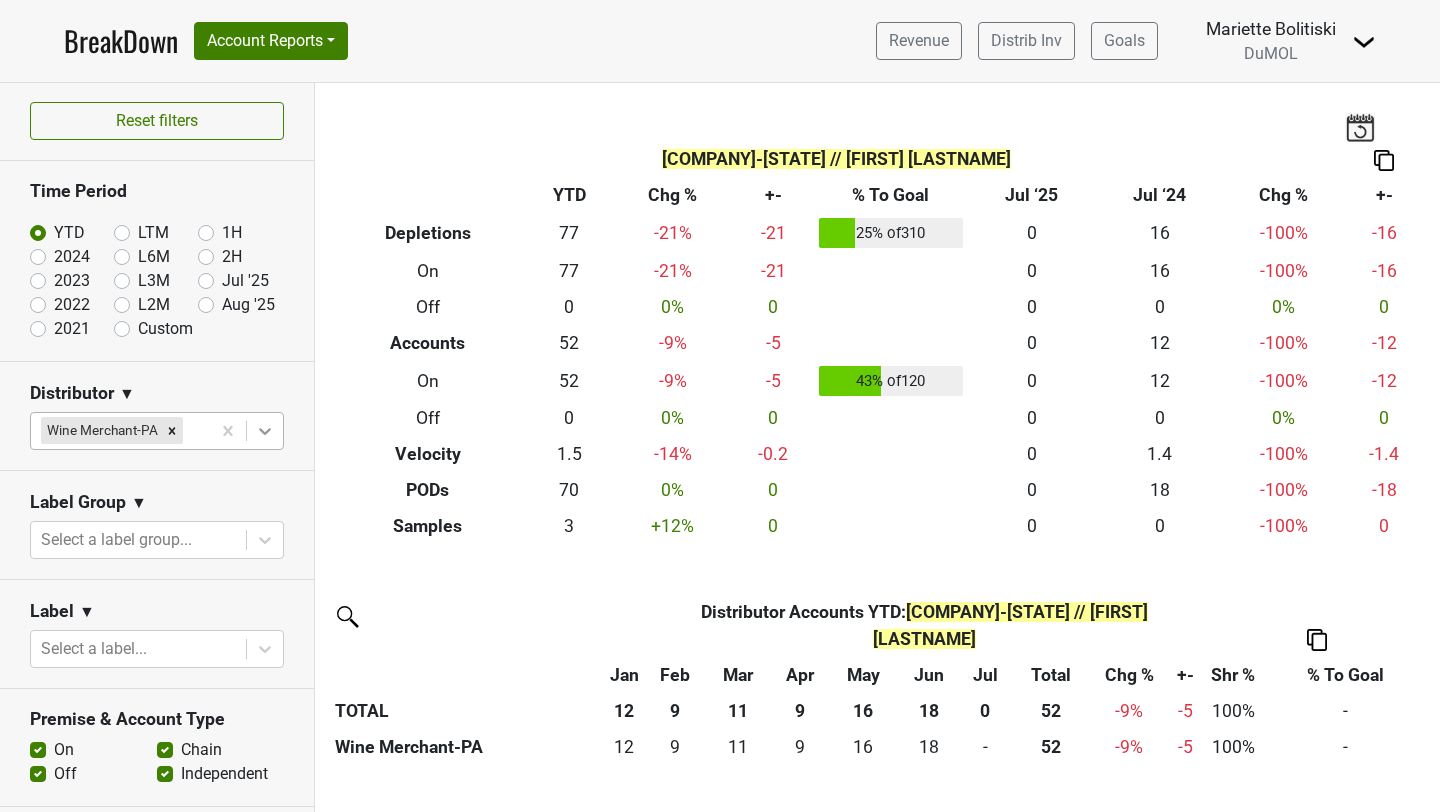 click 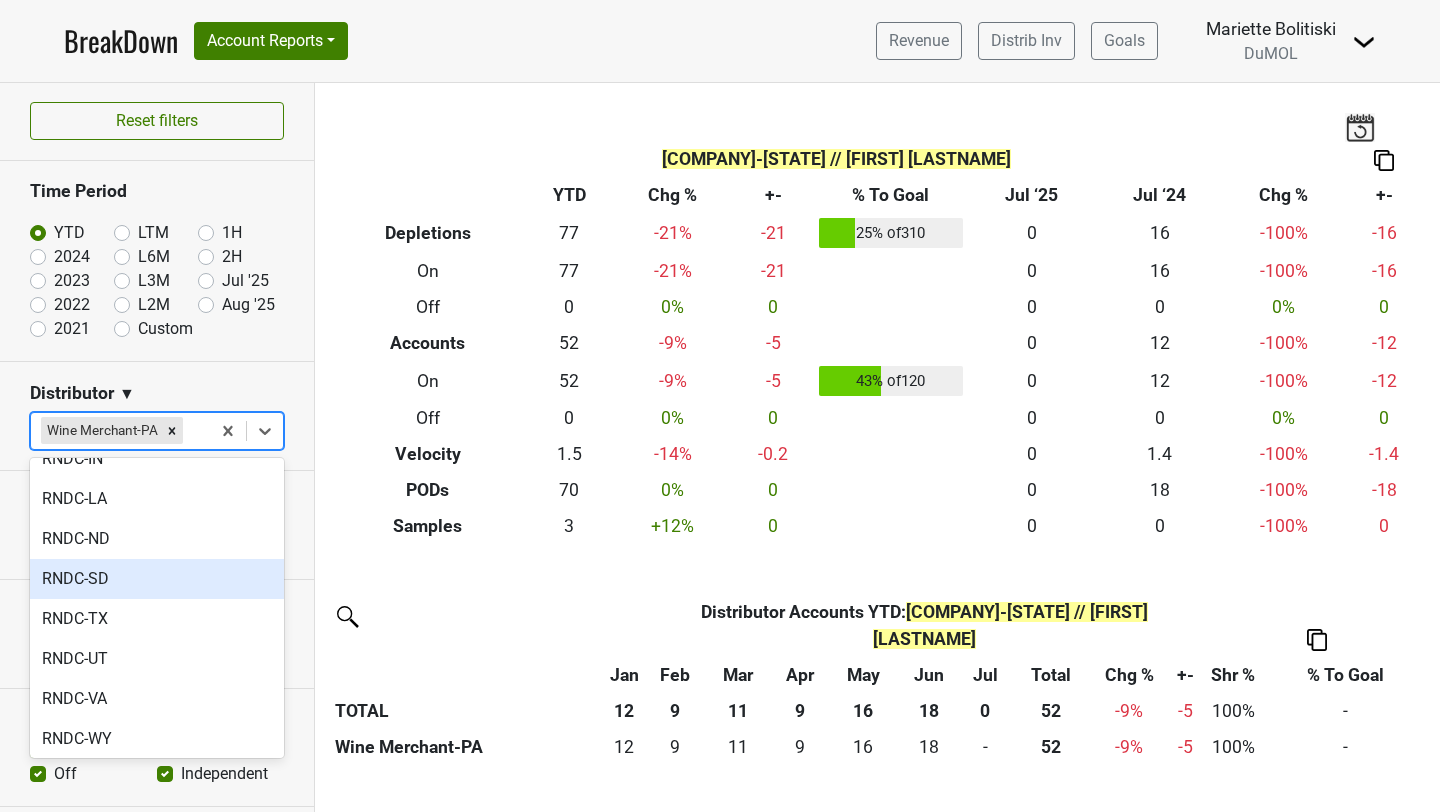 scroll, scrollTop: 2028, scrollLeft: 0, axis: vertical 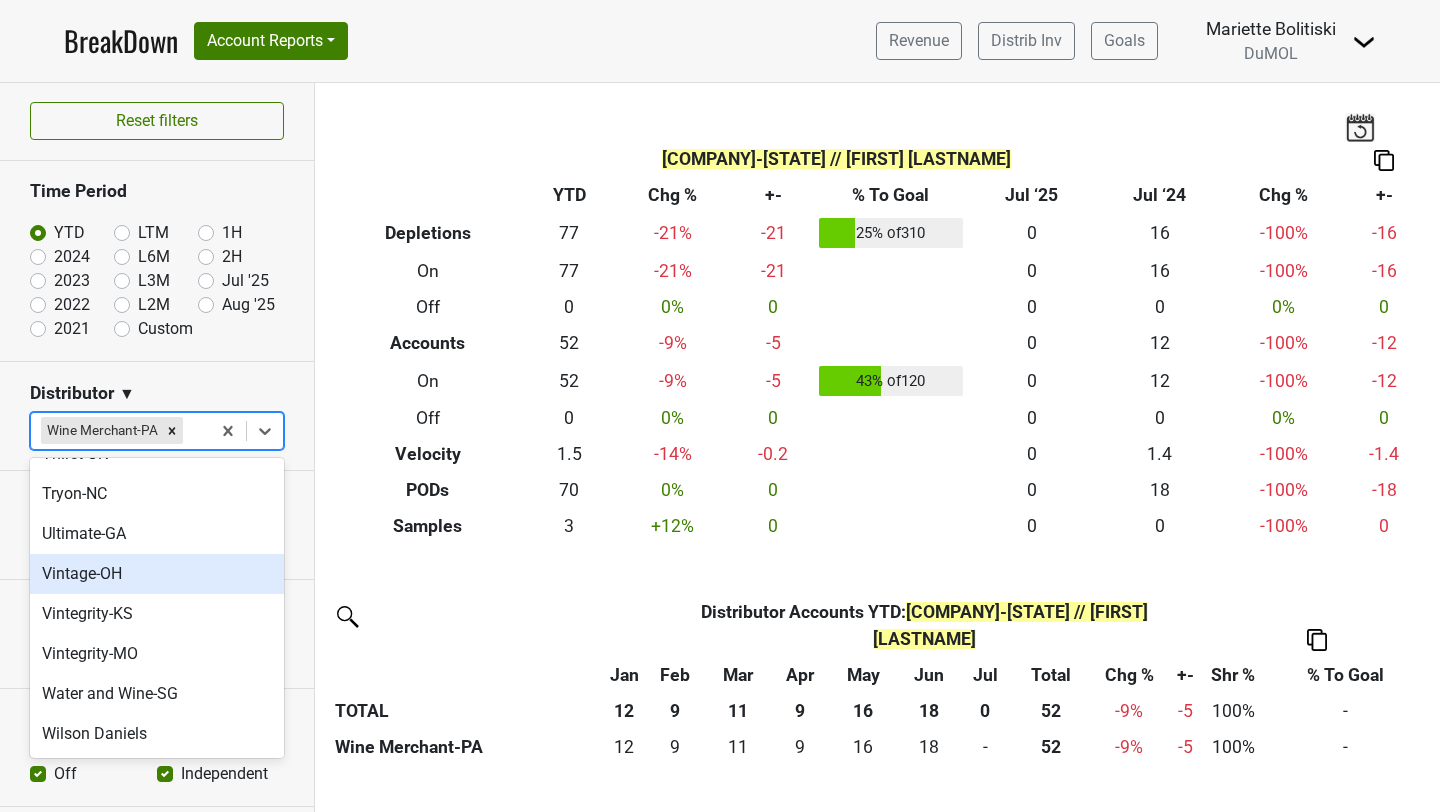 click on "Vintage-OH" at bounding box center (157, 574) 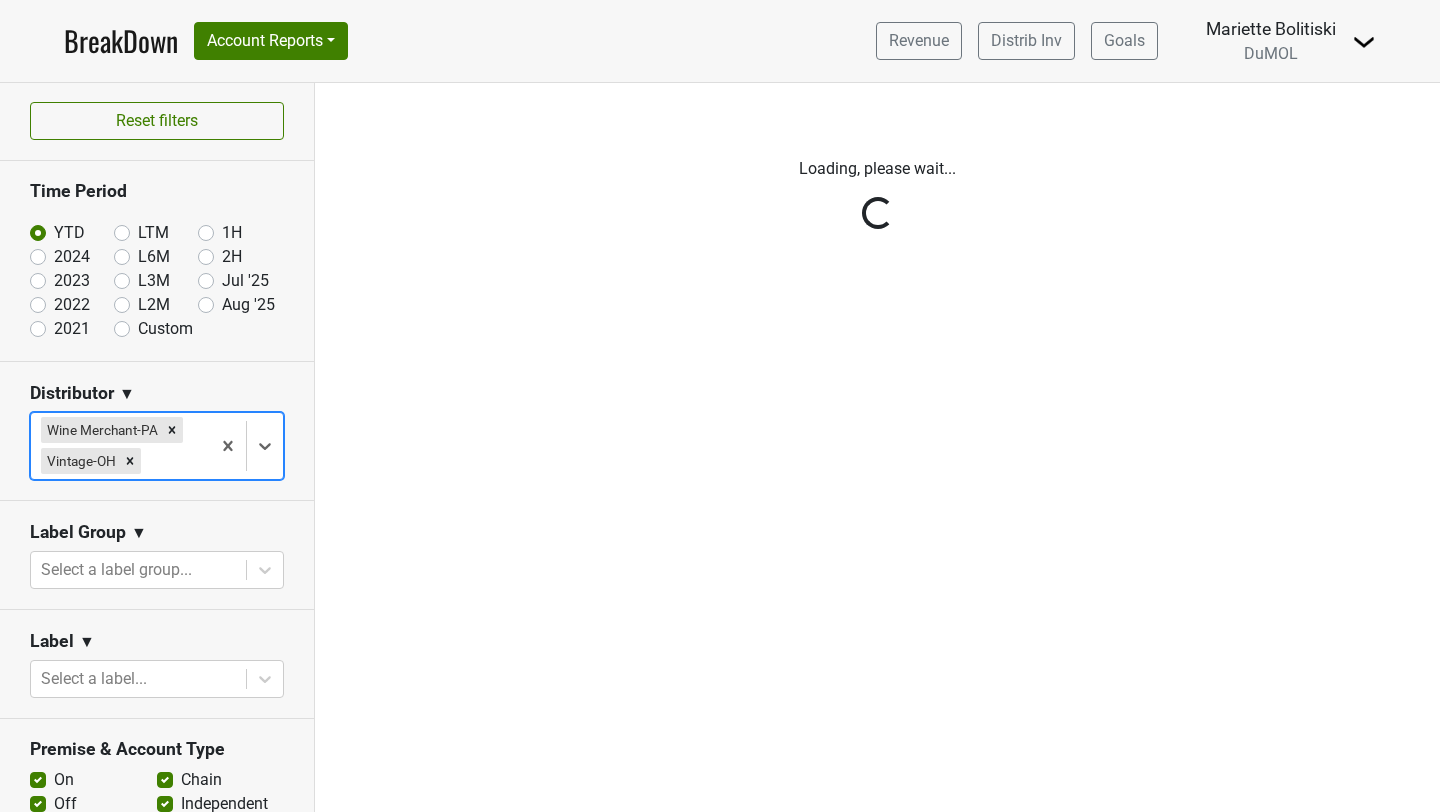 click 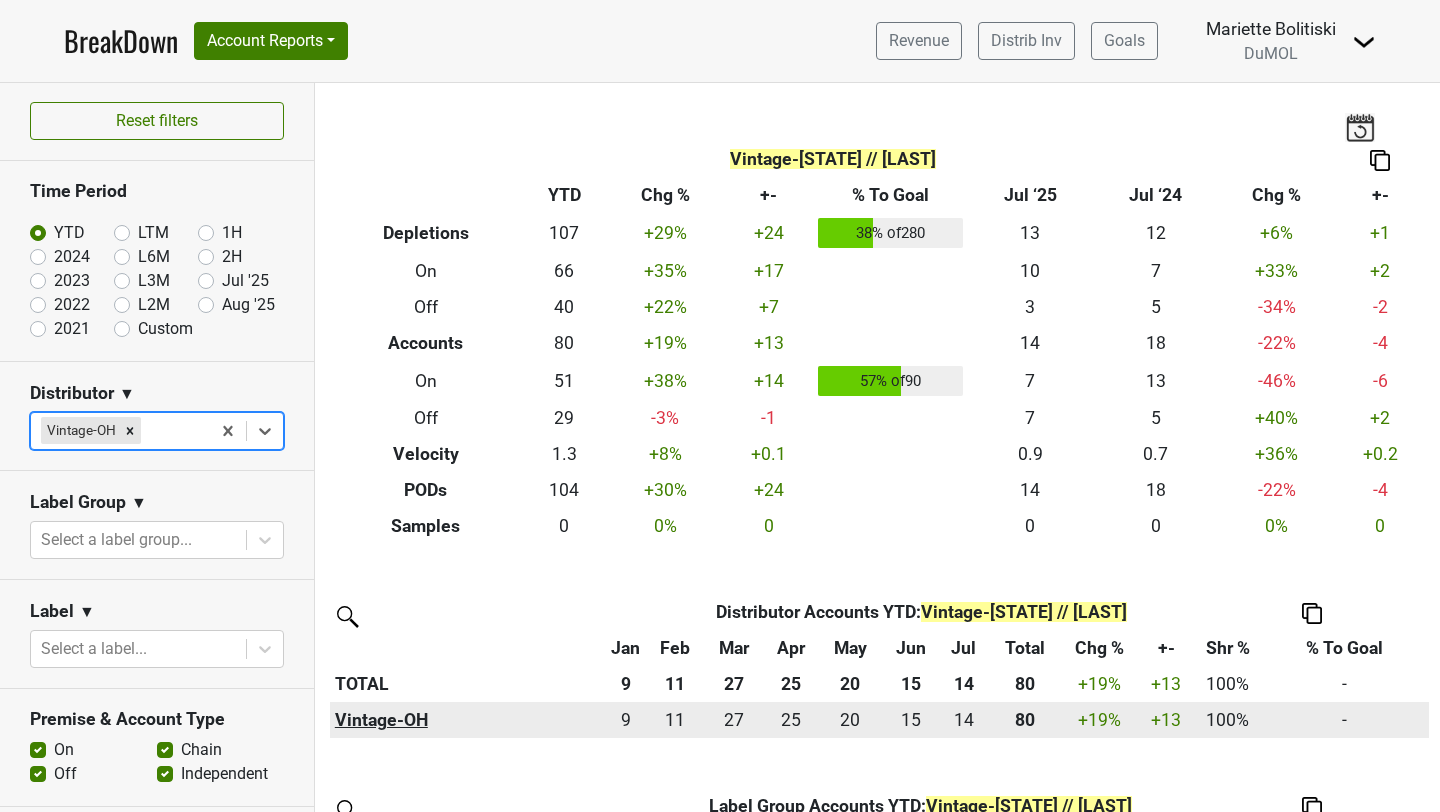 click on "Vintage-OH" at bounding box center [467, 720] 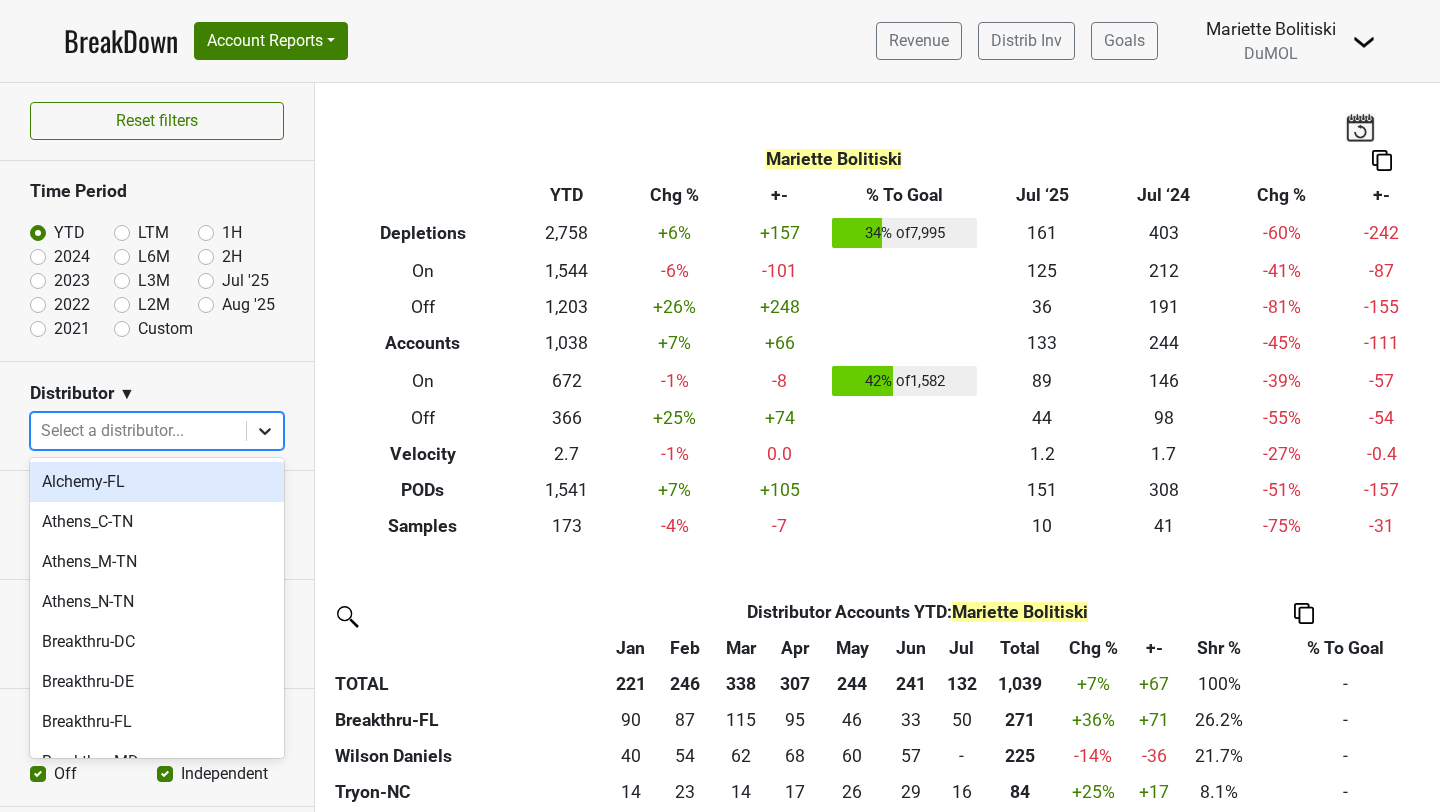 click 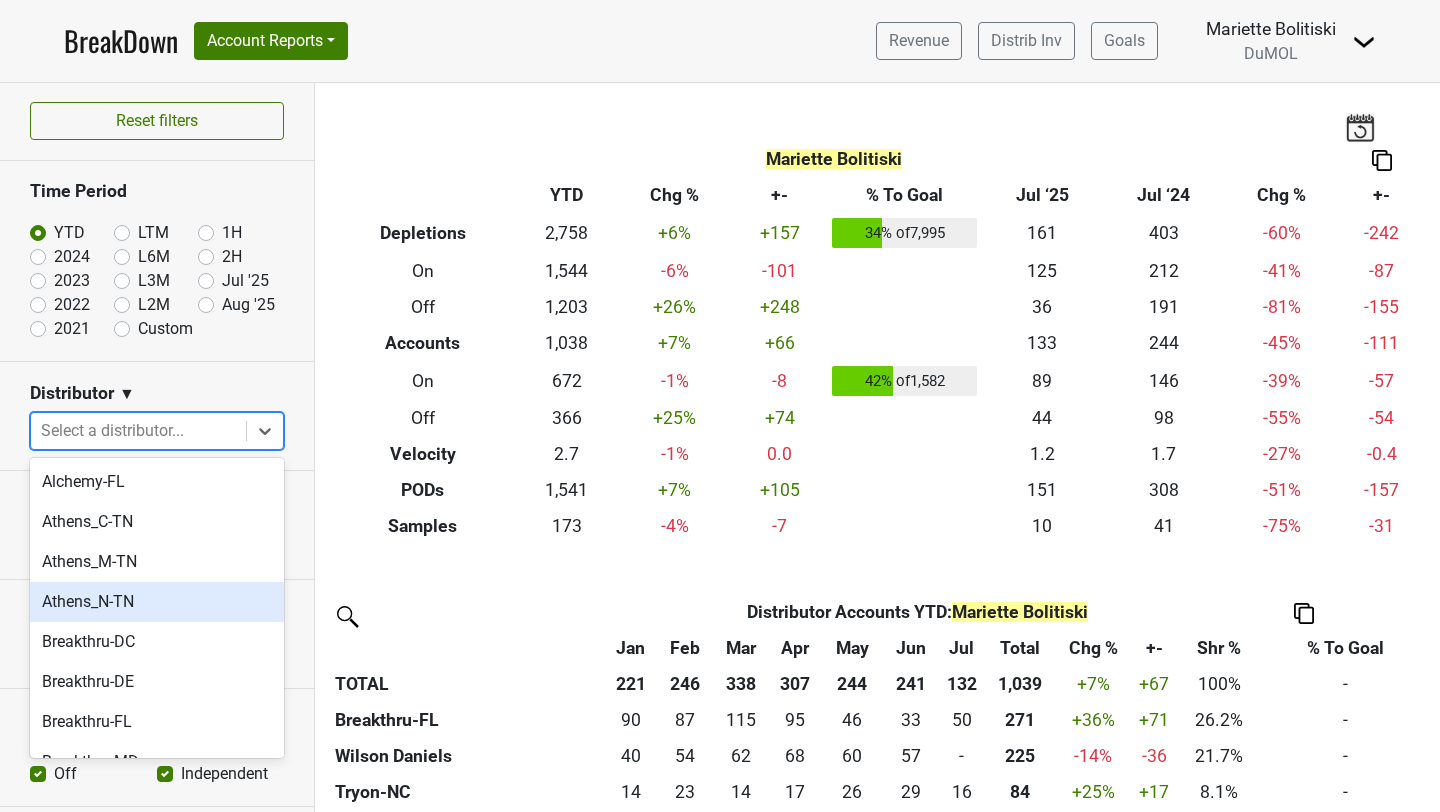 click on "Athens_N-TN" at bounding box center [157, 602] 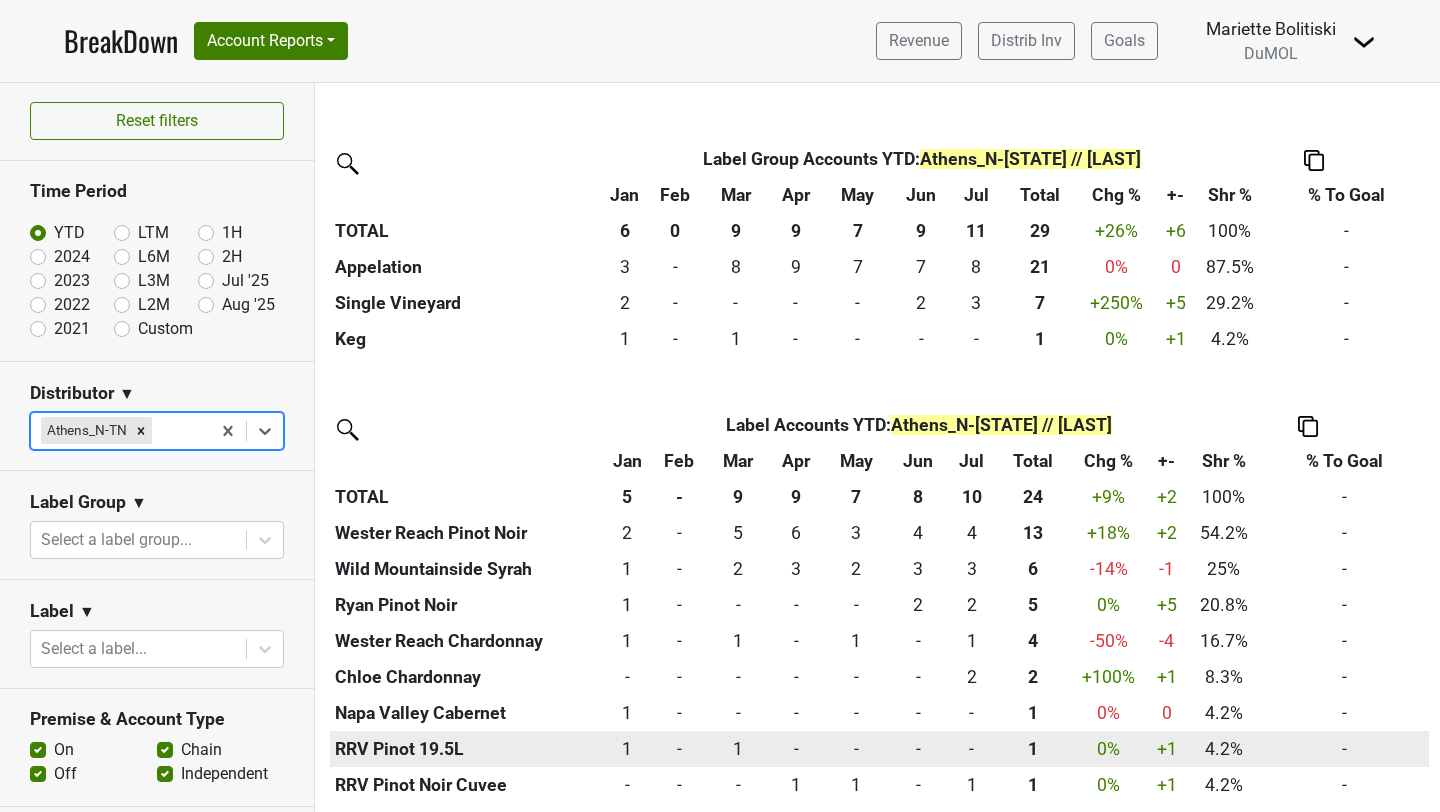 scroll, scrollTop: 642, scrollLeft: 0, axis: vertical 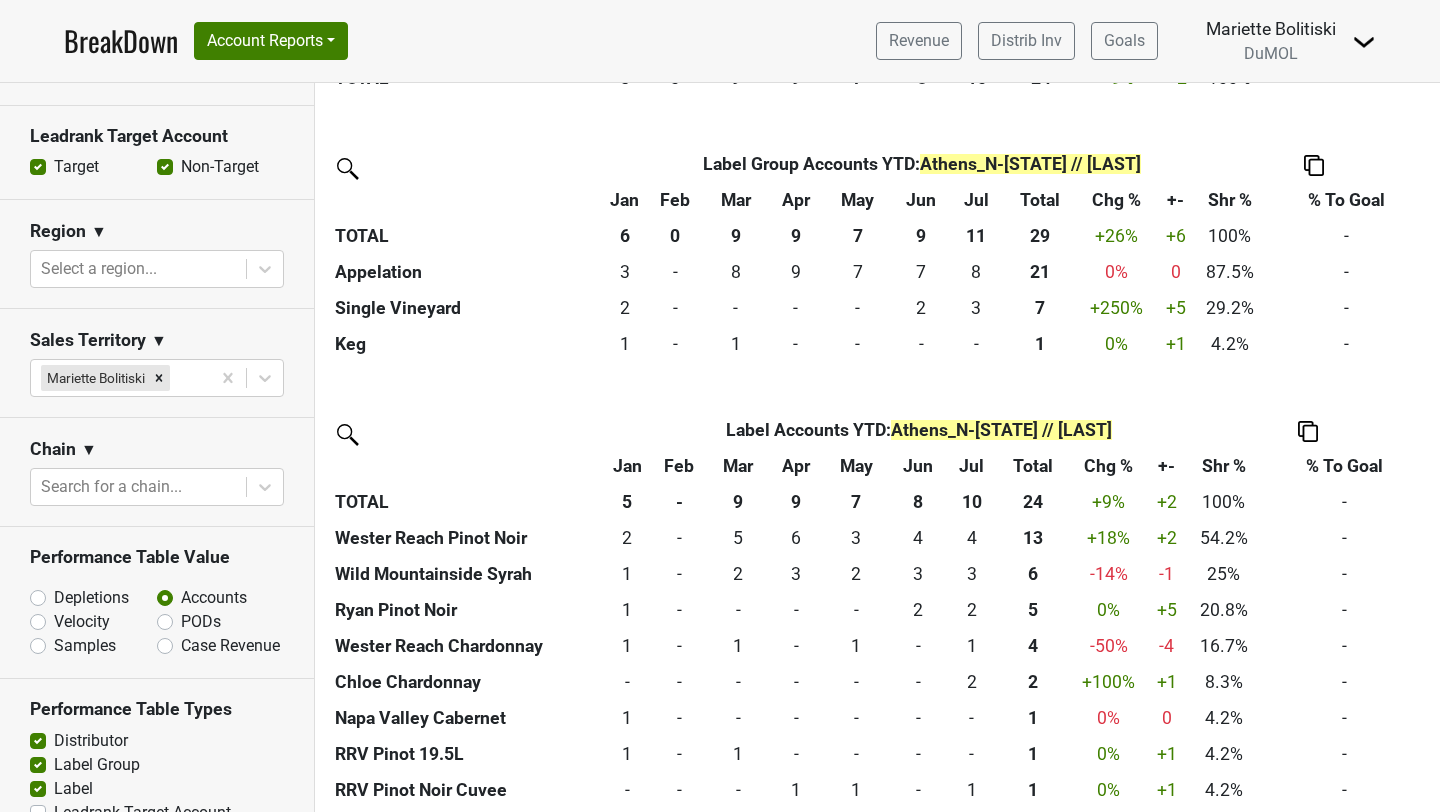click on "Depletions" at bounding box center (91, 598) 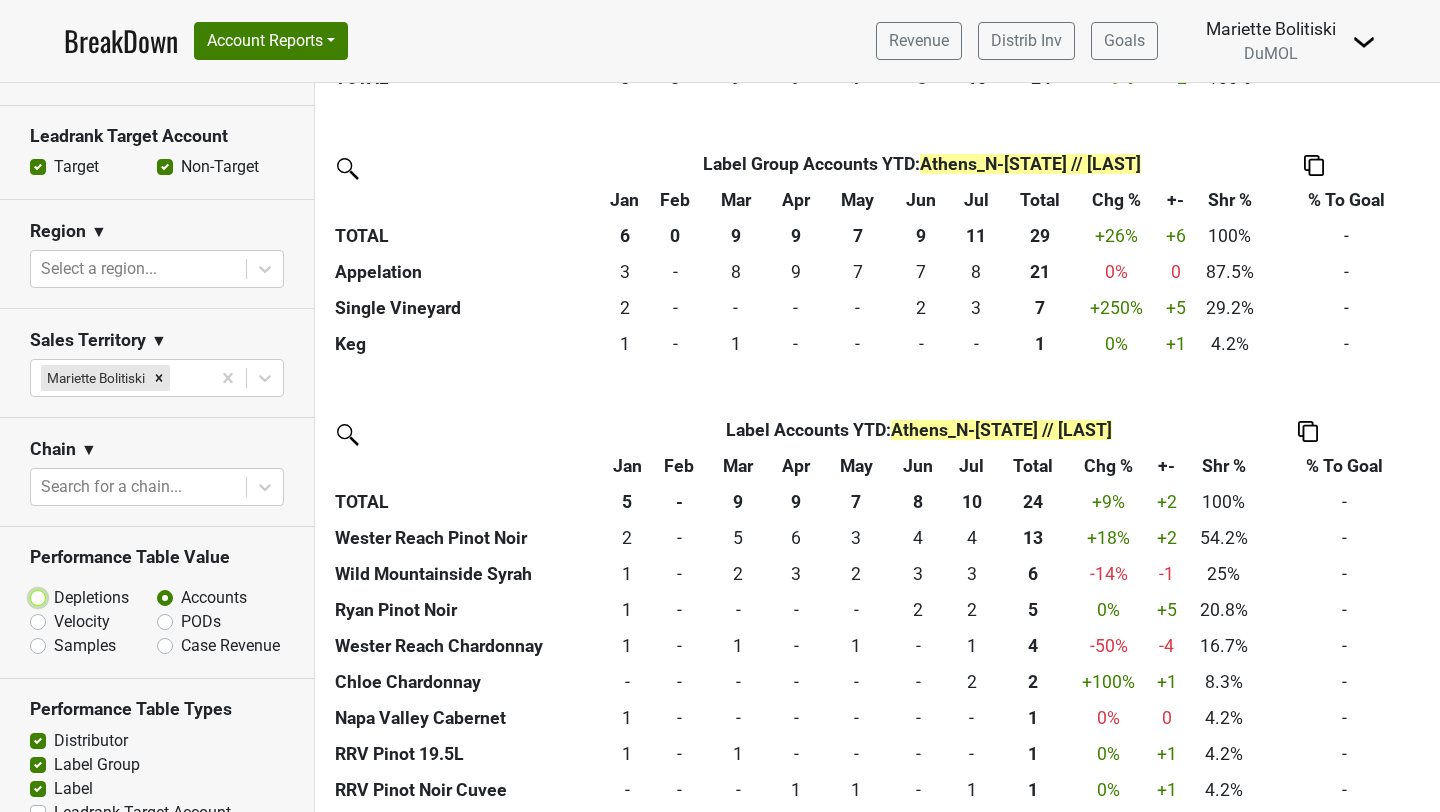 click on "Depletions" at bounding box center (90, 596) 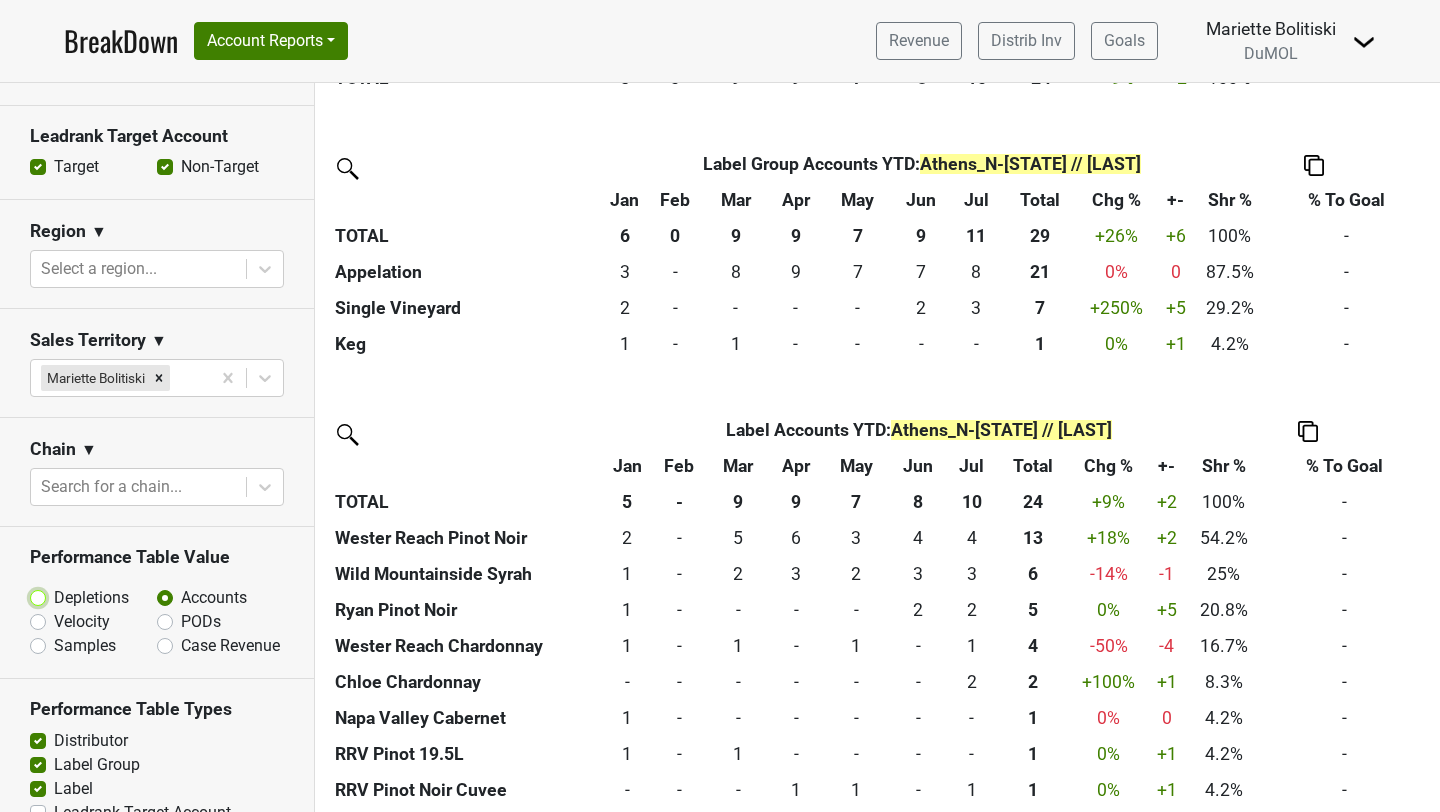 radio on "true" 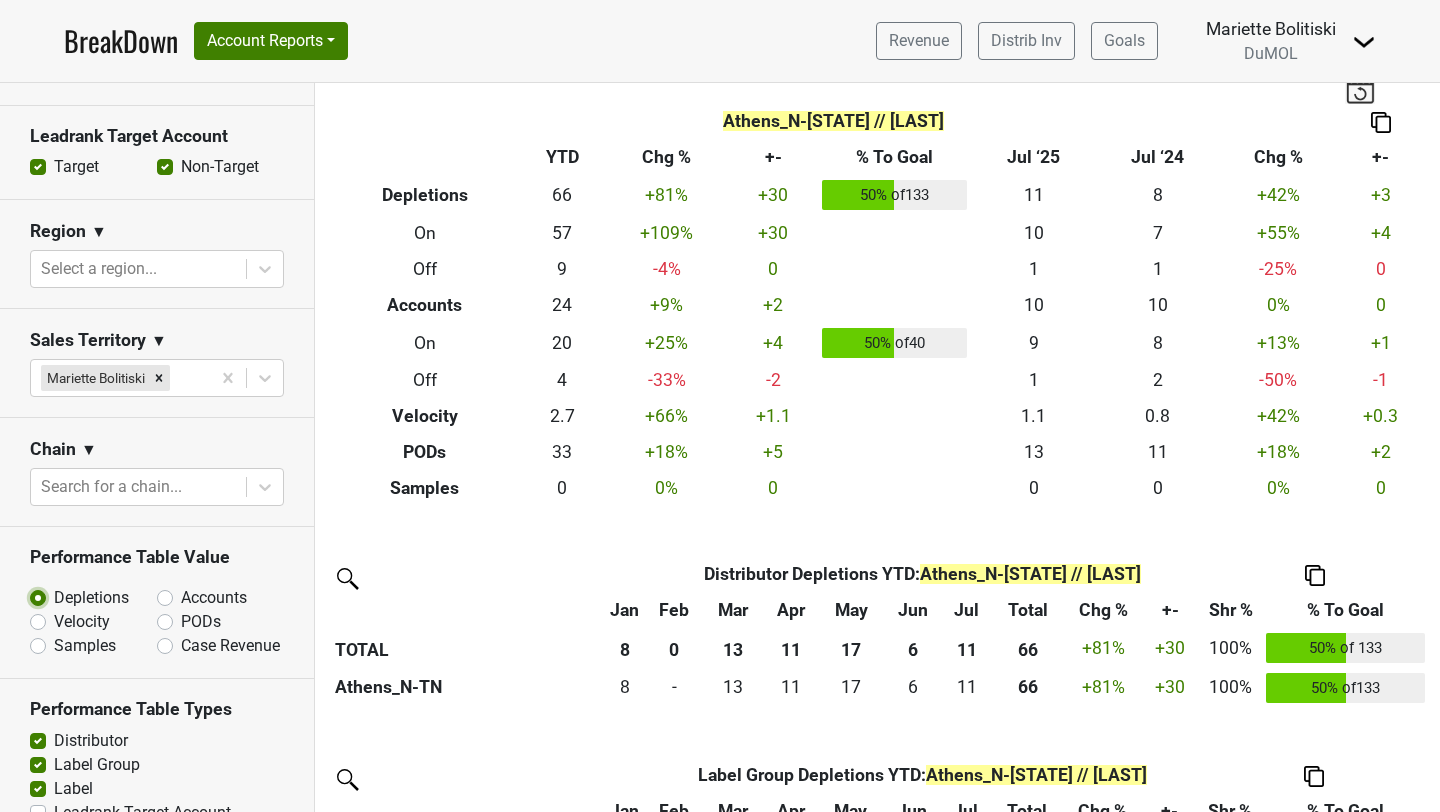 scroll, scrollTop: 0, scrollLeft: 0, axis: both 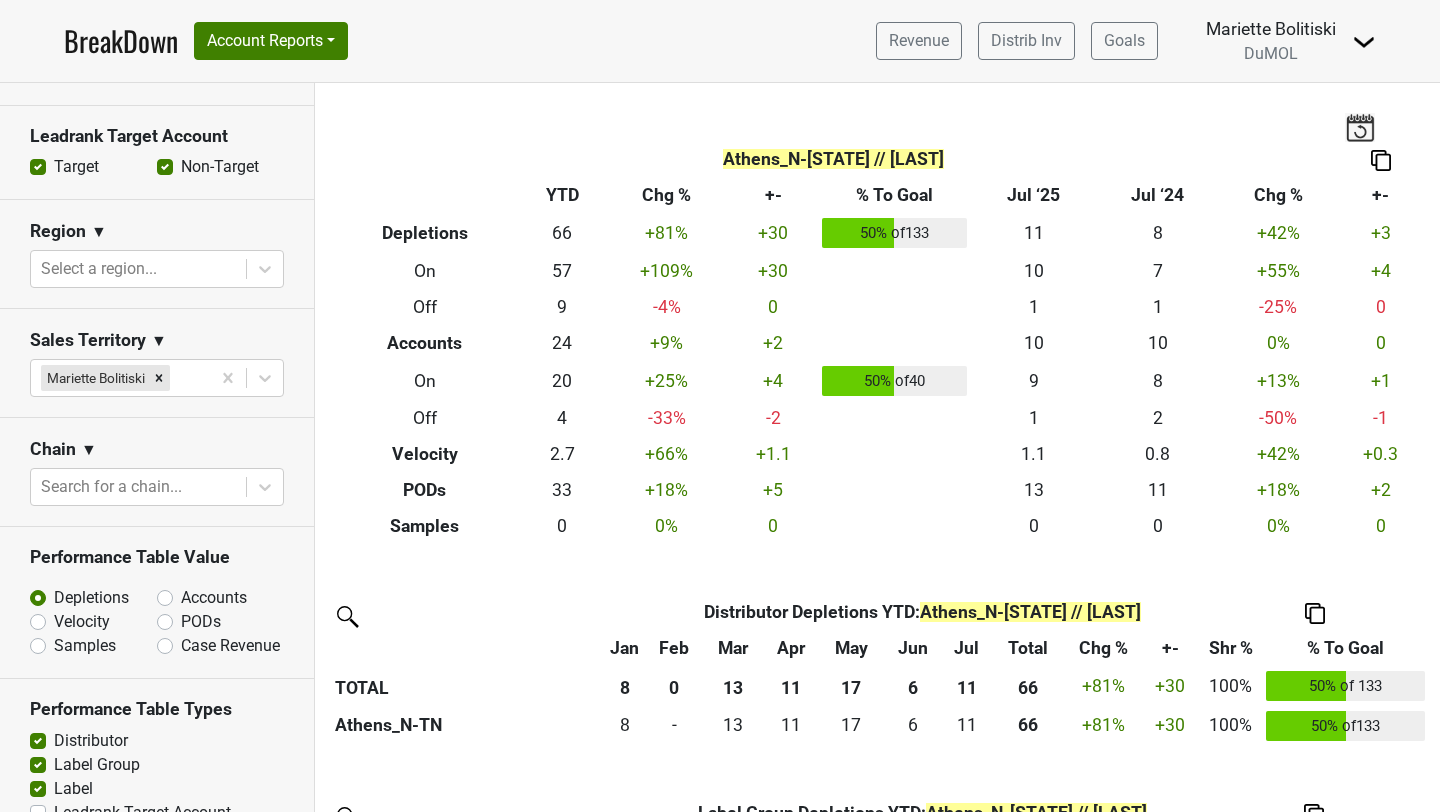 click at bounding box center (1381, 160) 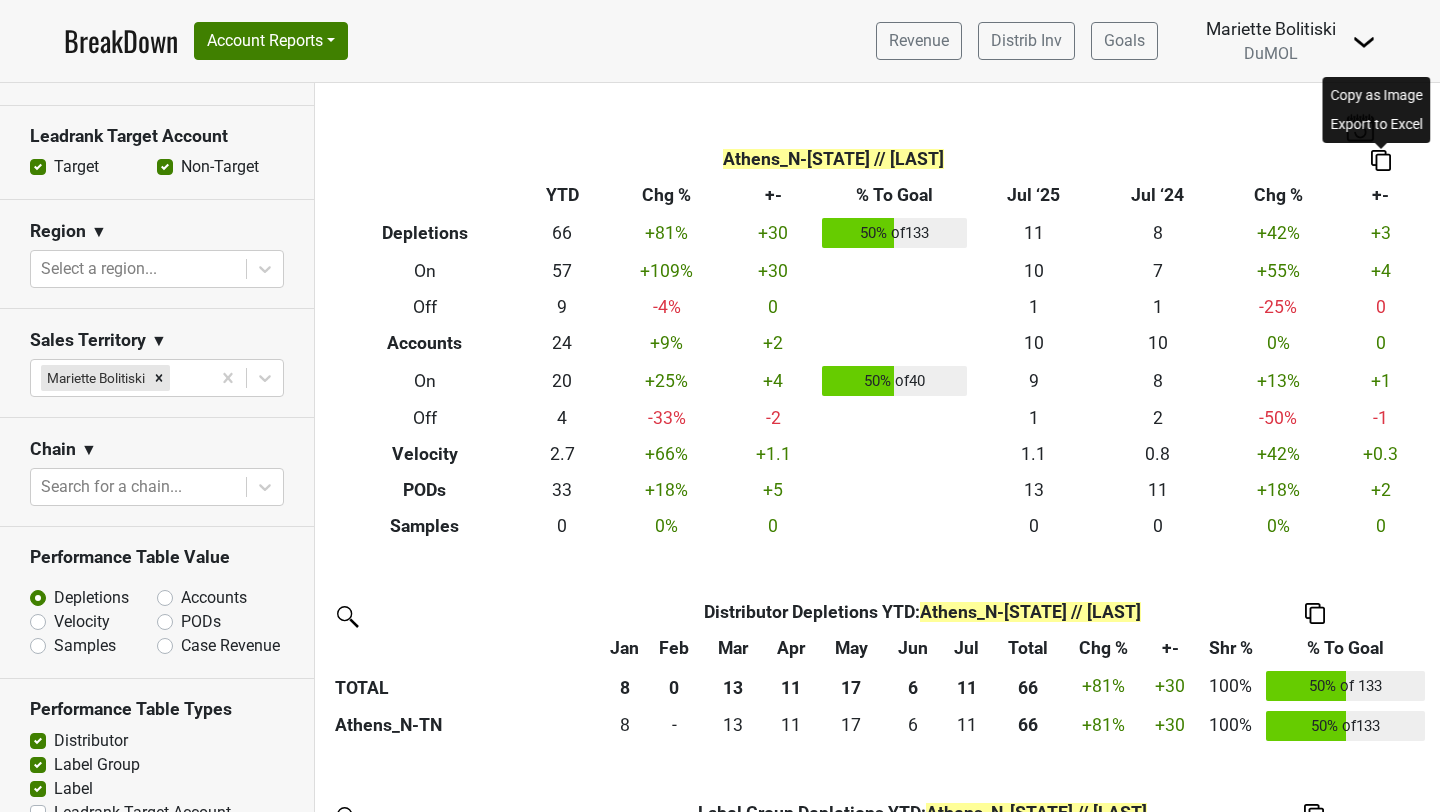 click on "Copy as Image" at bounding box center [1377, 95] 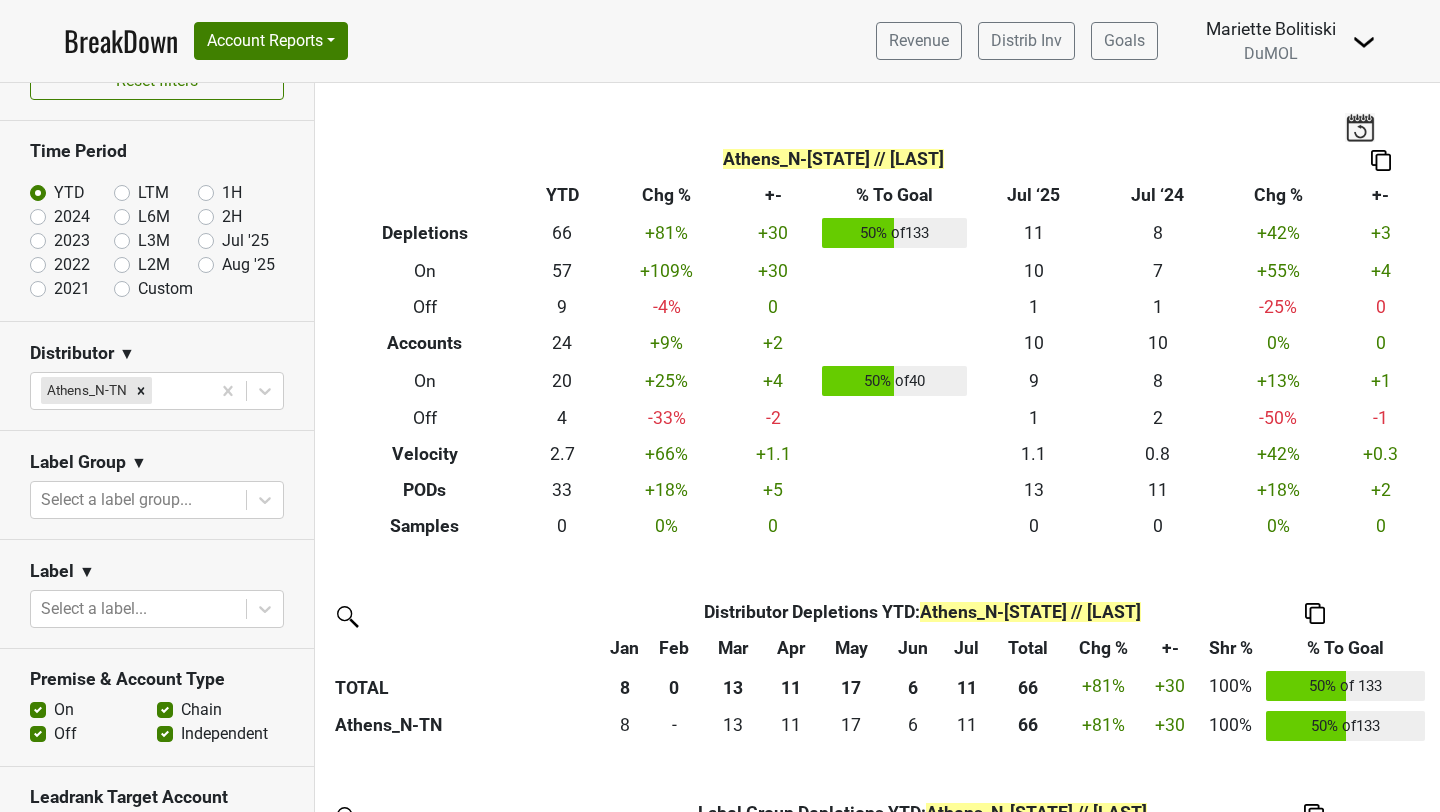 scroll, scrollTop: 0, scrollLeft: 0, axis: both 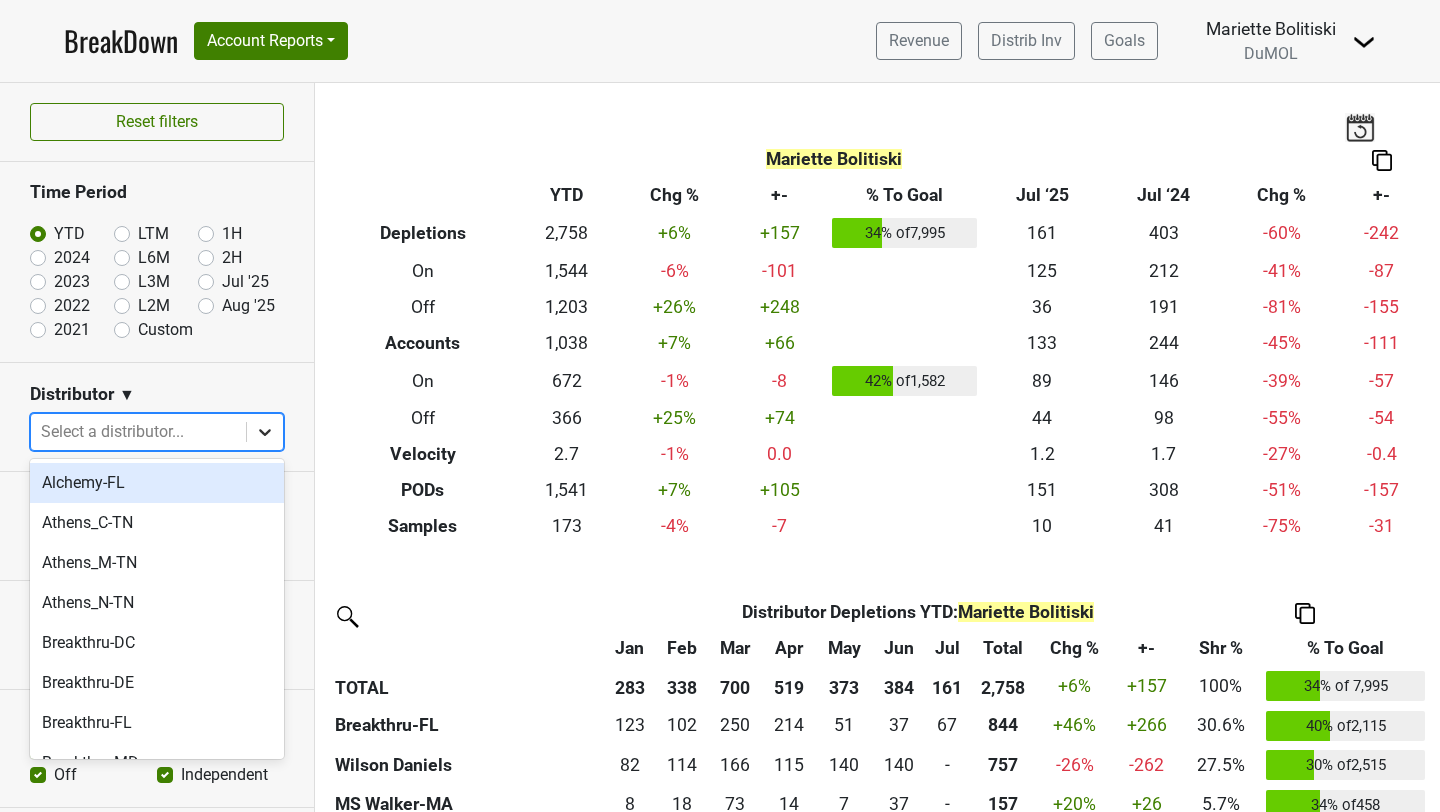 click 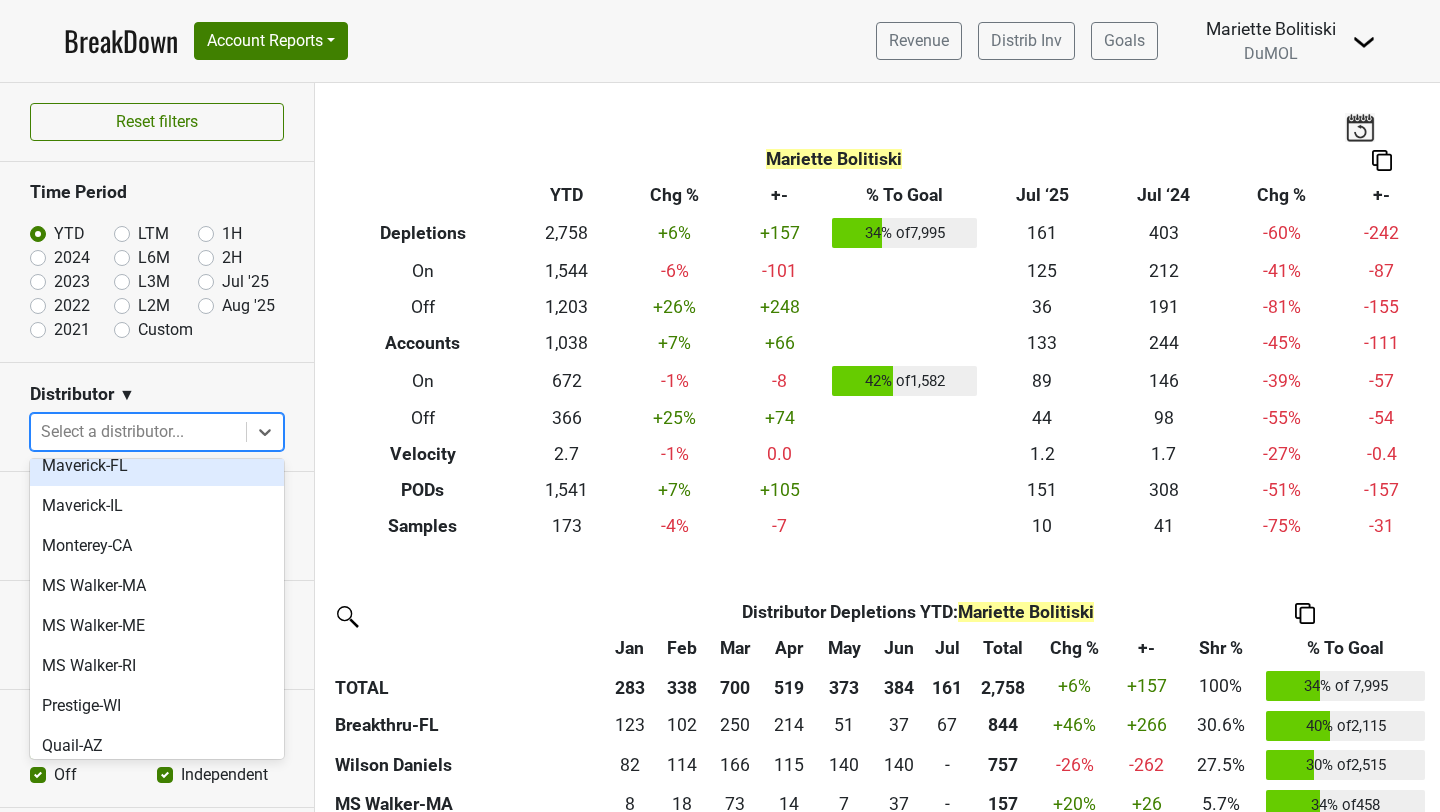 scroll, scrollTop: 1063, scrollLeft: 0, axis: vertical 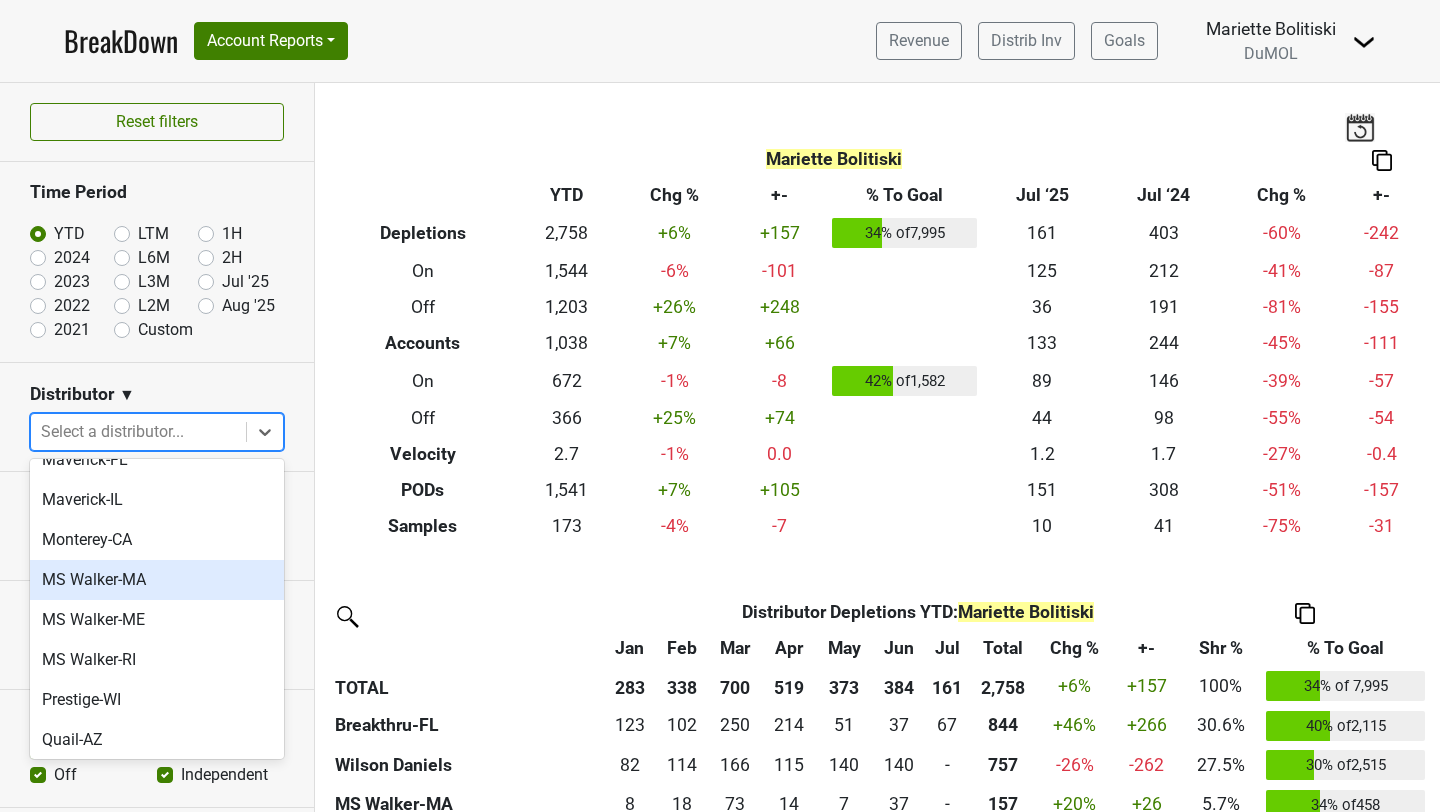 click on "MS Walker-MA" at bounding box center (157, 580) 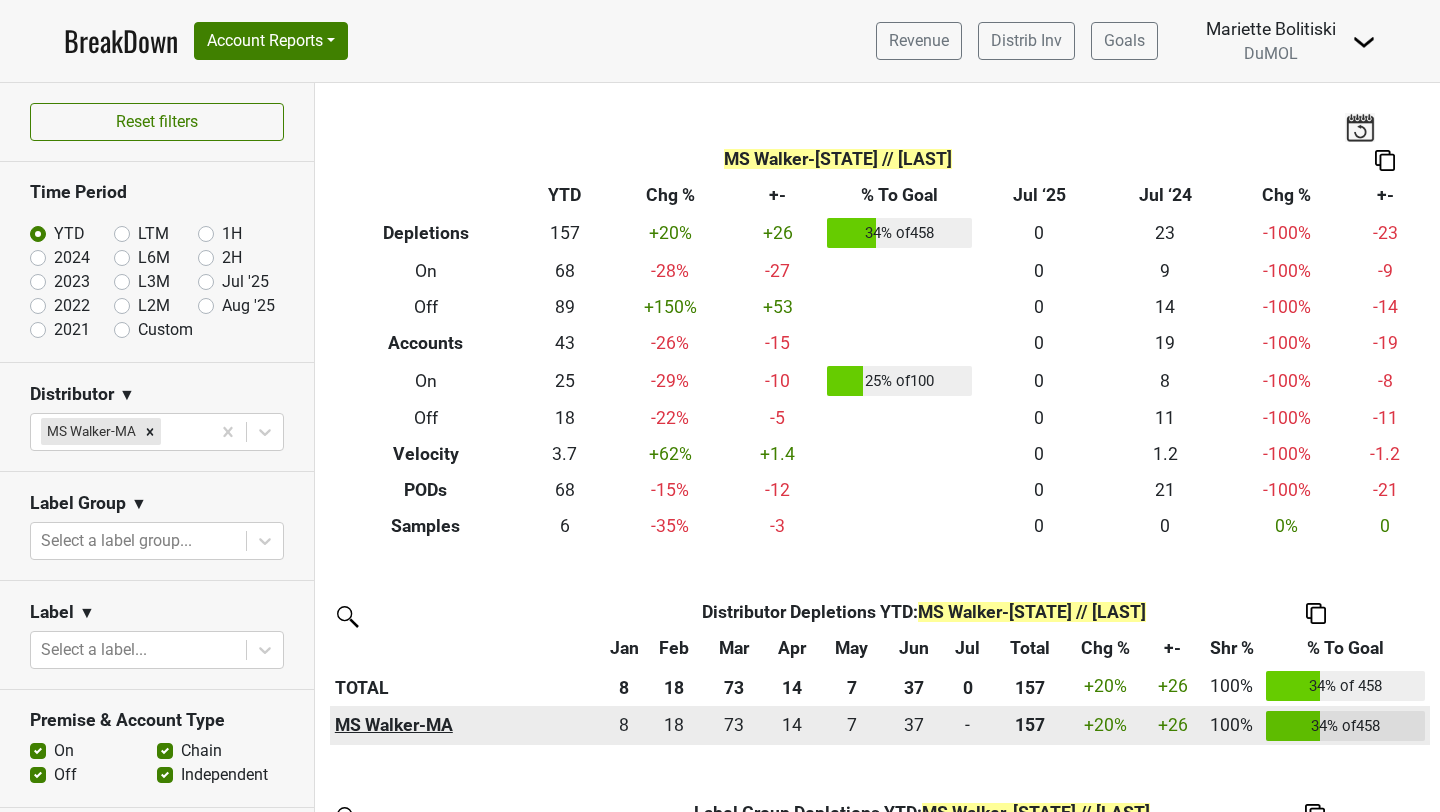 click on "MS Walker-MA" at bounding box center (466, 726) 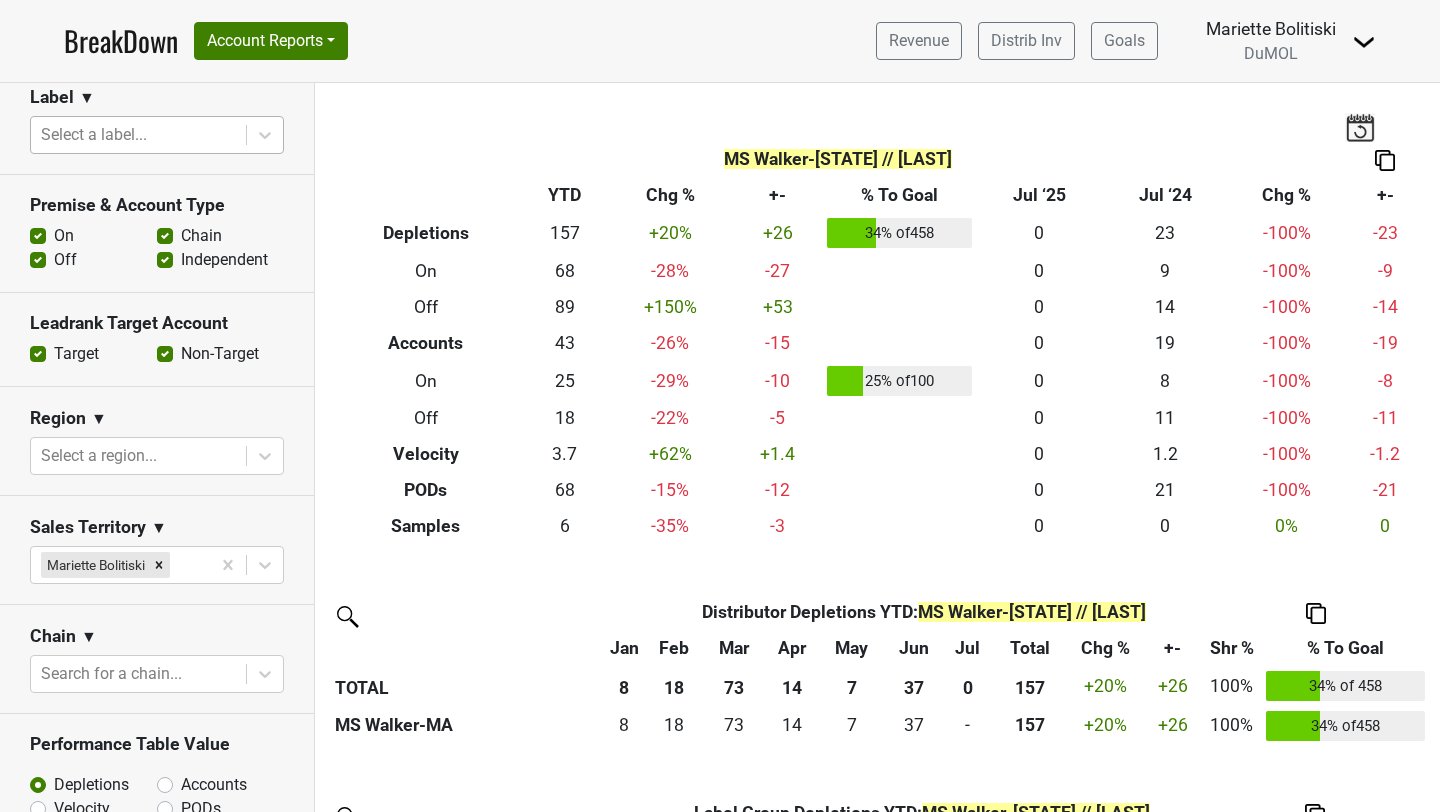 scroll, scrollTop: 780, scrollLeft: 0, axis: vertical 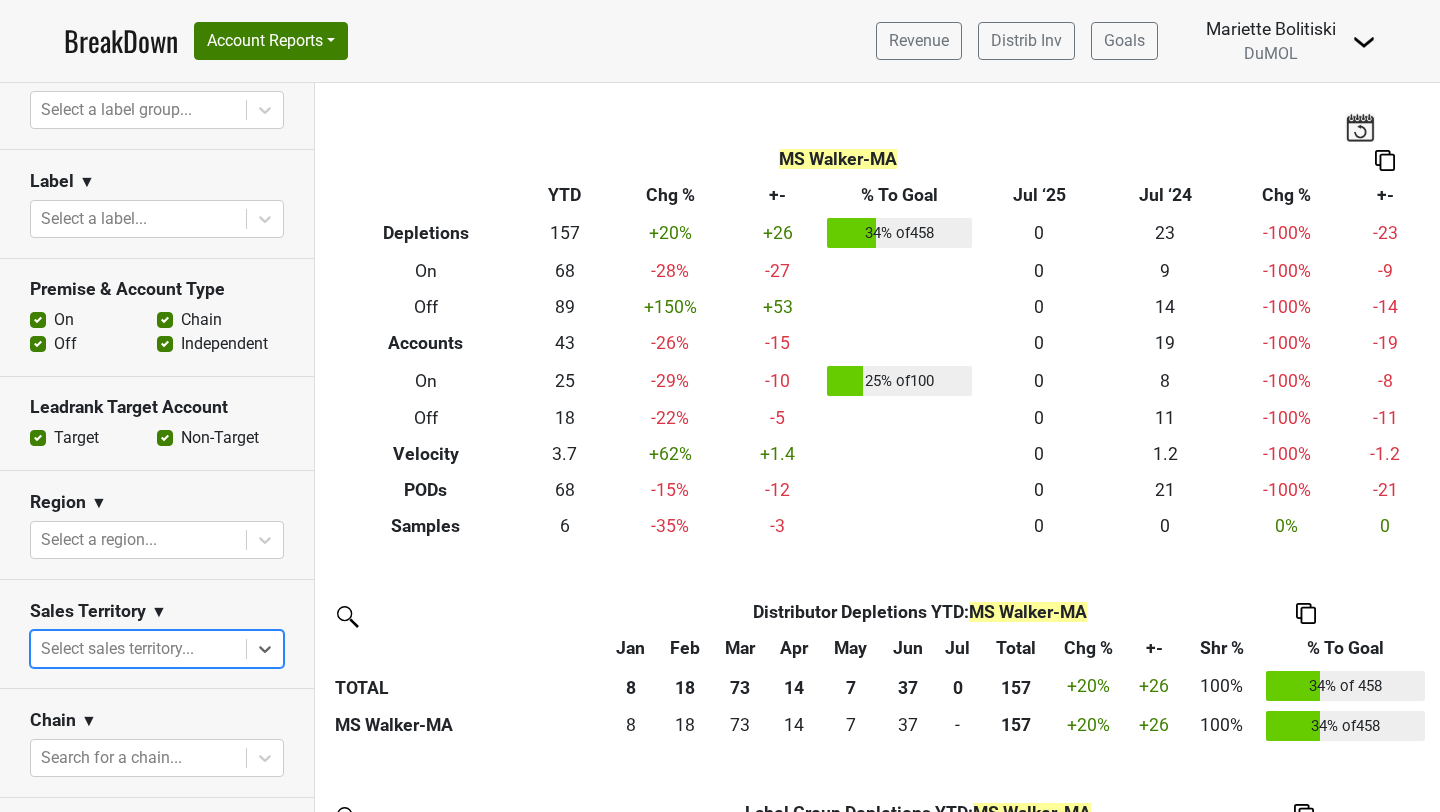 click on "On" at bounding box center [64, 320] 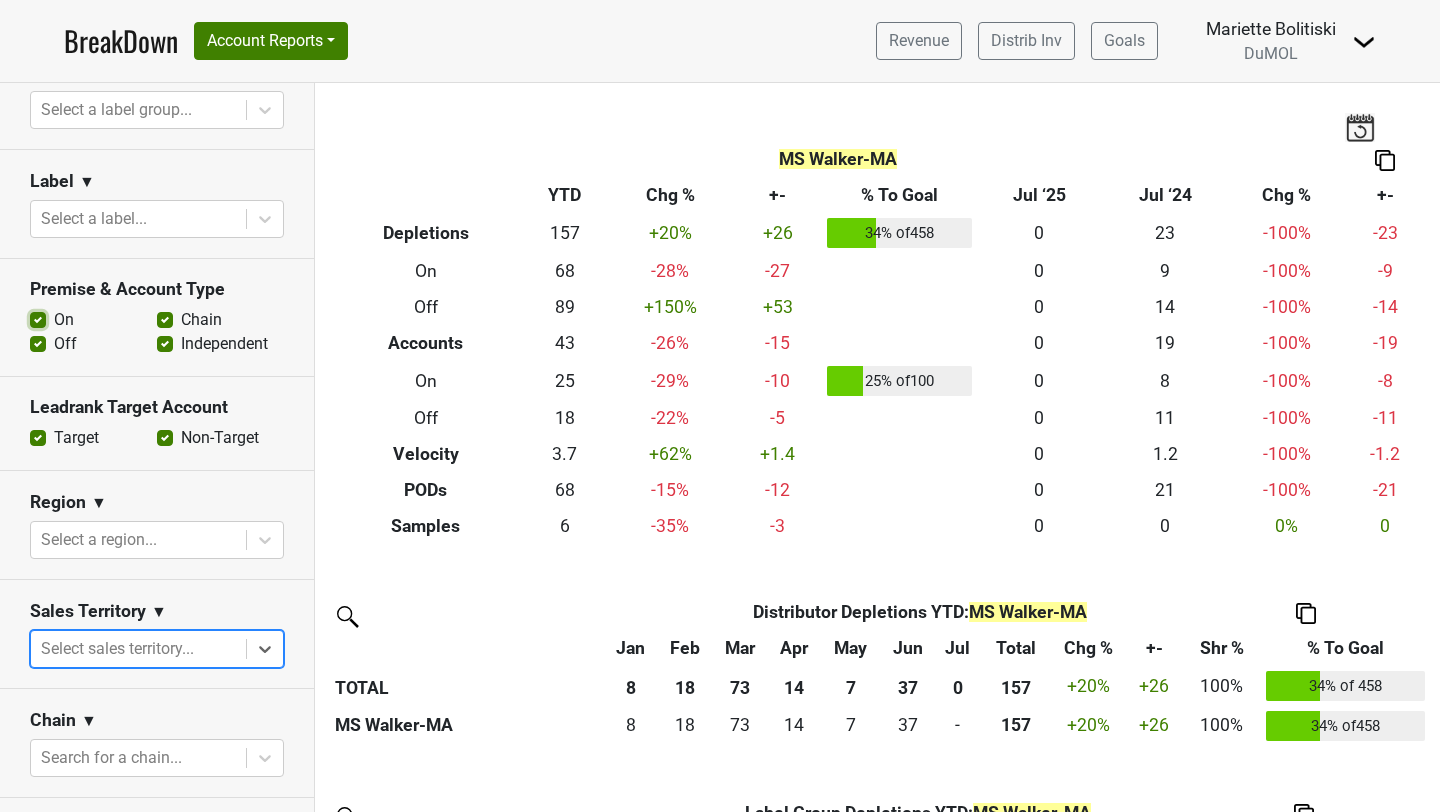 click on "On" at bounding box center (38, 318) 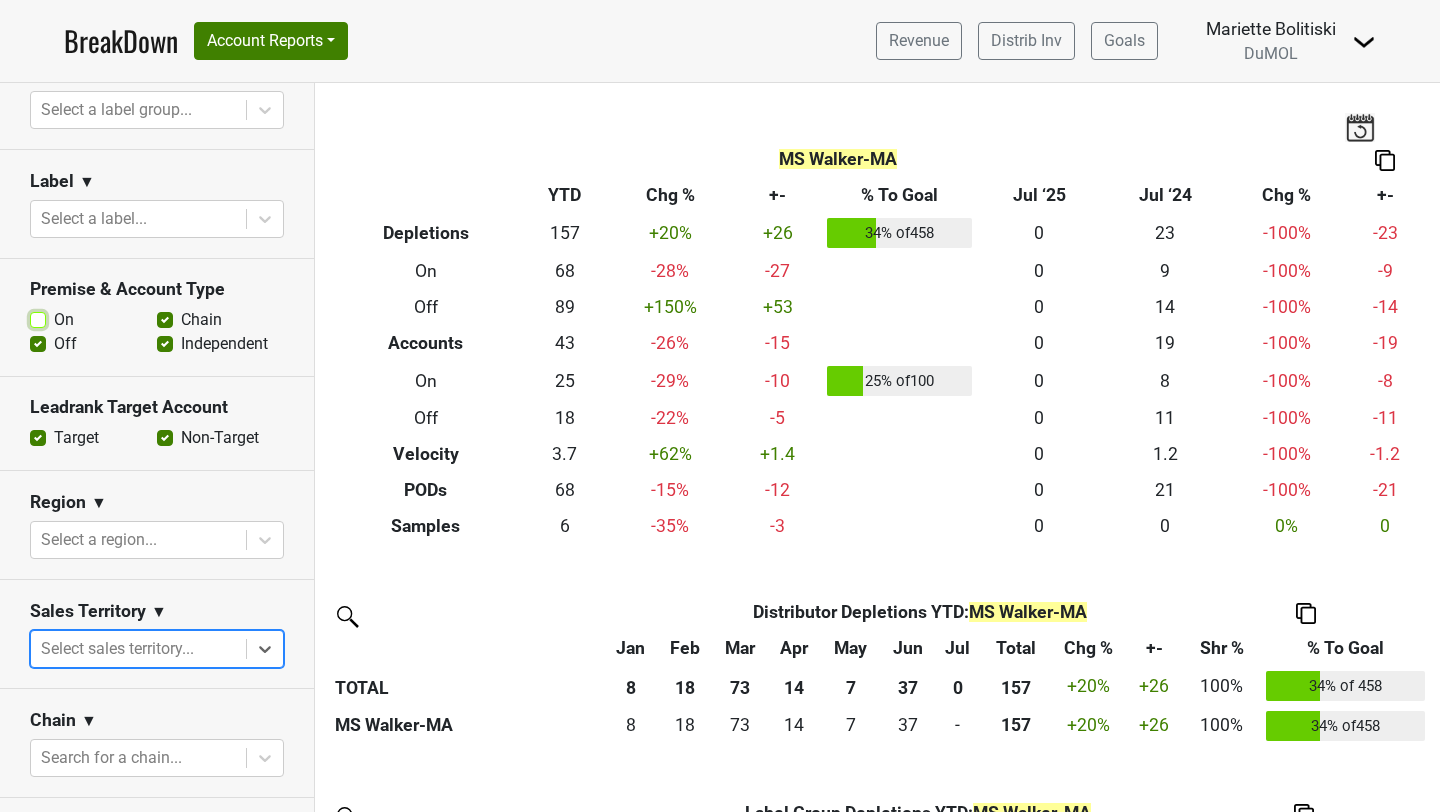 checkbox on "false" 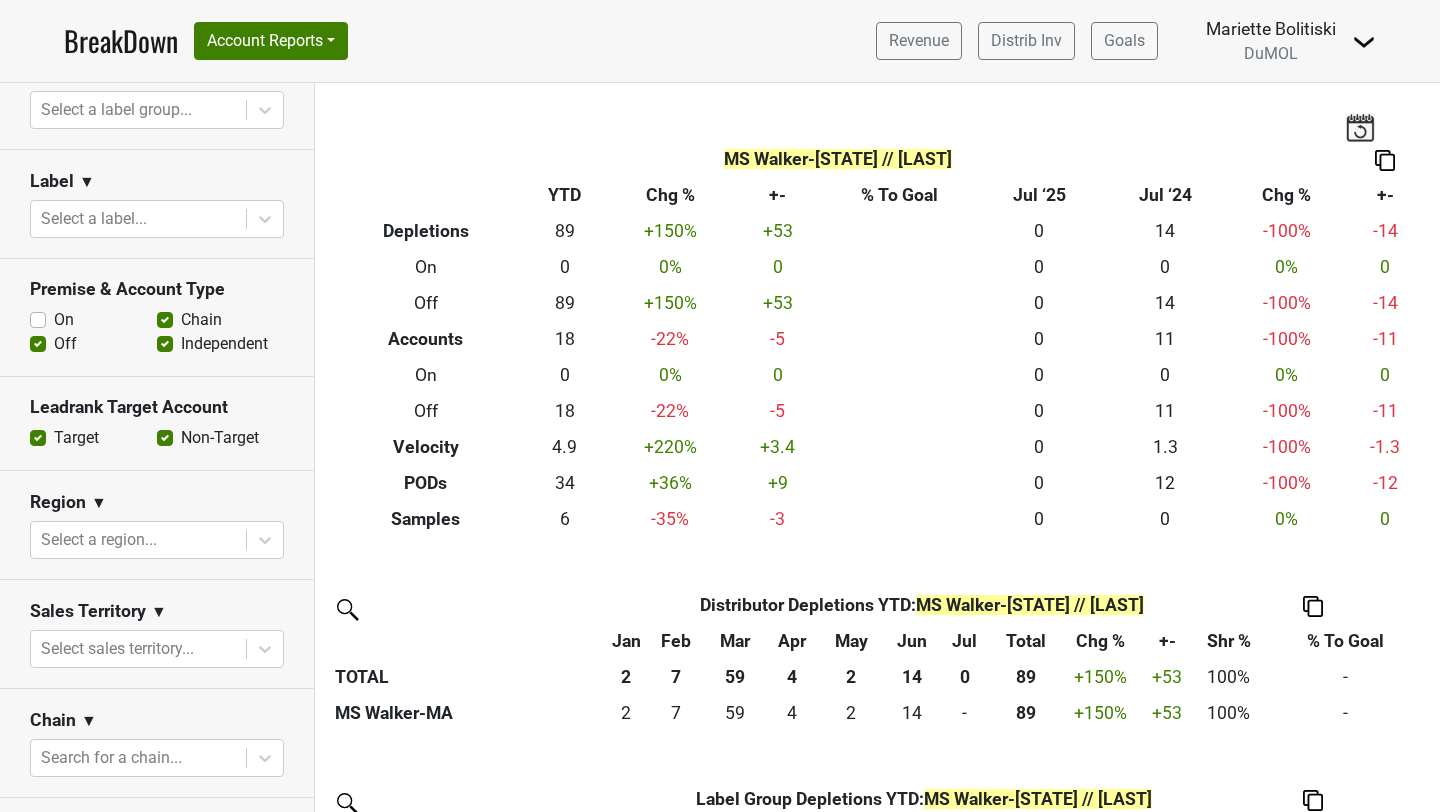 click on "Independent" at bounding box center [224, 344] 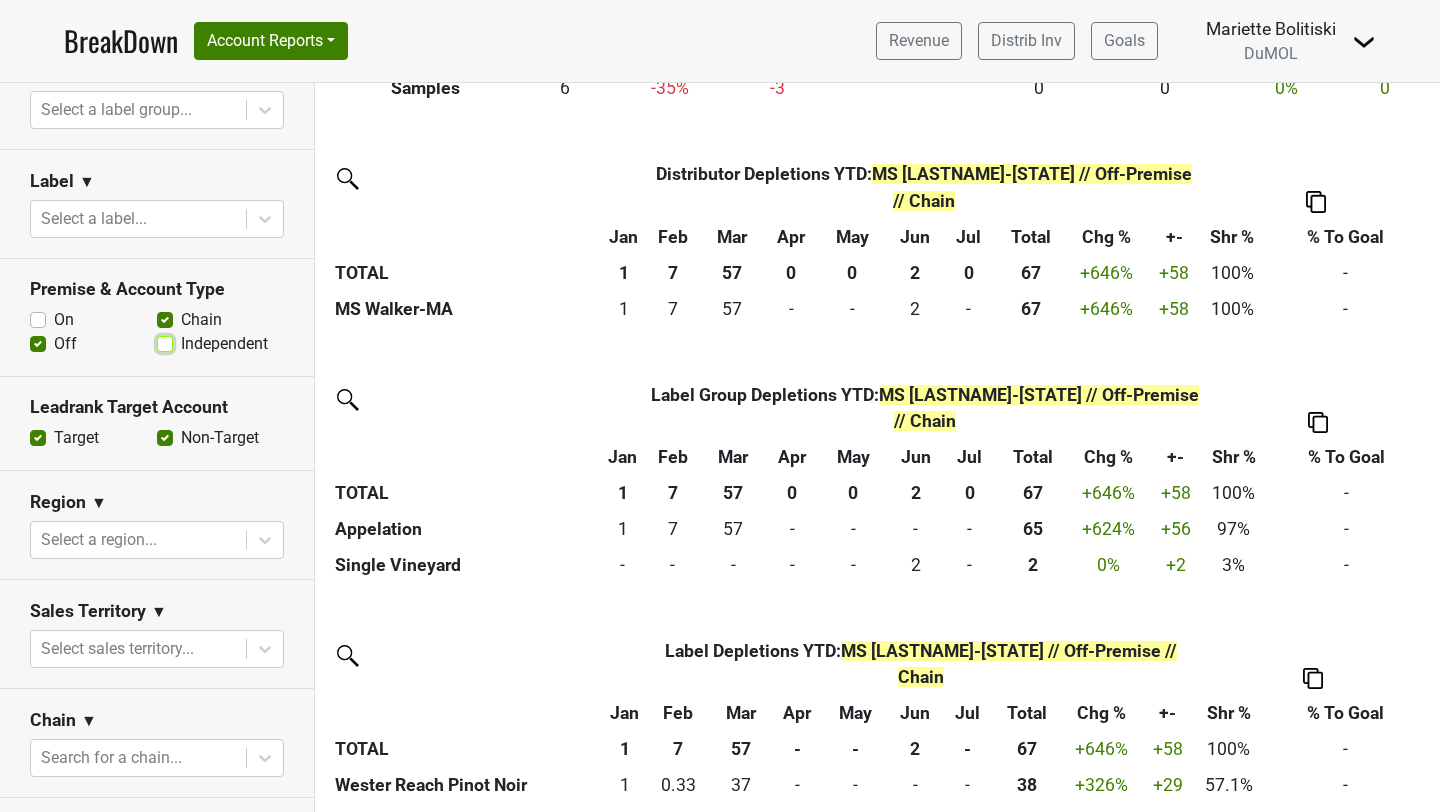 scroll, scrollTop: 0, scrollLeft: 0, axis: both 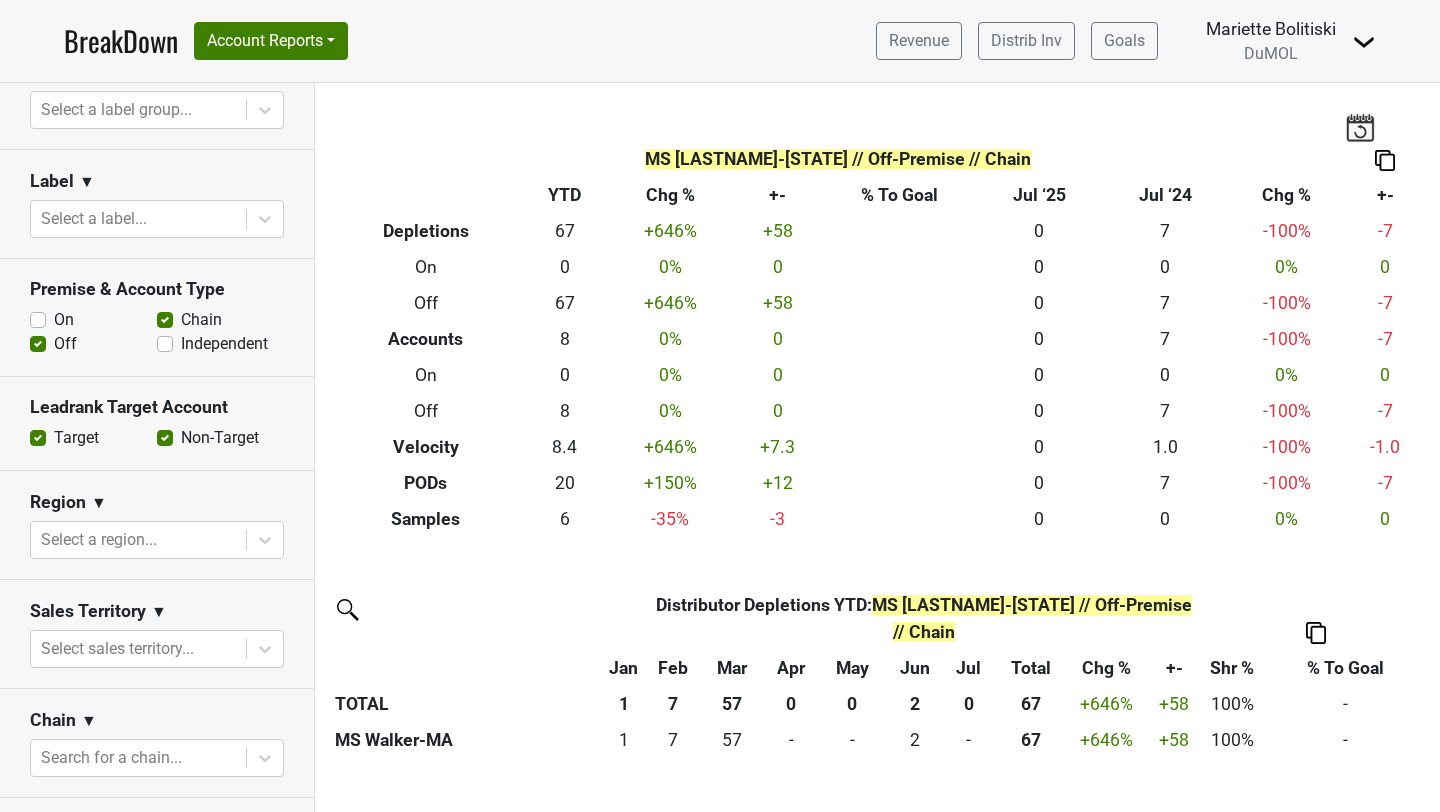 click on "Independent" at bounding box center [224, 344] 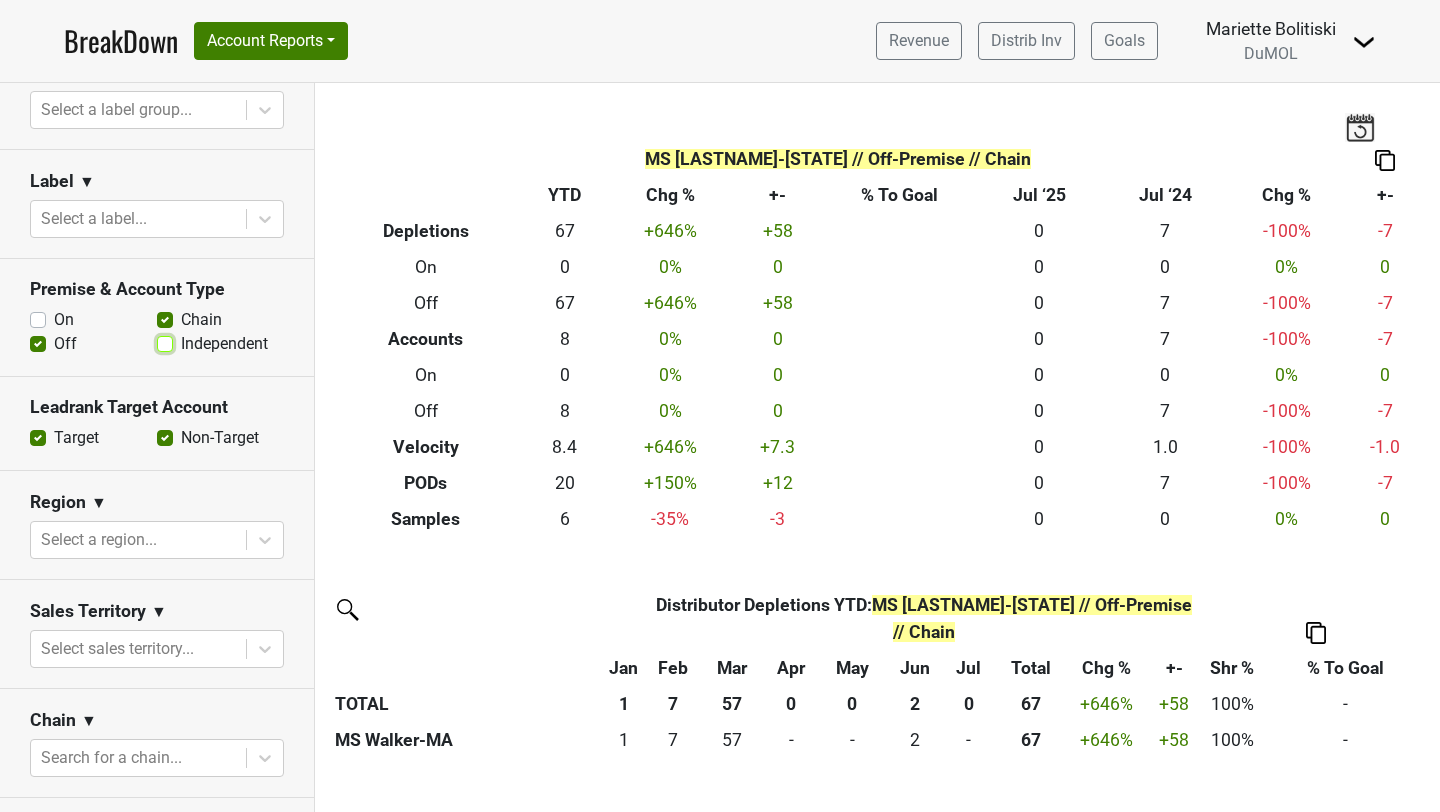 click on "Independent" at bounding box center (165, 342) 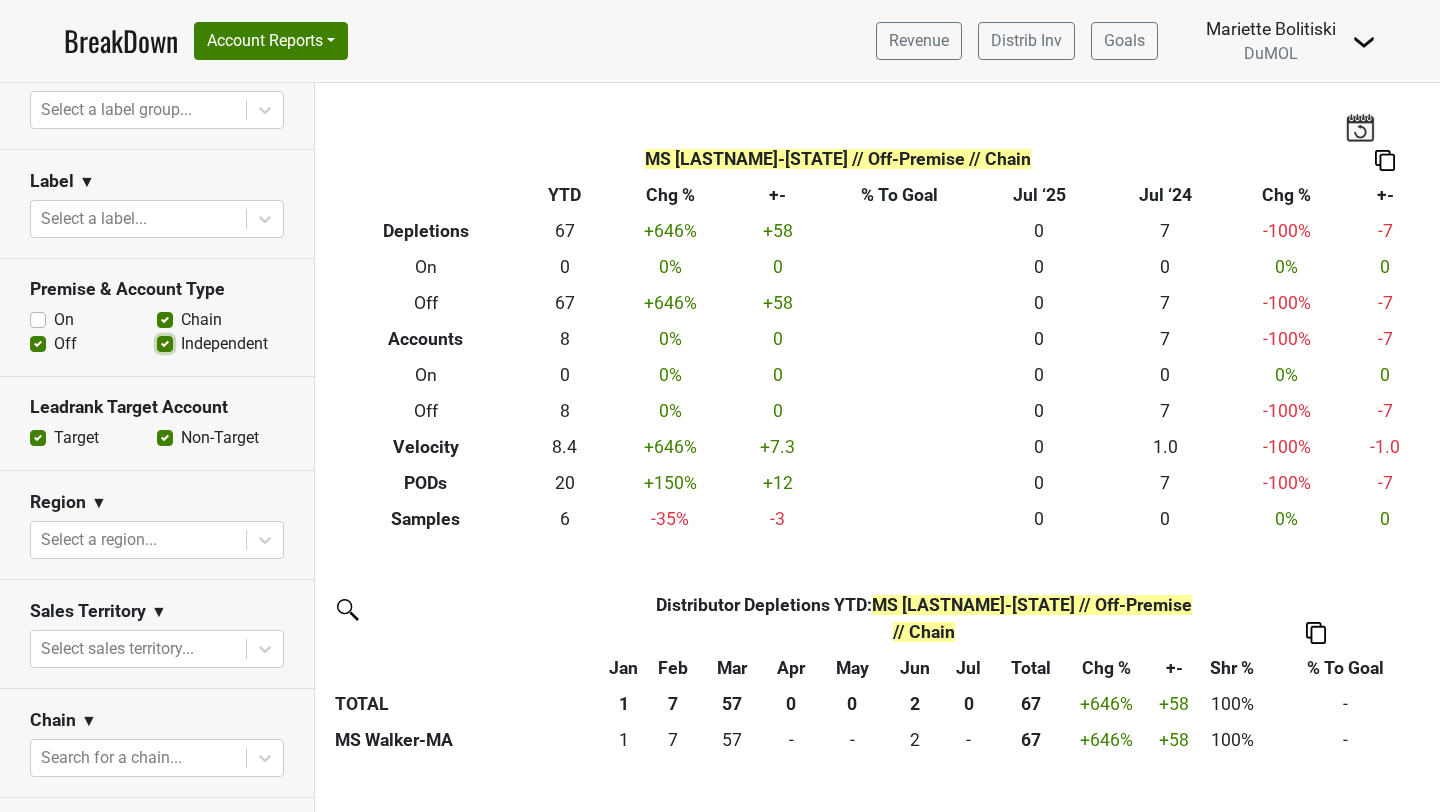 checkbox on "true" 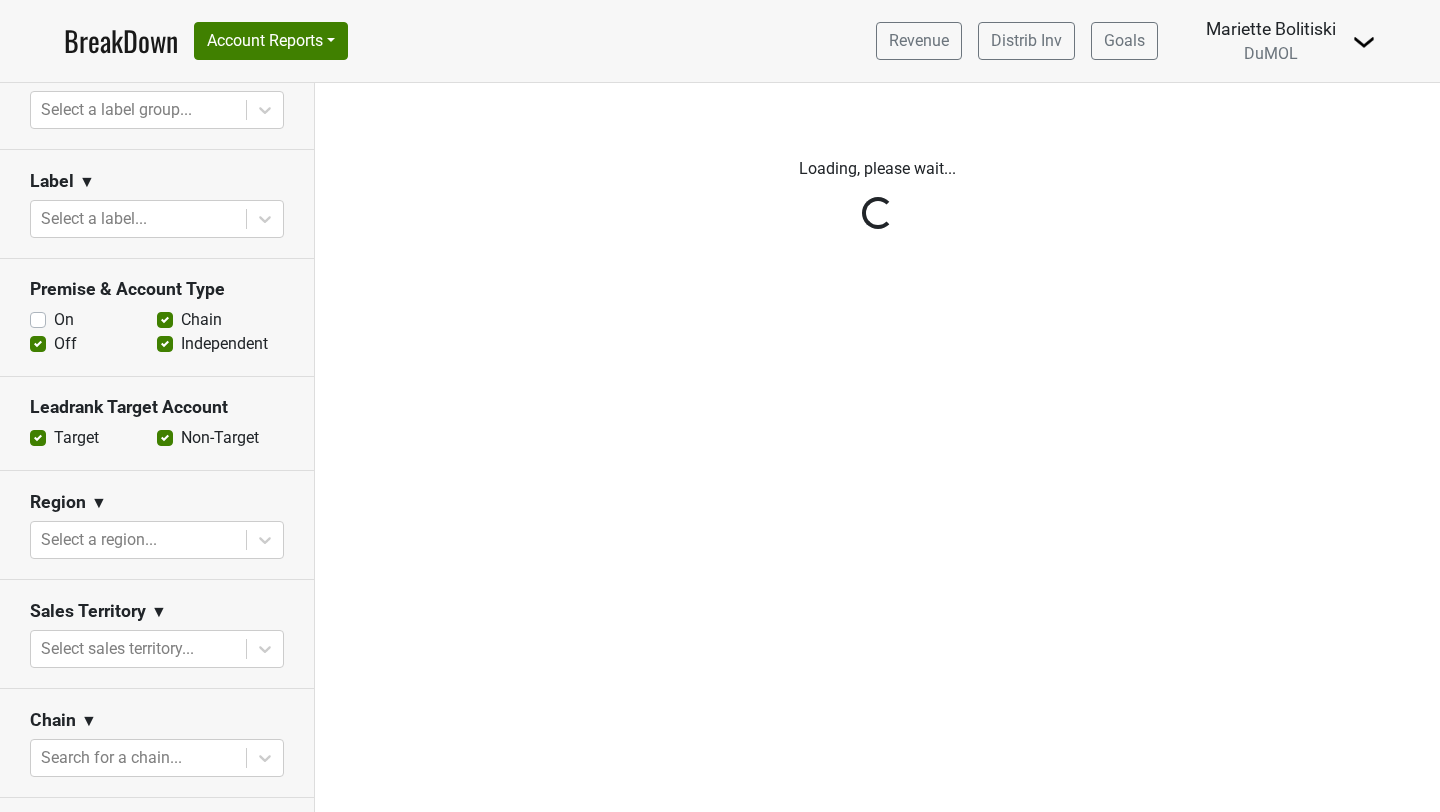click on "On" at bounding box center [64, 320] 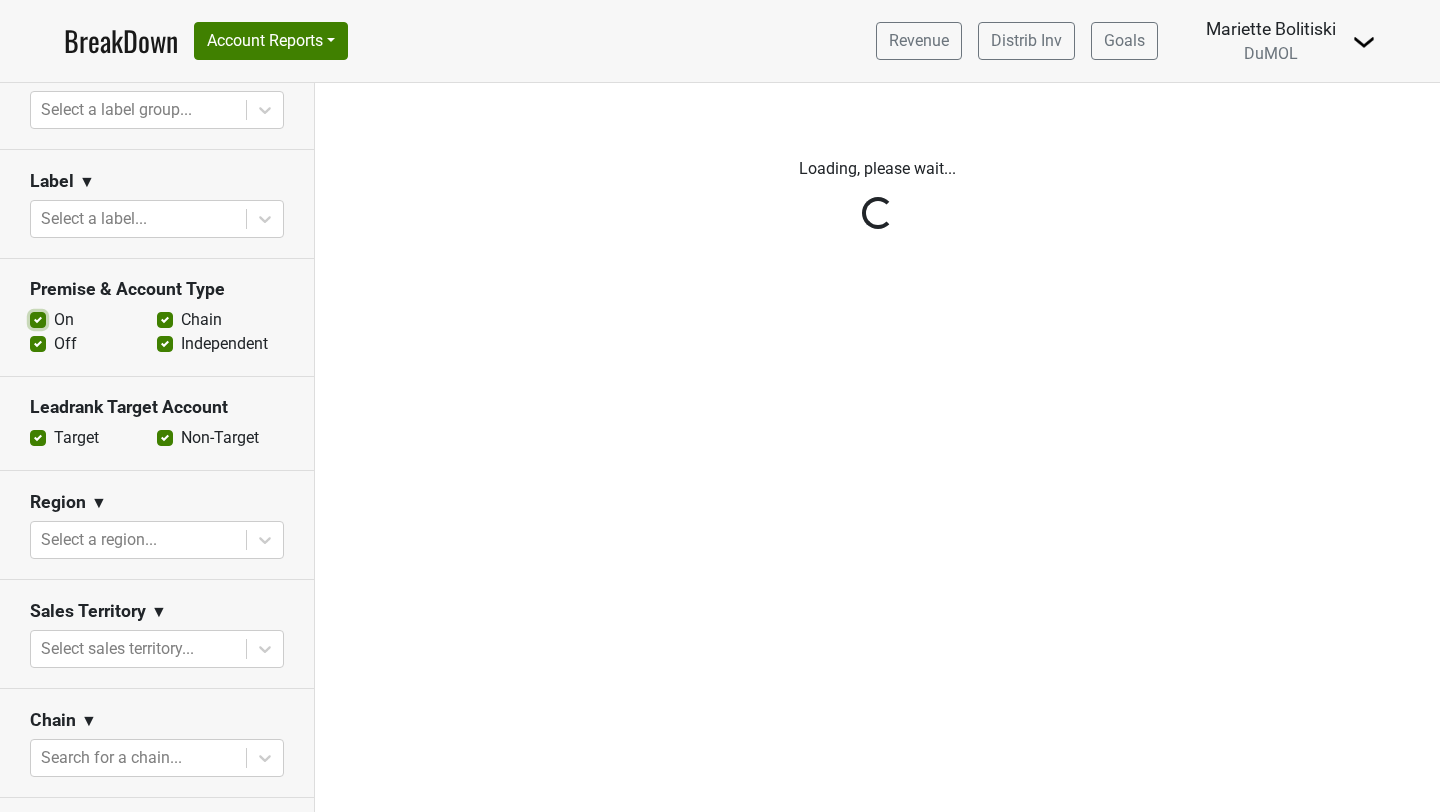 checkbox on "true" 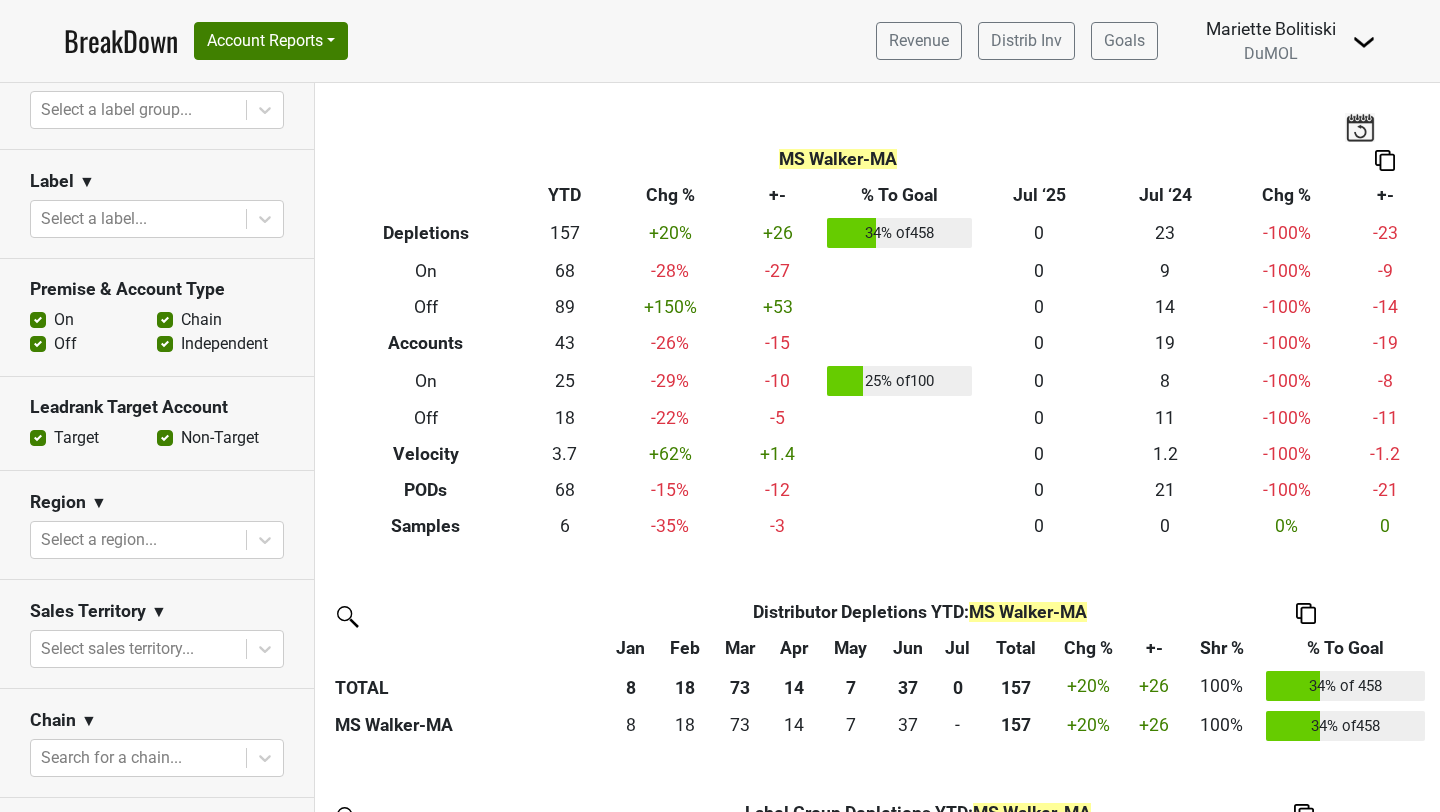 click at bounding box center (1385, 160) 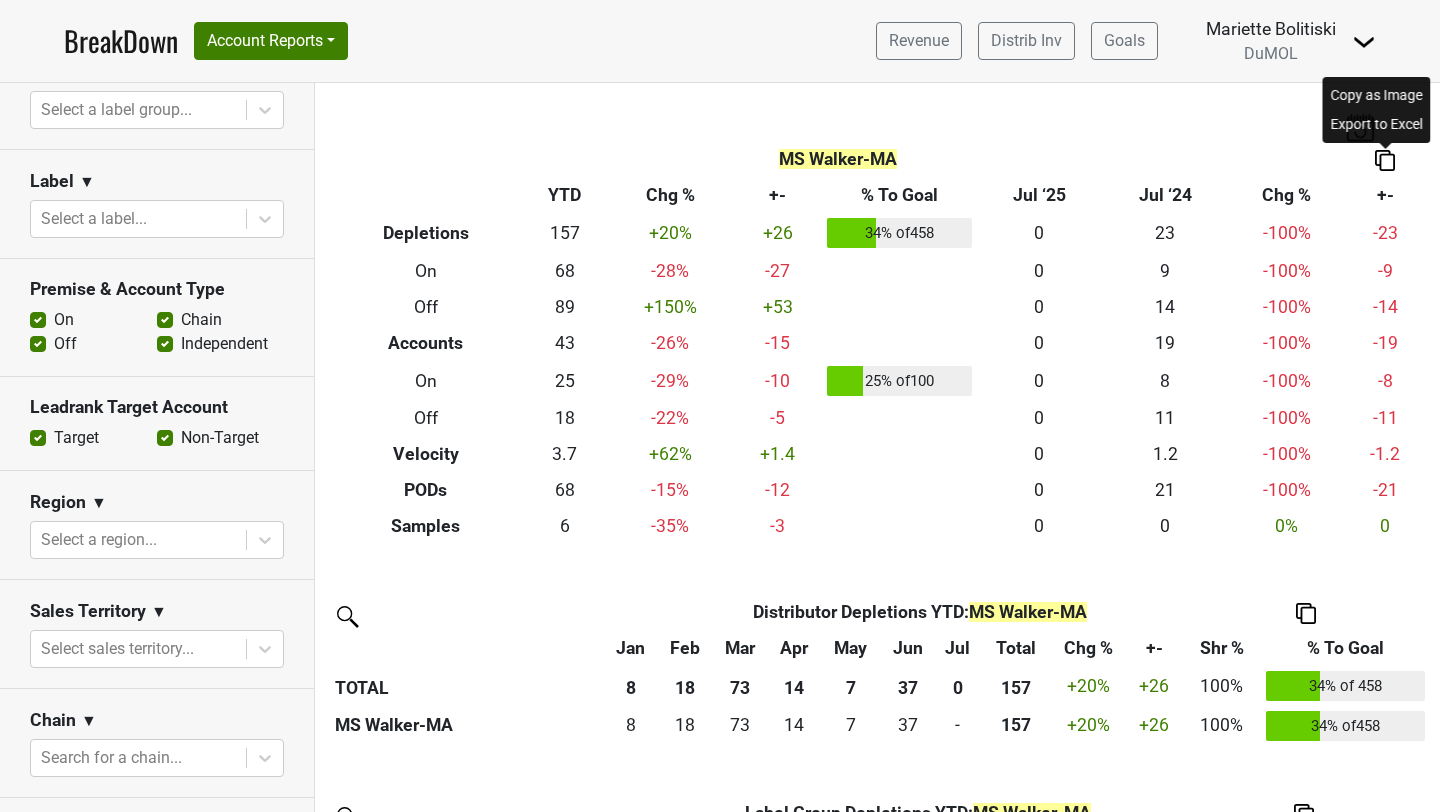 click on "Copy as Image" at bounding box center (1377, 95) 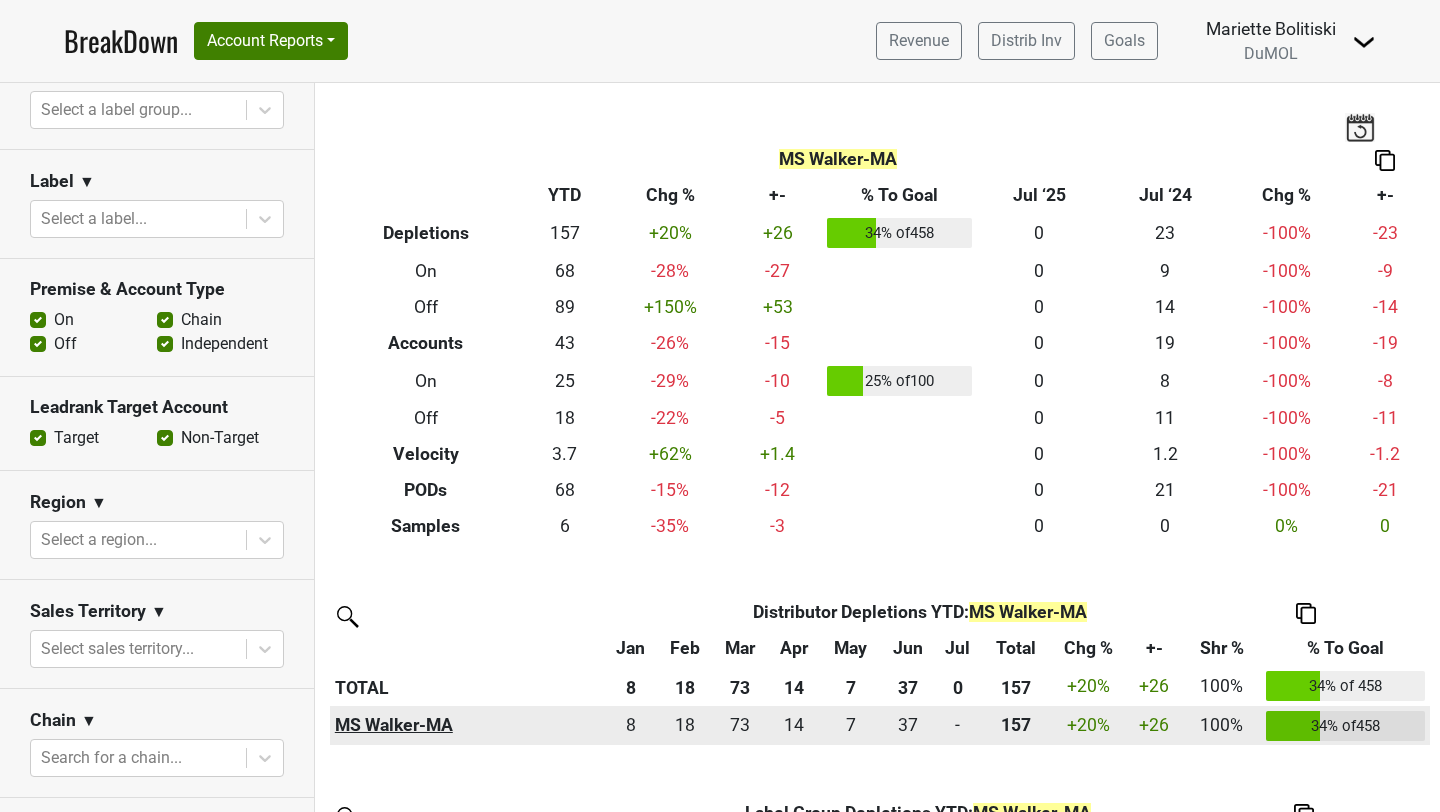 click on "MS Walker-MA" at bounding box center [467, 726] 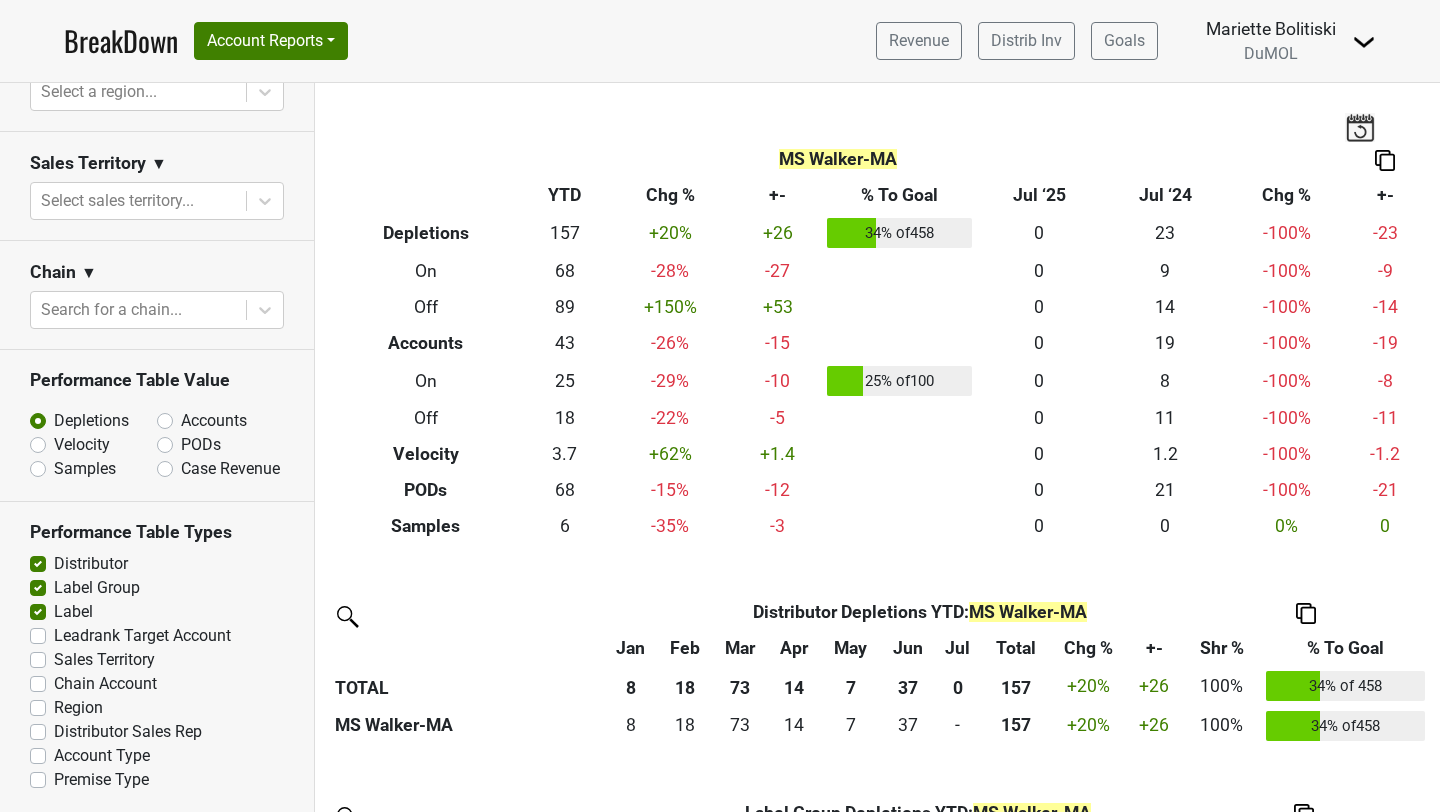 scroll, scrollTop: 0, scrollLeft: 0, axis: both 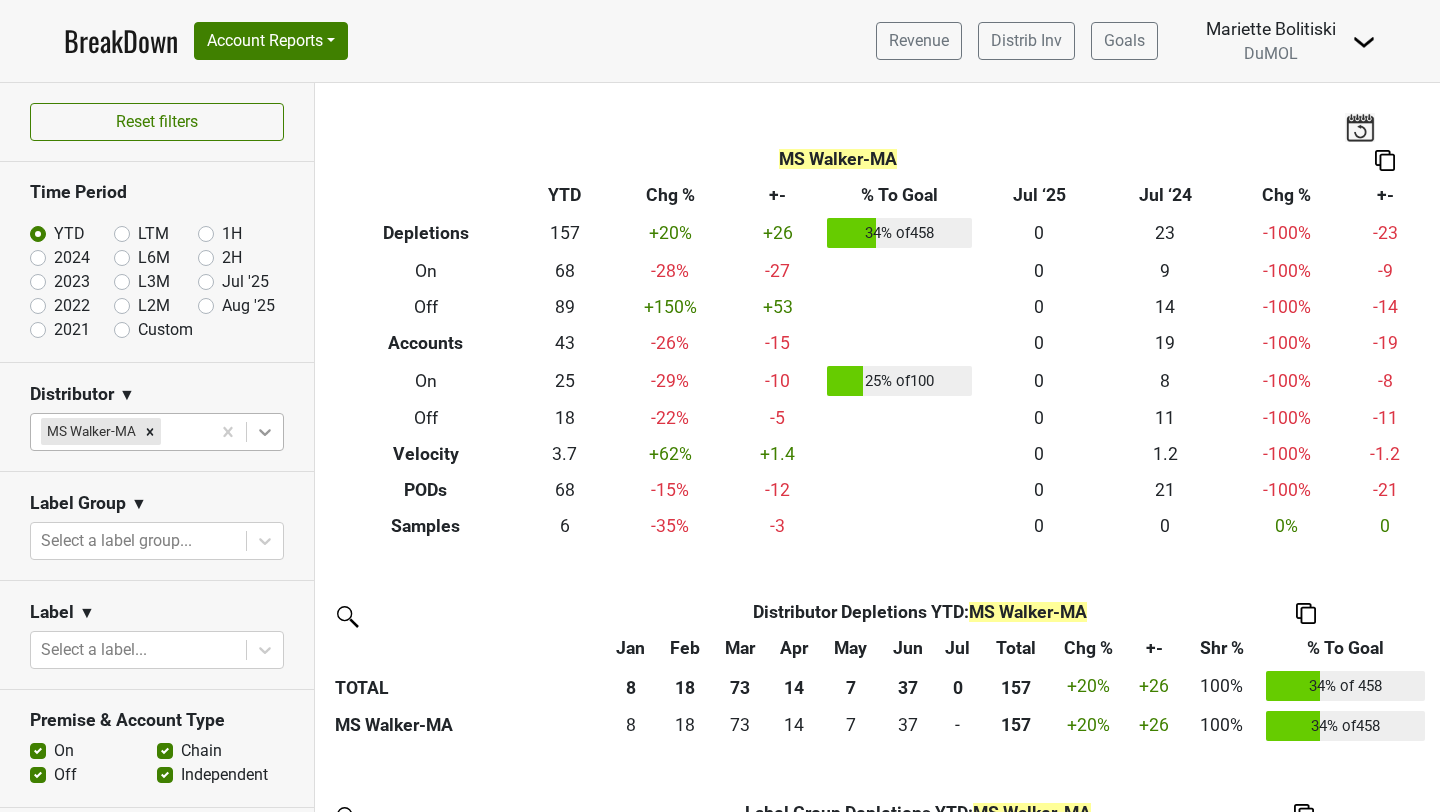 click 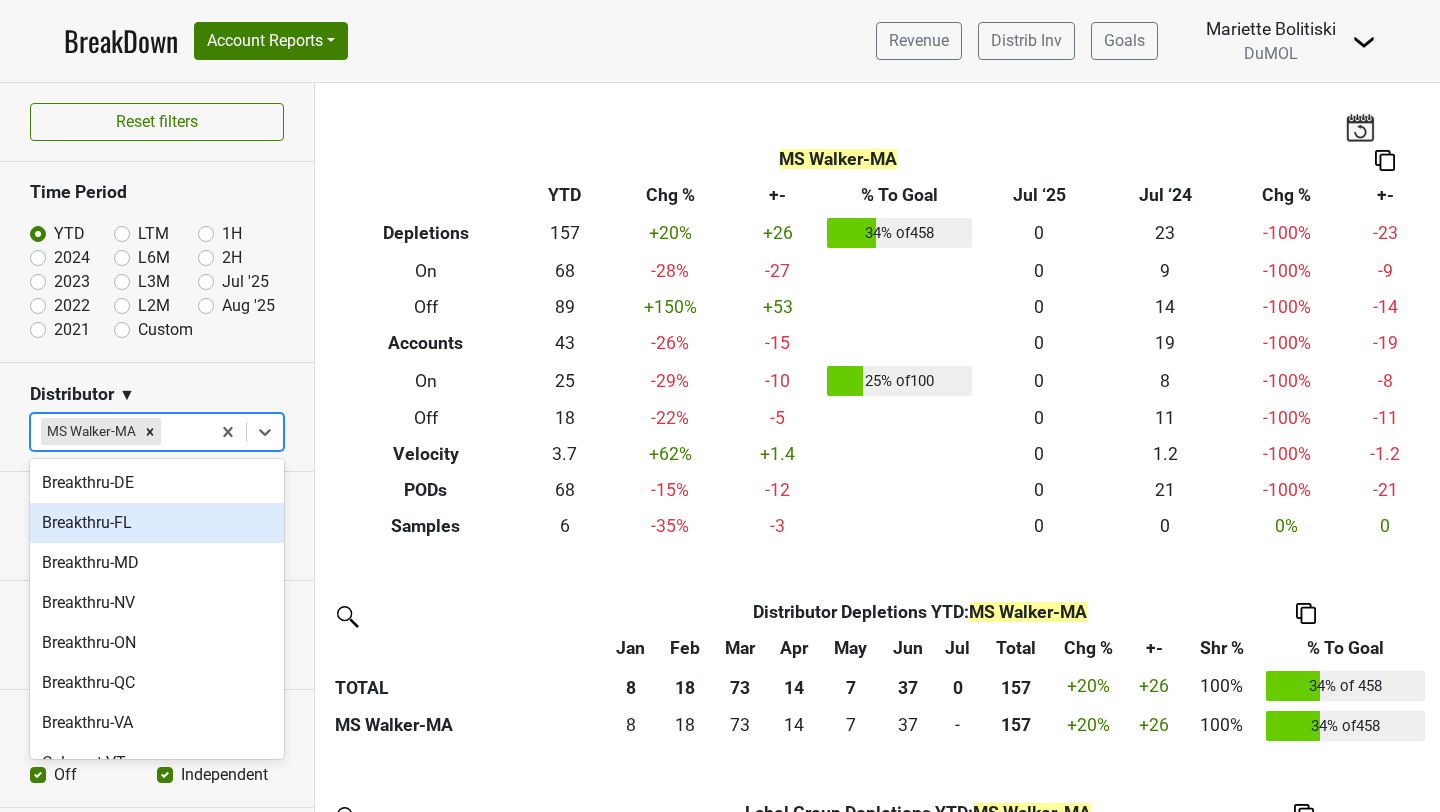 scroll, scrollTop: 203, scrollLeft: 0, axis: vertical 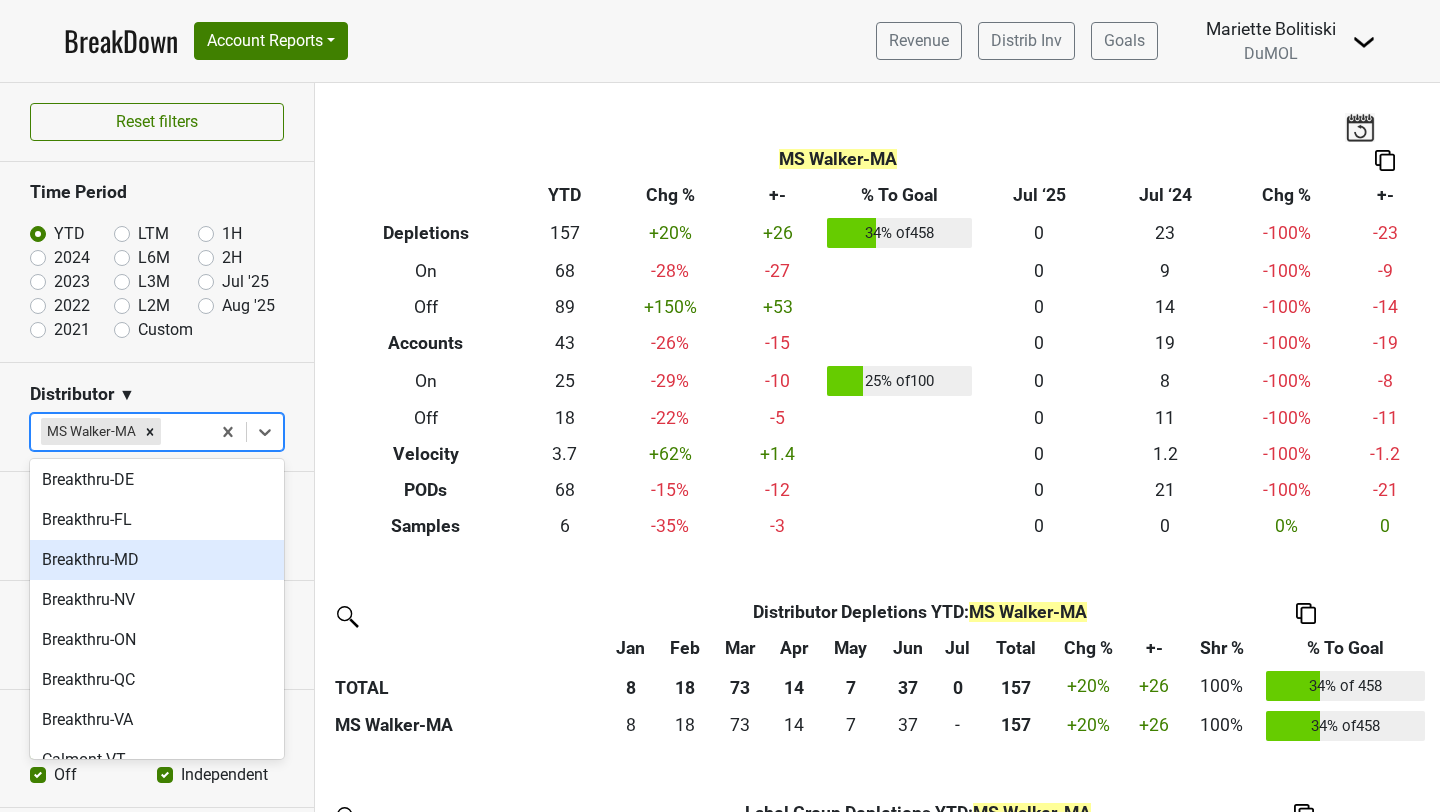 click on "Breakthru-MD" at bounding box center (157, 560) 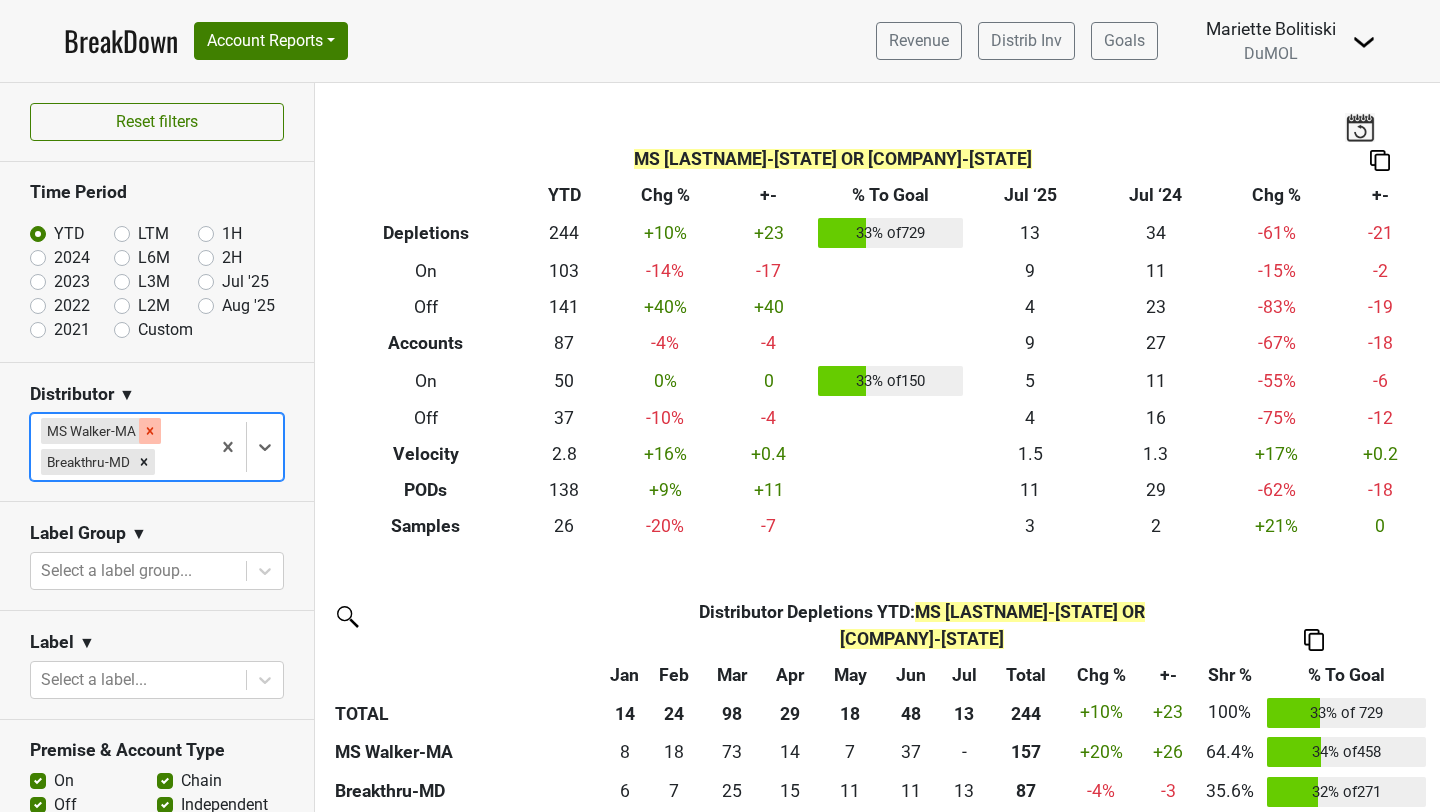 click 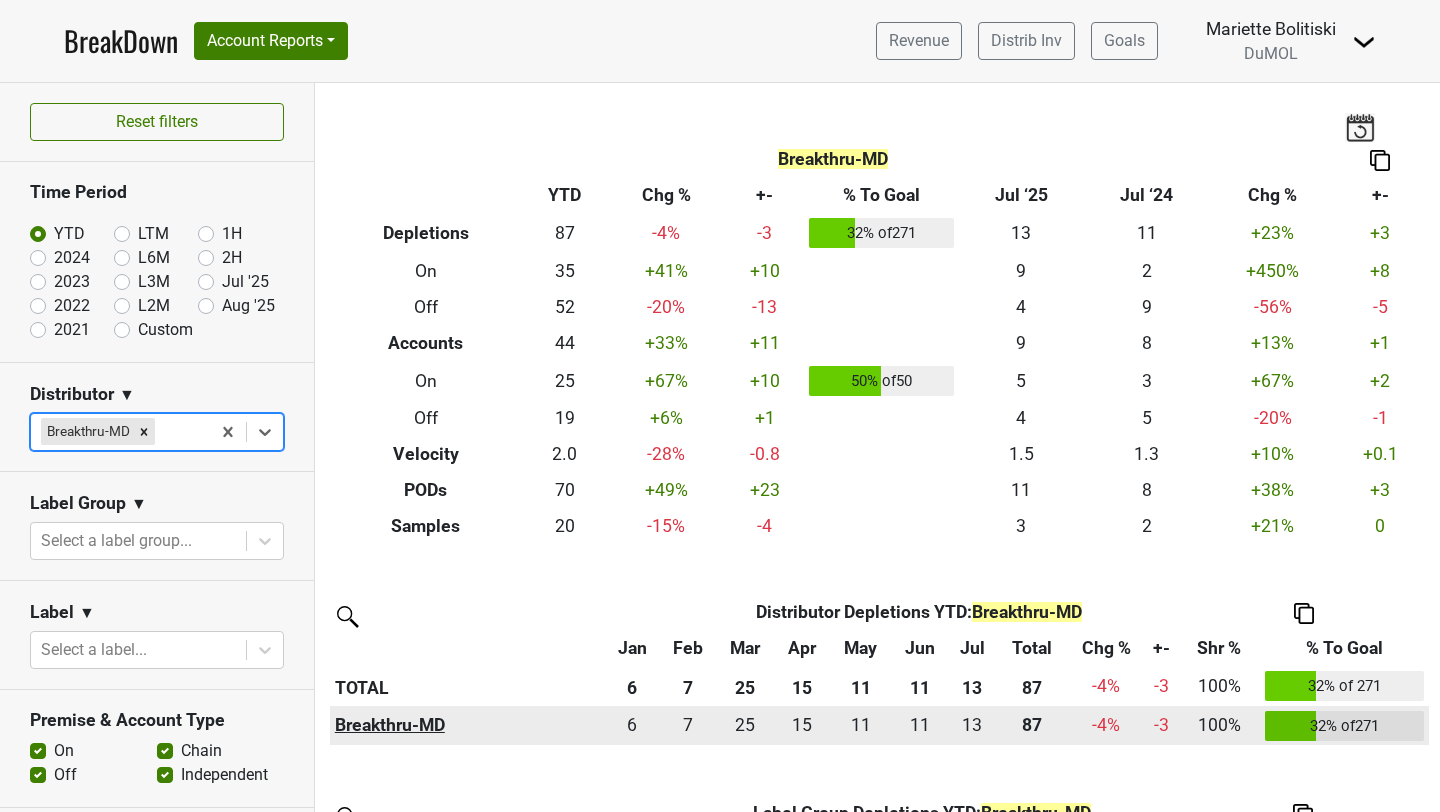click on "Breakthru-MD" at bounding box center (467, 726) 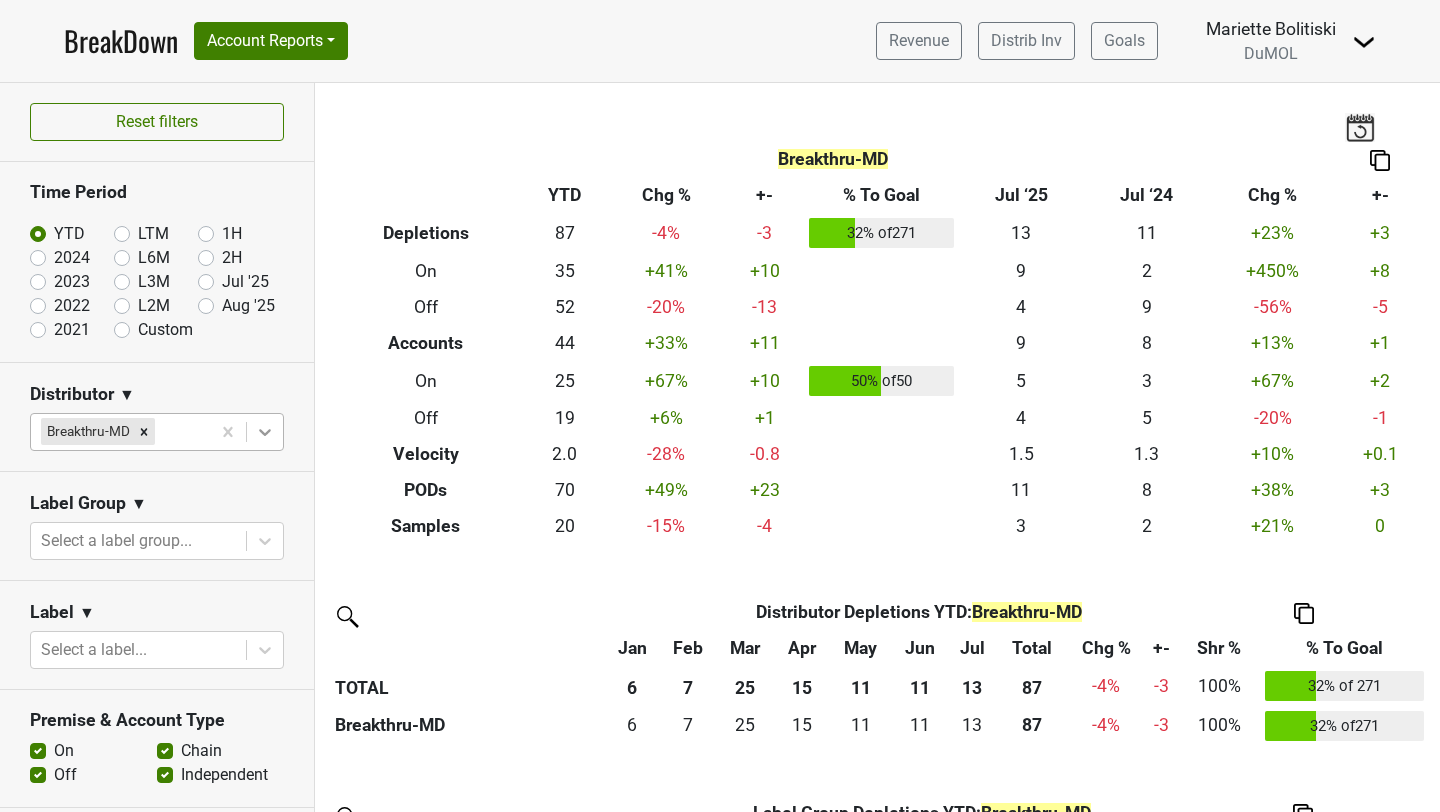 click 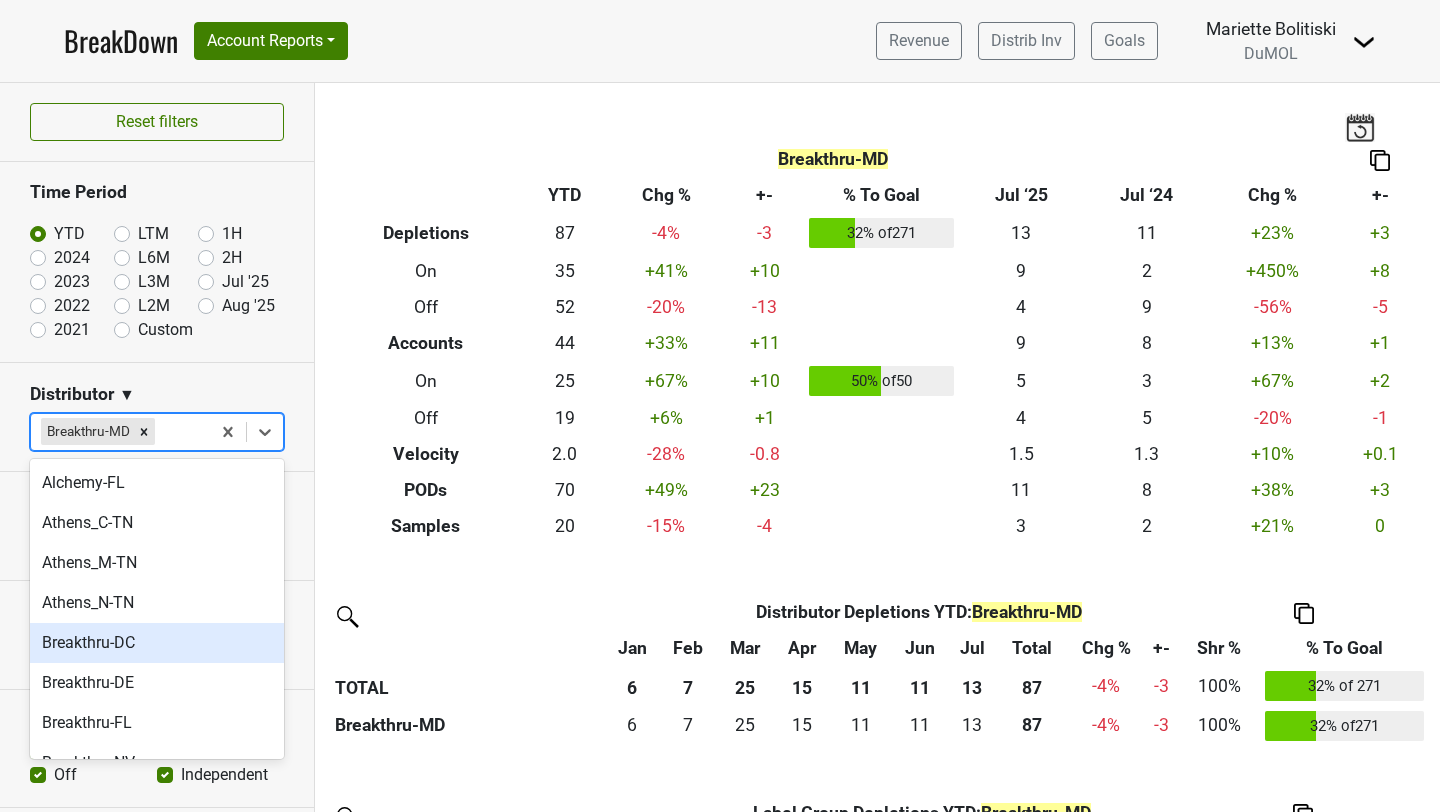 click on "Breakthru-DC" at bounding box center [157, 643] 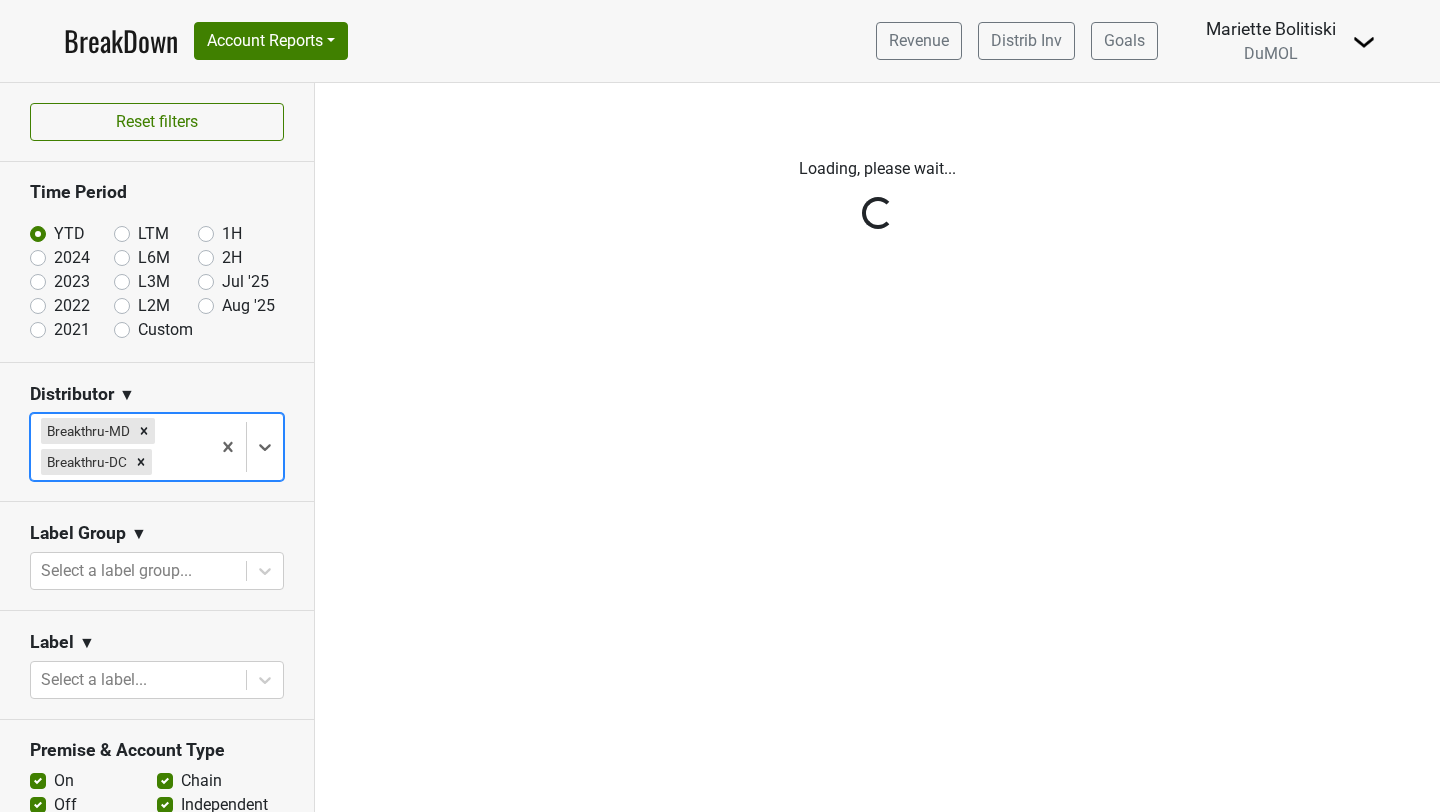 click on "Reset filters Time Period YTD LTM 1H 2024 L6M 2H 2023 L3M Jul '25 2022 L2M Aug '25 2021 Custom Distributor ▼ option Breakthru-DC, selected.   Select is focused ,type to refine list, press Down to open the menu,  press left to focus selected values Breakthru-MD Breakthru-DC Label Group ▼ Select a label group... Label ▼ Select a label... Premise & Account Type On Off Chain Independent Leadrank Target Account Target Non-Target Region ▼ Select a region... Sales Territory ▼ Select sales territory... Chain ▼ Search for a chain... Performance Table Value Depletions Accounts Velocity PODs Samples Case Revenue Performance Table Types Distributor Label Group Label Leadrank Target Account Sales Territory Chain Account Region Distributor Sales Rep Account Type Premise Type" at bounding box center (157, 447) 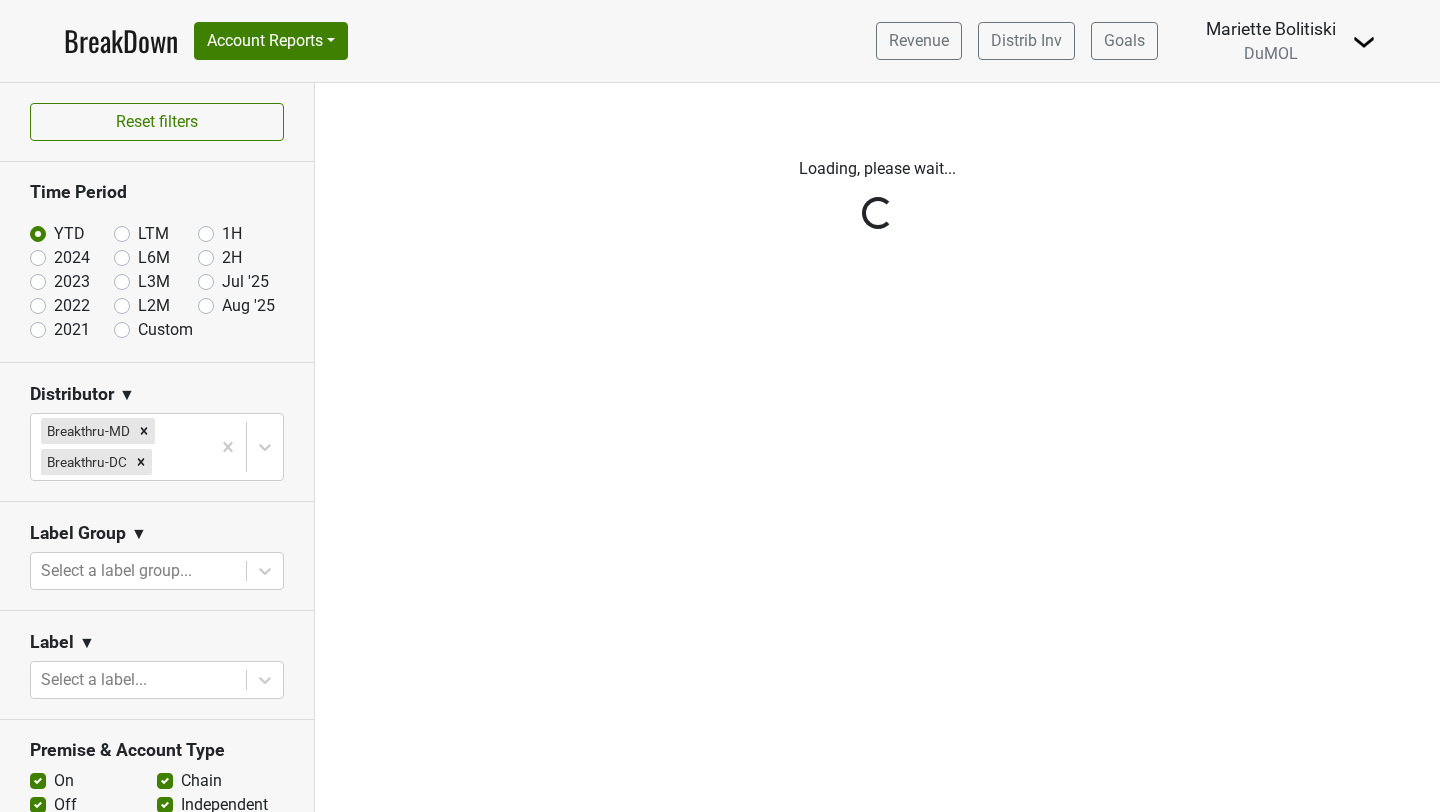 click on "Reset filters Time Period YTD LTM 1H 2024 L6M 2H 2023 L3M Jul '25 2022 L2M Aug '25 2021 Custom Distributor ▼ Breakthru-MD Breakthru-DC Label Group ▼ Select a label group... Label ▼ Select a label... Premise & Account Type On Off Chain Independent Leadrank Target Account Target Non-Target Region ▼ Select a region... Sales Territory ▼ Select sales territory... Chain ▼ Search for a chain... Performance Table Value Depletions Accounts Velocity PODs Samples Case Revenue Performance Table Types Distributor Label Group Label Leadrank Target Account Sales Territory Chain Account Region Distributor Sales Rep Account Type Premise Type" at bounding box center [157, 447] 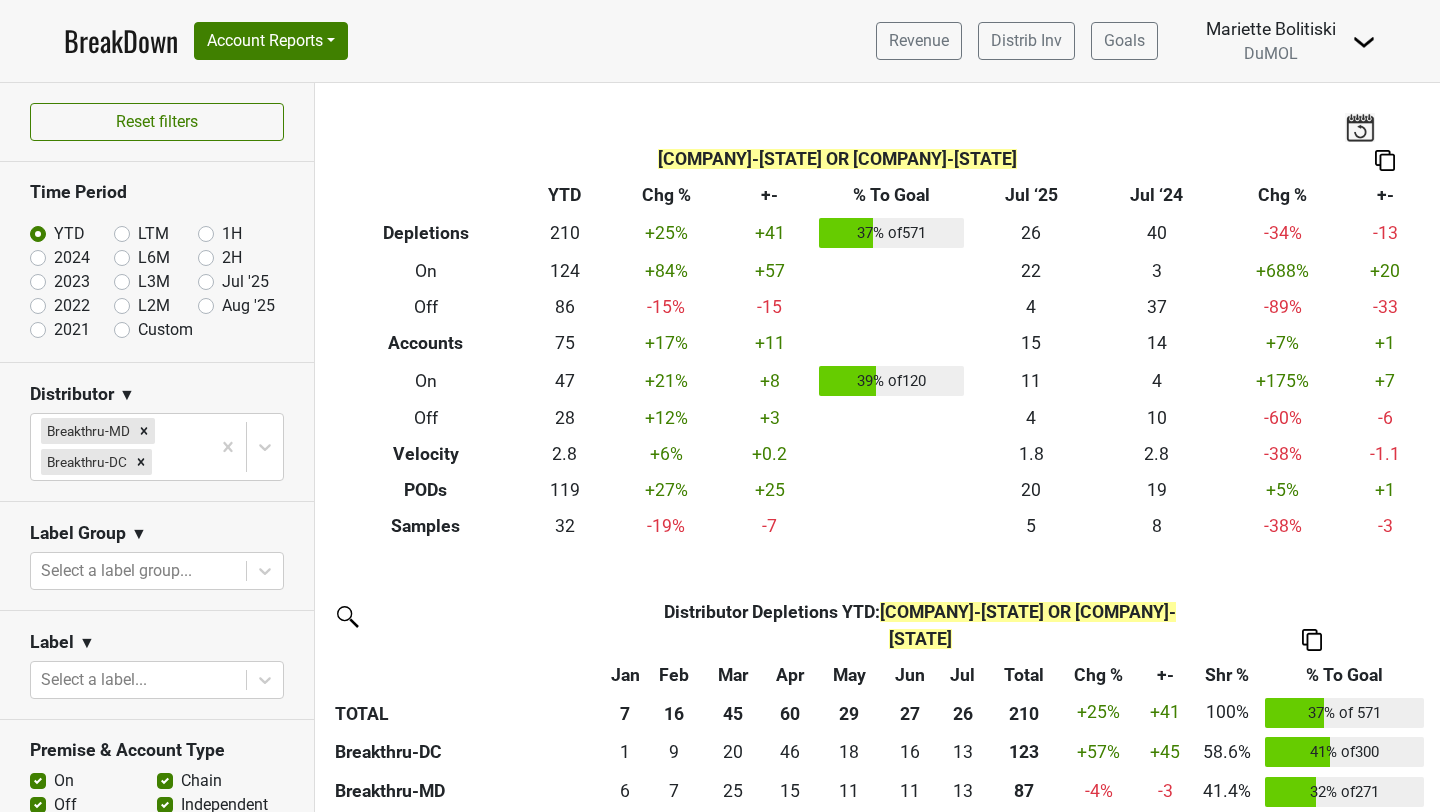 click 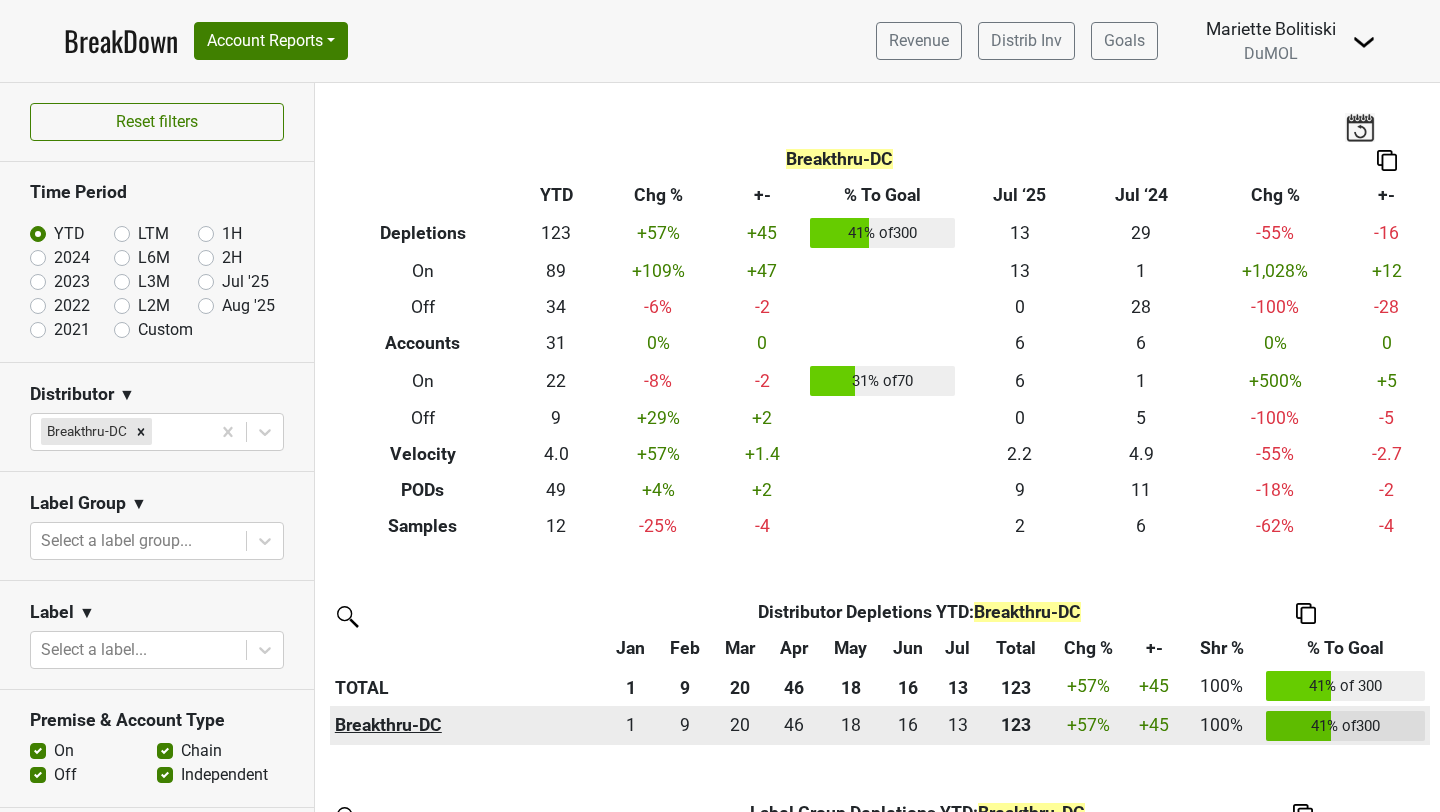 click on "Breakthru-DC" at bounding box center (467, 726) 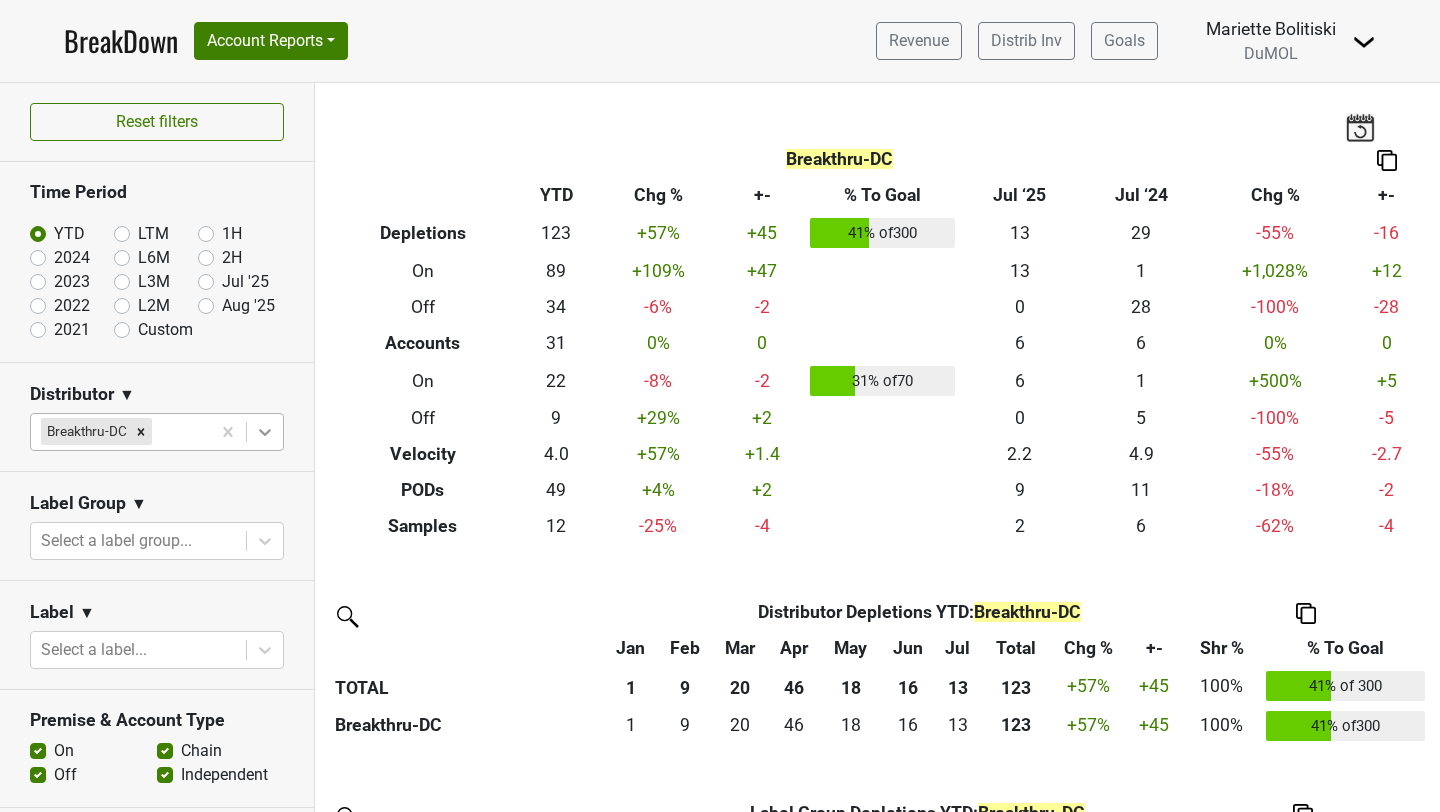 click 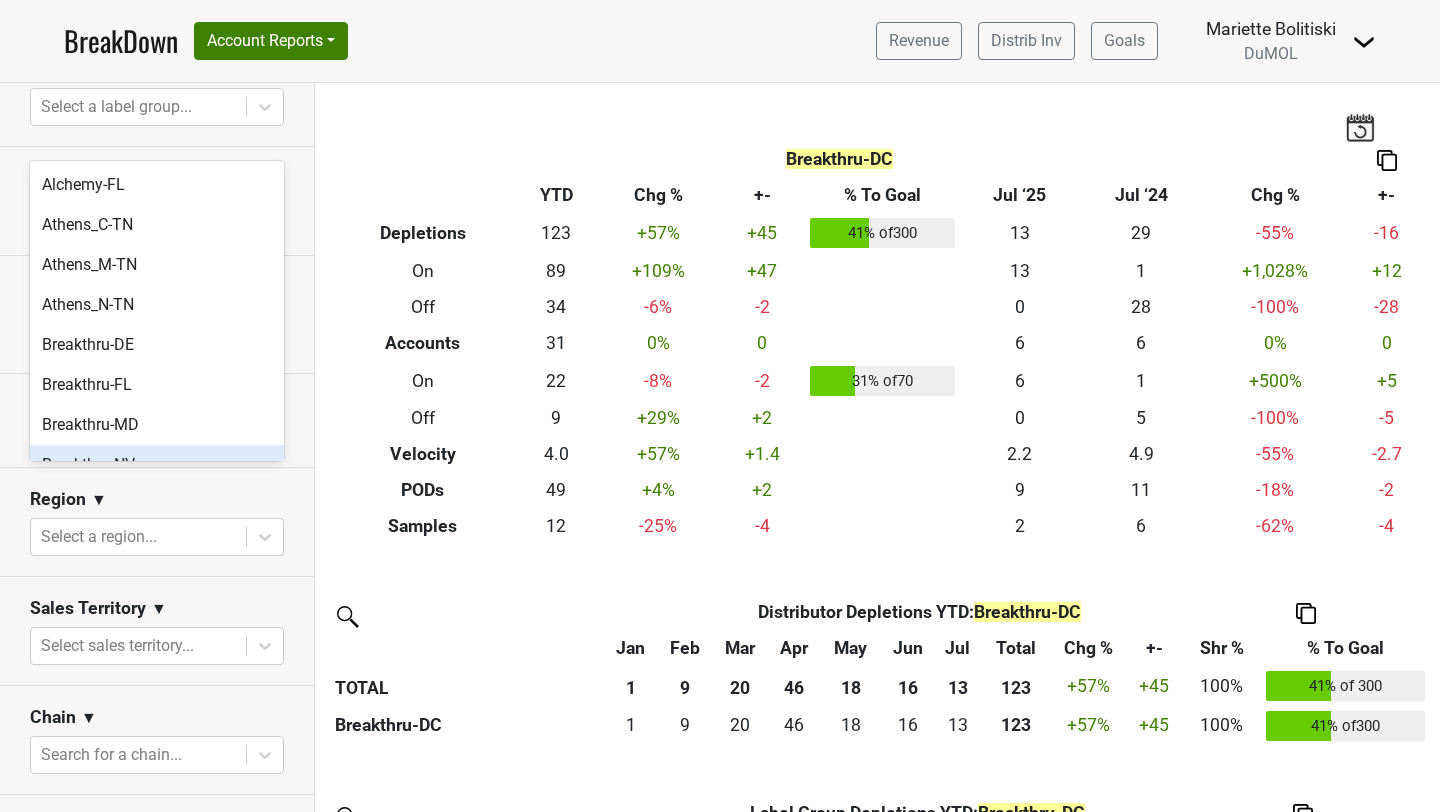 scroll, scrollTop: 0, scrollLeft: 0, axis: both 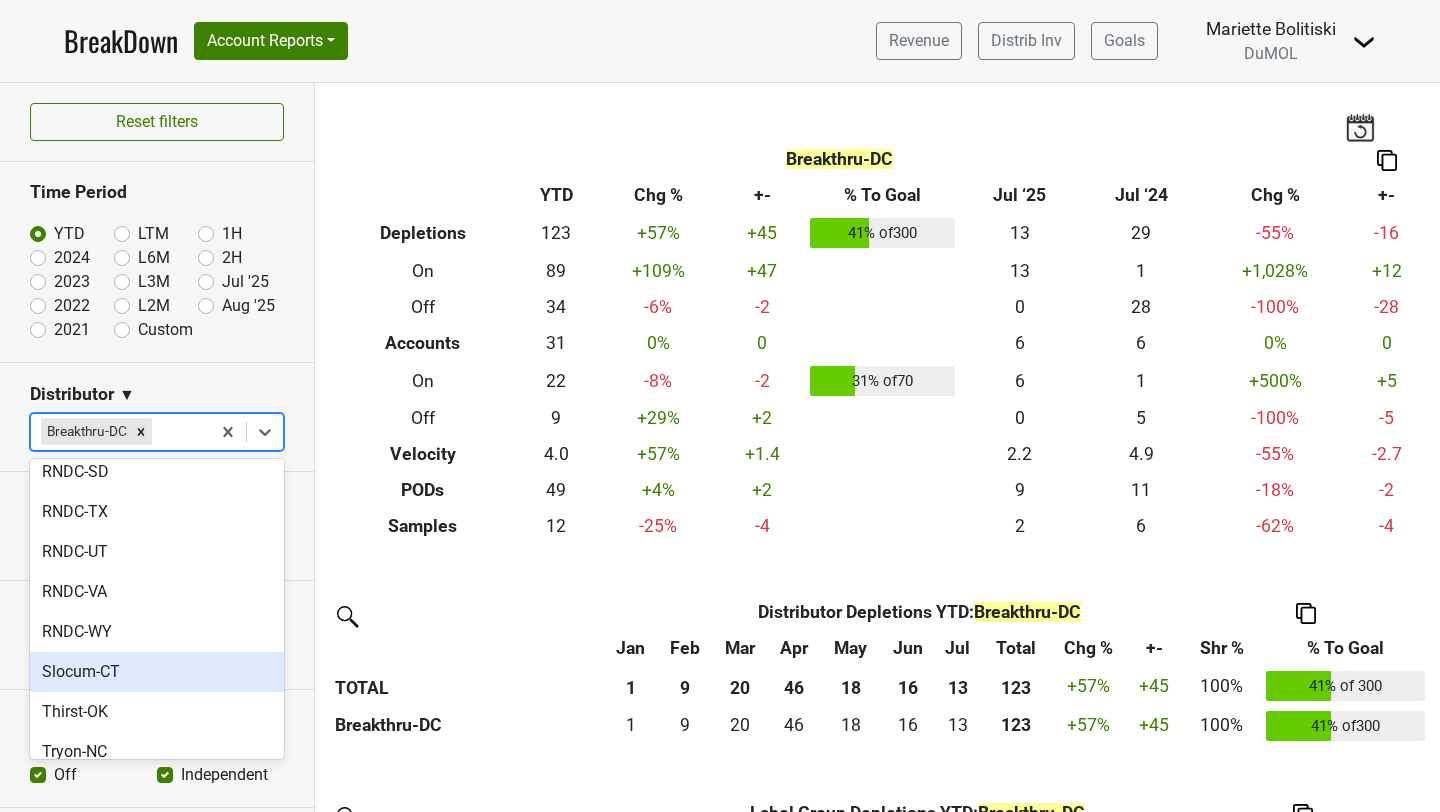 click on "Slocum-CT" at bounding box center [157, 672] 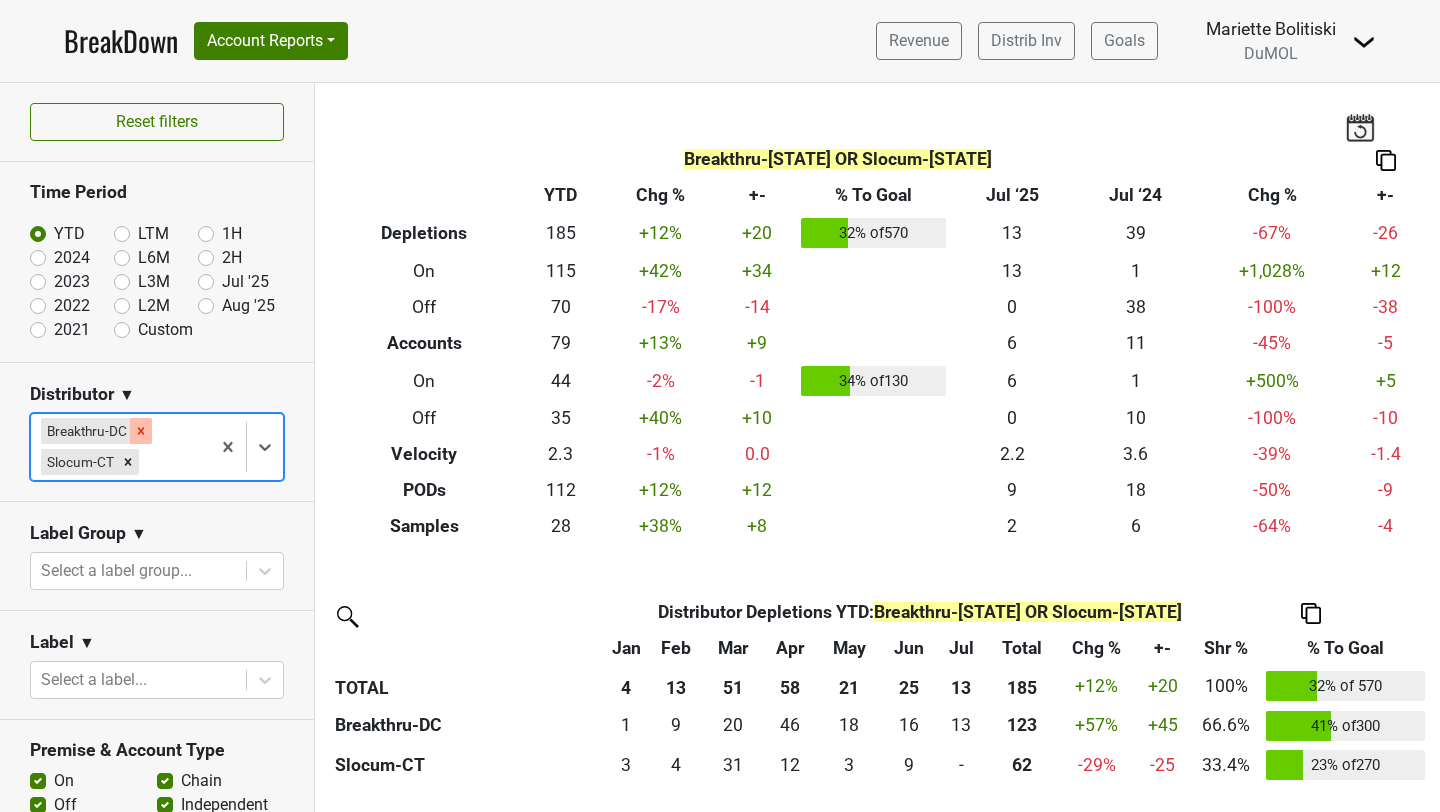 click 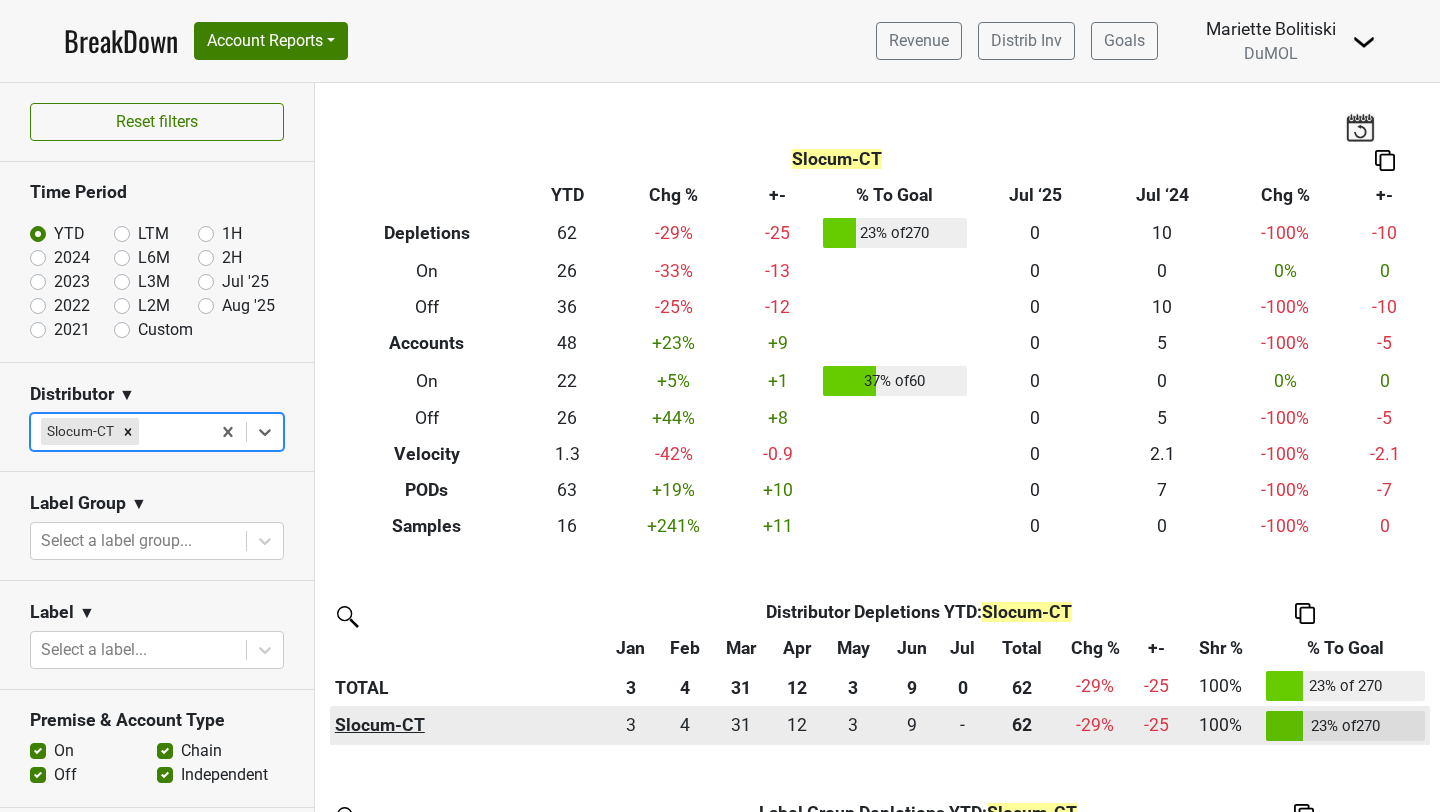 click on "Slocum-CT" at bounding box center [467, 726] 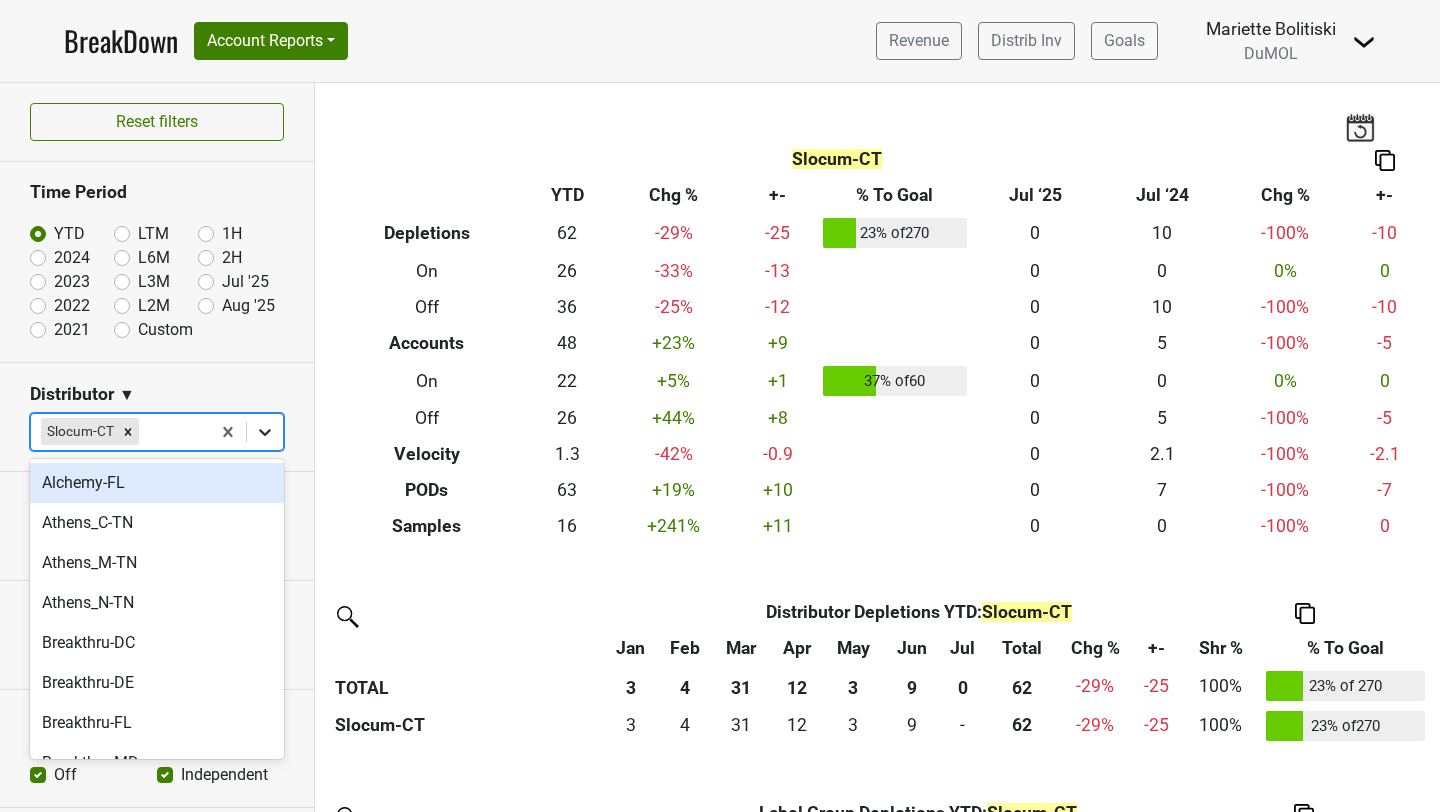 click at bounding box center (265, 432) 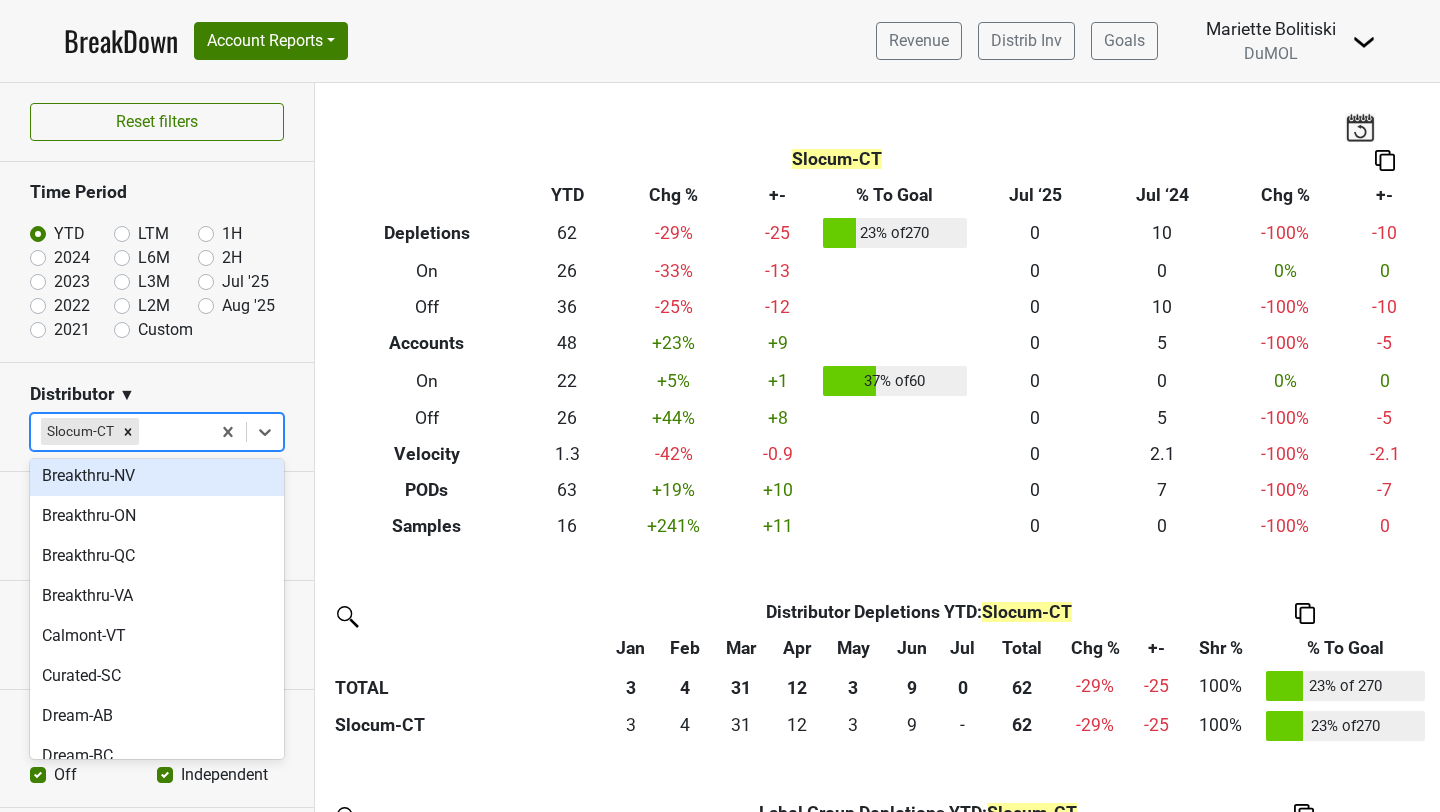 scroll, scrollTop: 395, scrollLeft: 0, axis: vertical 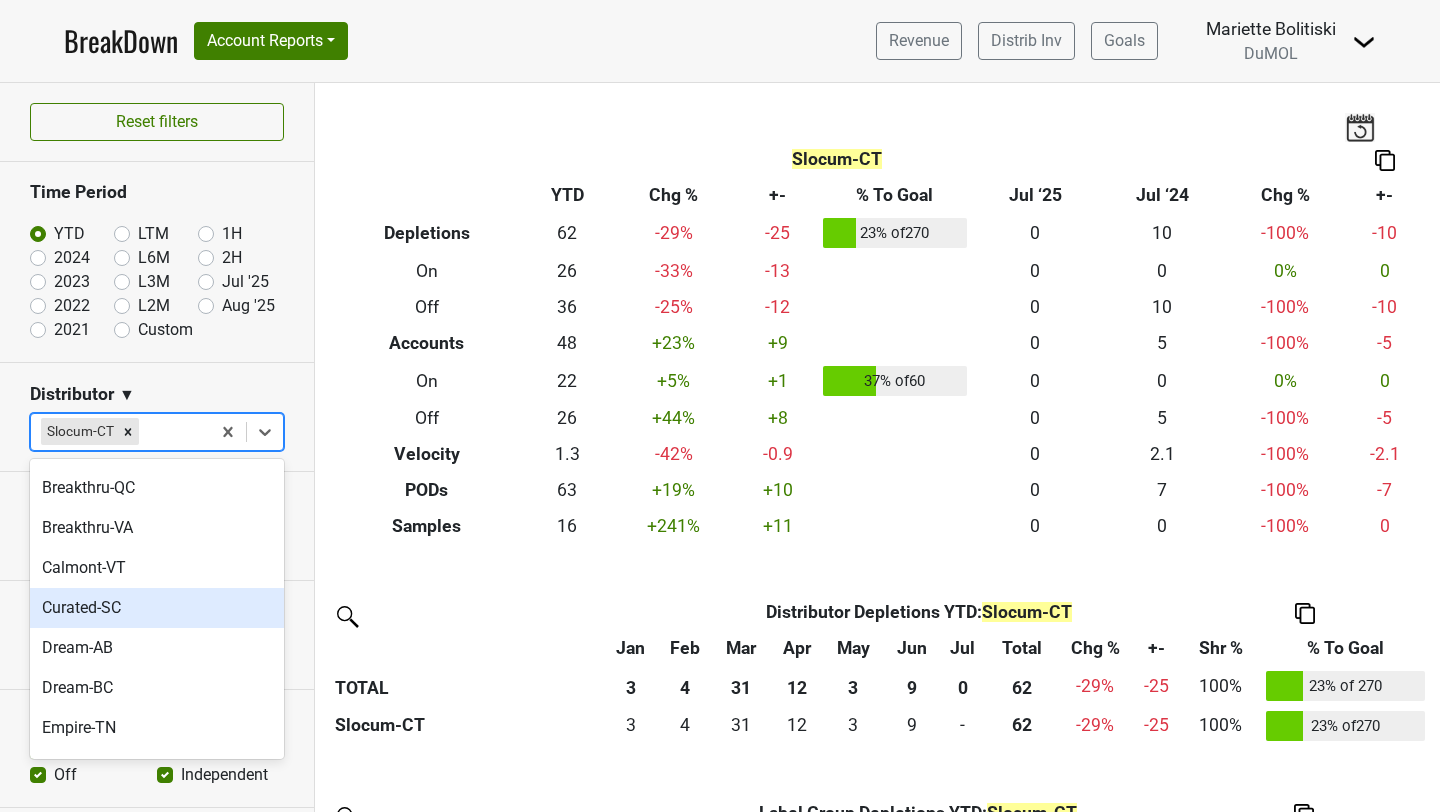 click on "Curated-SC" at bounding box center (157, 608) 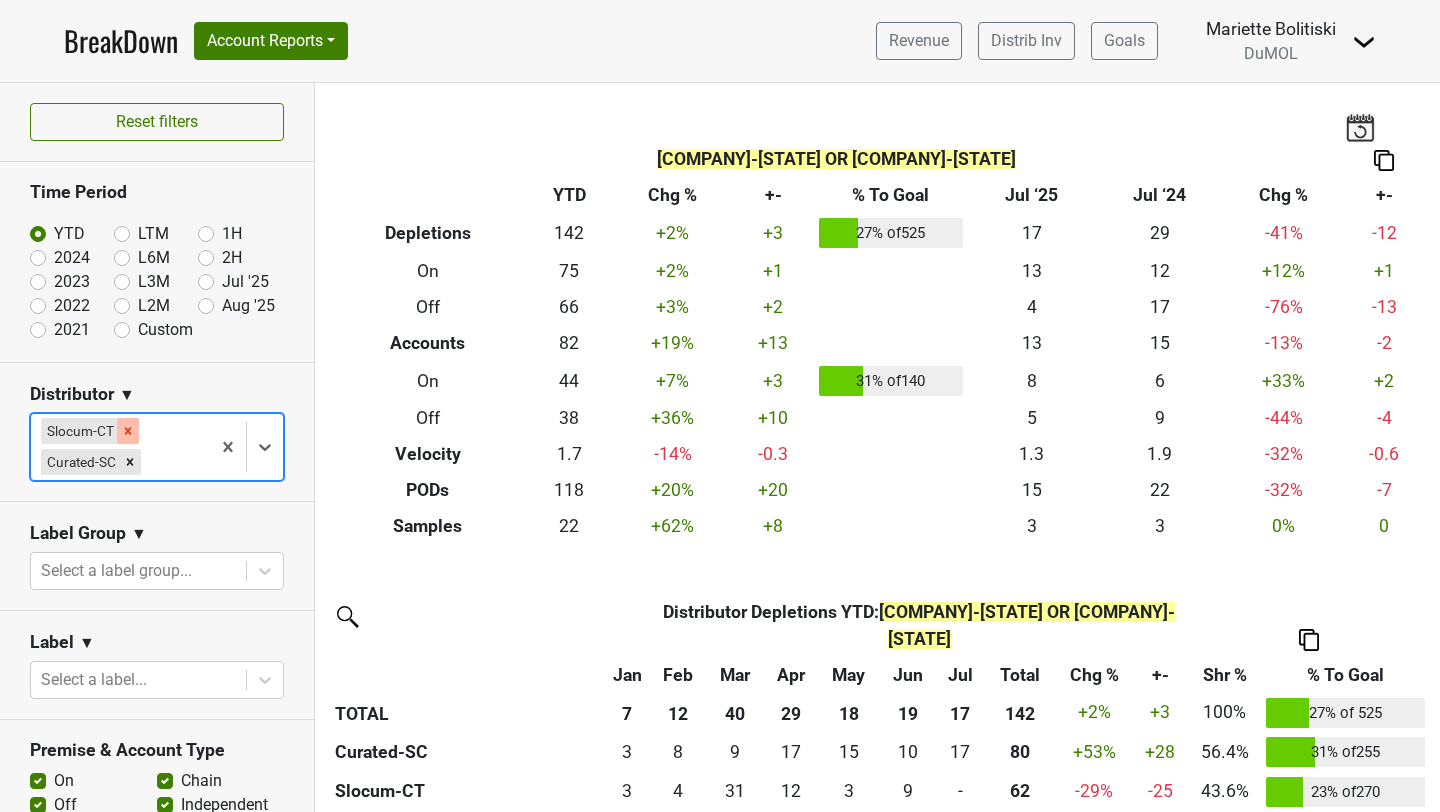 click 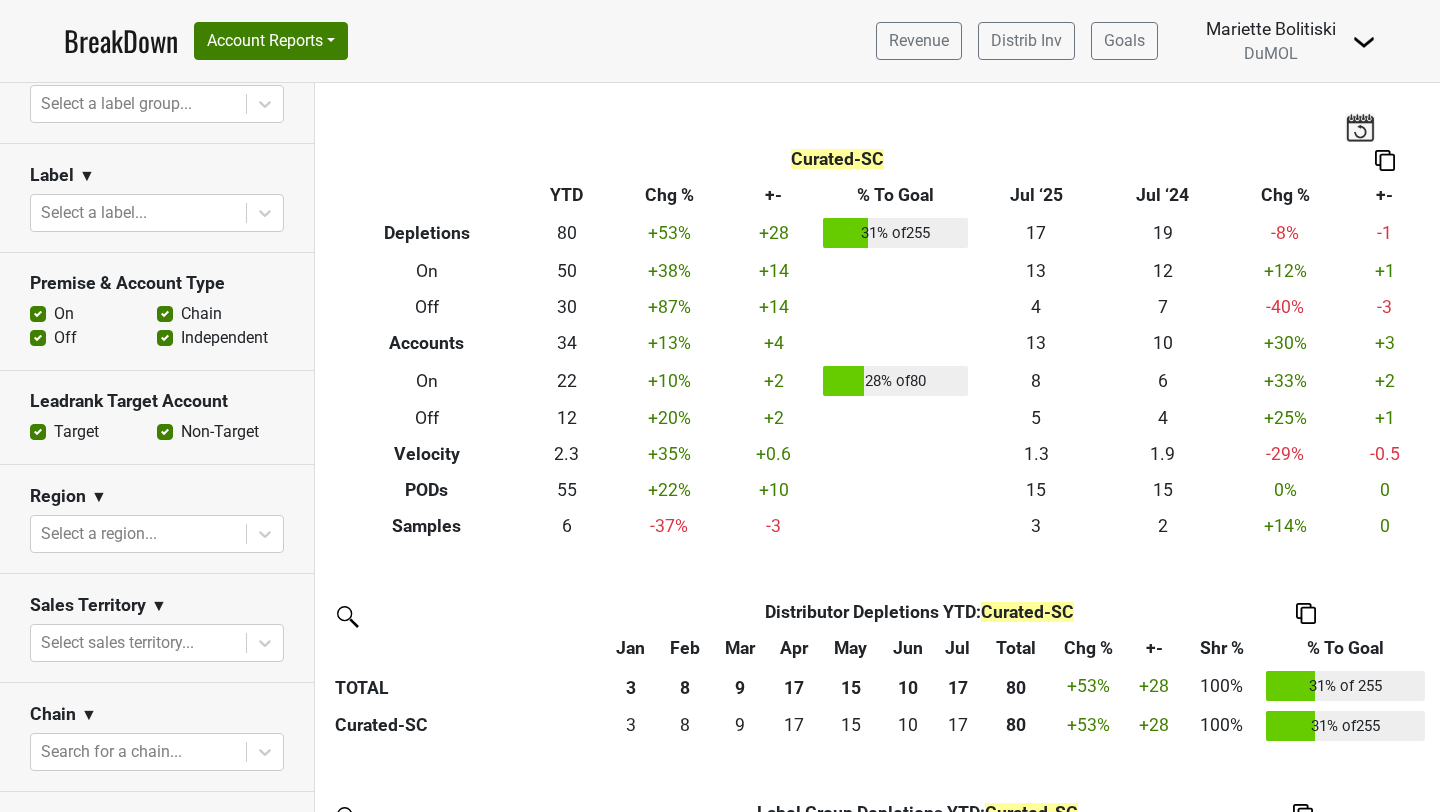scroll, scrollTop: 439, scrollLeft: 0, axis: vertical 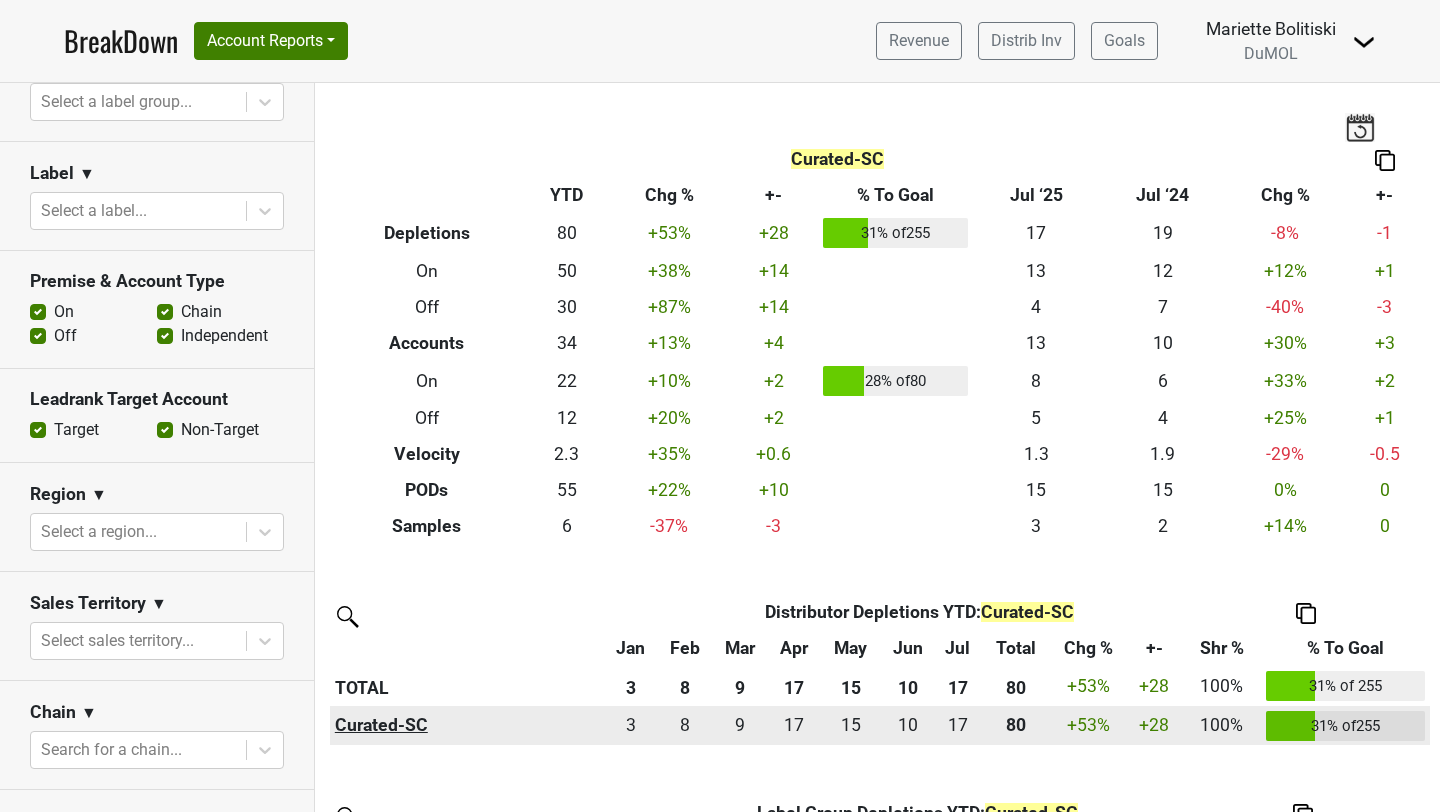 click on "Curated-SC" at bounding box center [467, 726] 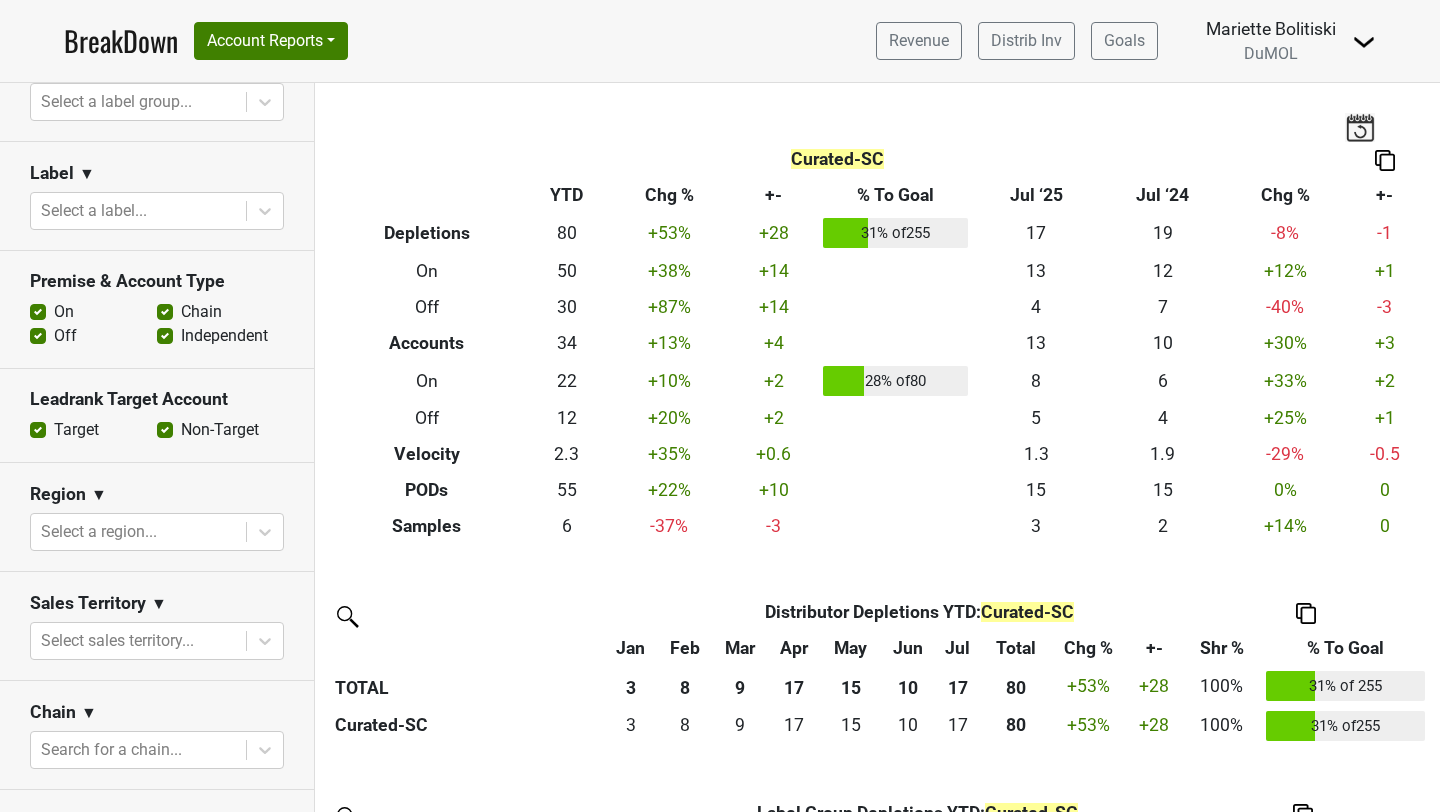 scroll, scrollTop: 0, scrollLeft: 0, axis: both 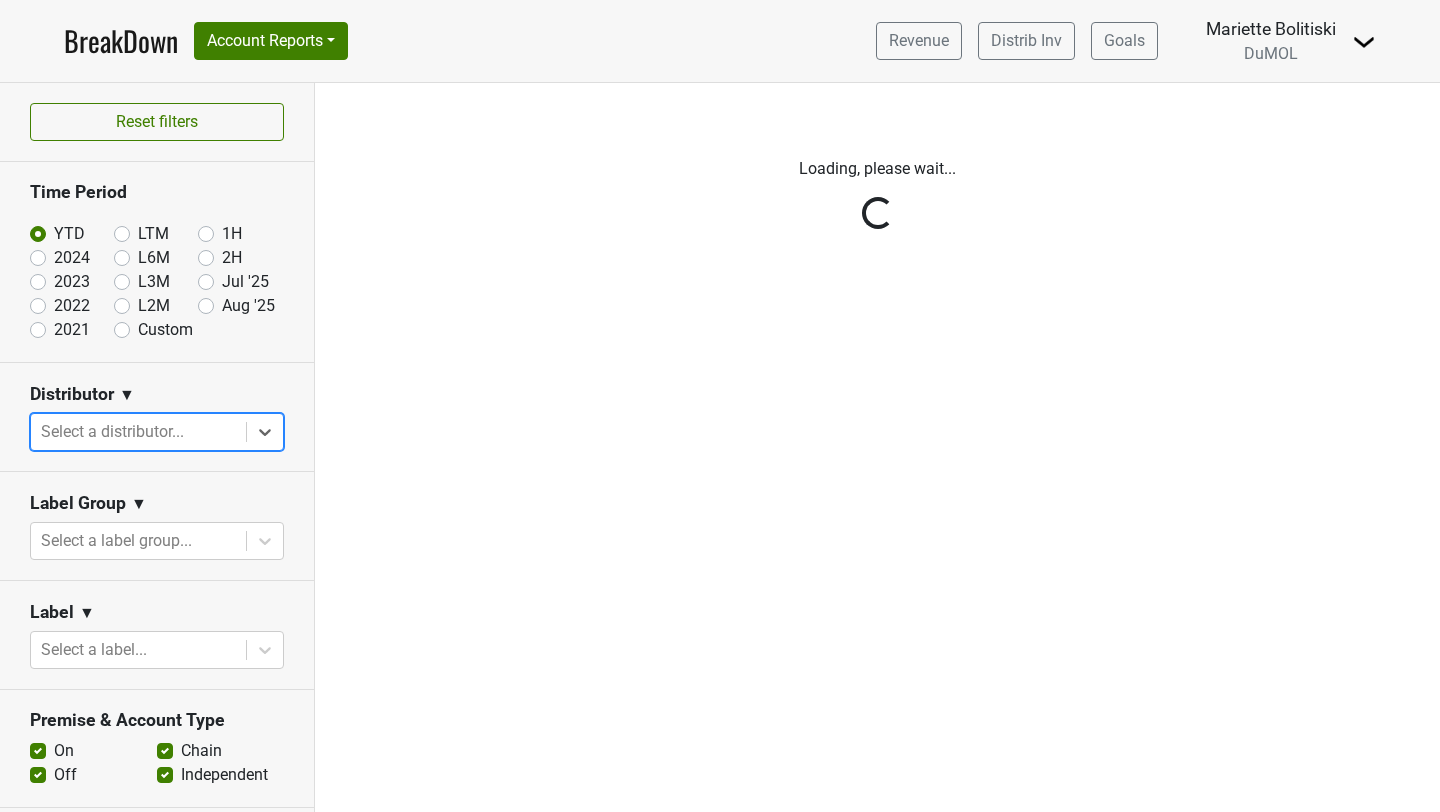click on "Reset filters Time Period YTD LTM 1H 2024 L6M 2H 2023 L3M Jul '25 2022 L2M Aug '25 2021 Custom Distributor ▼ option , selected.   Select is focused ,type to refine list, press Down to open the menu,  press left to focus selected values Select a distributor... Label Group ▼ Select a label group... Label ▼ Select a label... Premise & Account Type On Off Chain Independent Leadrank Target Account Target Non-Target Region ▼ Select a region... Sales Territory ▼ Select sales territory... Chain ▼ Search for a chain... Performance Table Value Depletions Accounts Velocity PODs Samples Case Revenue Performance Table Types Distributor Label Group Label Leadrank Target Account Sales Territory Chain Account Region Distributor Sales Rep Account Type Premise Type" at bounding box center (157, 447) 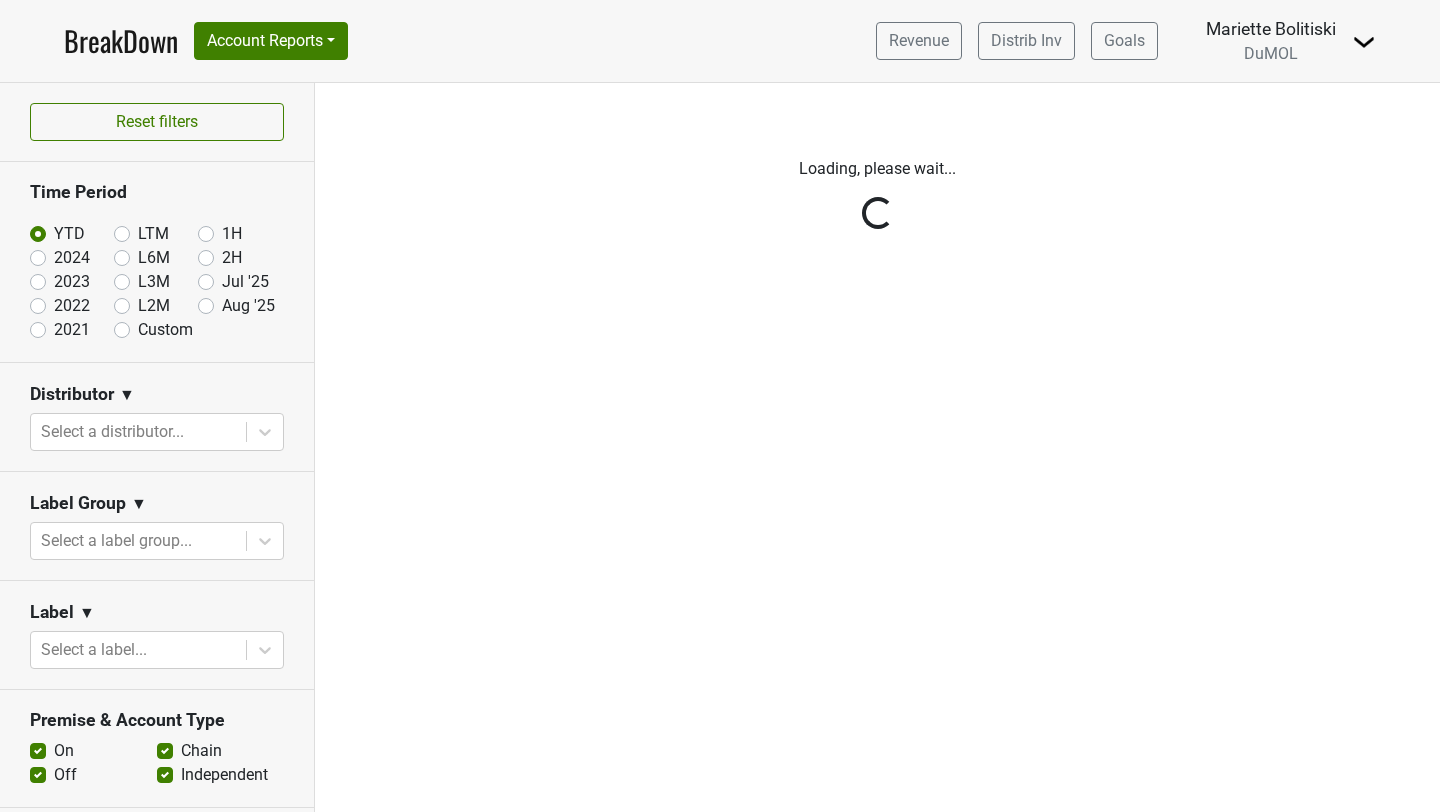 click on "Reset filters Time Period YTD LTM 1H 2024 L6M 2H 2023 L3M Jul '25 2022 L2M Aug '25 2021 Custom Distributor ▼ Select a distributor... Label Group ▼ Select a label group... Label ▼ Select a label... Premise & Account Type On Off Chain Independent Leadrank Target Account Target Non-Target Region ▼ Select a region... Sales Territory ▼ Select sales territory... Chain ▼ Search for a chain... Performance Table Value Depletions Accounts Velocity PODs Samples Case Revenue Performance Table Types Distributor Label Group Label Leadrank Target Account Sales Territory Chain Account Region Distributor Sales Rep Account Type Premise Type" at bounding box center (157, 447) 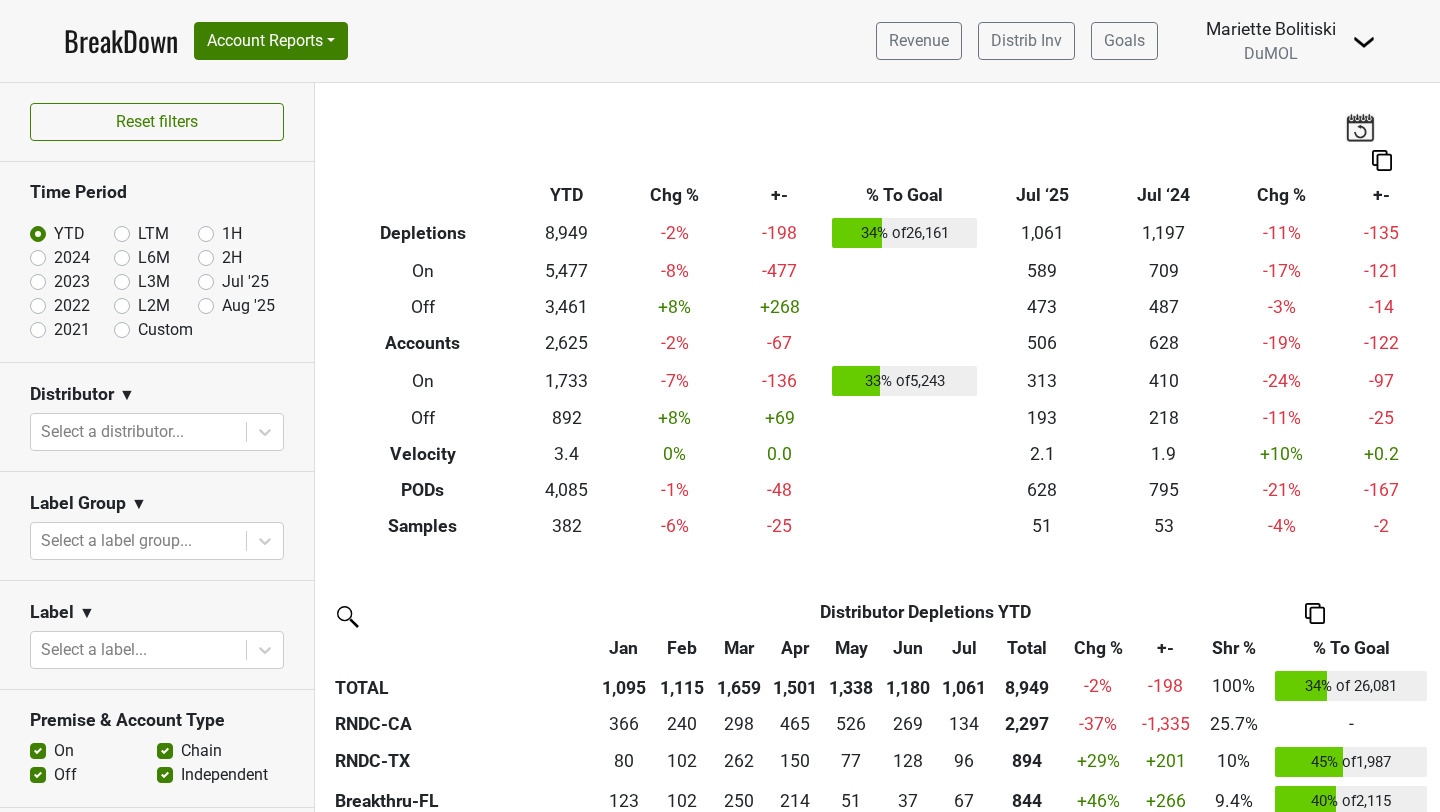 click 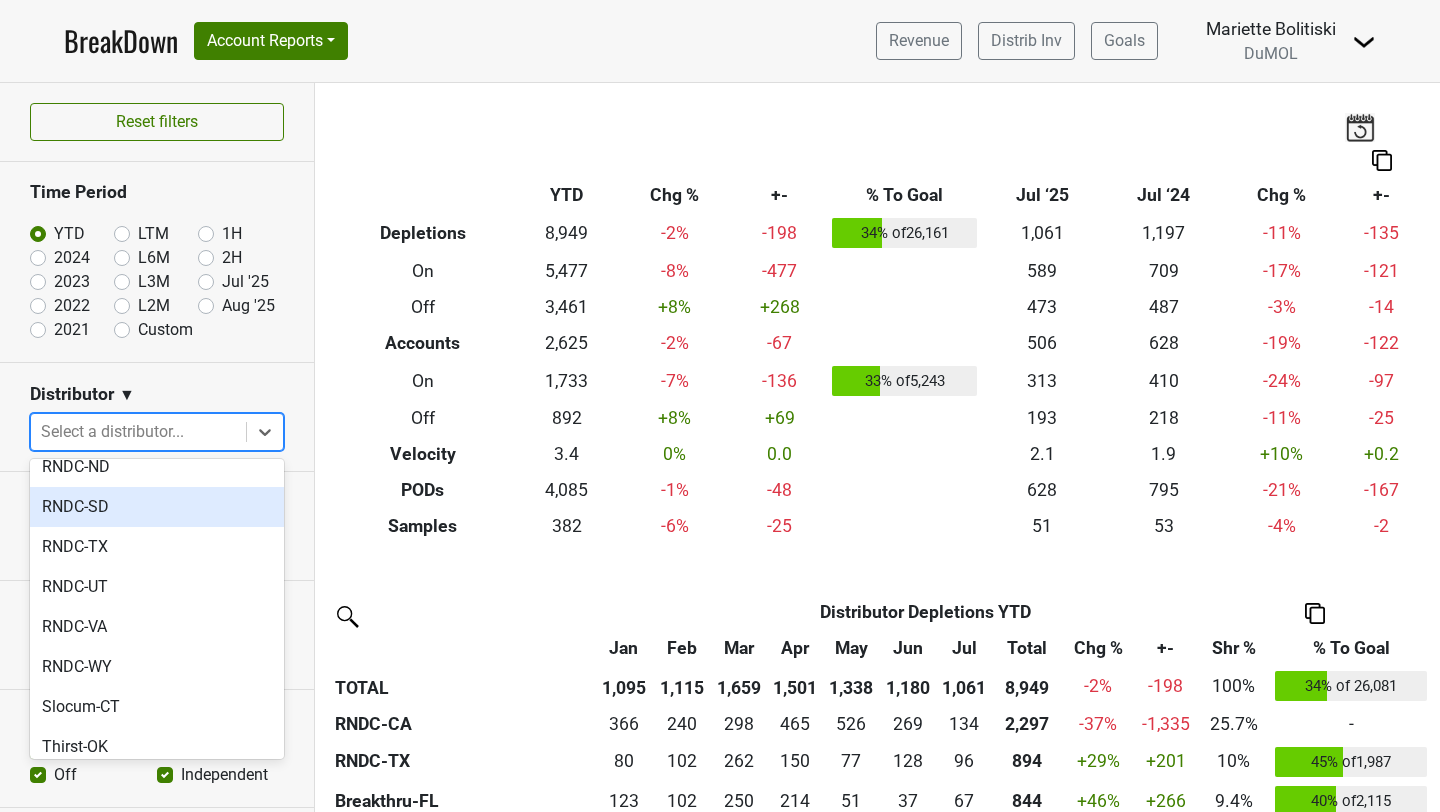 scroll, scrollTop: 1738, scrollLeft: 0, axis: vertical 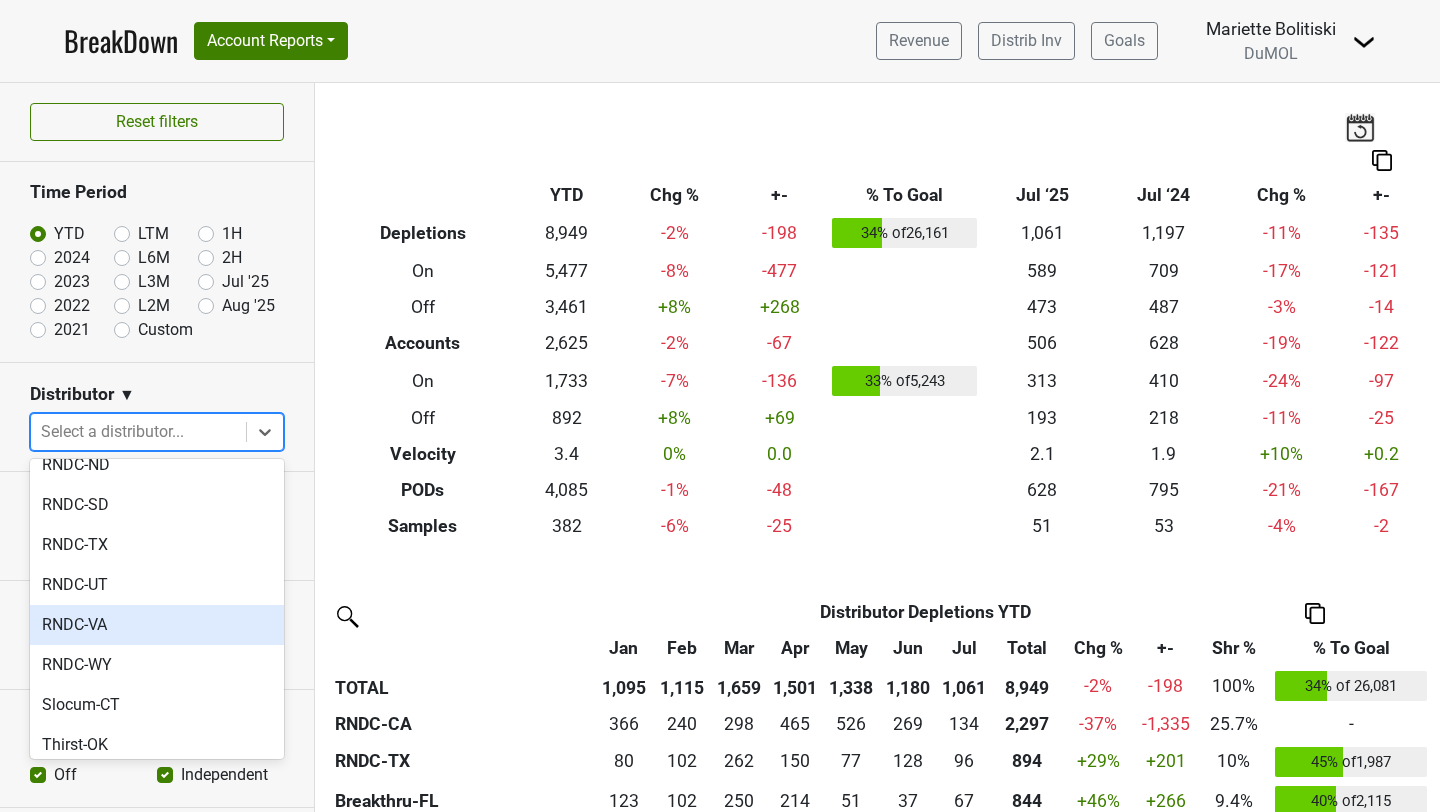 click on "RNDC-VA" at bounding box center [157, 625] 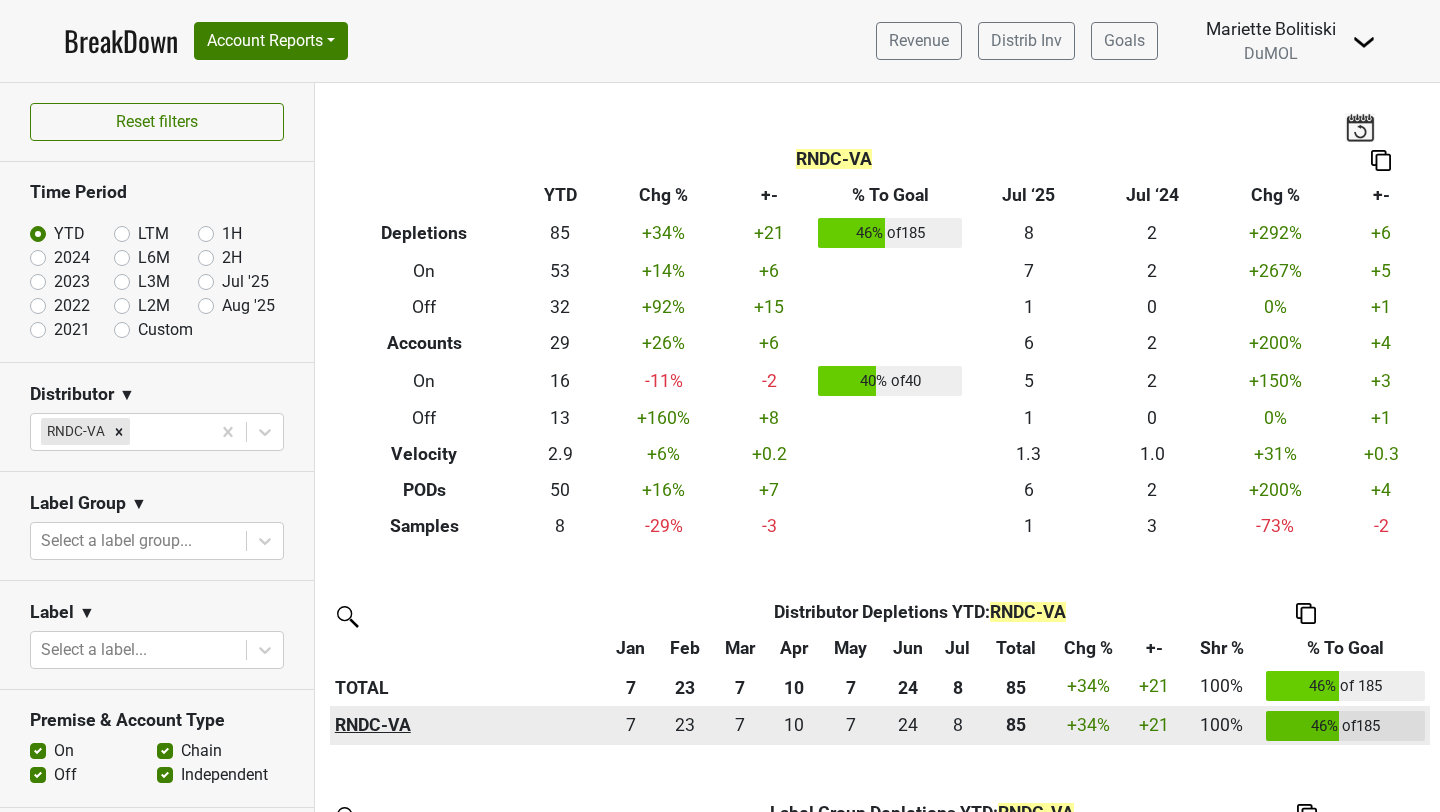 click on "RNDC-VA" at bounding box center (467, 726) 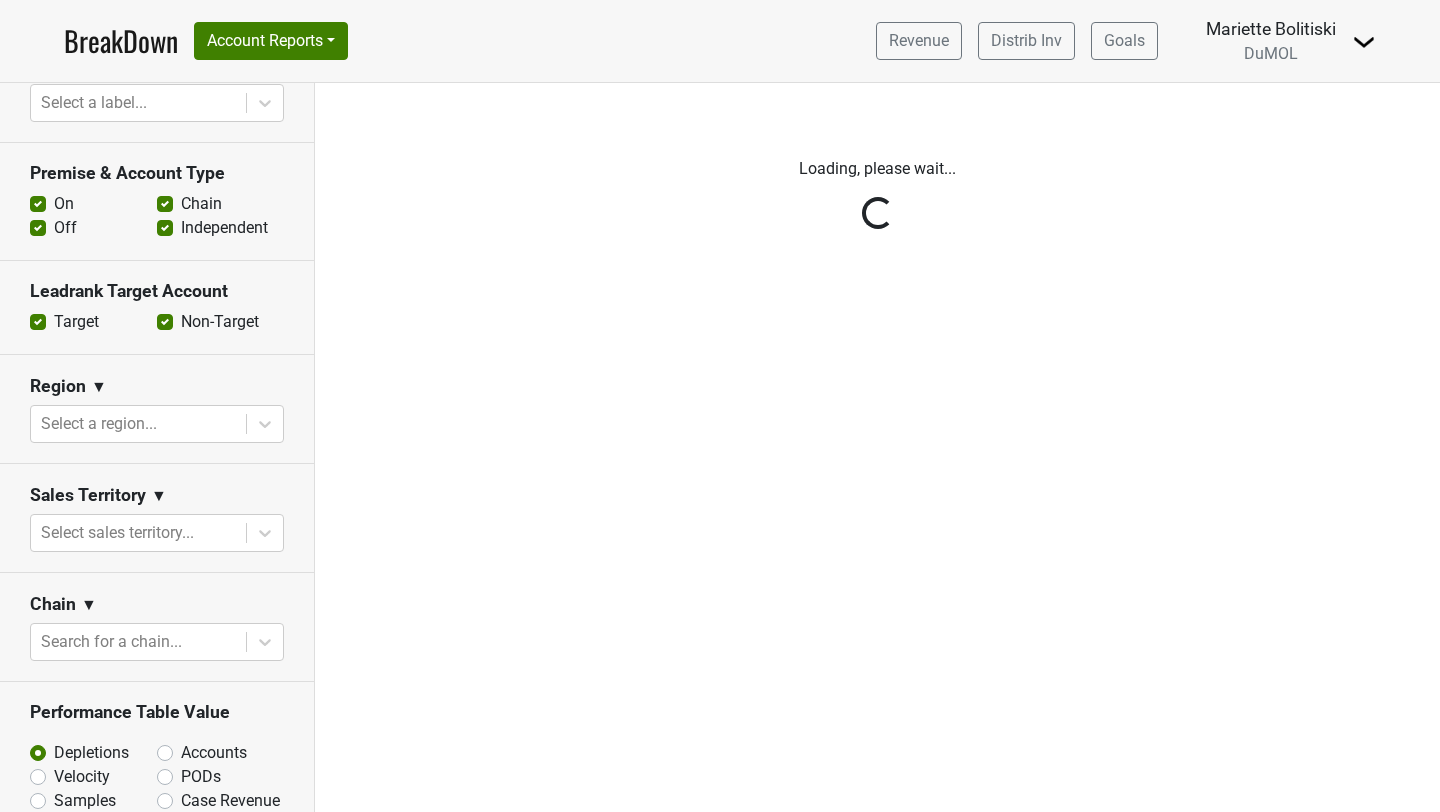 scroll, scrollTop: 540, scrollLeft: 0, axis: vertical 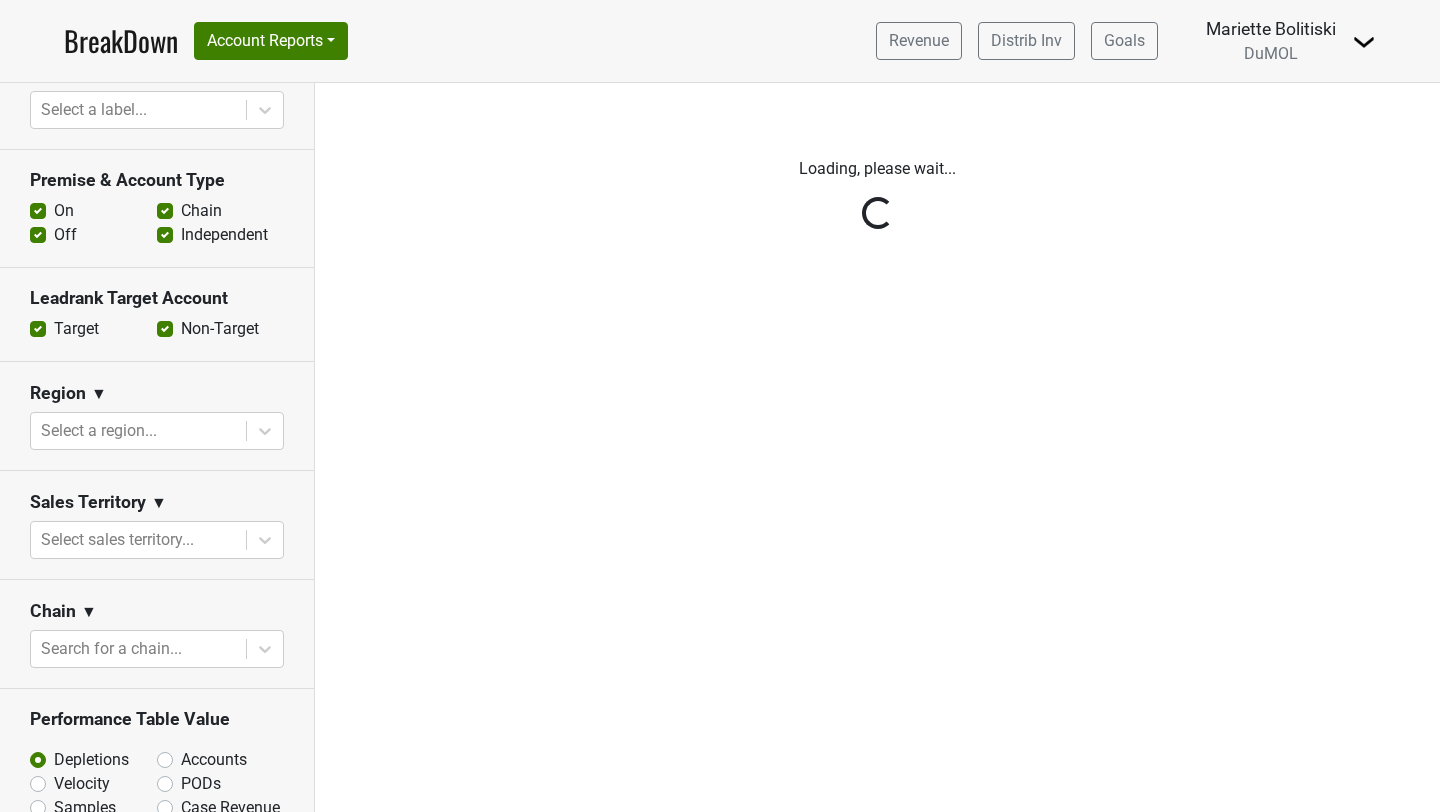 click on "Reset filters Time Period YTD LTM 1H 2024 L6M 2H 2023 L3M Jul '25 2022 L2M Aug '25 2021 Custom Distributor ▼ Select a distributor... Label Group ▼ Select a label group... Label ▼ Select a label... Premise & Account Type On Off Chain Independent Leadrank Target Account Target Non-Target Region ▼ Select a region... Sales Territory ▼ Select sales territory... Chain ▼ Search for a chain... Performance Table Value Depletions Accounts Velocity PODs Samples Case Revenue Performance Table Types Distributor Label Group Label Leadrank Target Account Sales Territory Chain Account Region Distributor Sales Rep Account Type Premise Type" at bounding box center [157, 447] 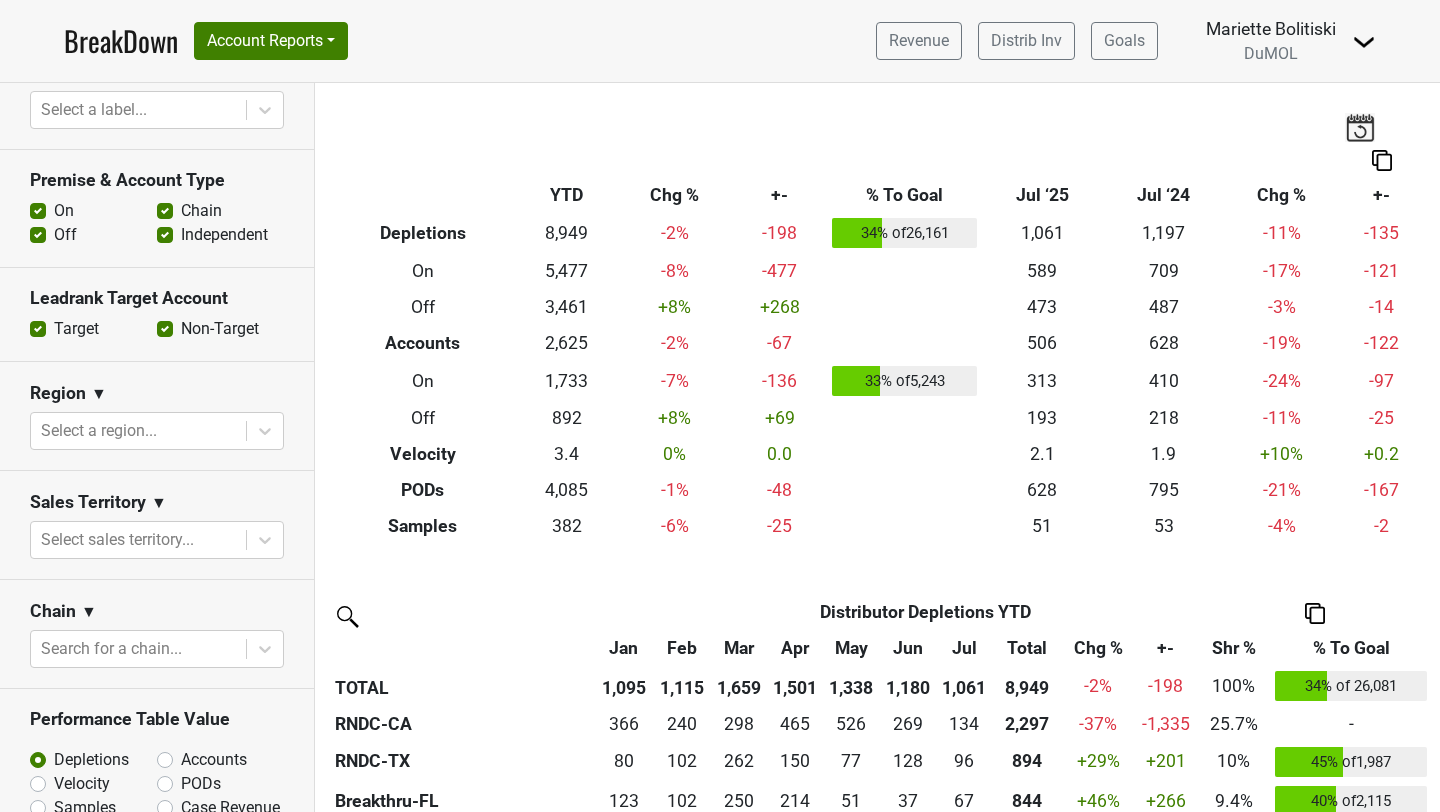 click at bounding box center (265, 540) 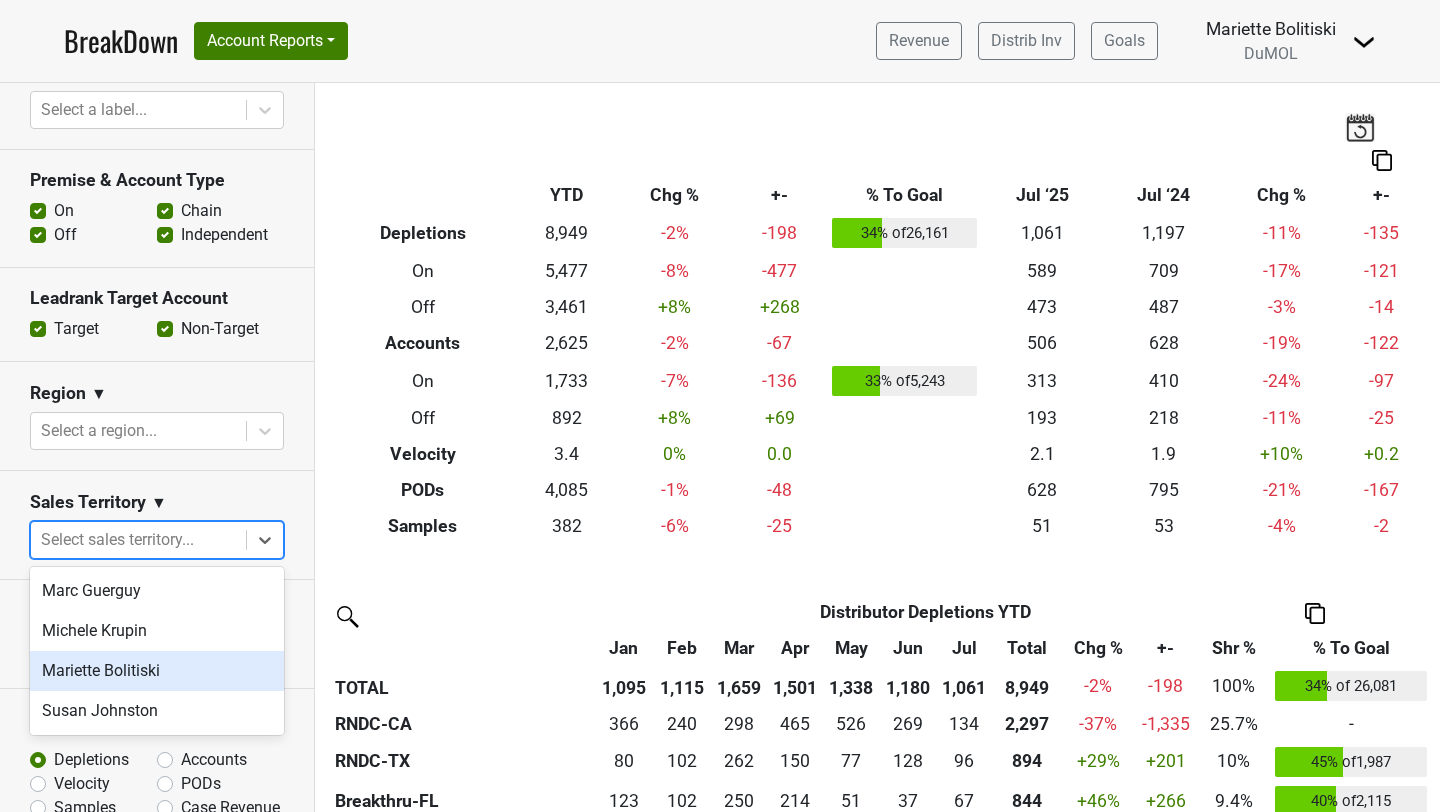 click on "Mariette Bolitiski" at bounding box center [157, 671] 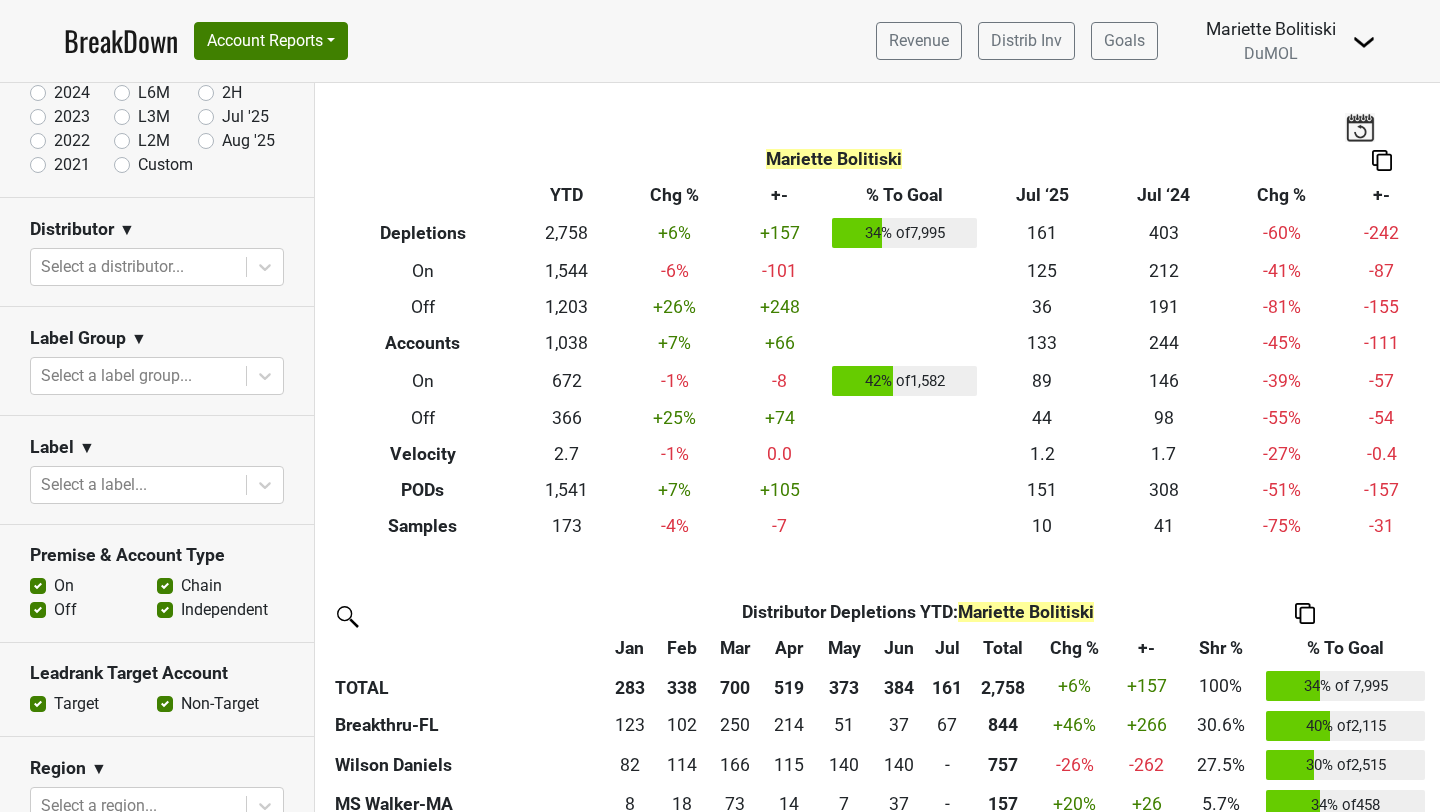 scroll, scrollTop: 0, scrollLeft: 0, axis: both 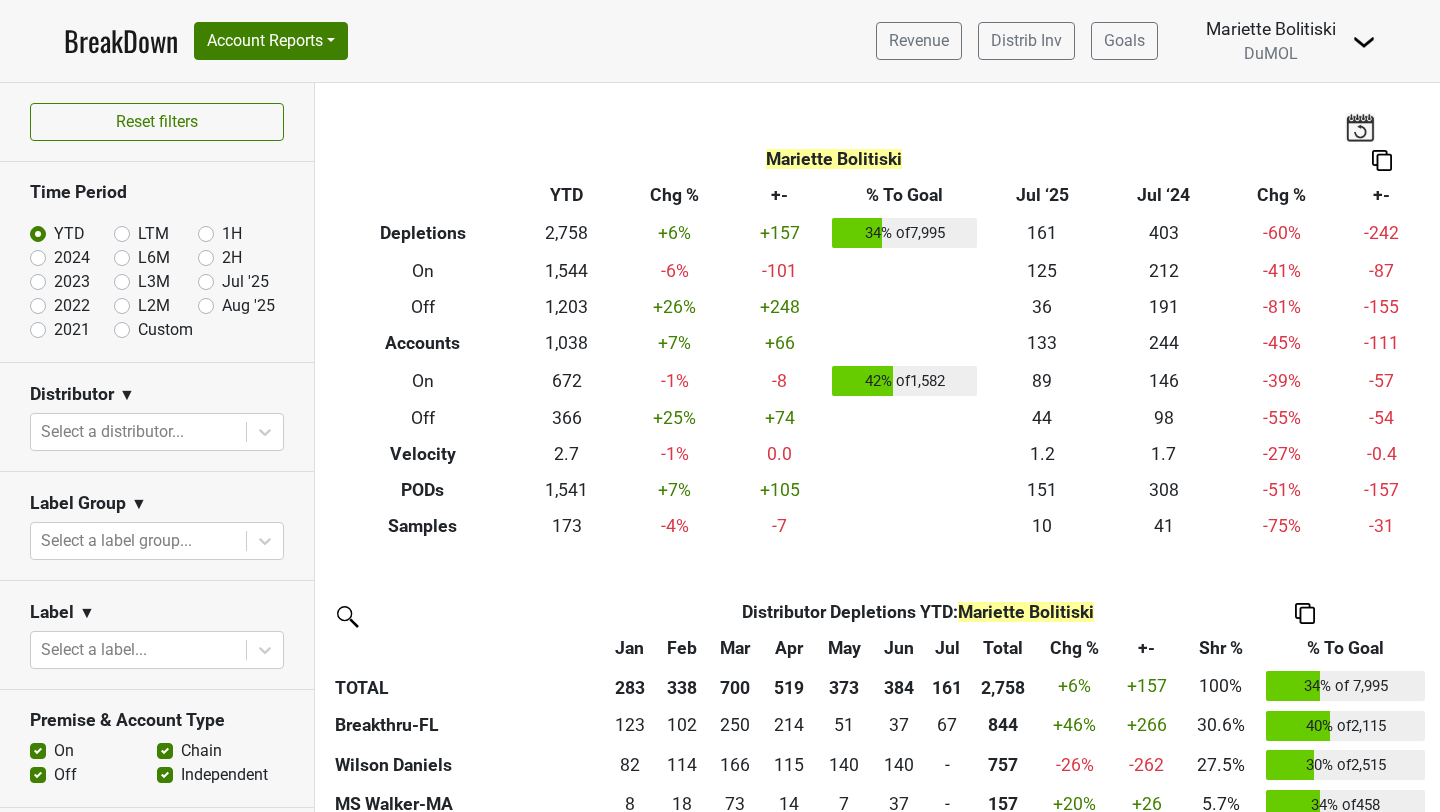 click on "Off" at bounding box center (65, 775) 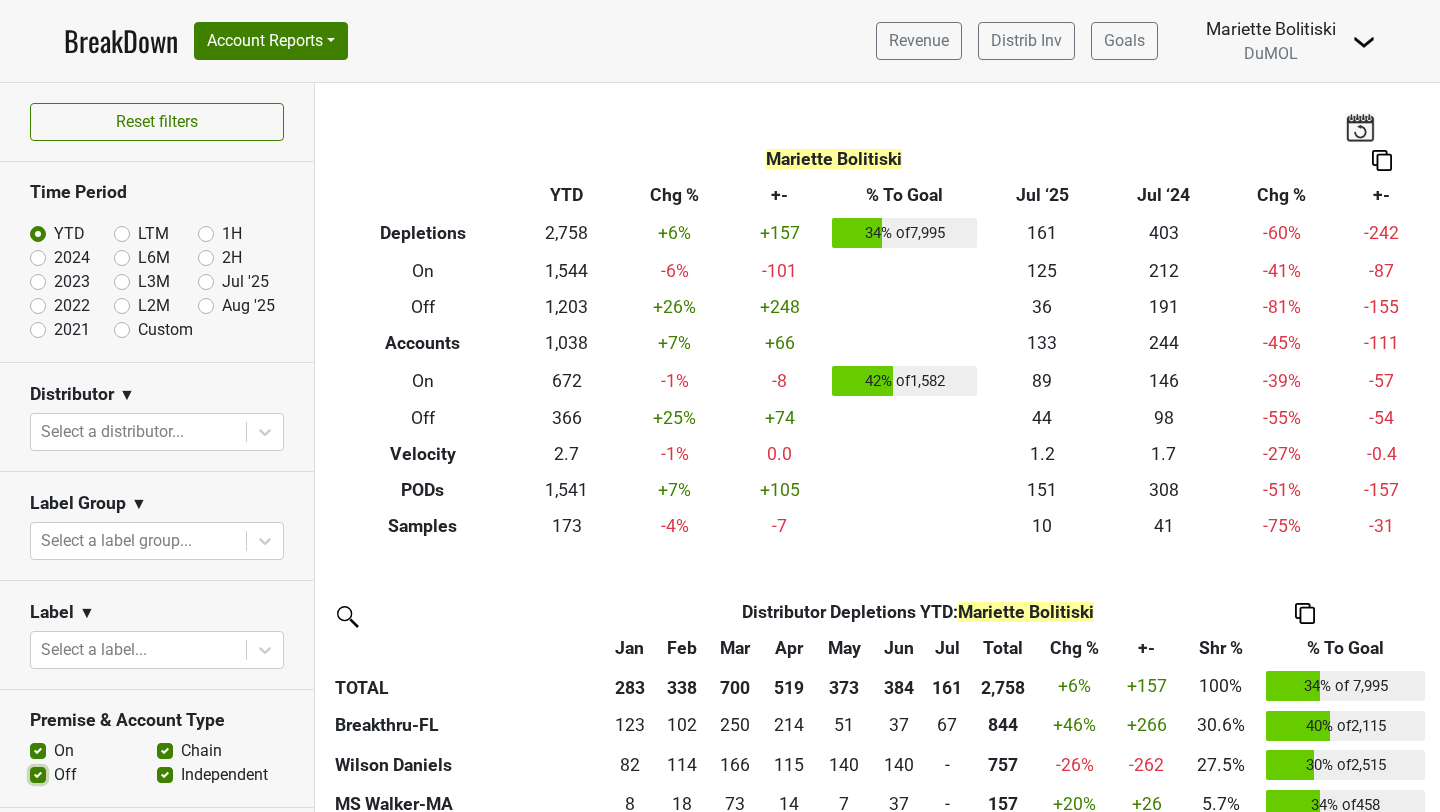 click on "Off" at bounding box center (38, 773) 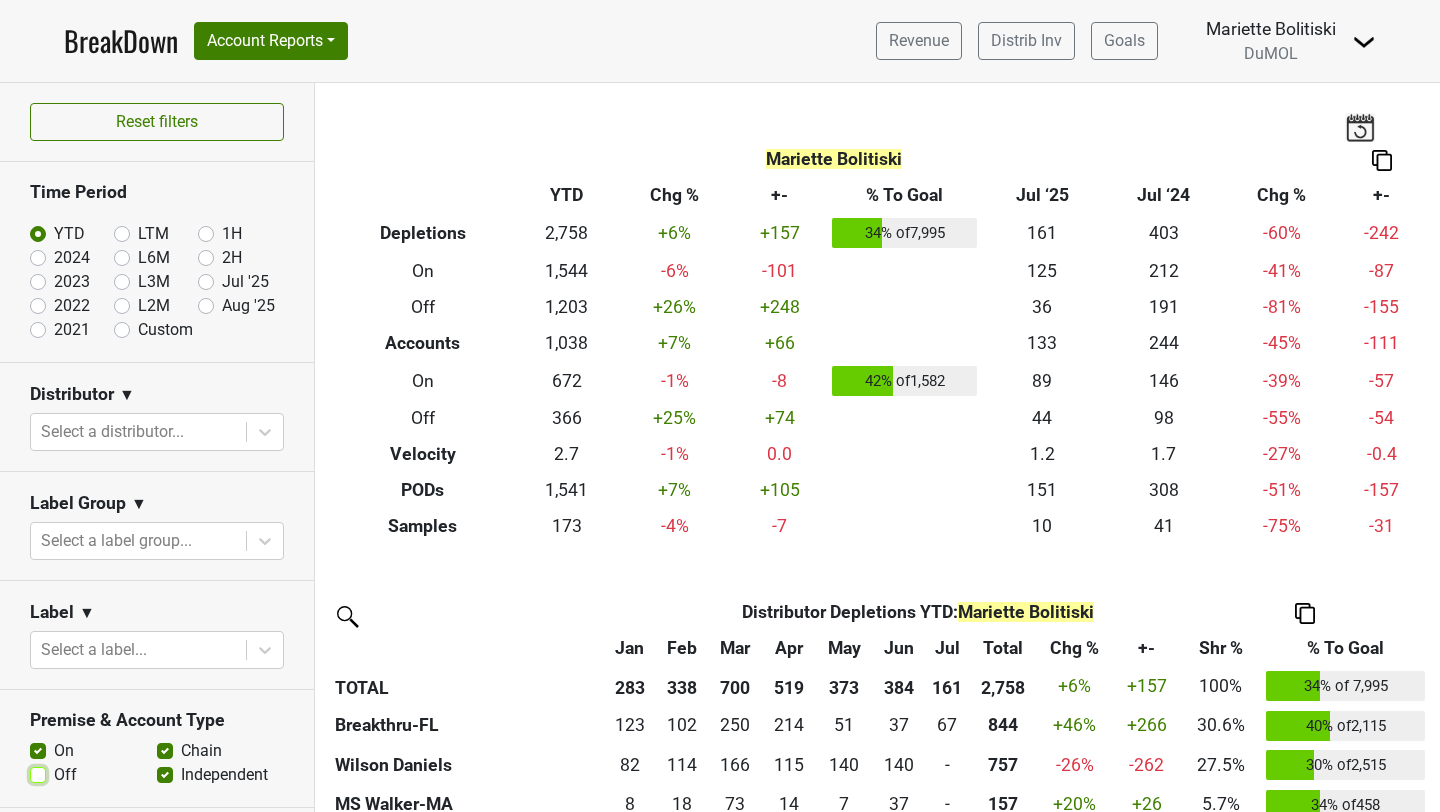 checkbox on "false" 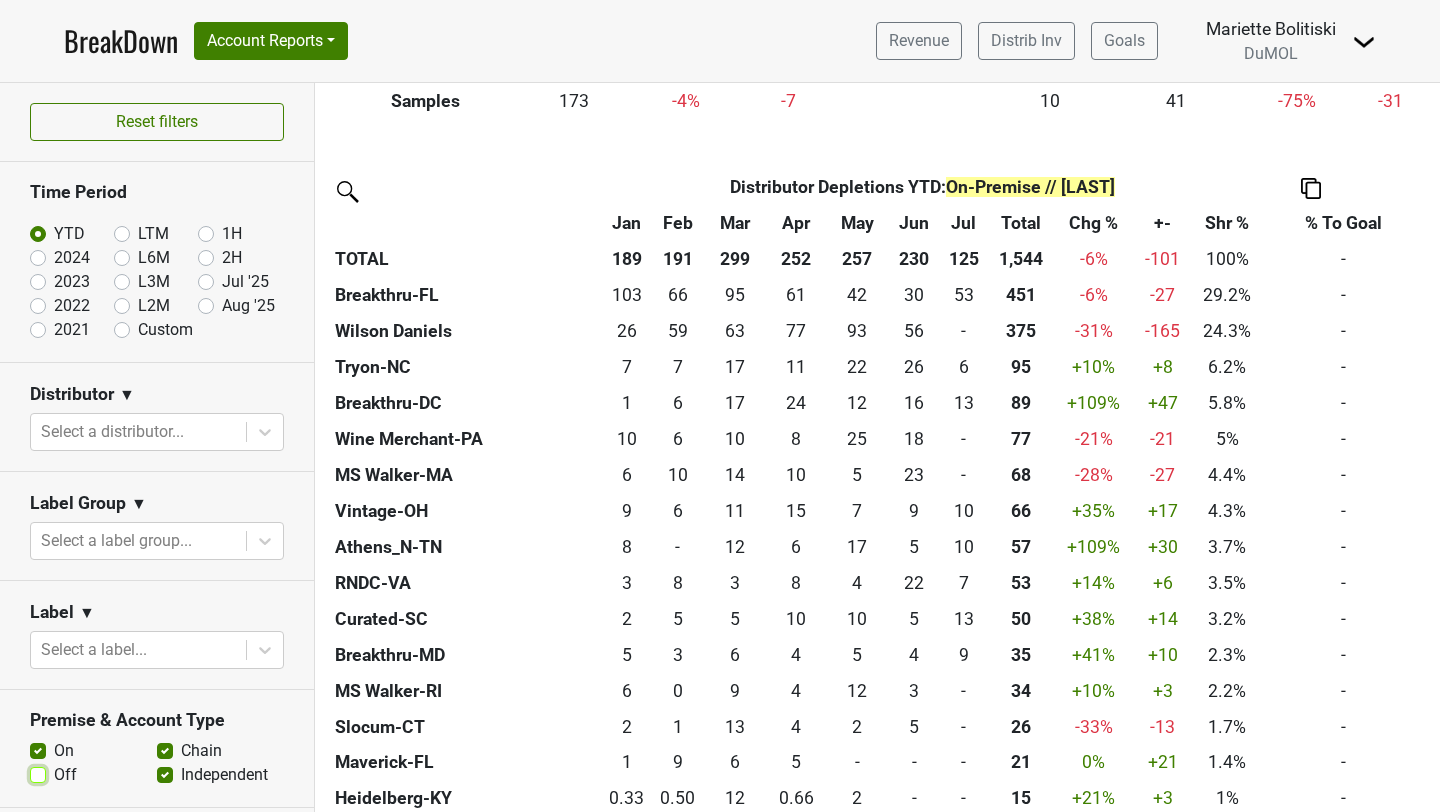 scroll, scrollTop: 425, scrollLeft: 0, axis: vertical 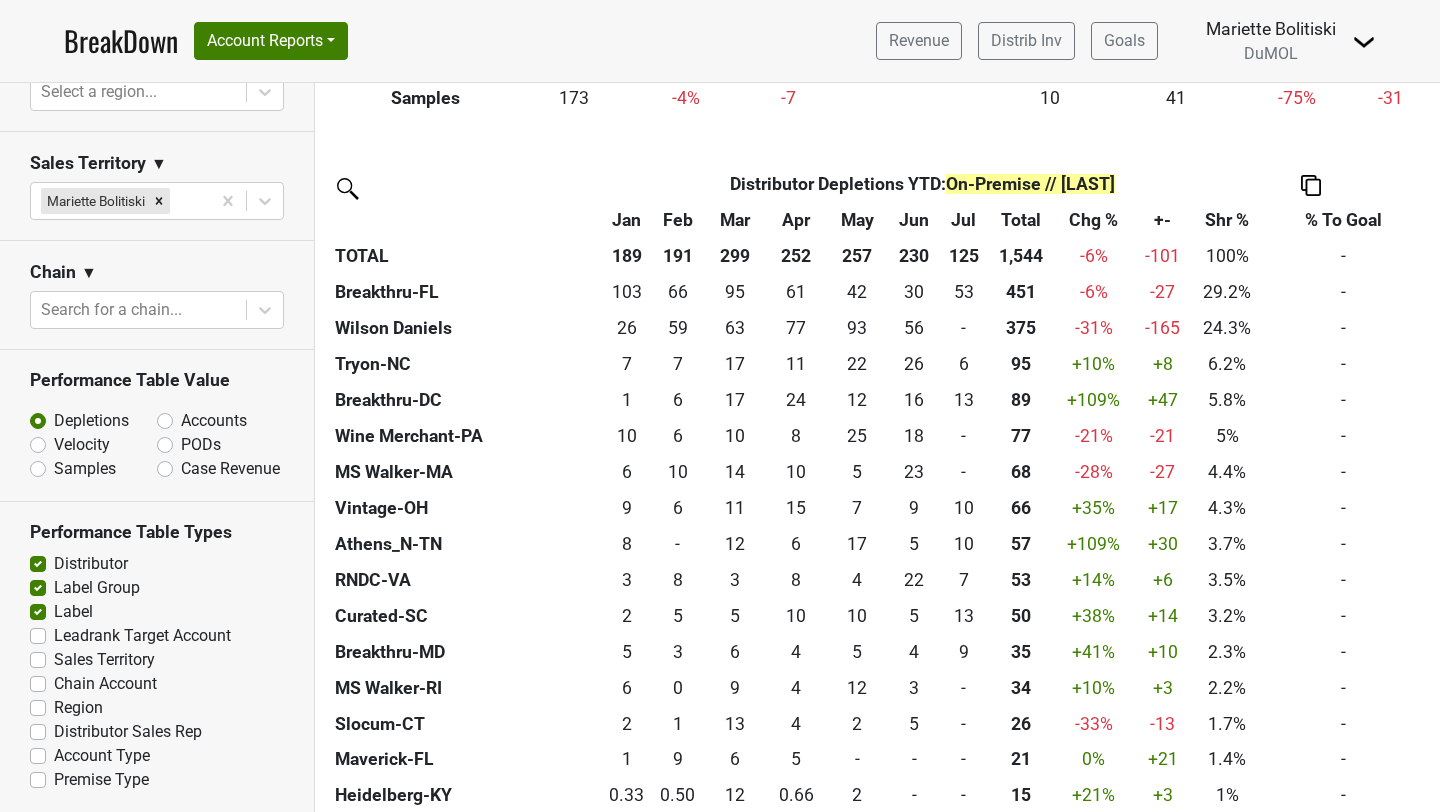 click on "PODs" at bounding box center [201, 445] 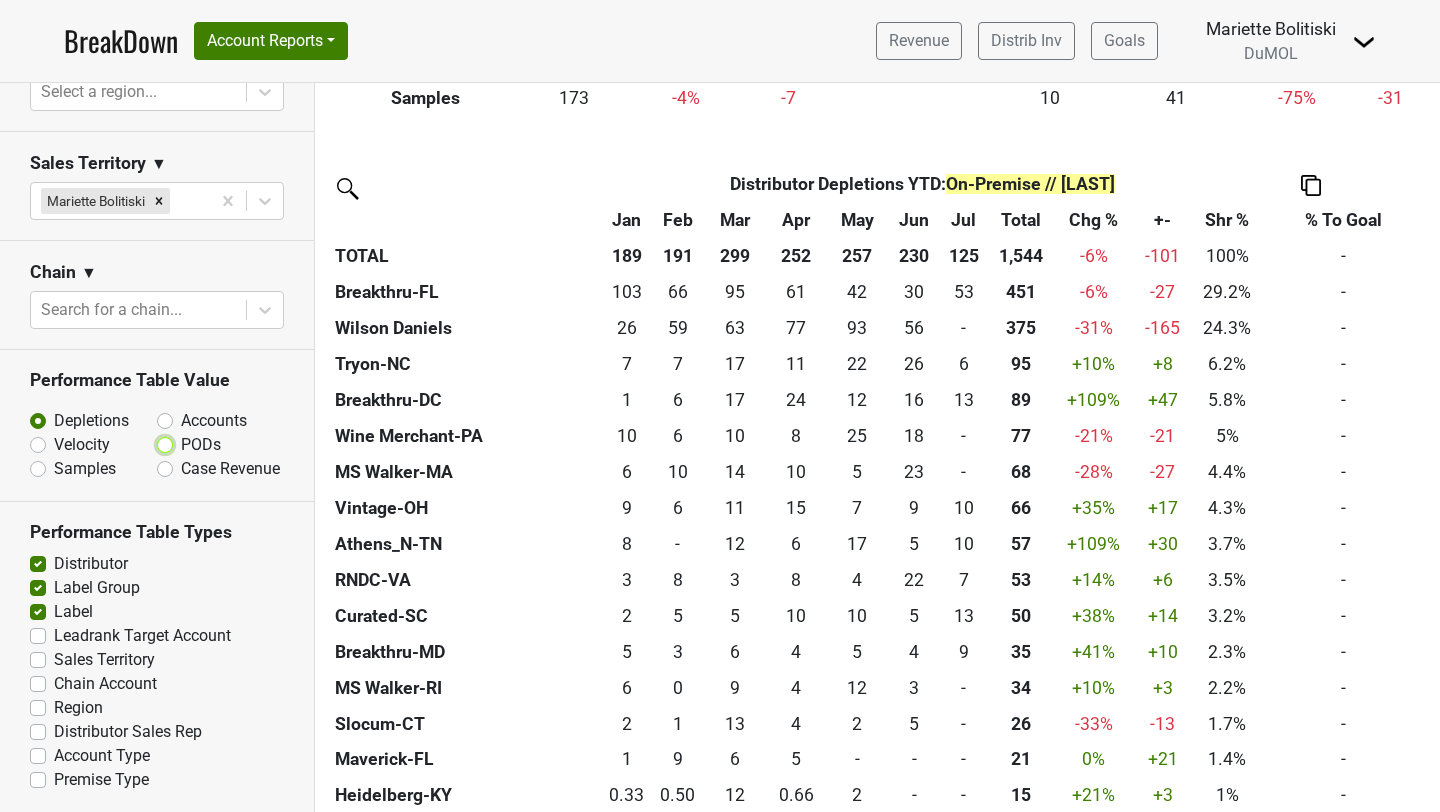click on "PODs" at bounding box center [217, 443] 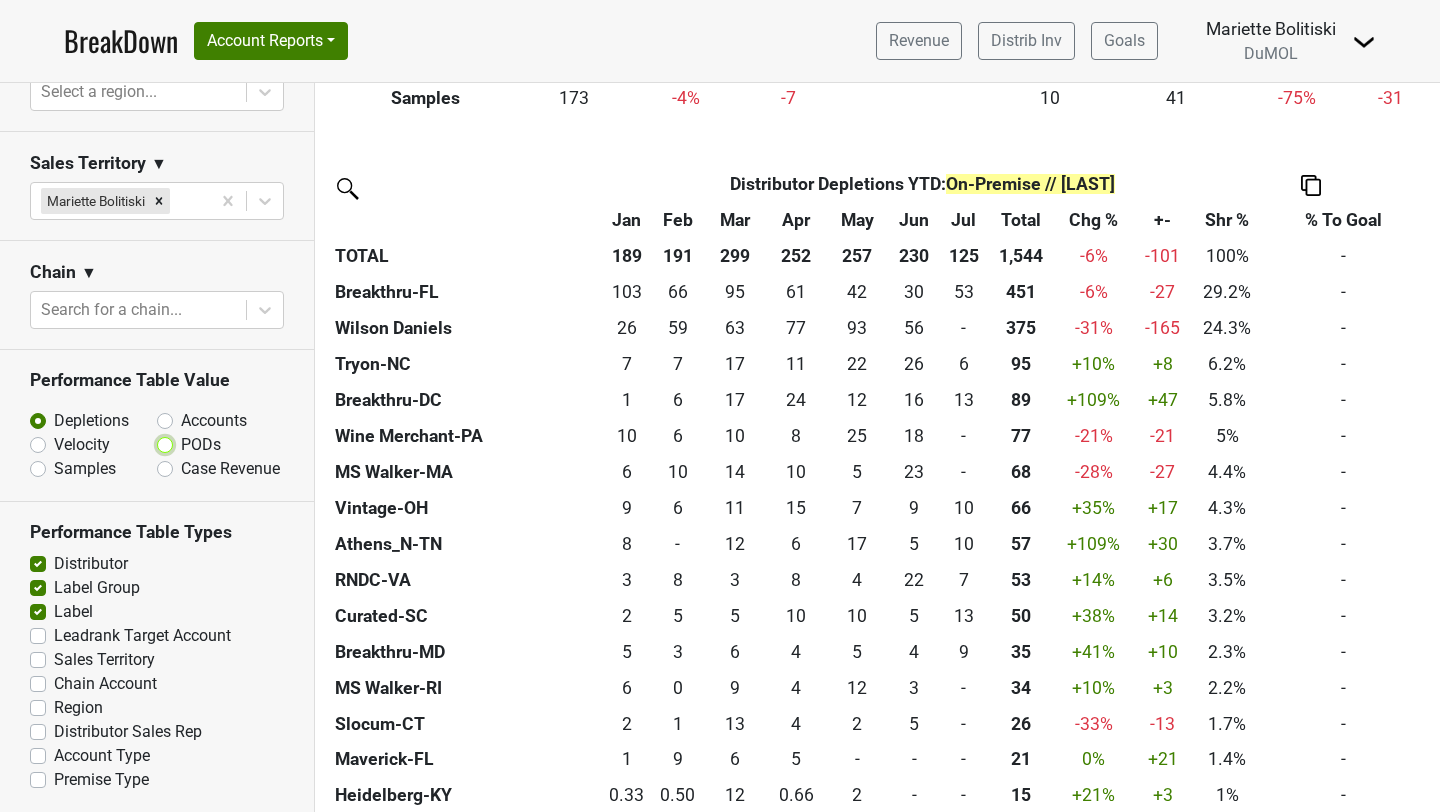 radio on "true" 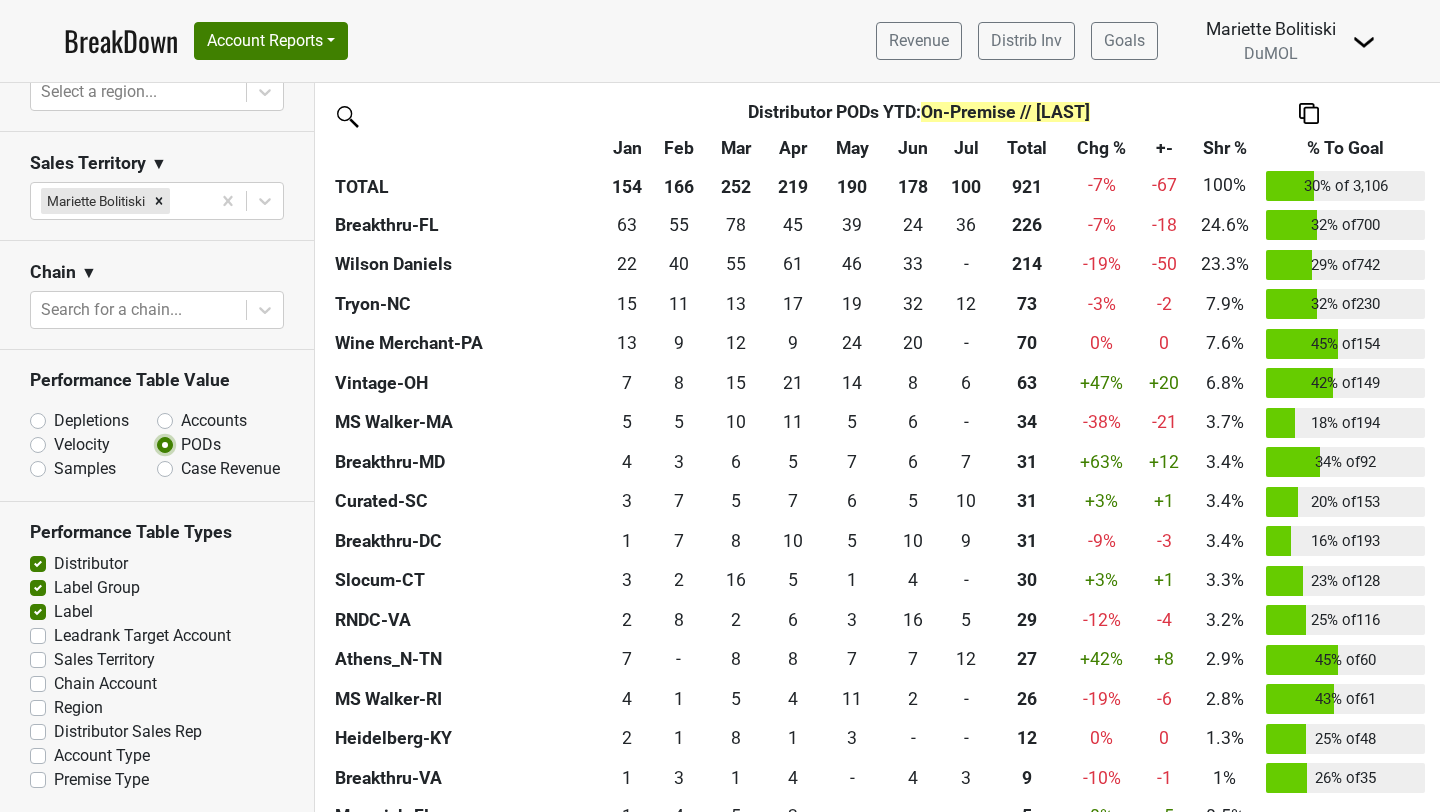 scroll, scrollTop: 498, scrollLeft: 0, axis: vertical 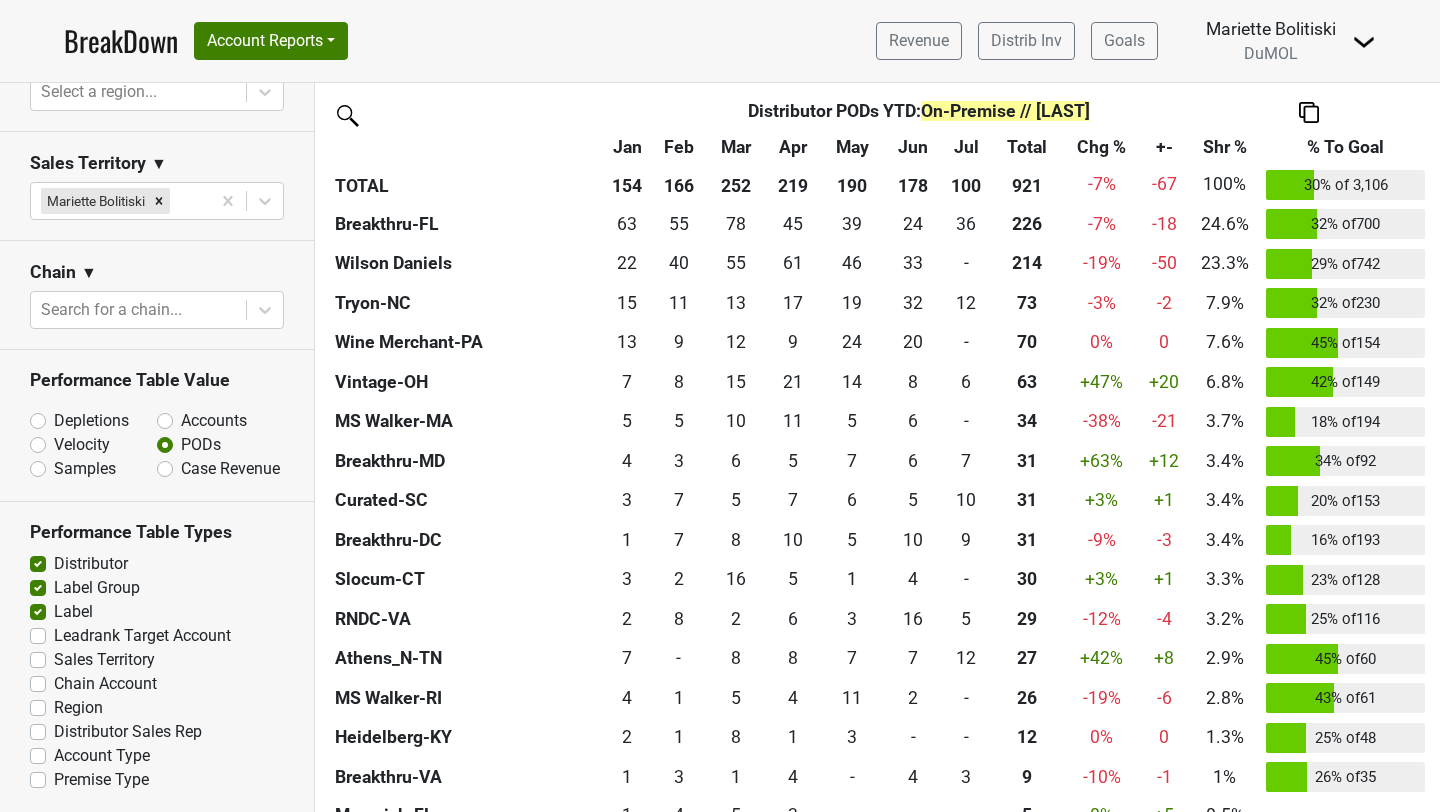 click on "Depletions" at bounding box center [91, 421] 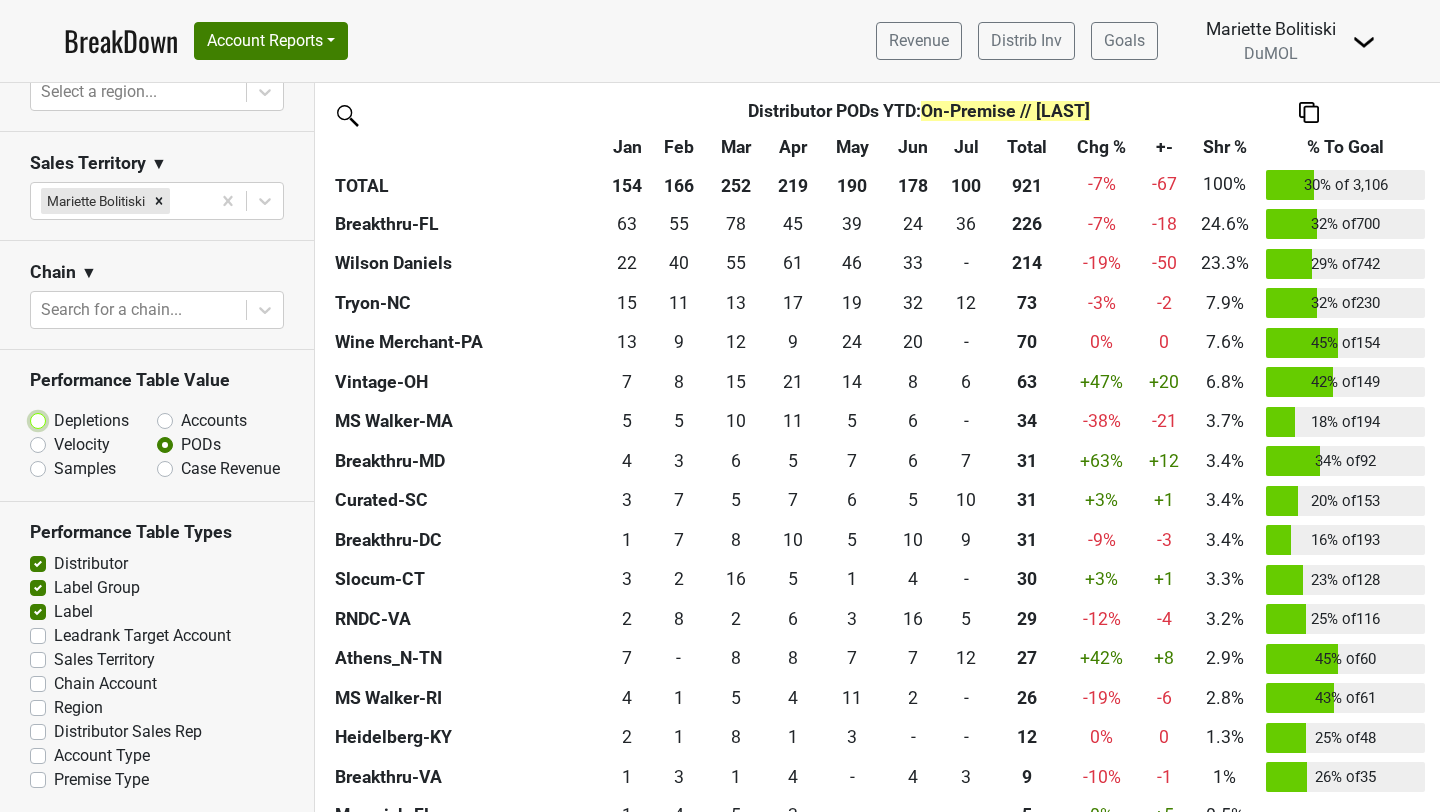 click on "Depletions" at bounding box center (90, 419) 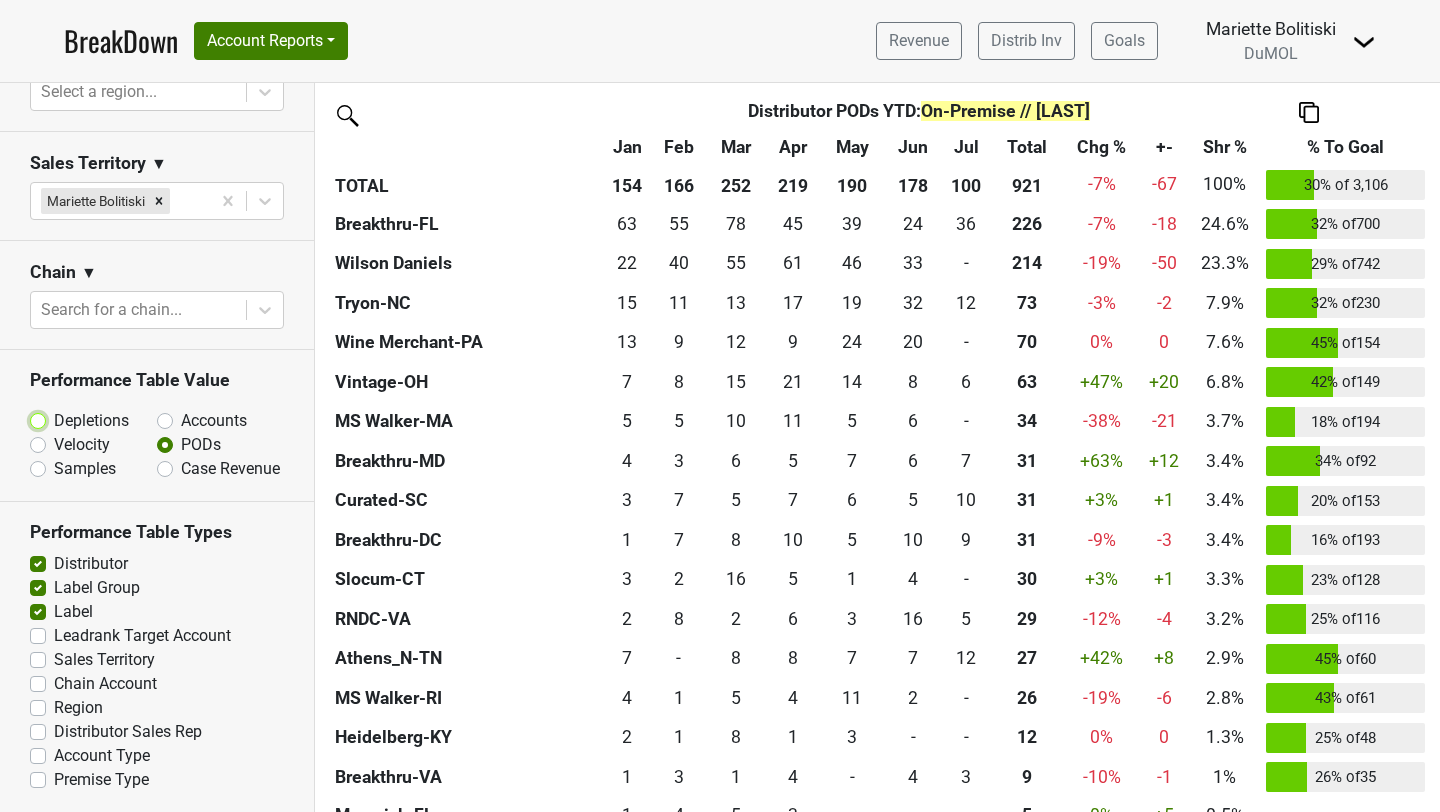radio on "true" 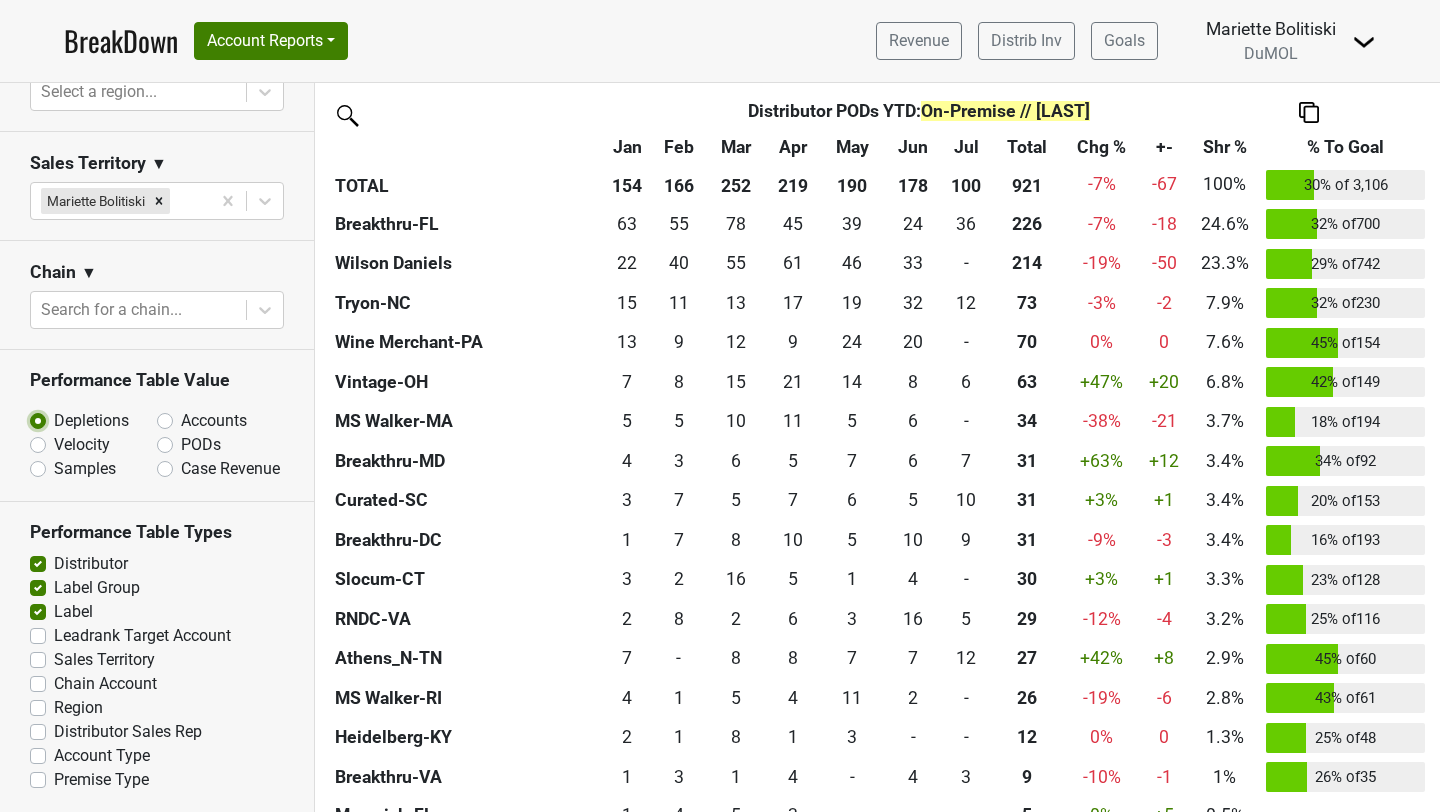 scroll, scrollTop: 0, scrollLeft: 0, axis: both 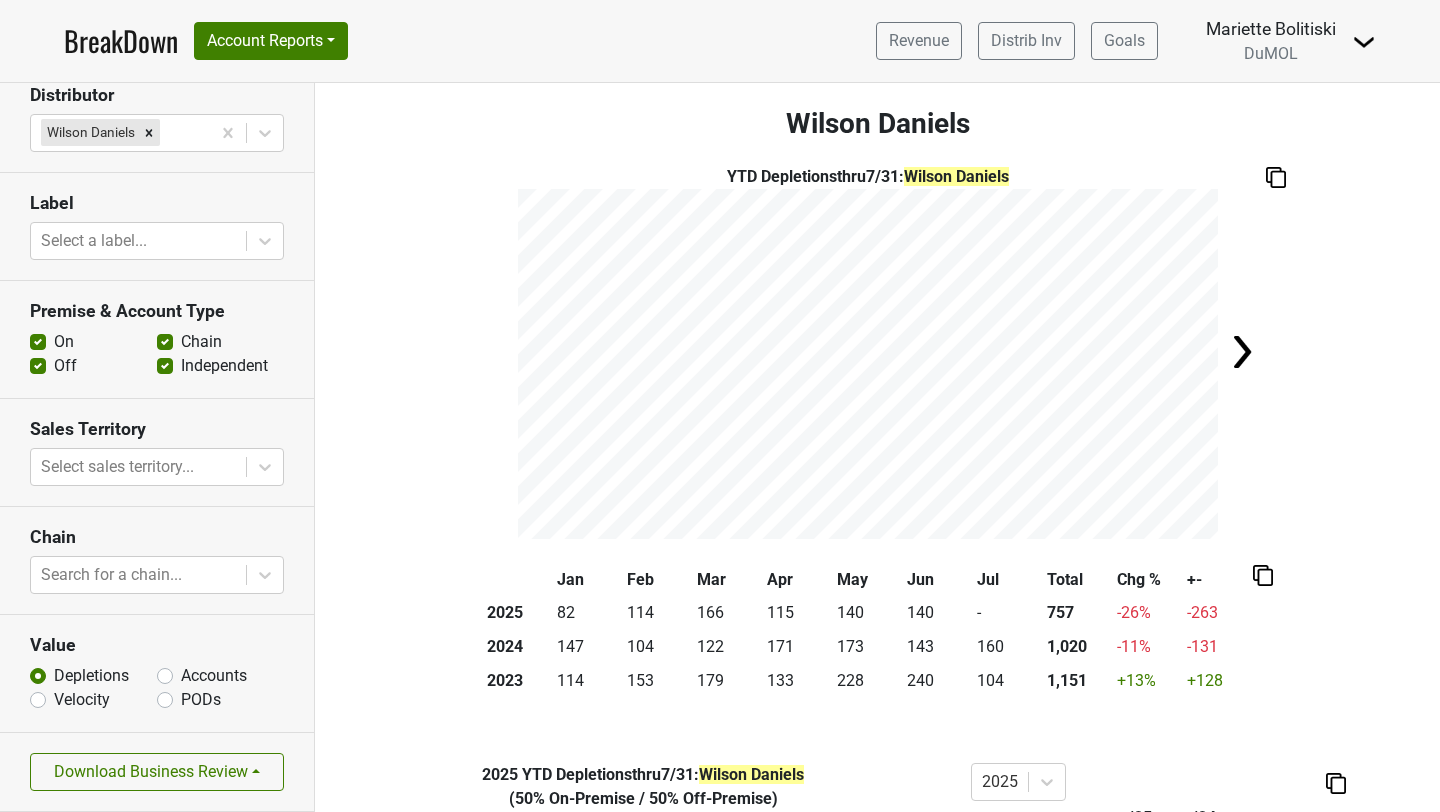 click on "Accounts" at bounding box center (214, 676) 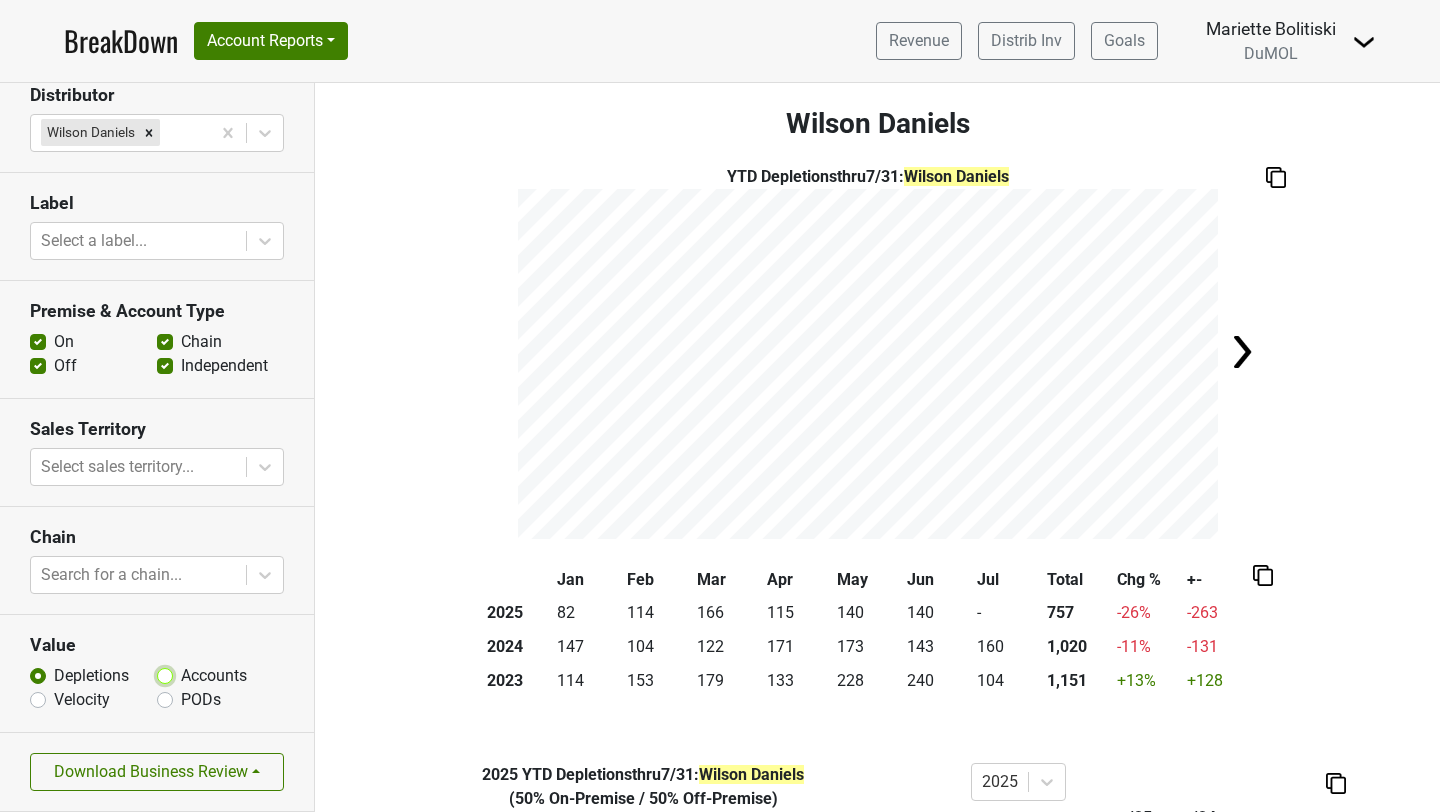 click on "Accounts" at bounding box center [165, 674] 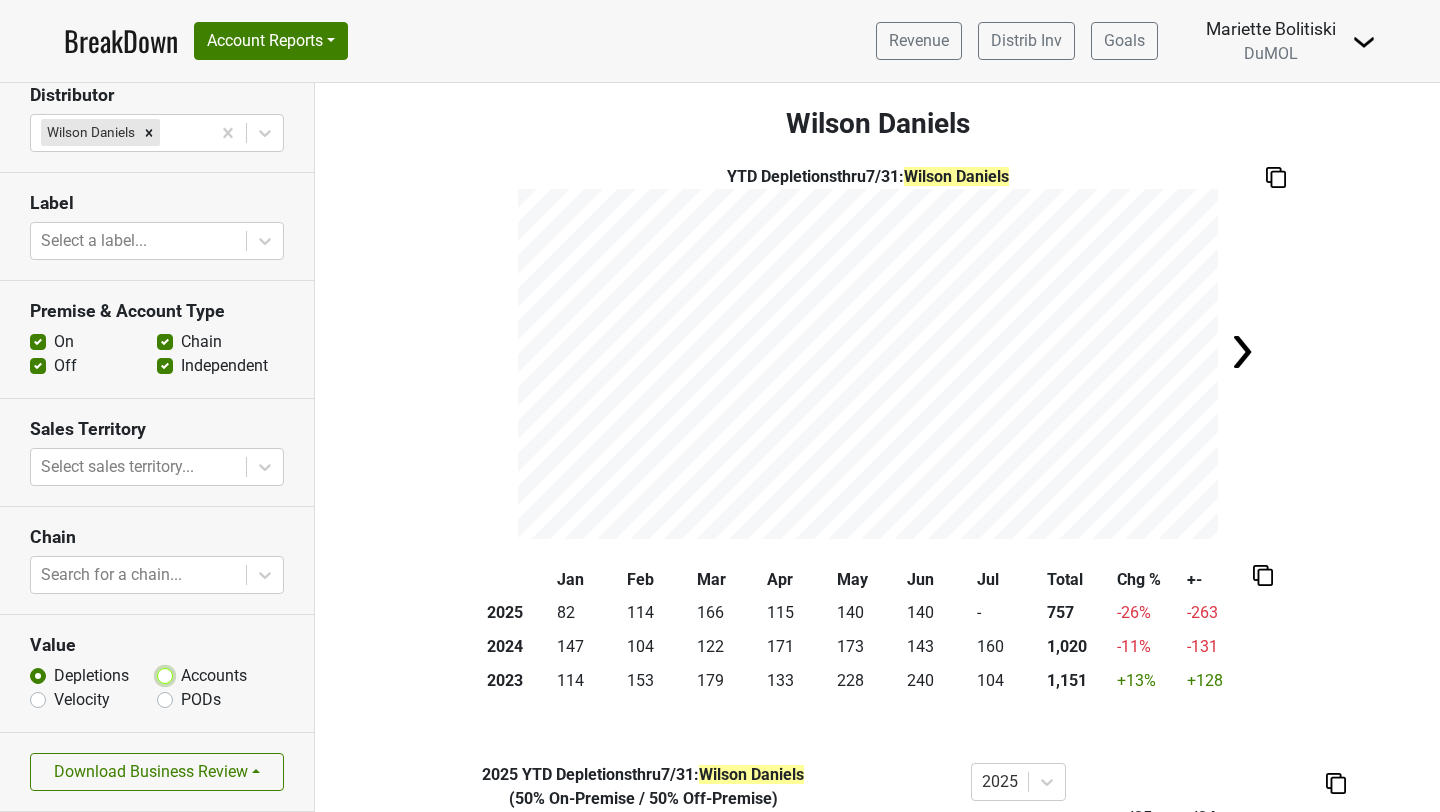 radio on "true" 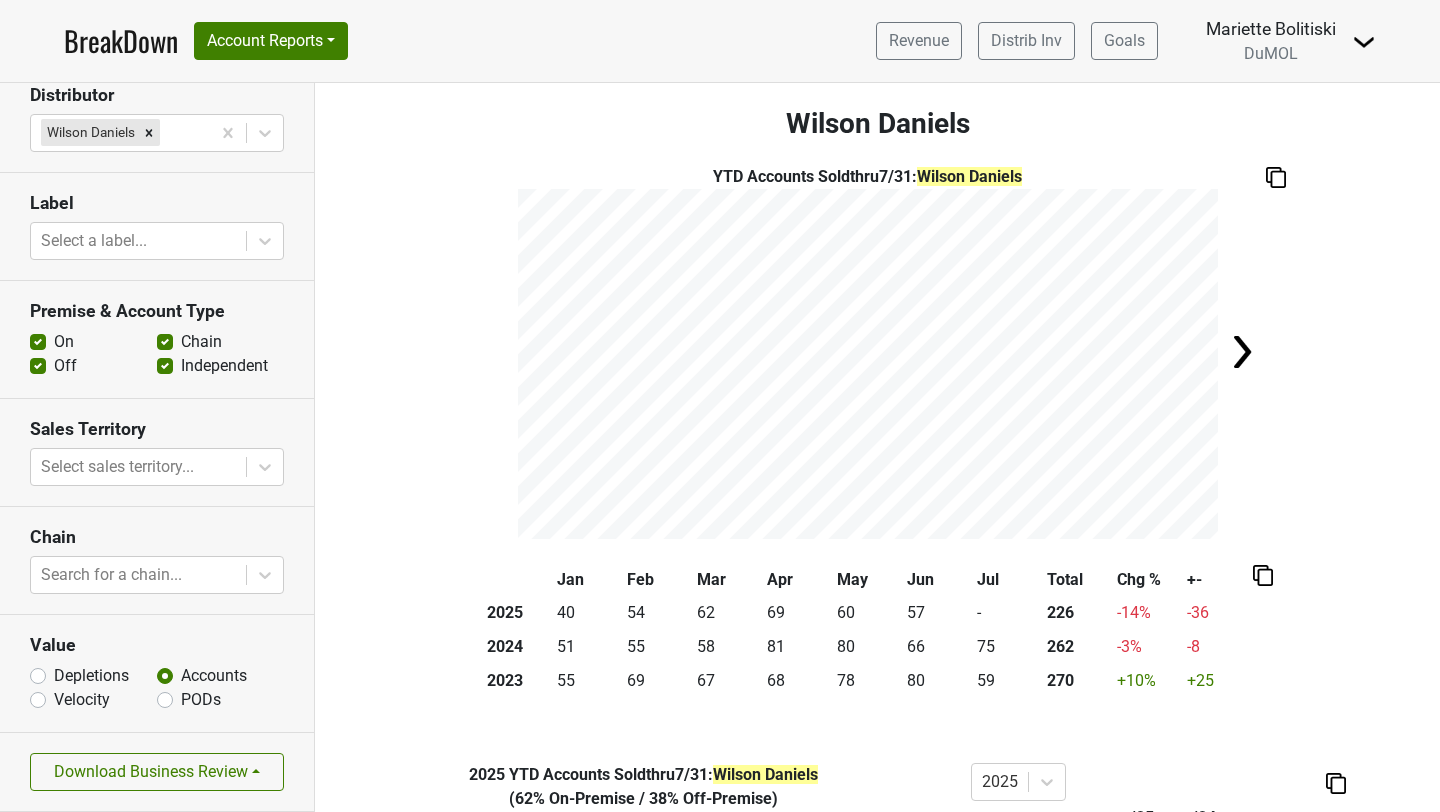click on "Off" at bounding box center (65, 366) 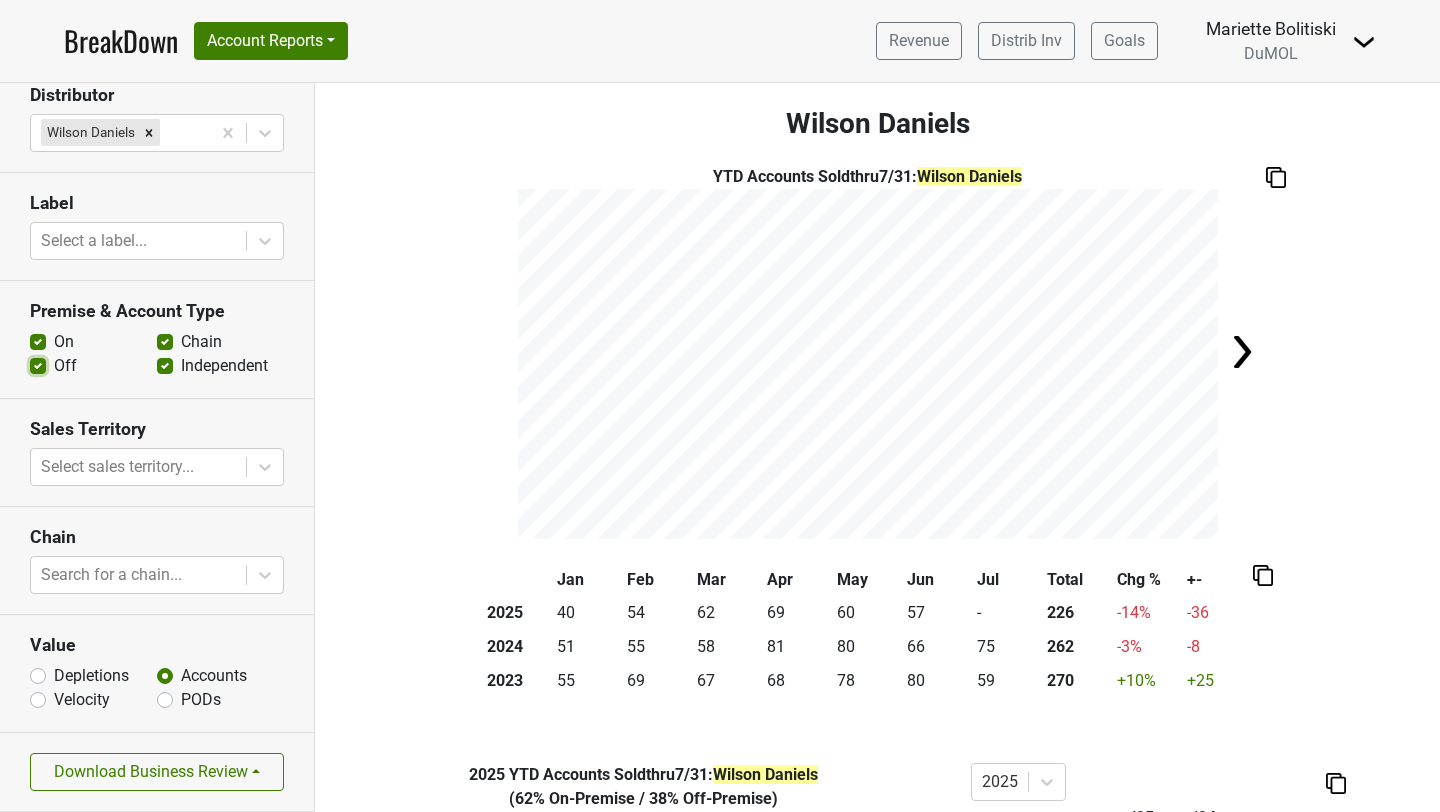 click on "Off" at bounding box center [38, 364] 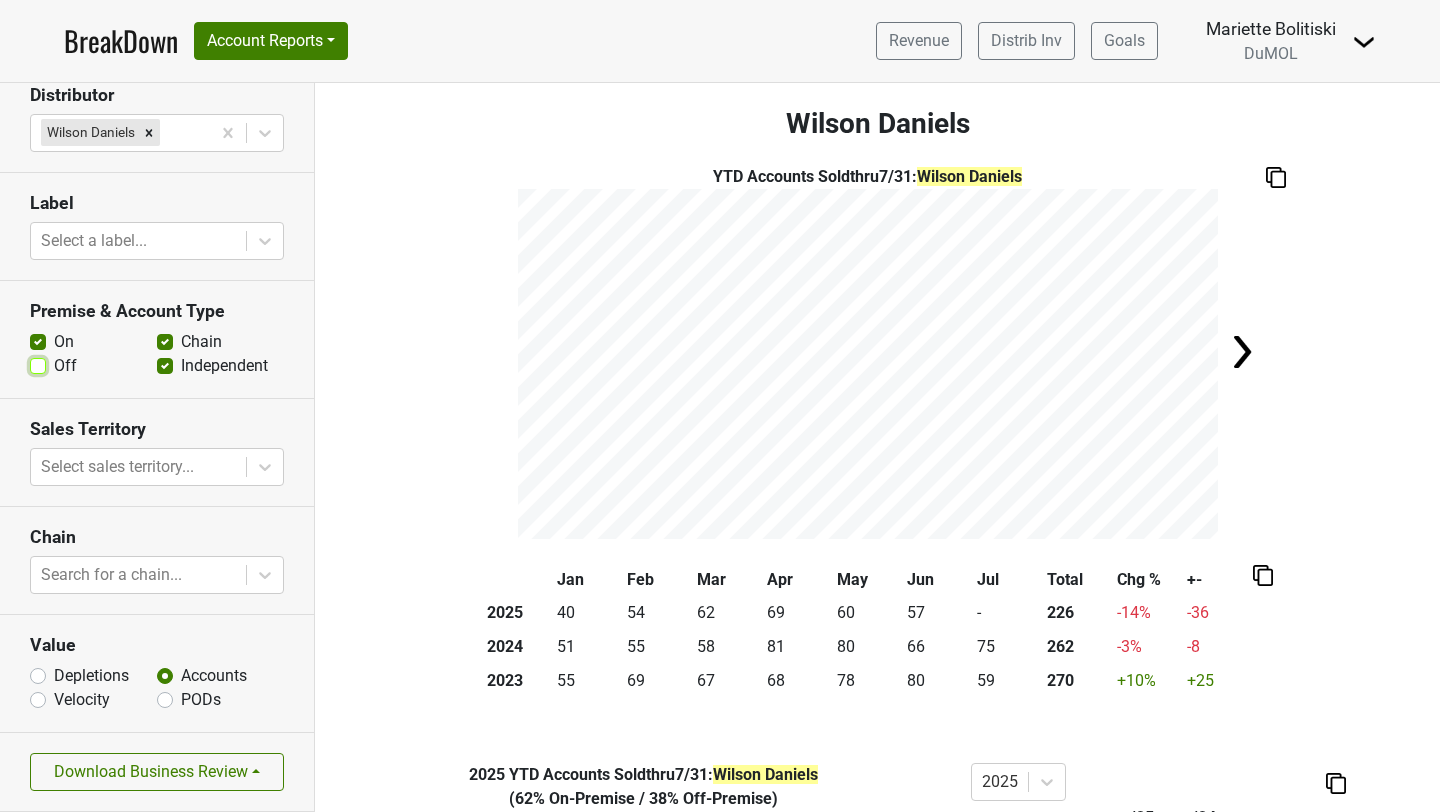 checkbox on "false" 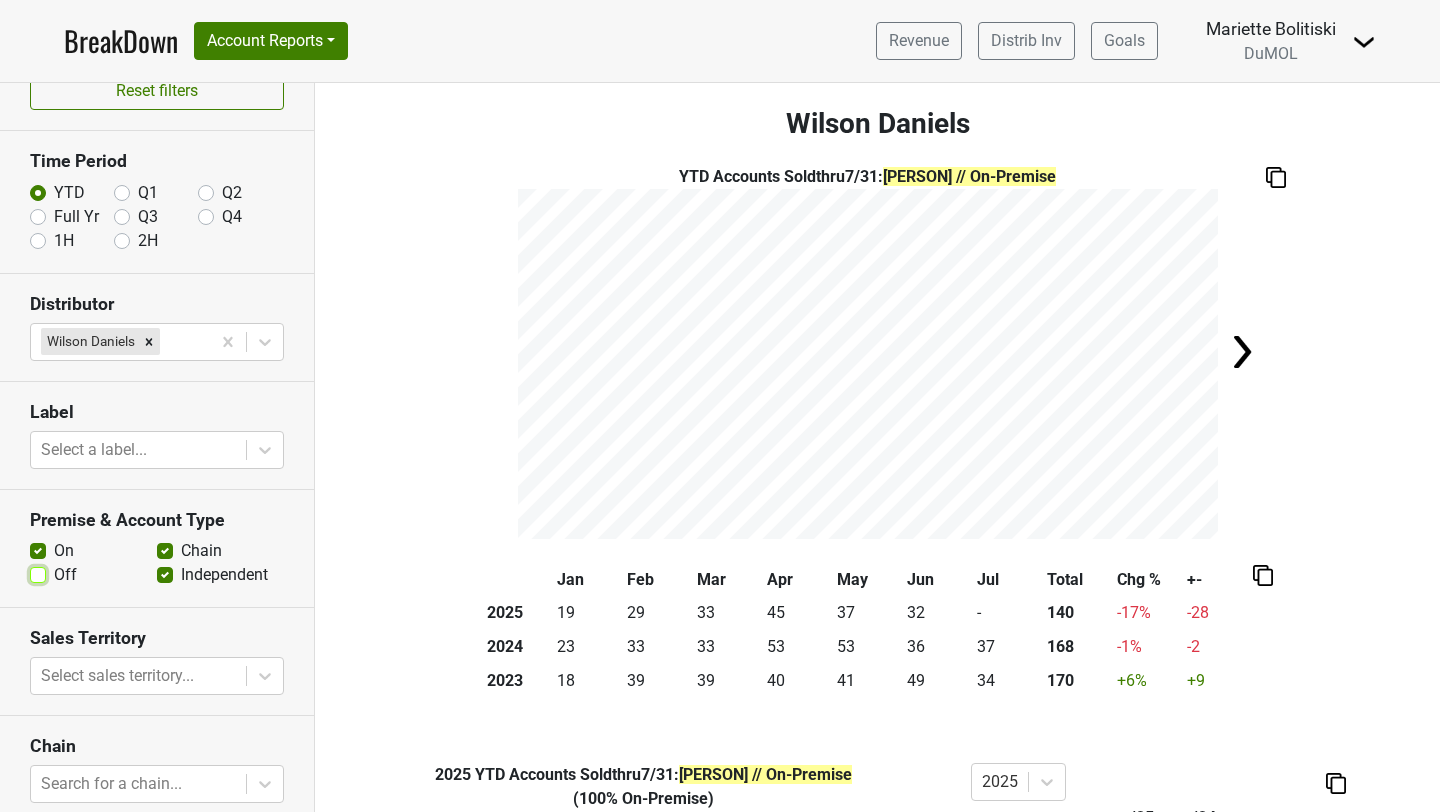 scroll, scrollTop: 0, scrollLeft: 0, axis: both 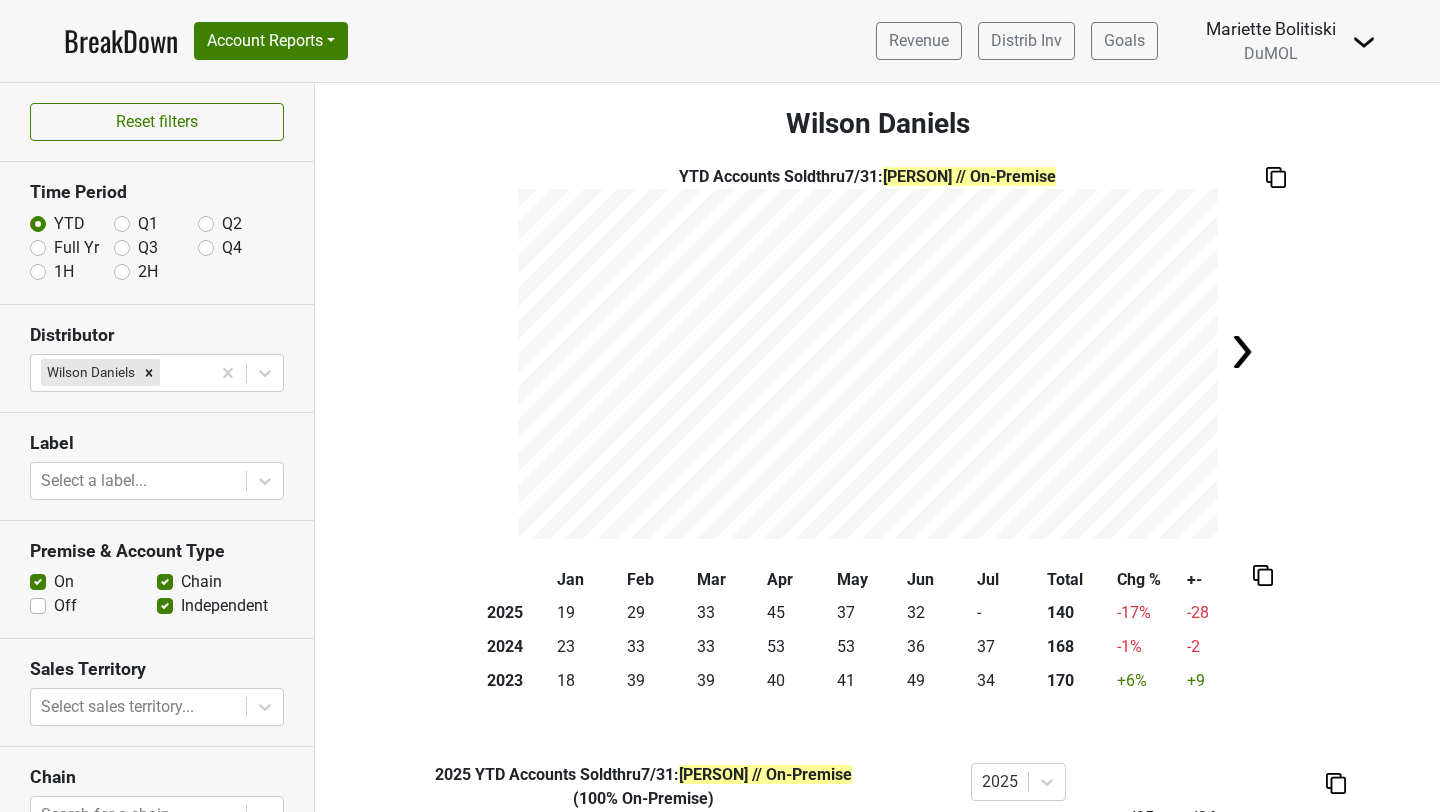 click on "Full Yr" at bounding box center (76, 248) 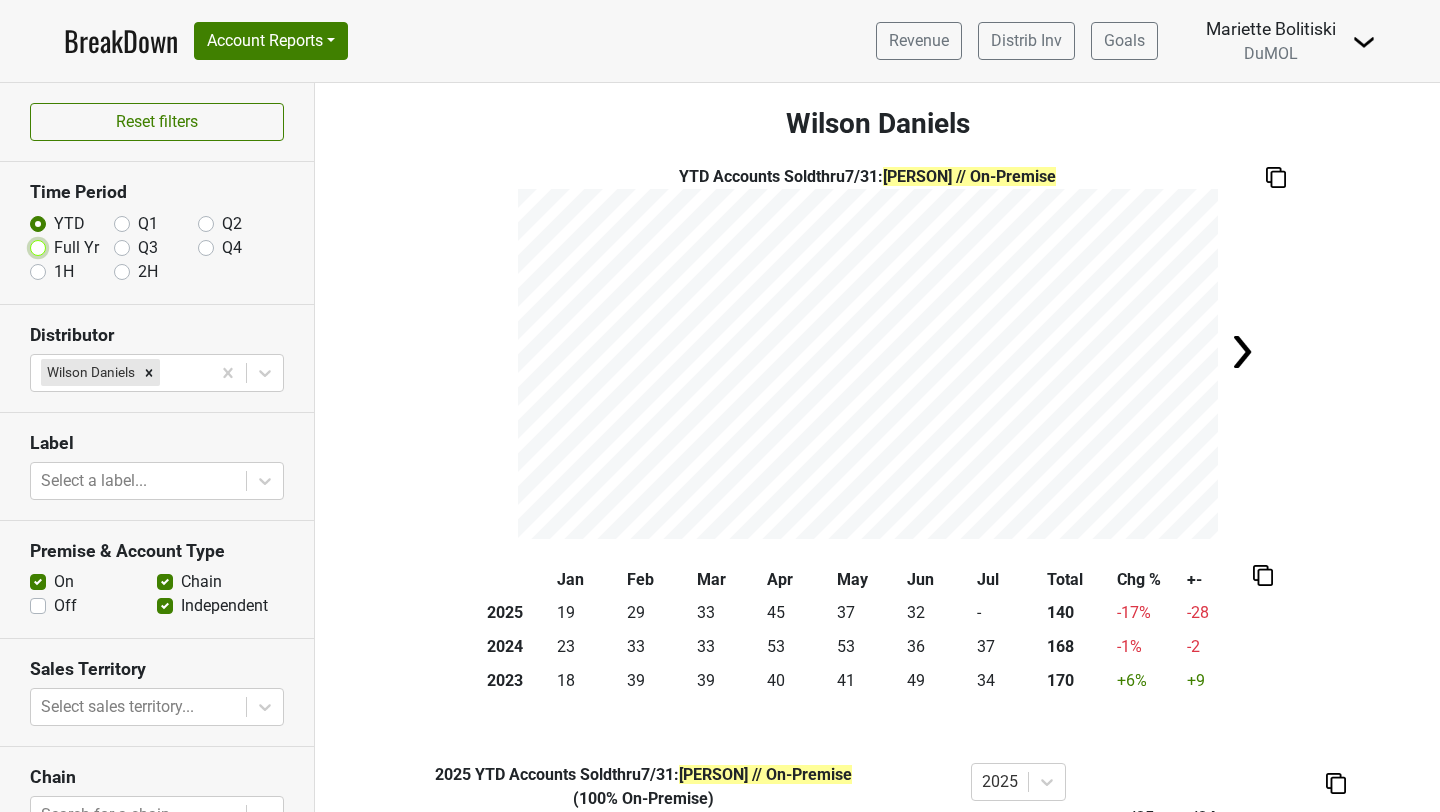click on "Full Yr" at bounding box center [38, 246] 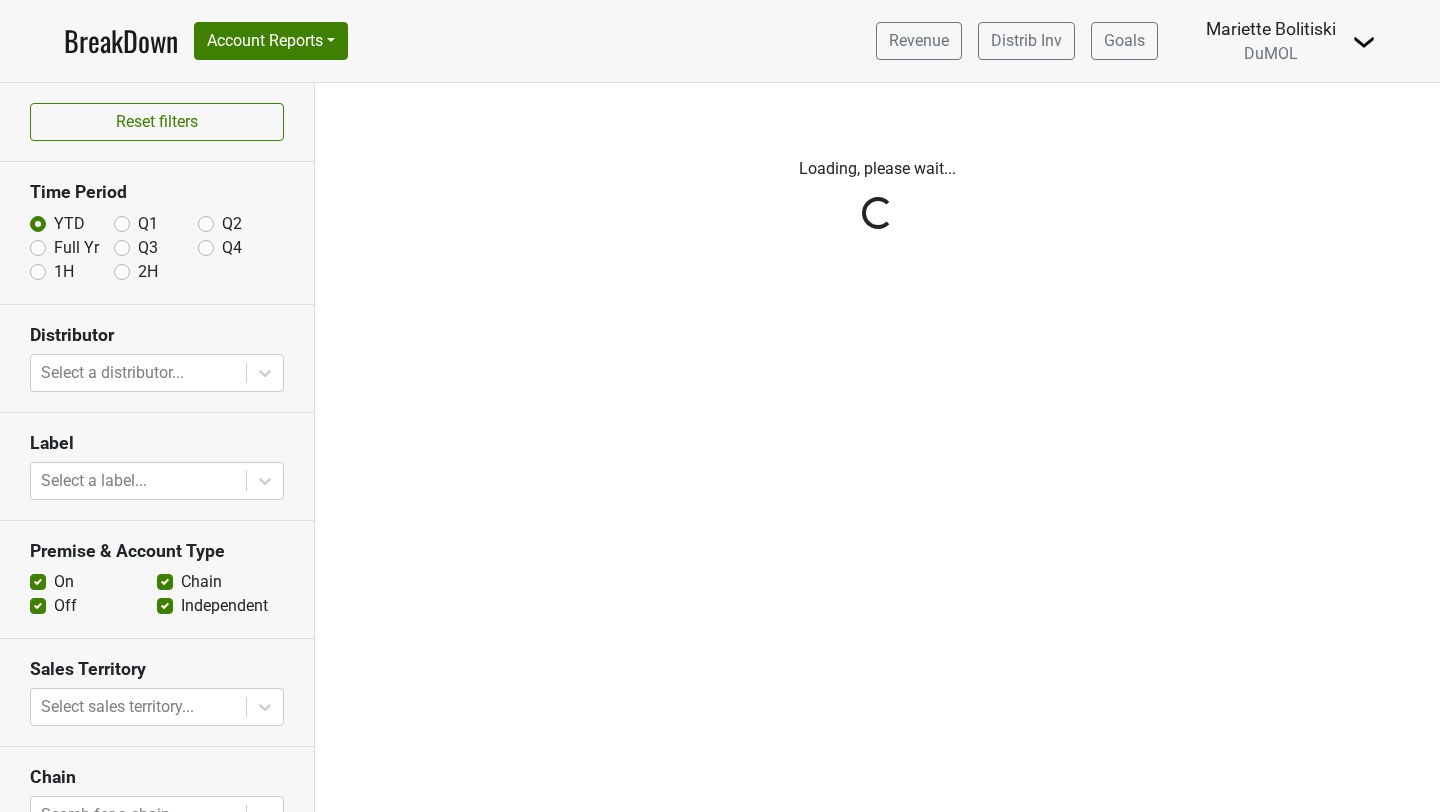 scroll, scrollTop: 0, scrollLeft: 0, axis: both 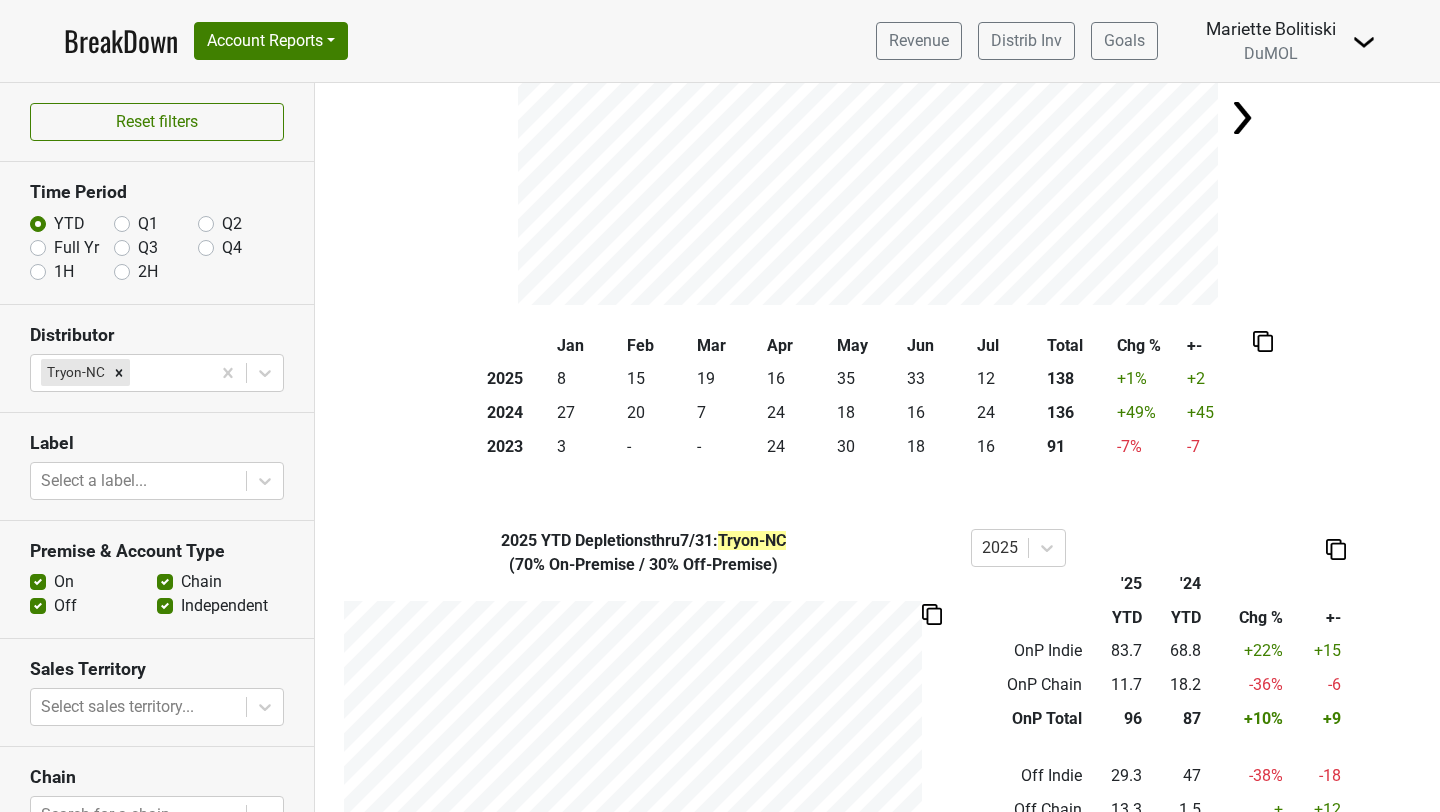 click on "Off" at bounding box center (65, 606) 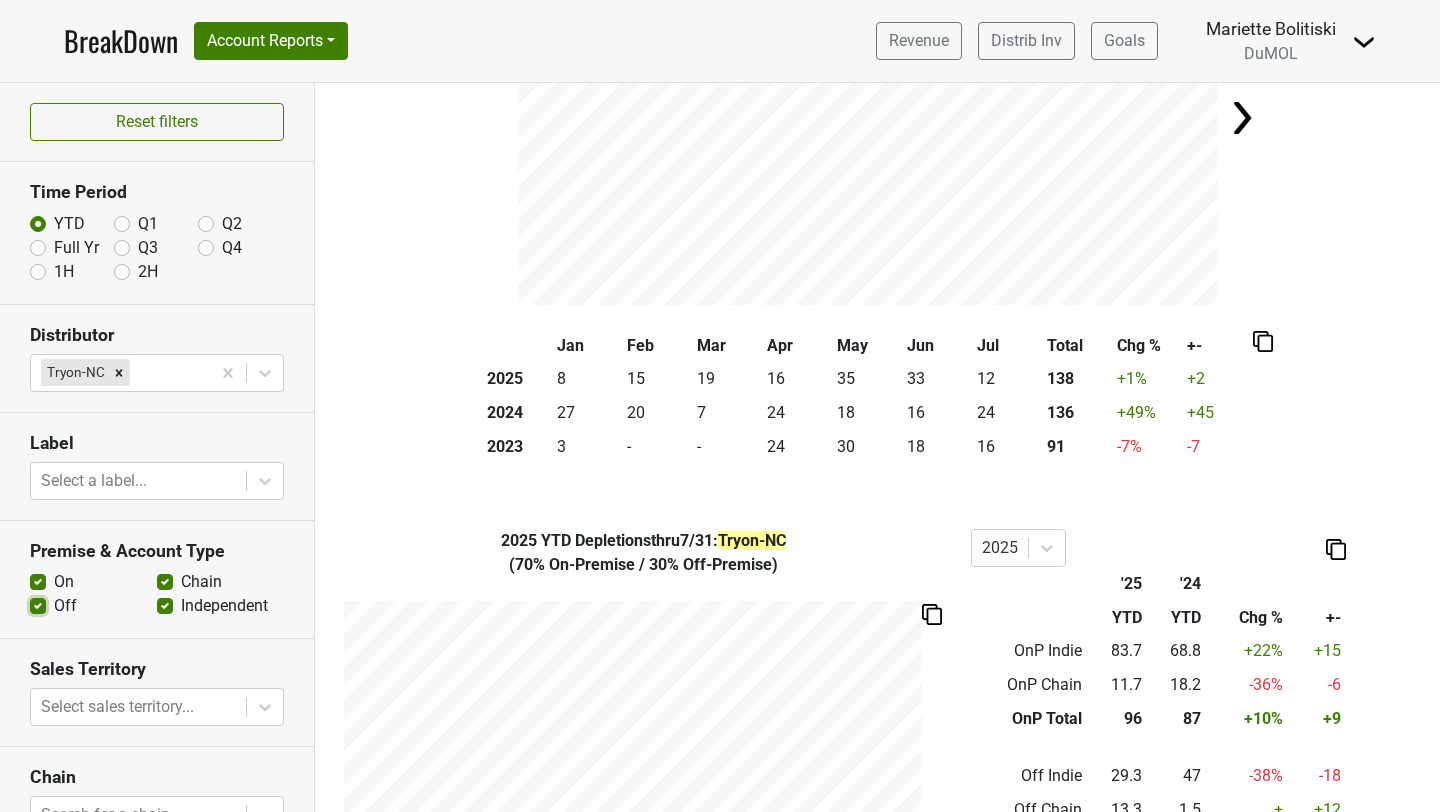 click on "Off" at bounding box center [38, 604] 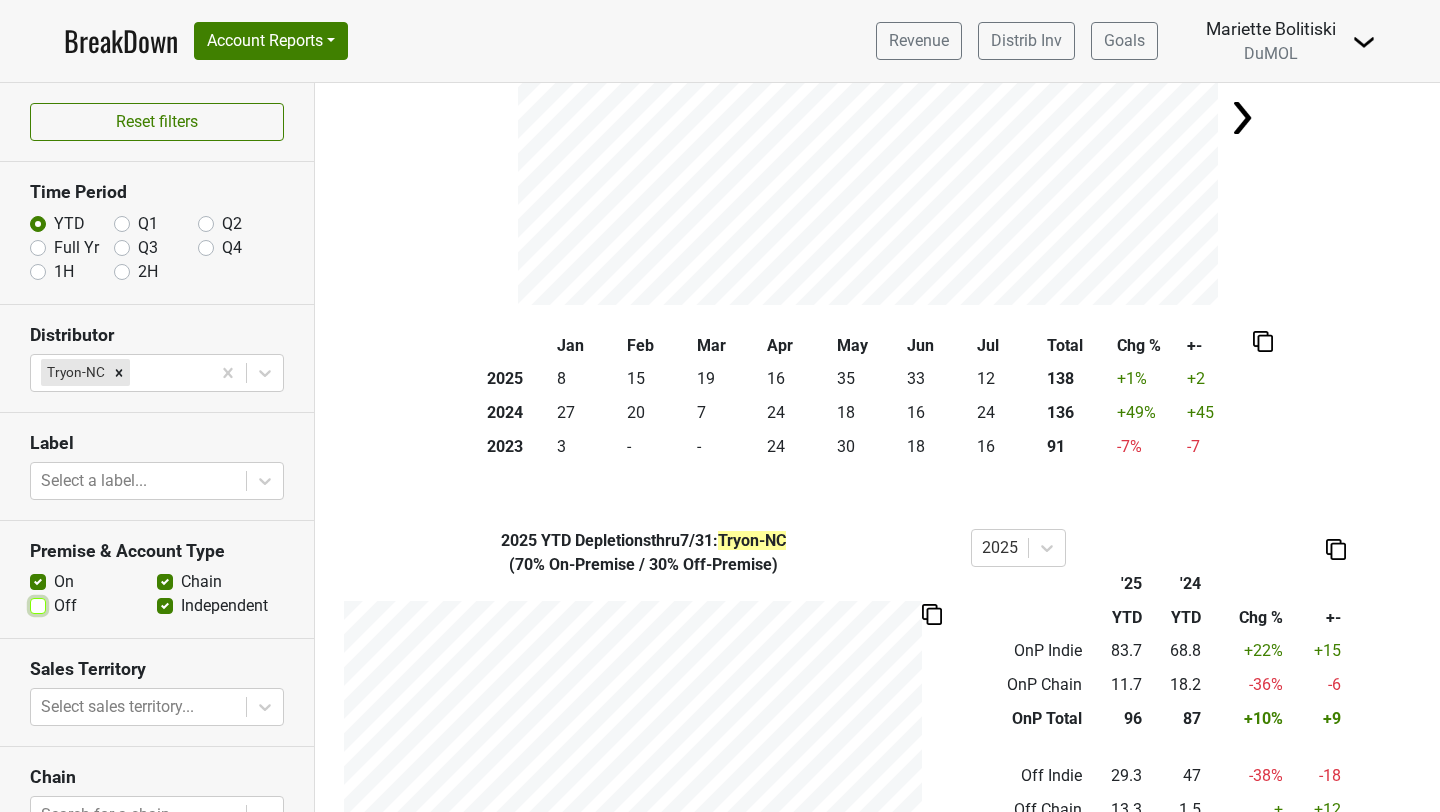 checkbox on "false" 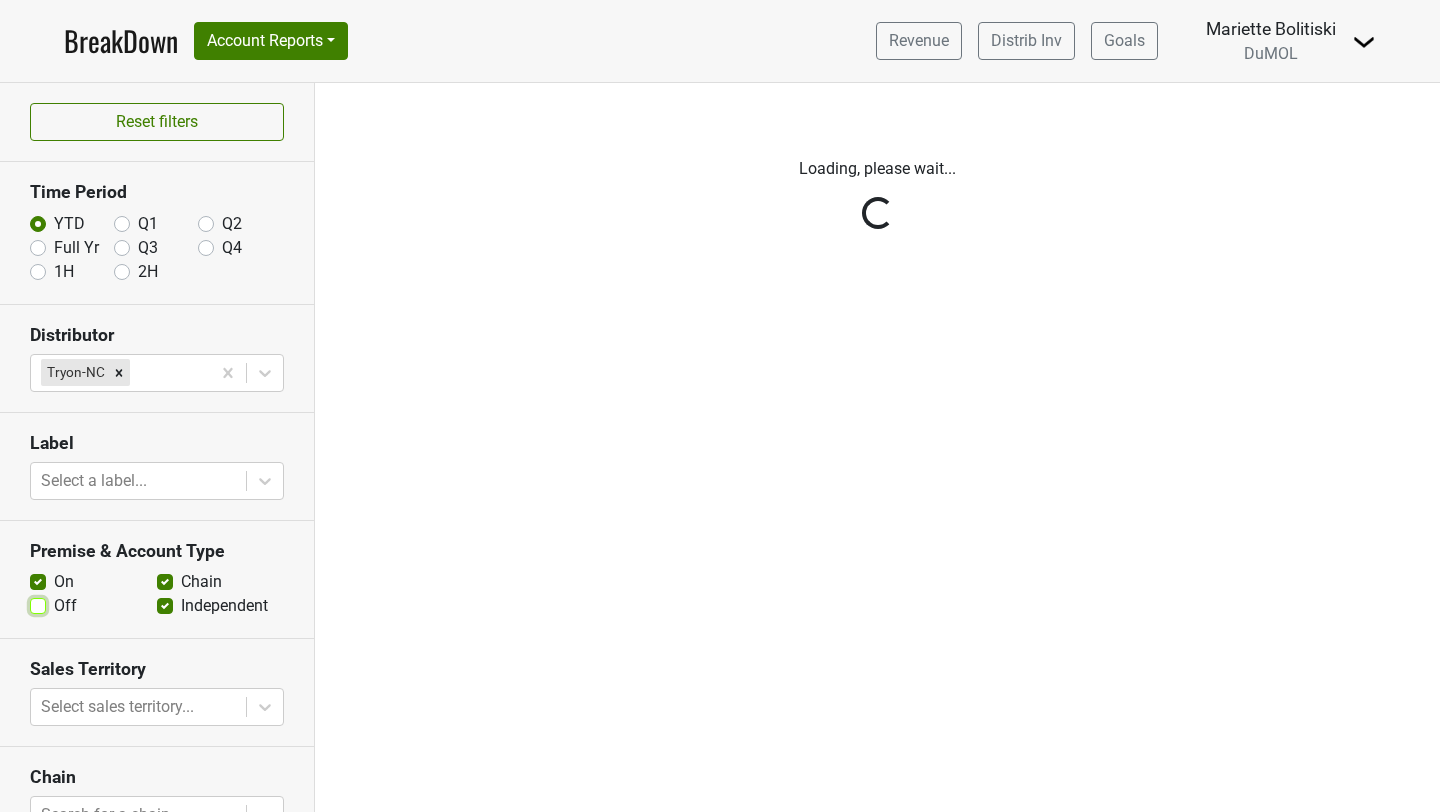 scroll, scrollTop: 0, scrollLeft: 0, axis: both 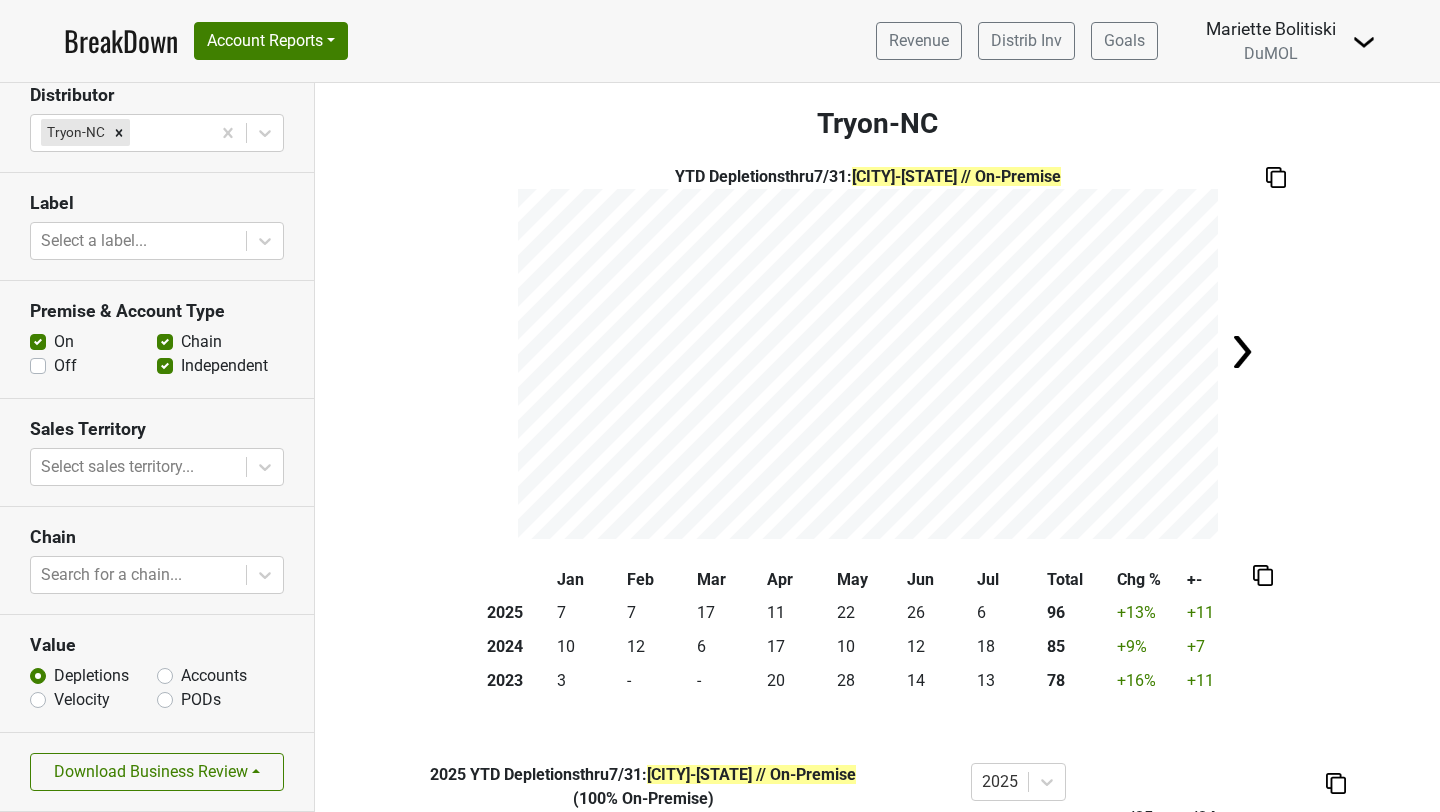 click on "Accounts" at bounding box center [214, 676] 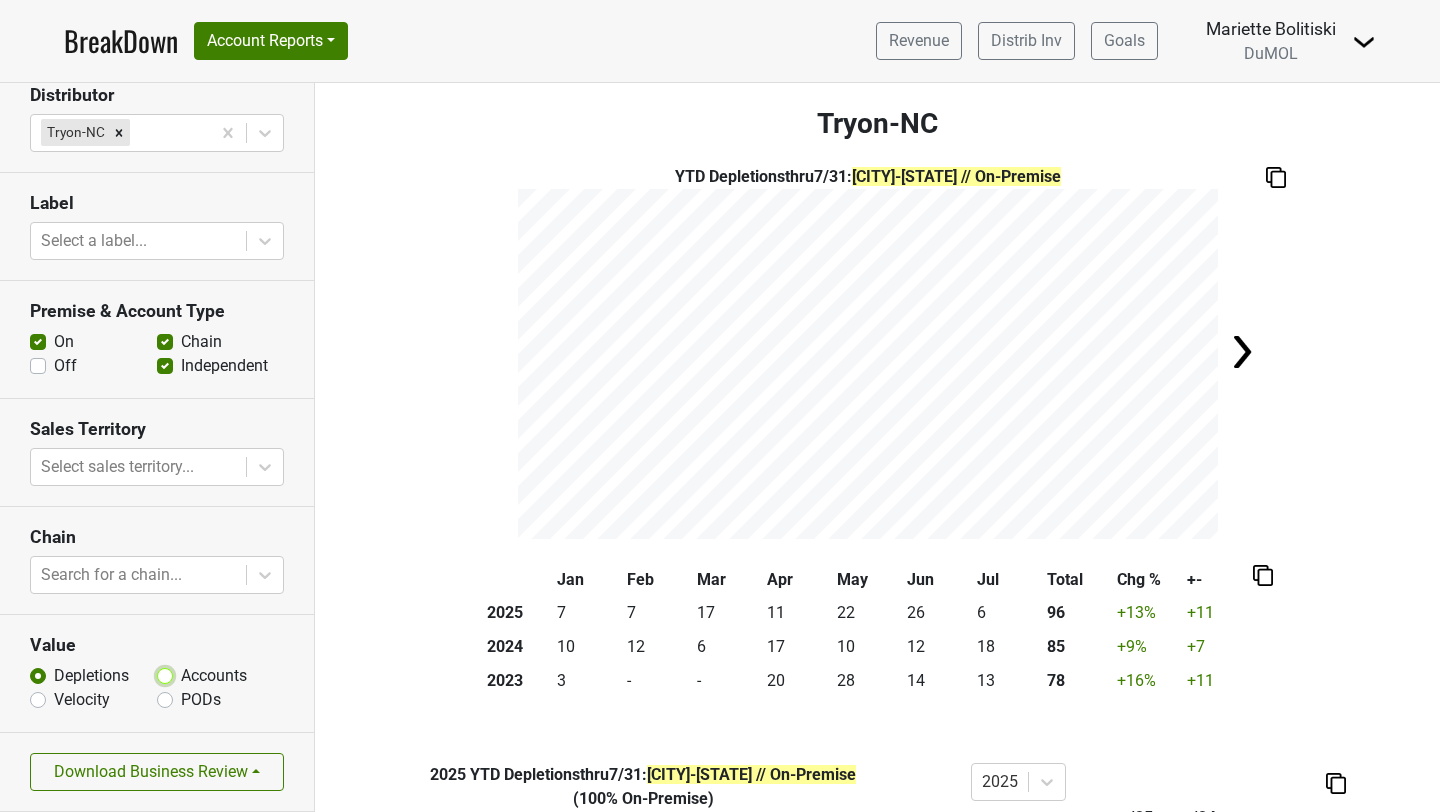 click on "Accounts" at bounding box center [165, 674] 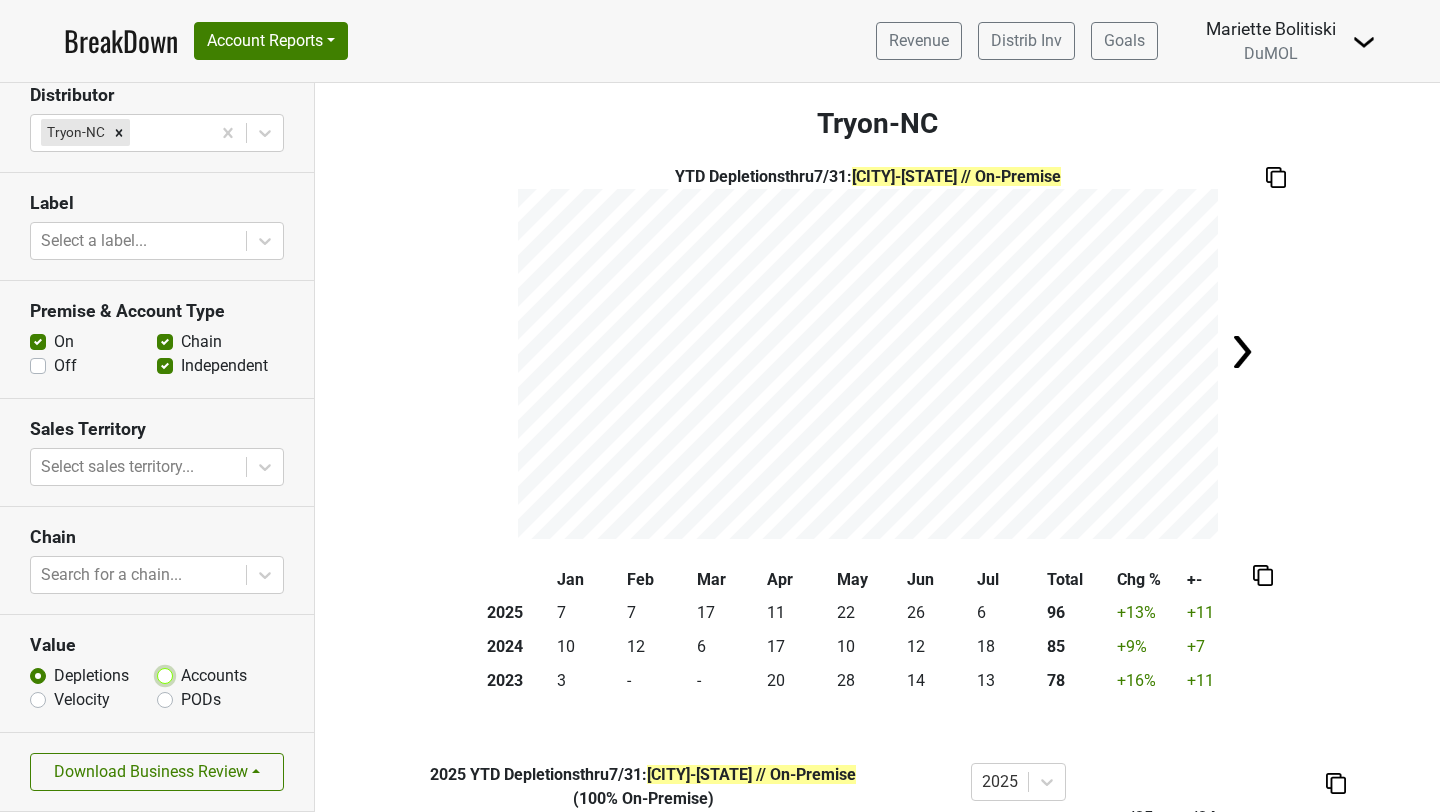 radio on "true" 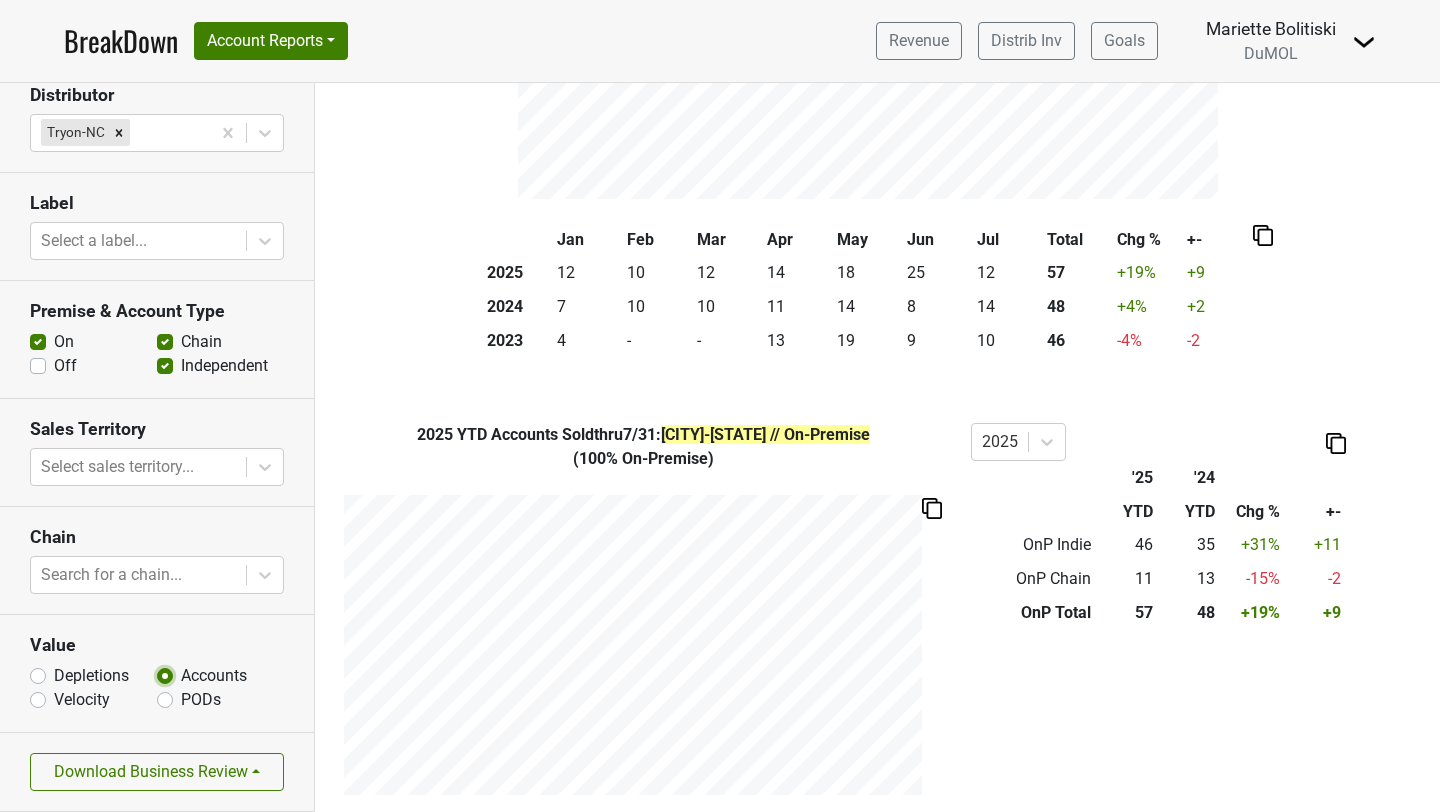 scroll, scrollTop: 326, scrollLeft: 0, axis: vertical 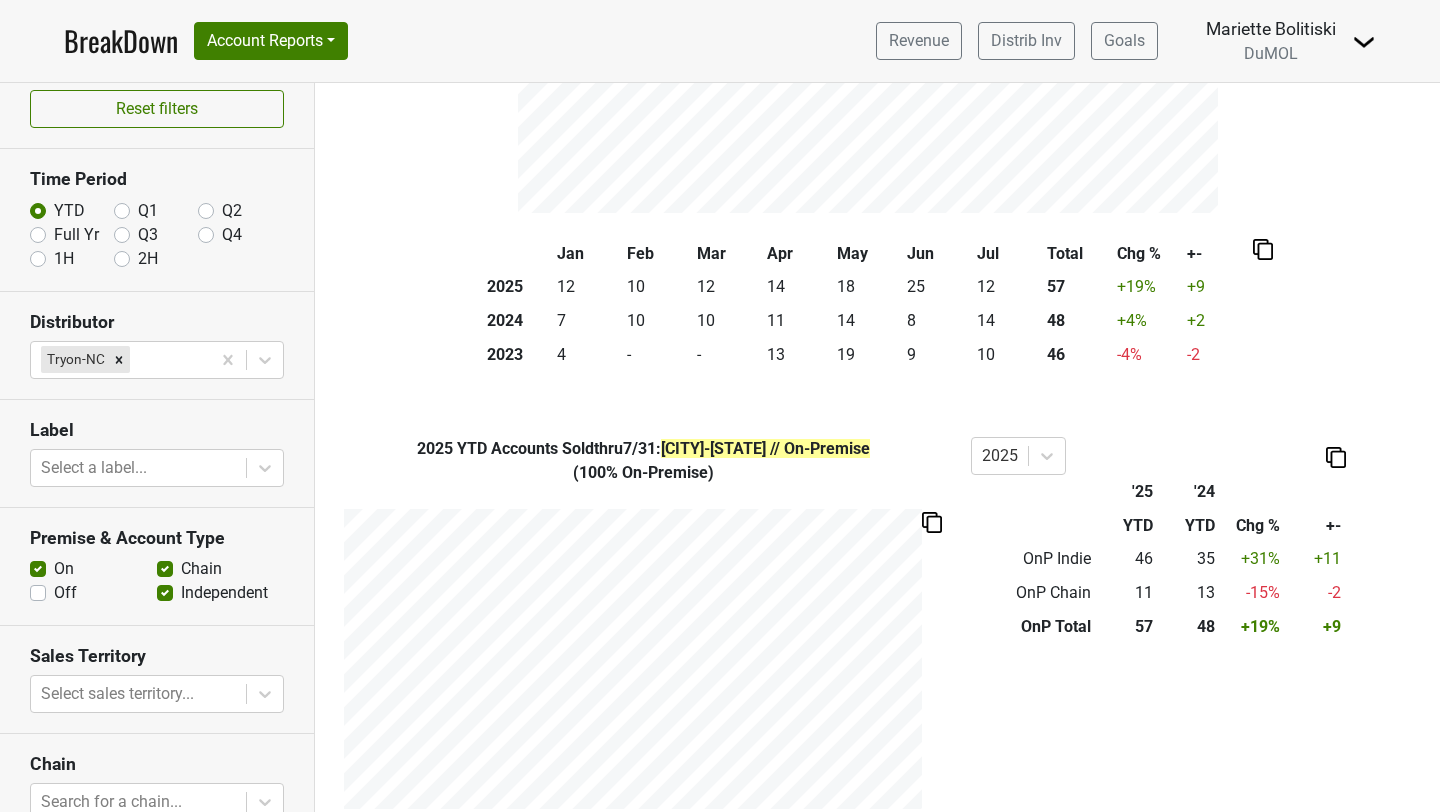 click on "Full Yr" at bounding box center [76, 235] 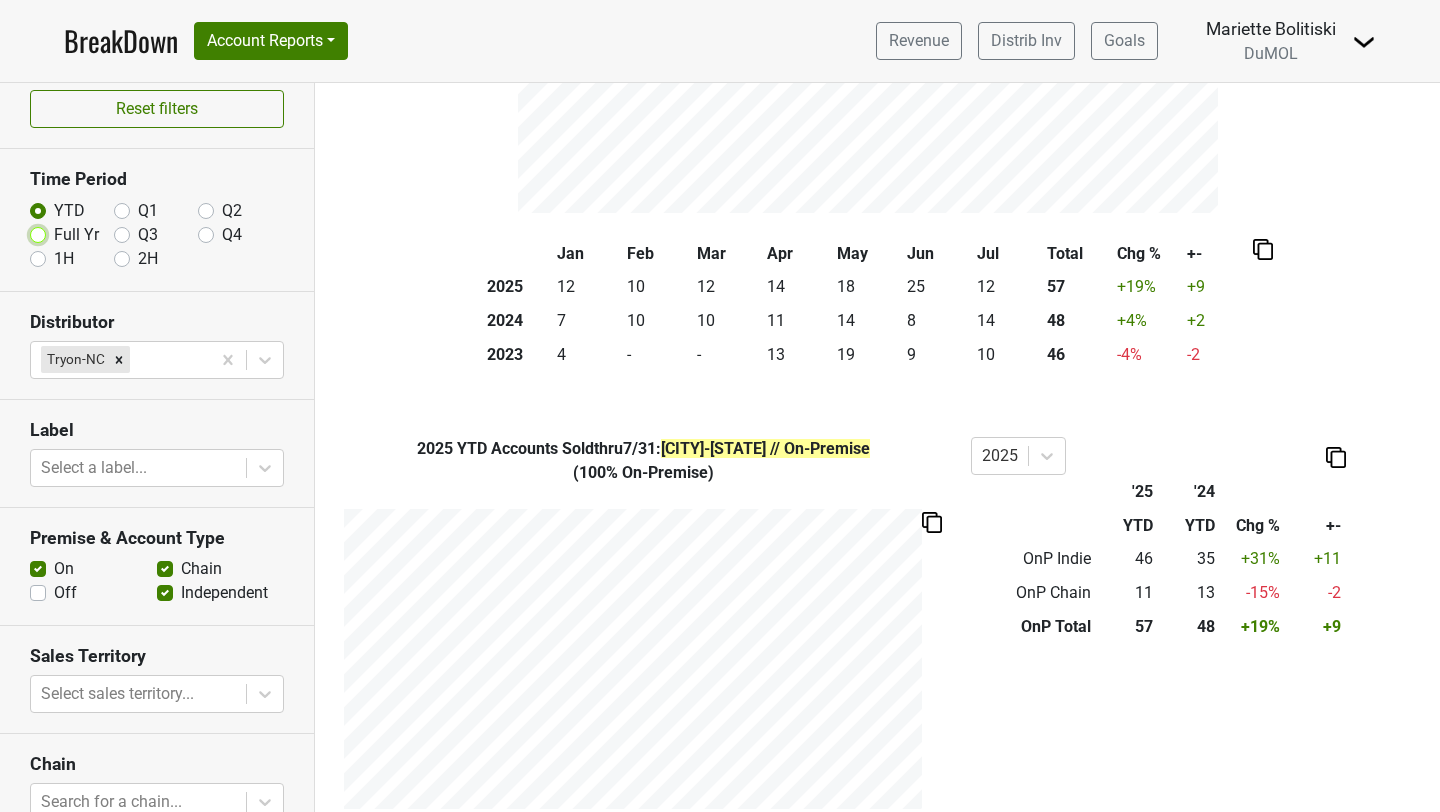 radio on "true" 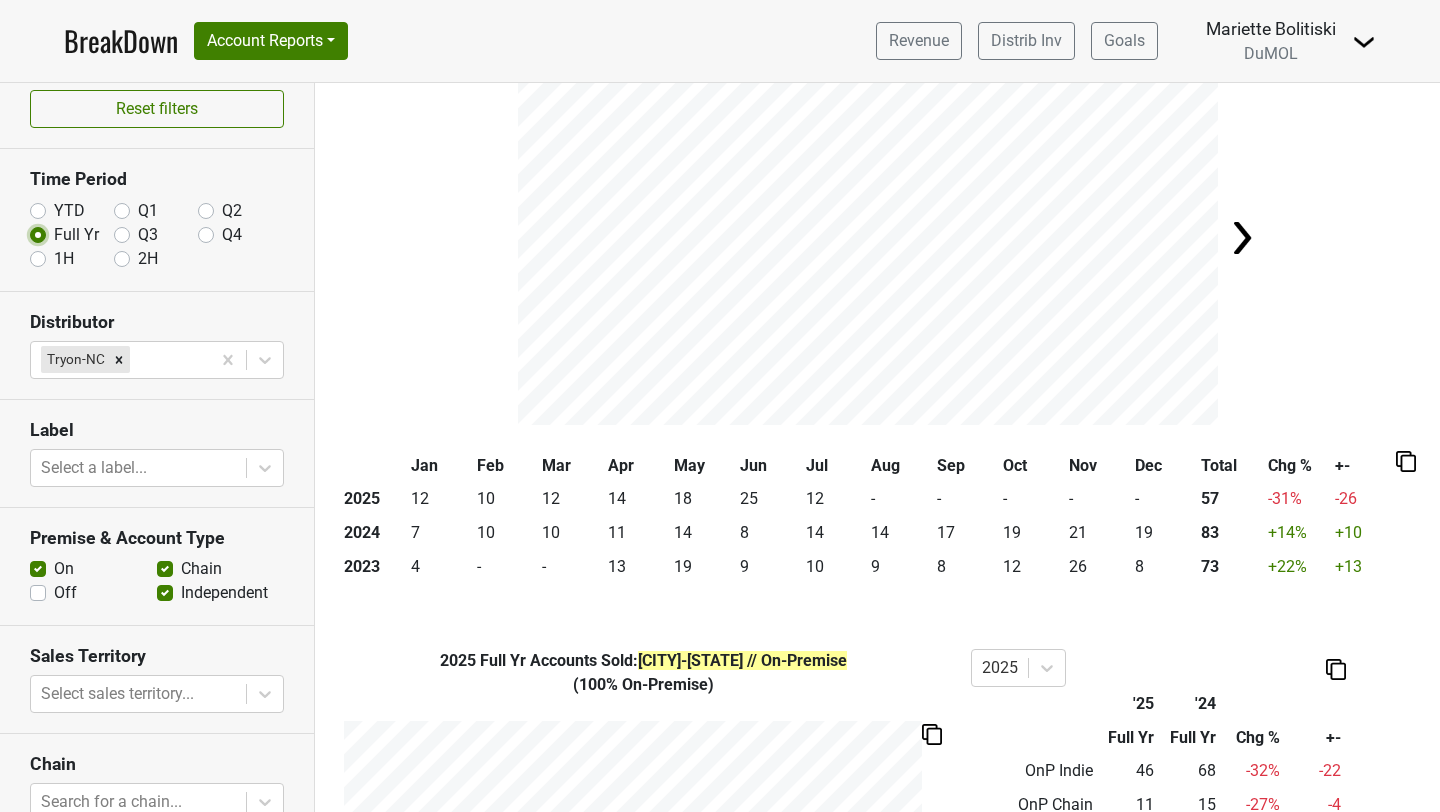 scroll, scrollTop: 124, scrollLeft: 0, axis: vertical 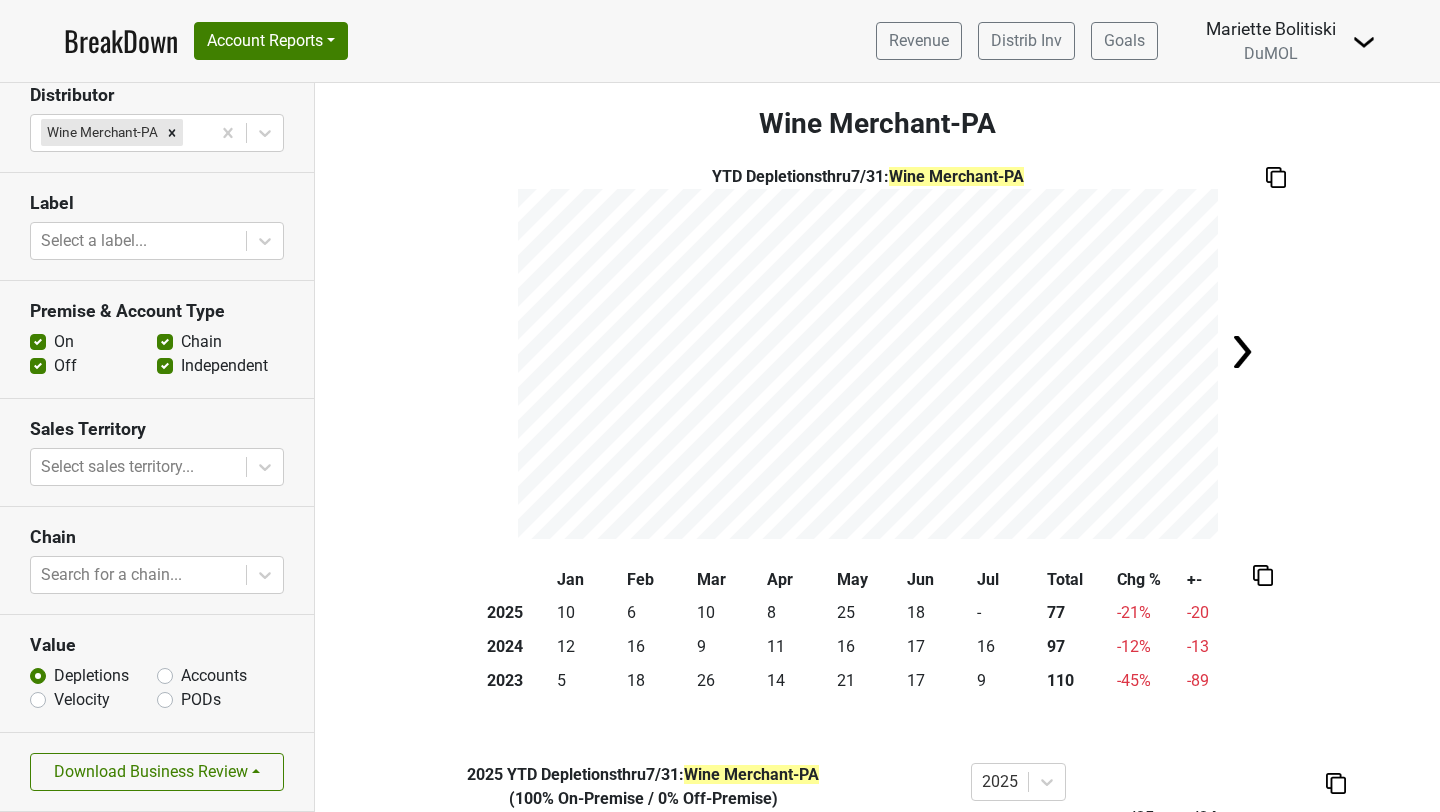 click on "Accounts" at bounding box center (214, 676) 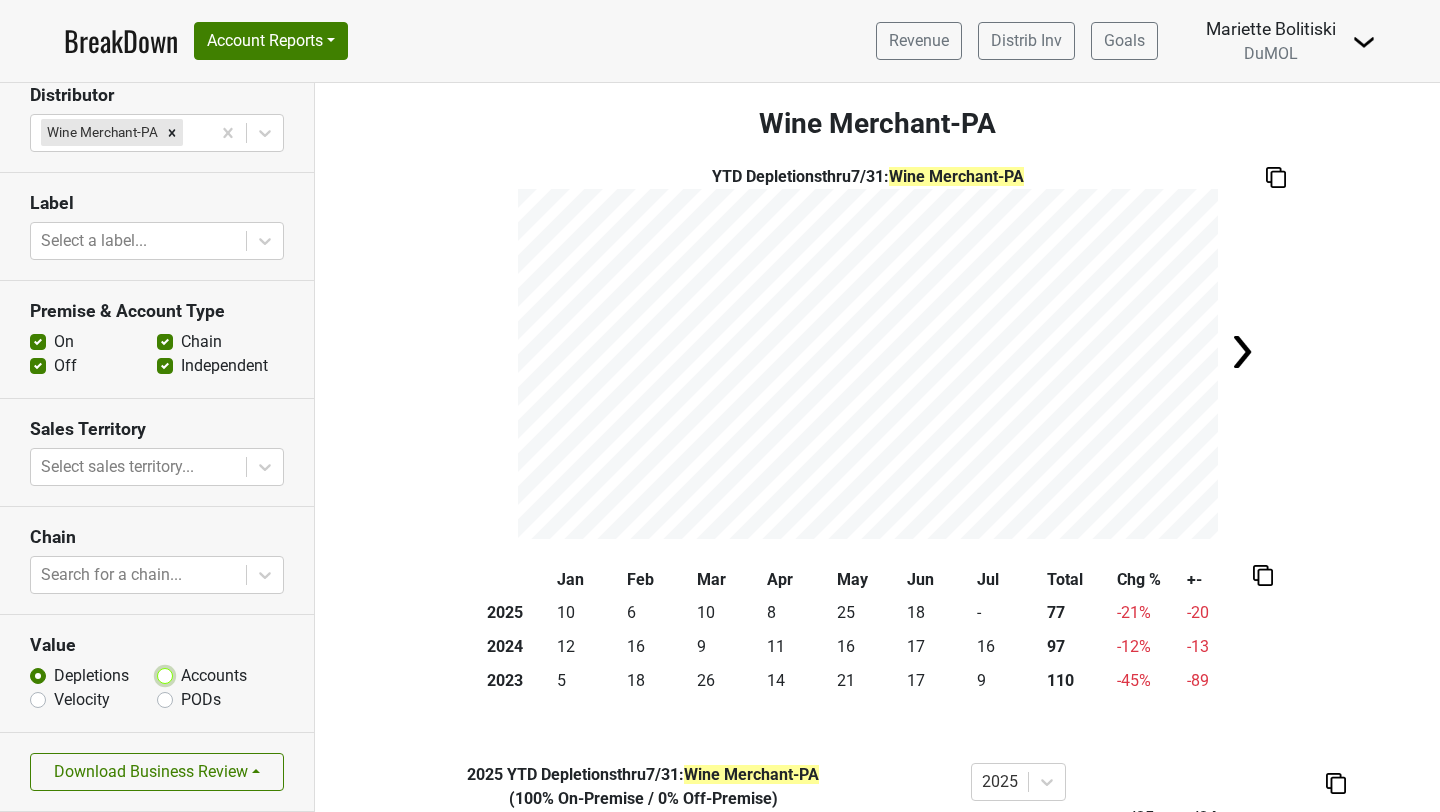 click on "Accounts" at bounding box center [165, 674] 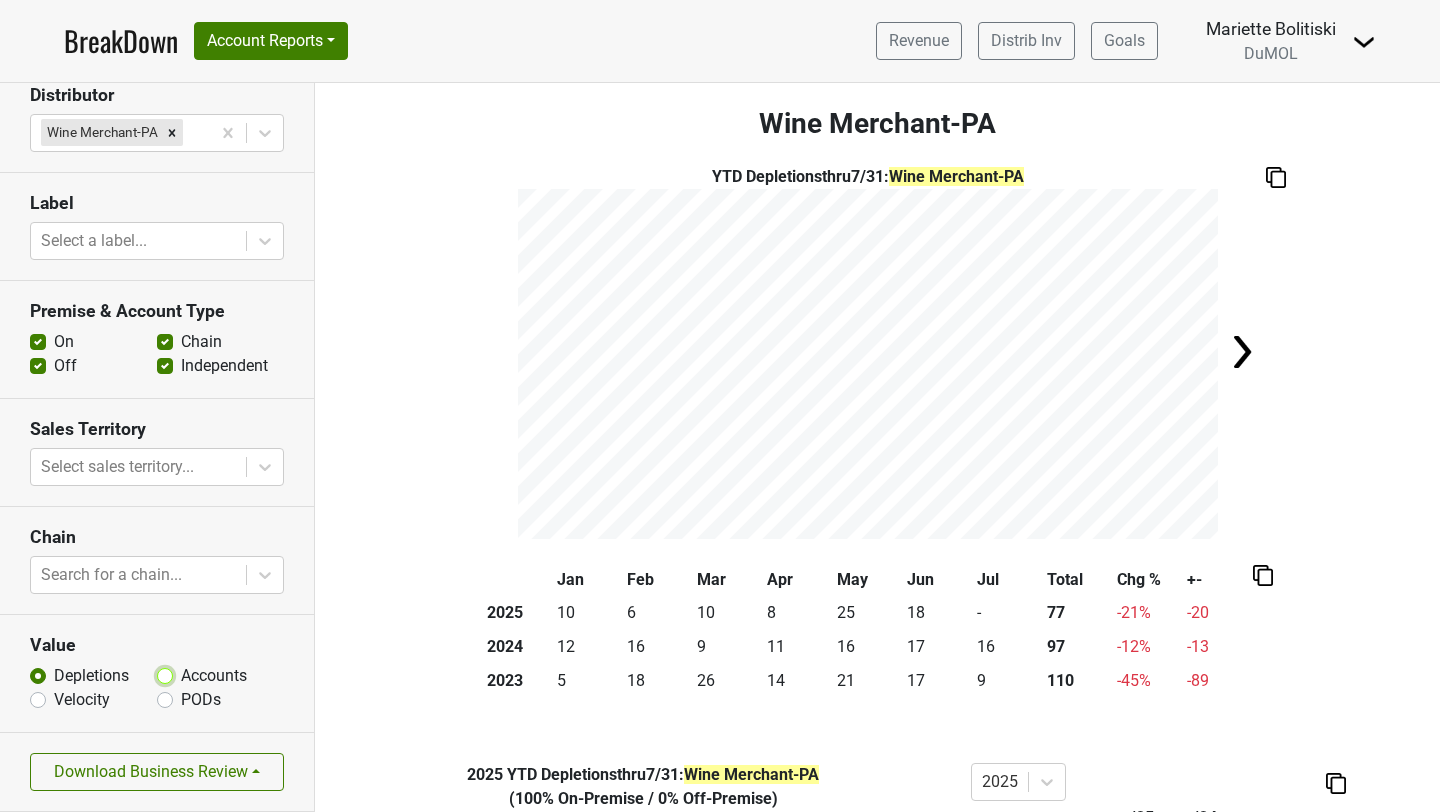 radio on "true" 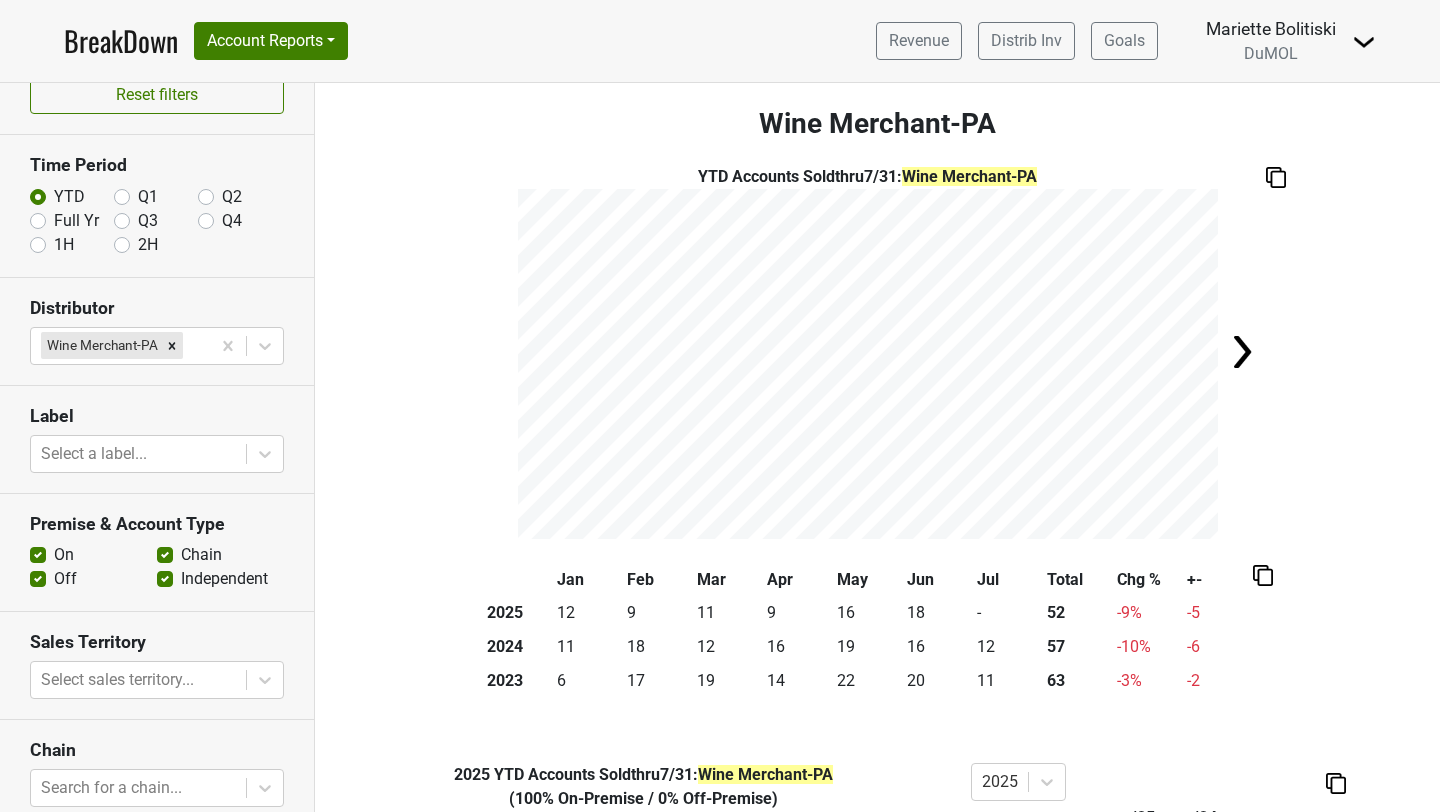 scroll, scrollTop: 0, scrollLeft: 0, axis: both 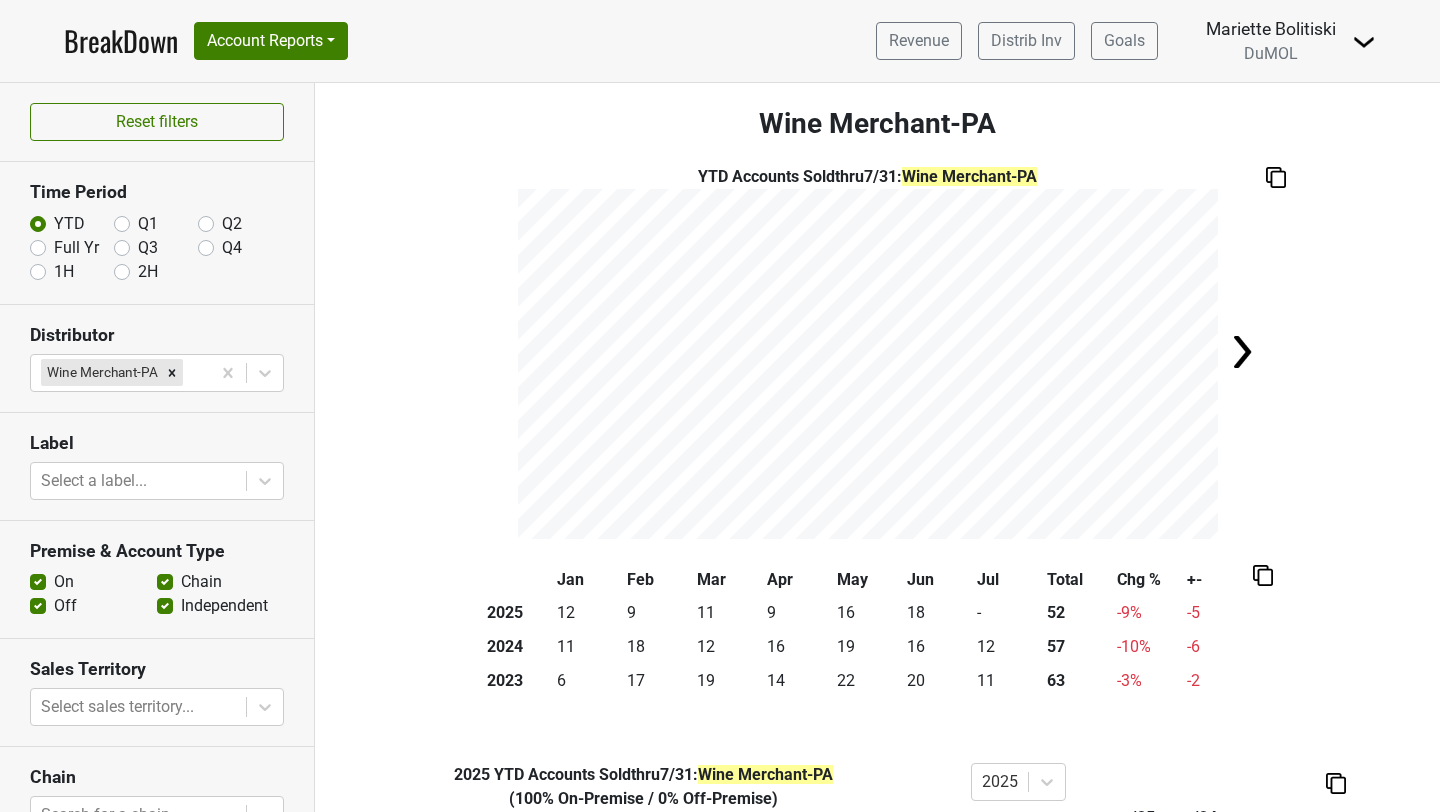 click on "Full Yr" at bounding box center [76, 248] 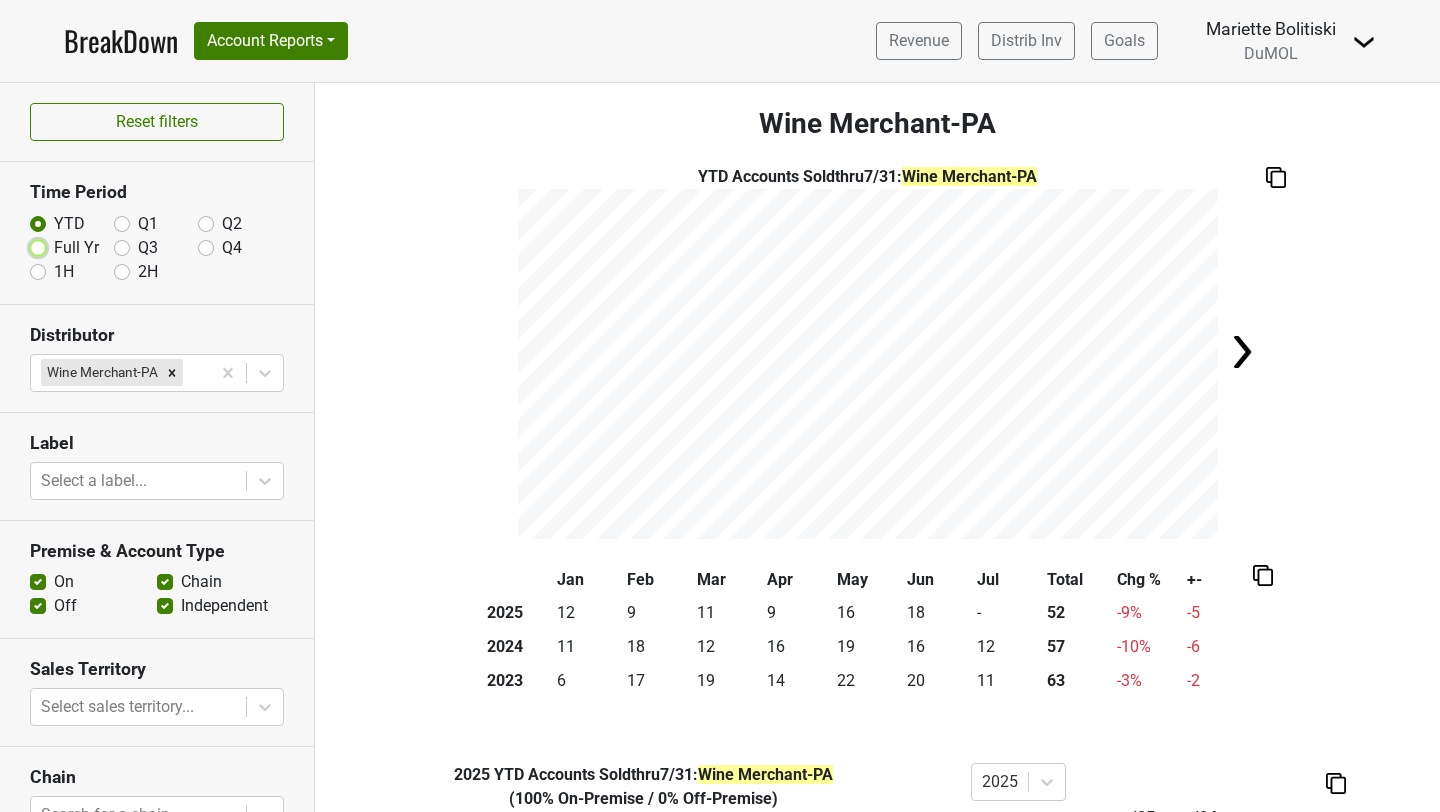 click on "Full Yr" at bounding box center (38, 246) 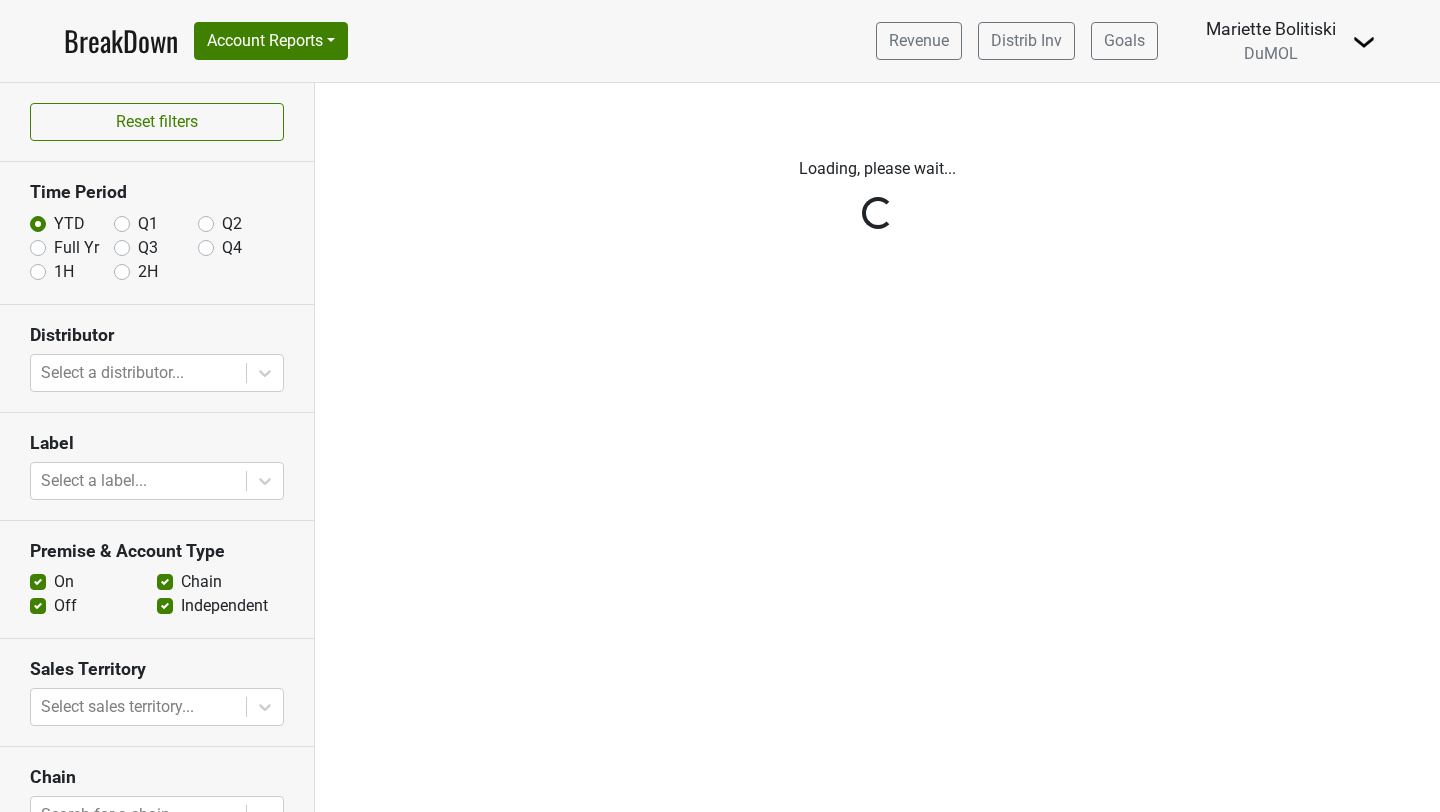 scroll, scrollTop: 0, scrollLeft: 0, axis: both 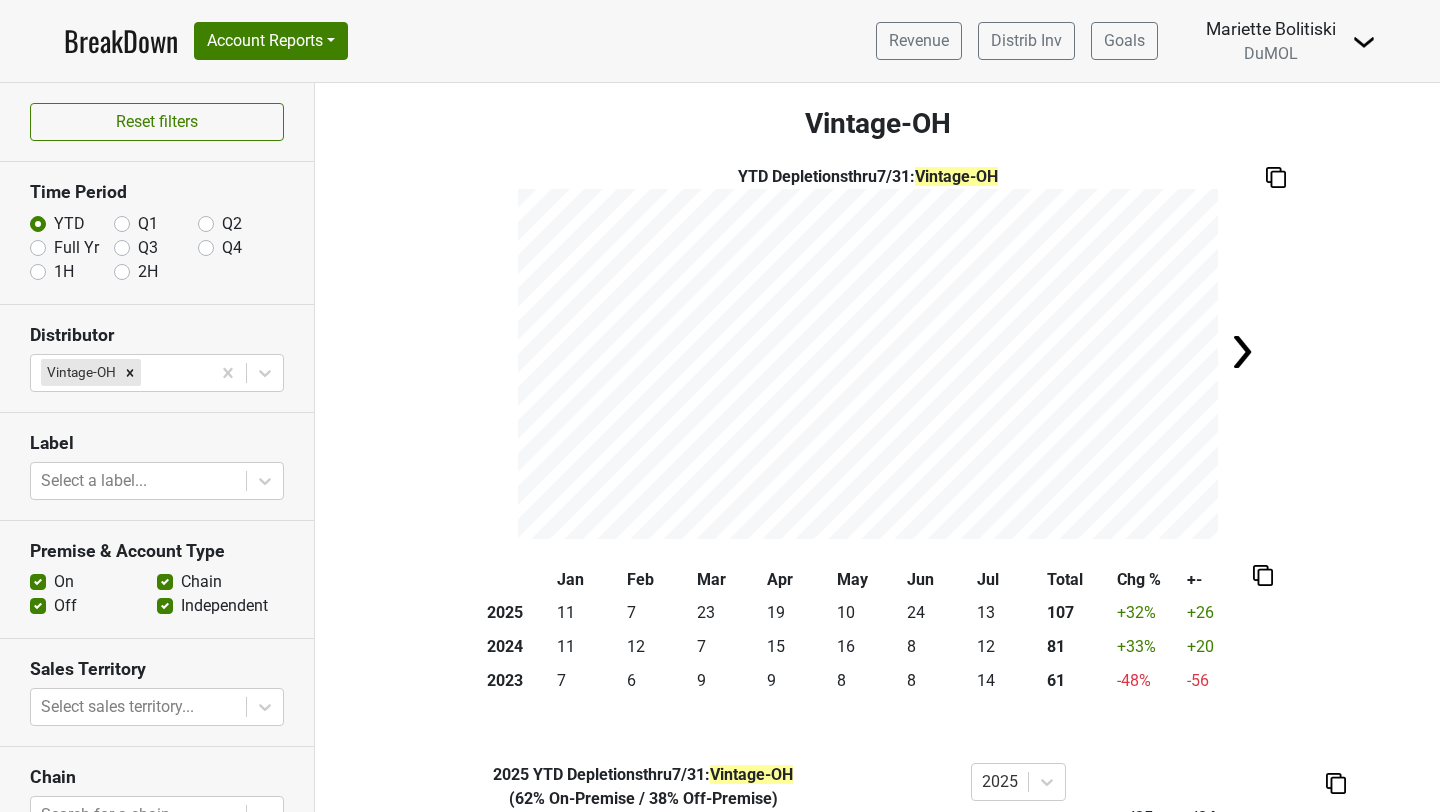 click on "Full Yr" at bounding box center (76, 248) 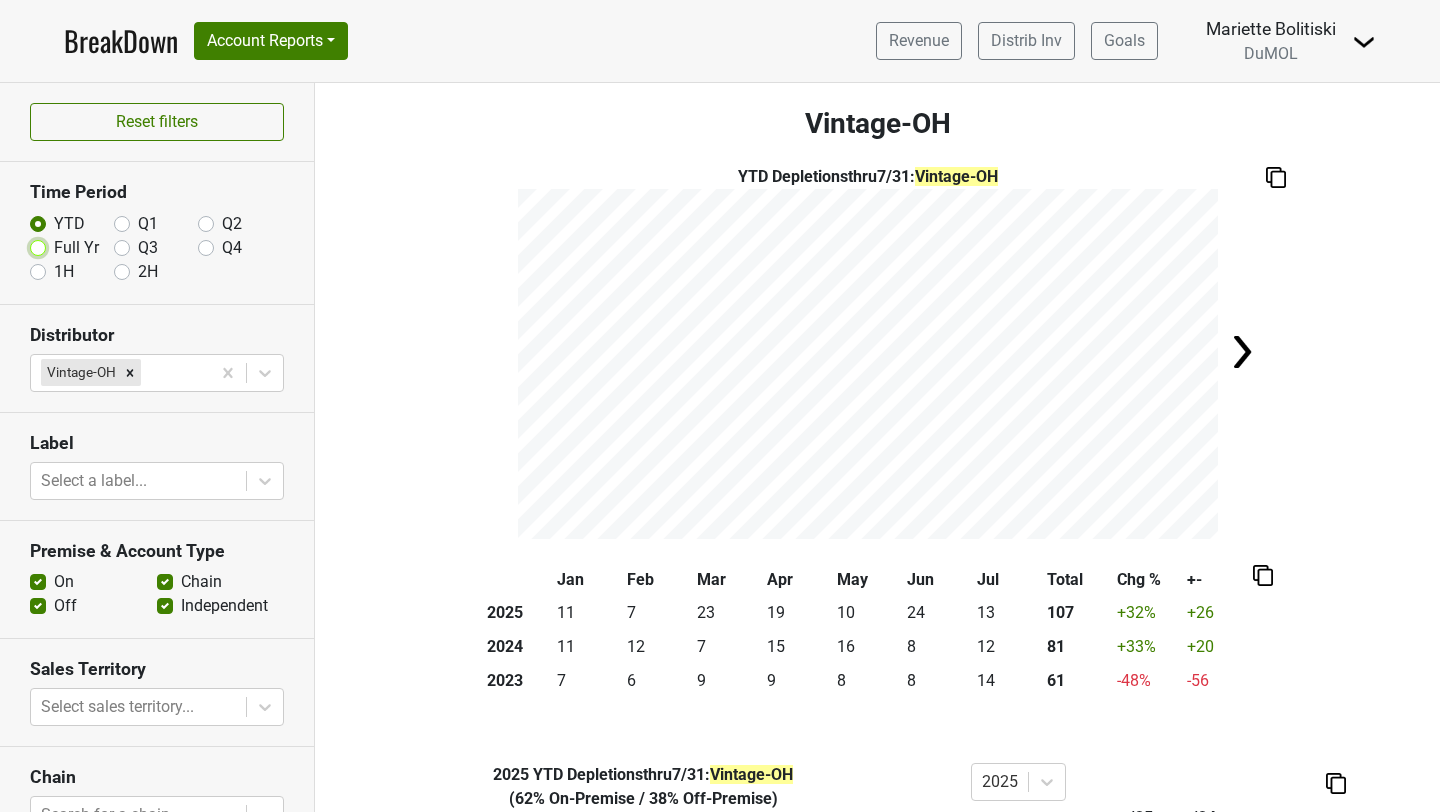 click on "Full Yr" at bounding box center (38, 246) 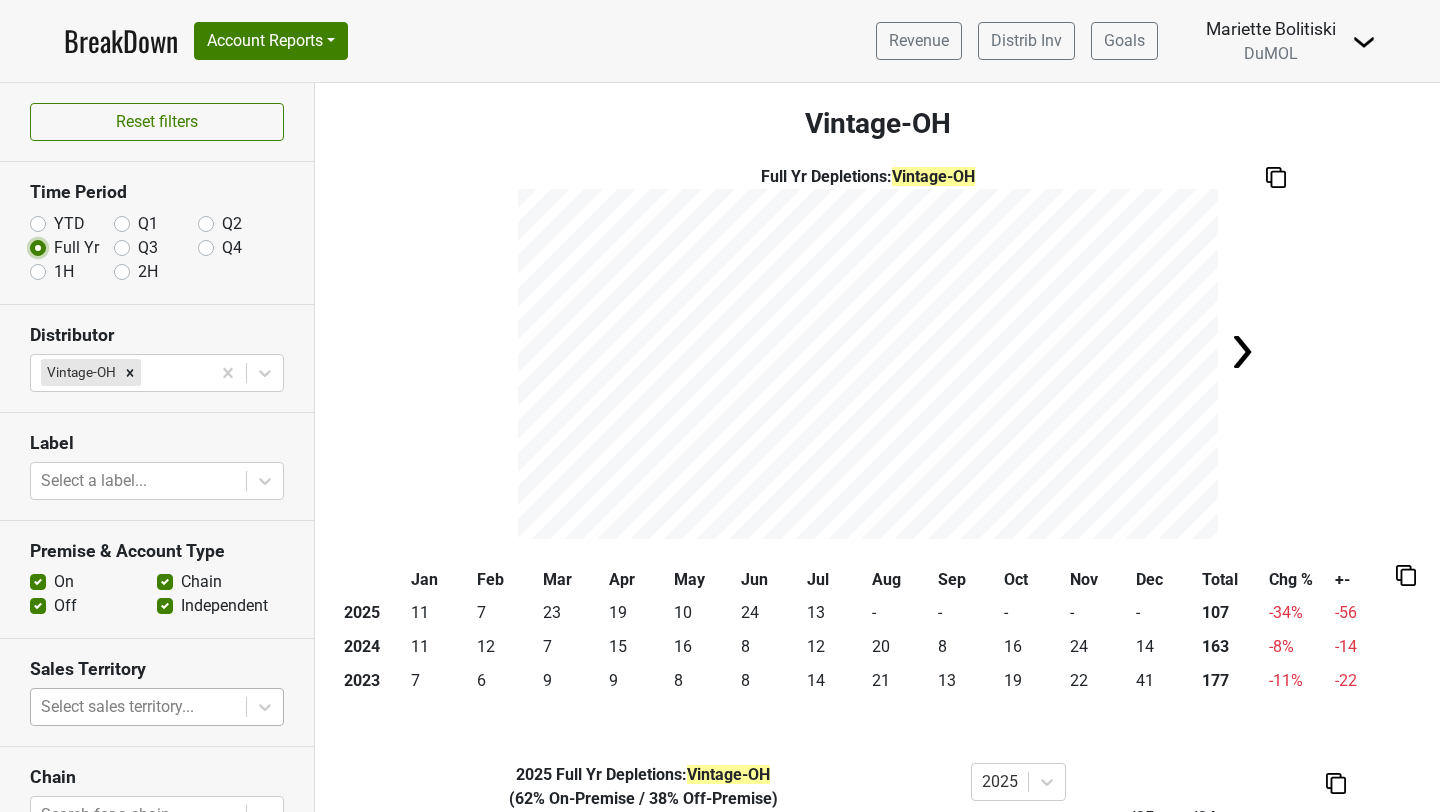 scroll, scrollTop: 240, scrollLeft: 0, axis: vertical 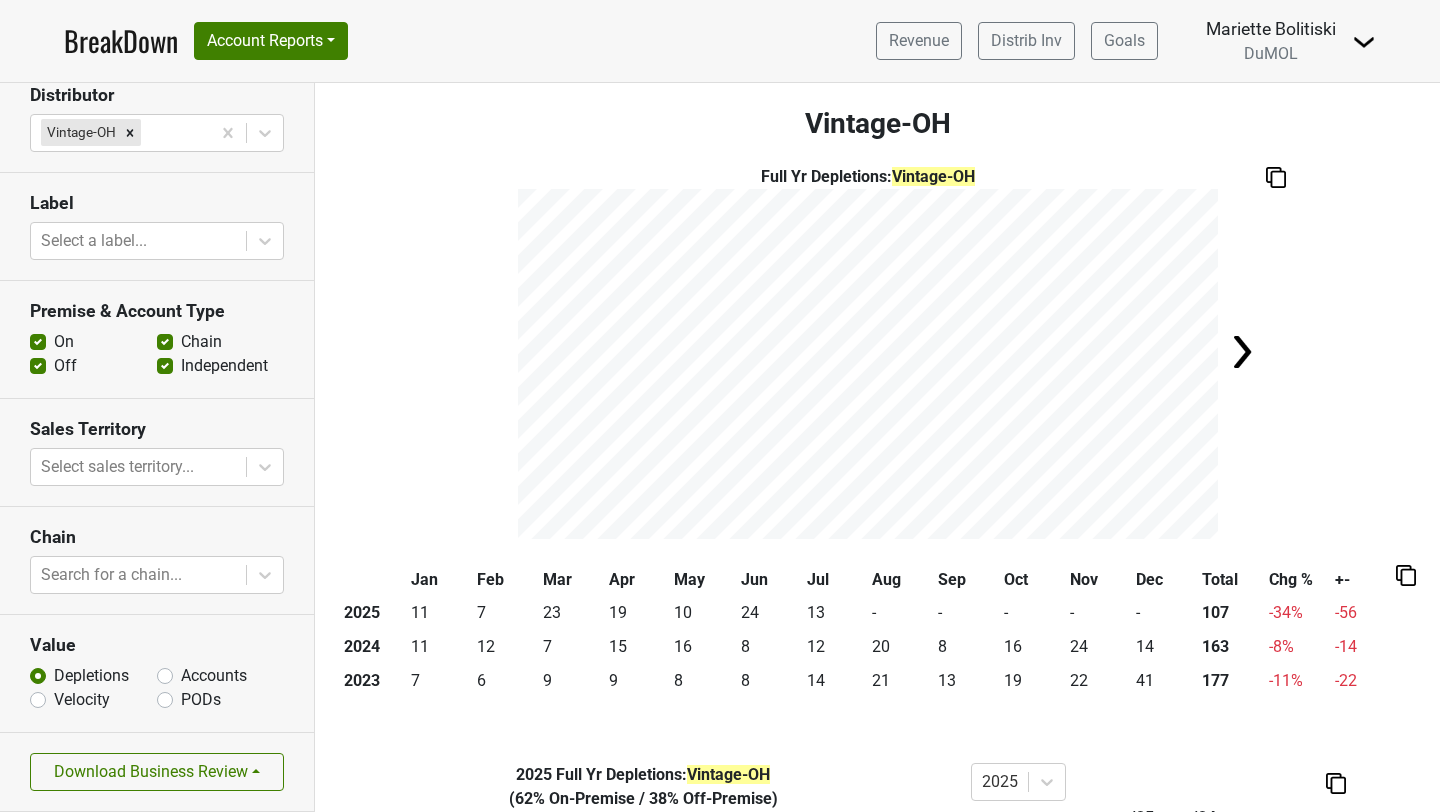 click on "Accounts" at bounding box center (214, 676) 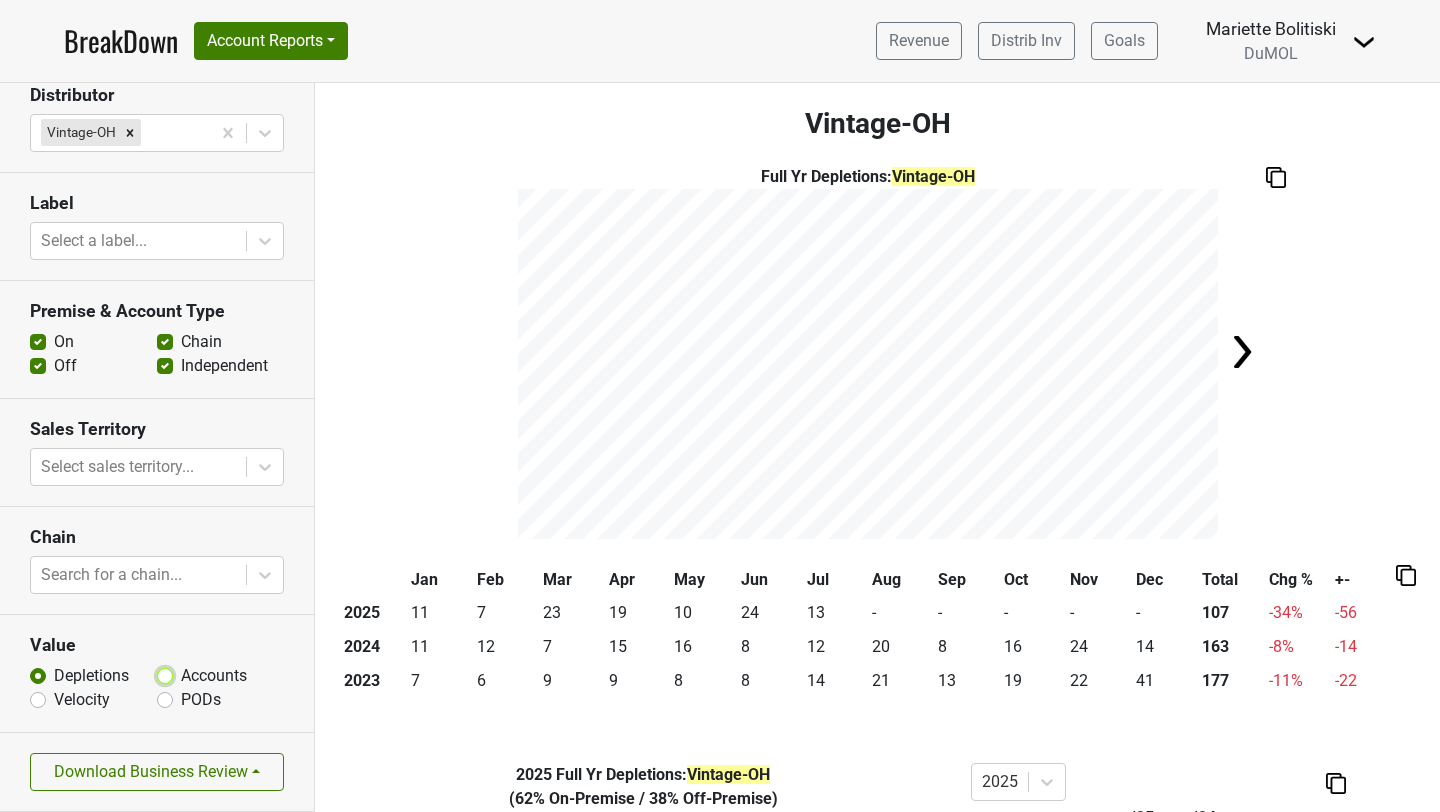 radio on "true" 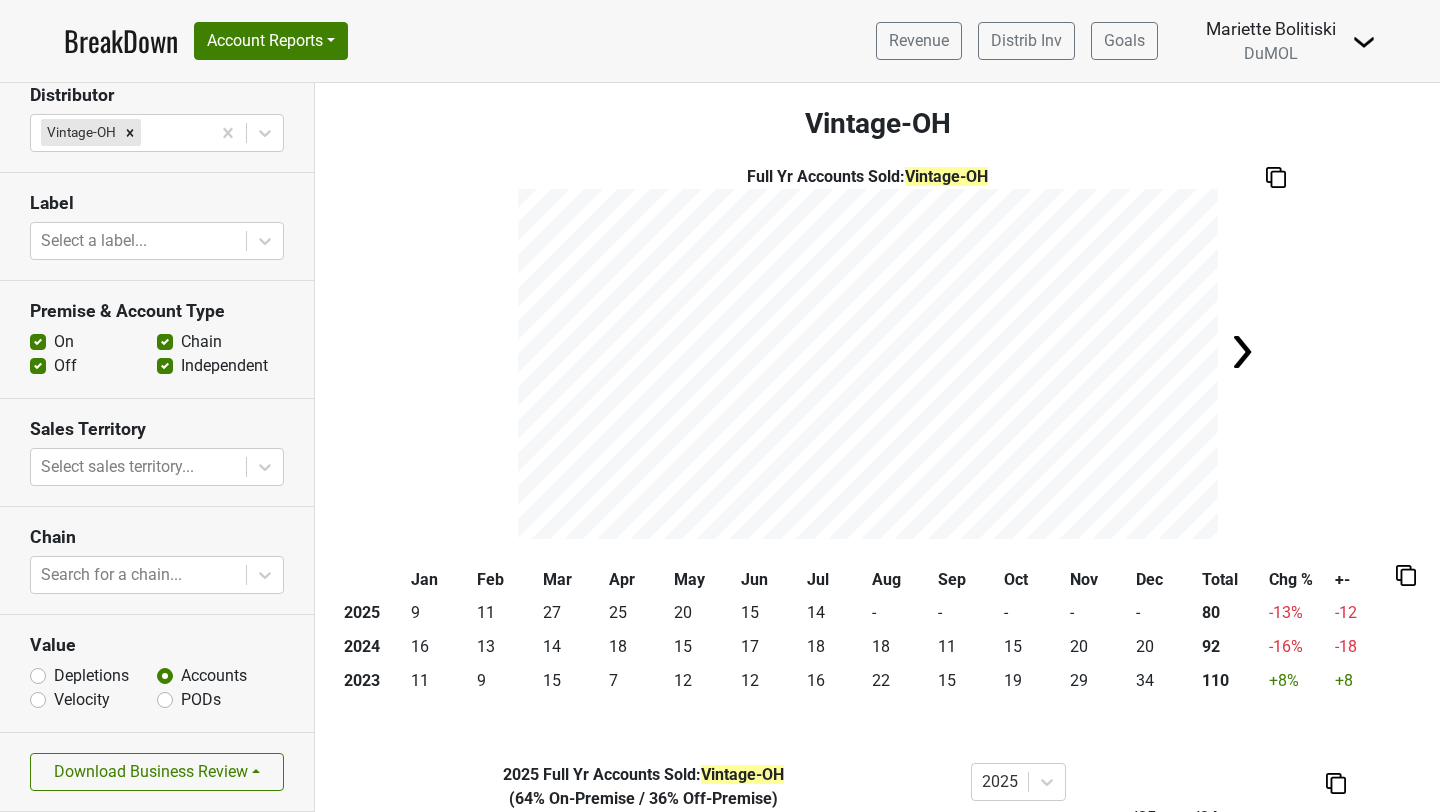 click on "Off" at bounding box center [65, 366] 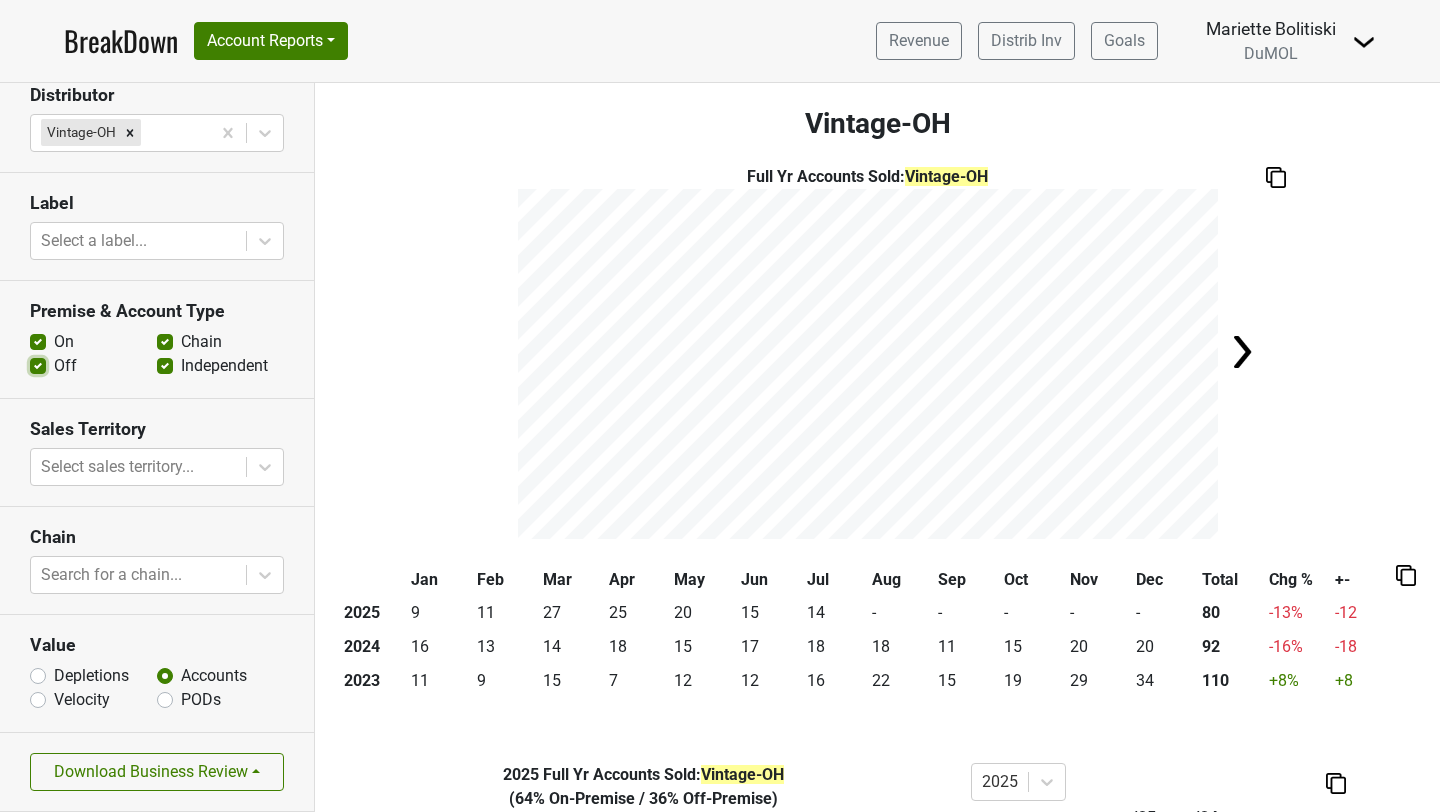 click on "Off" at bounding box center [38, 364] 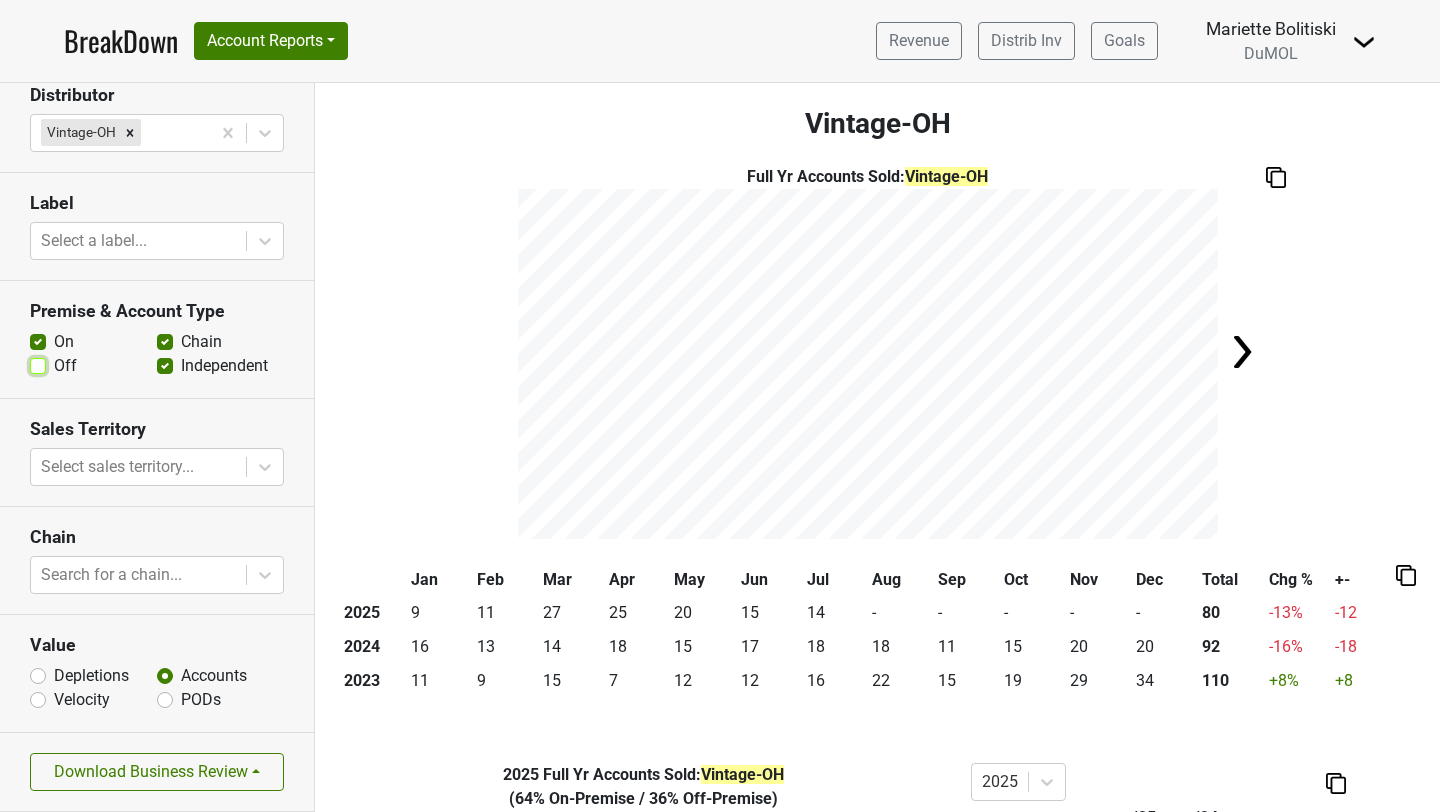 checkbox on "false" 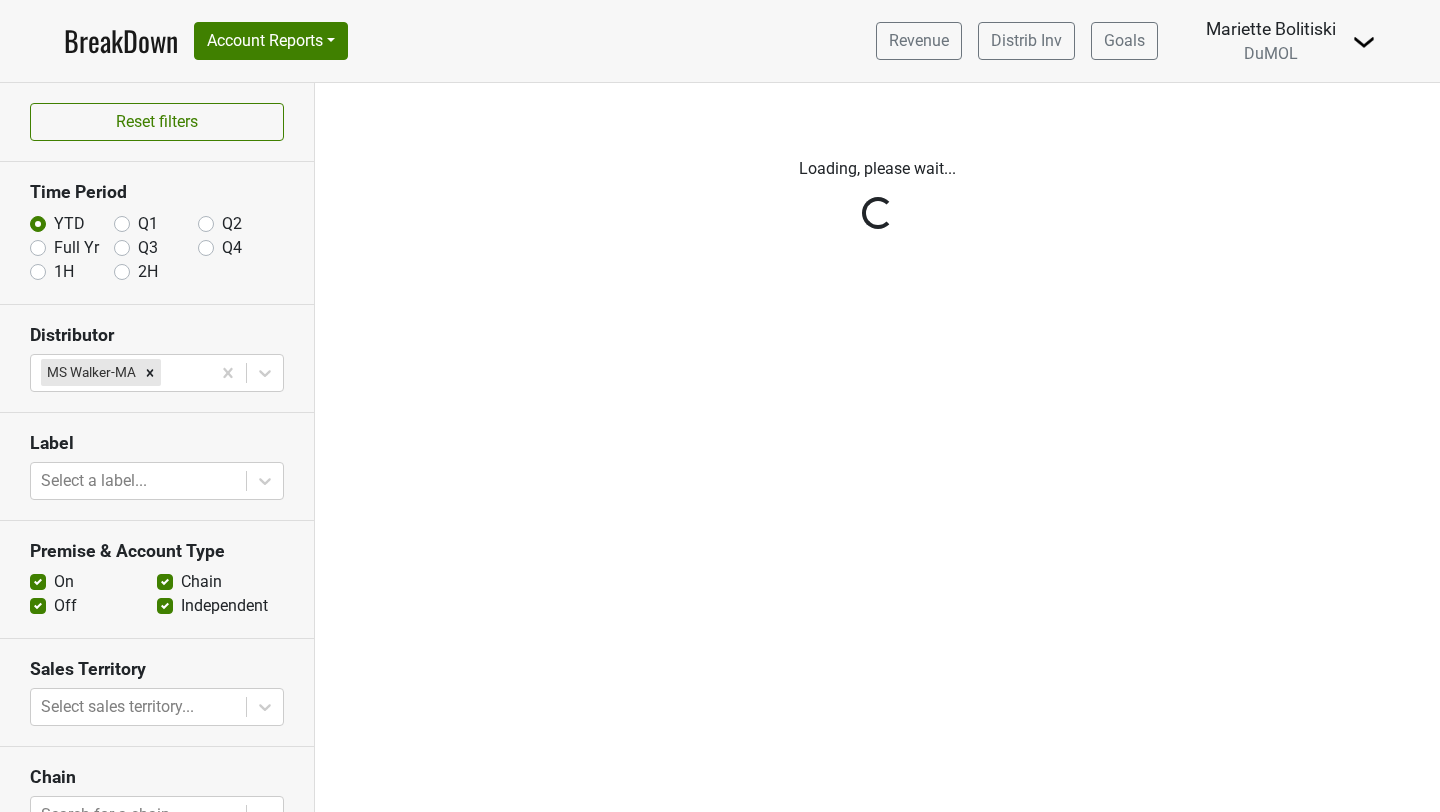 scroll, scrollTop: 0, scrollLeft: 0, axis: both 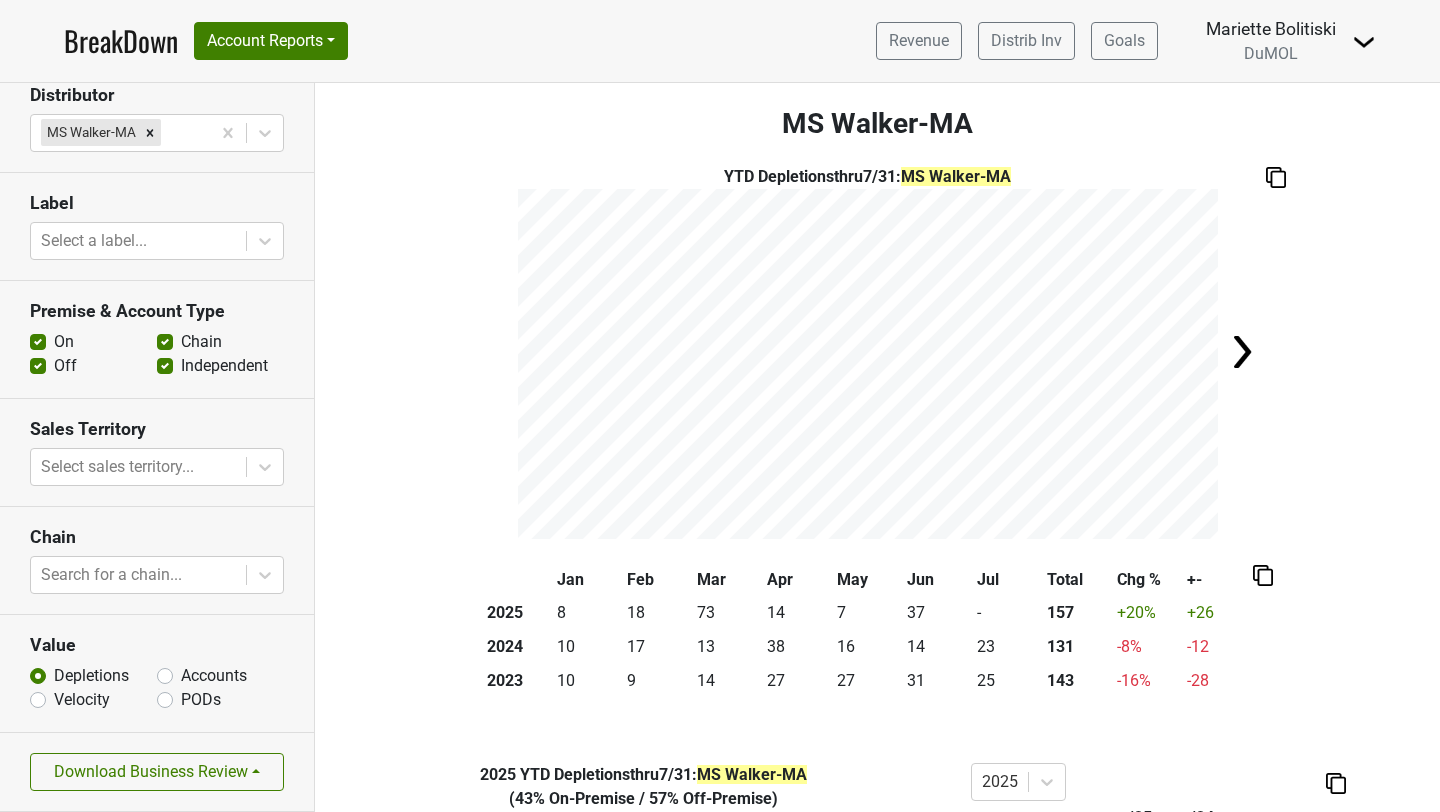 click on "Accounts" at bounding box center (214, 676) 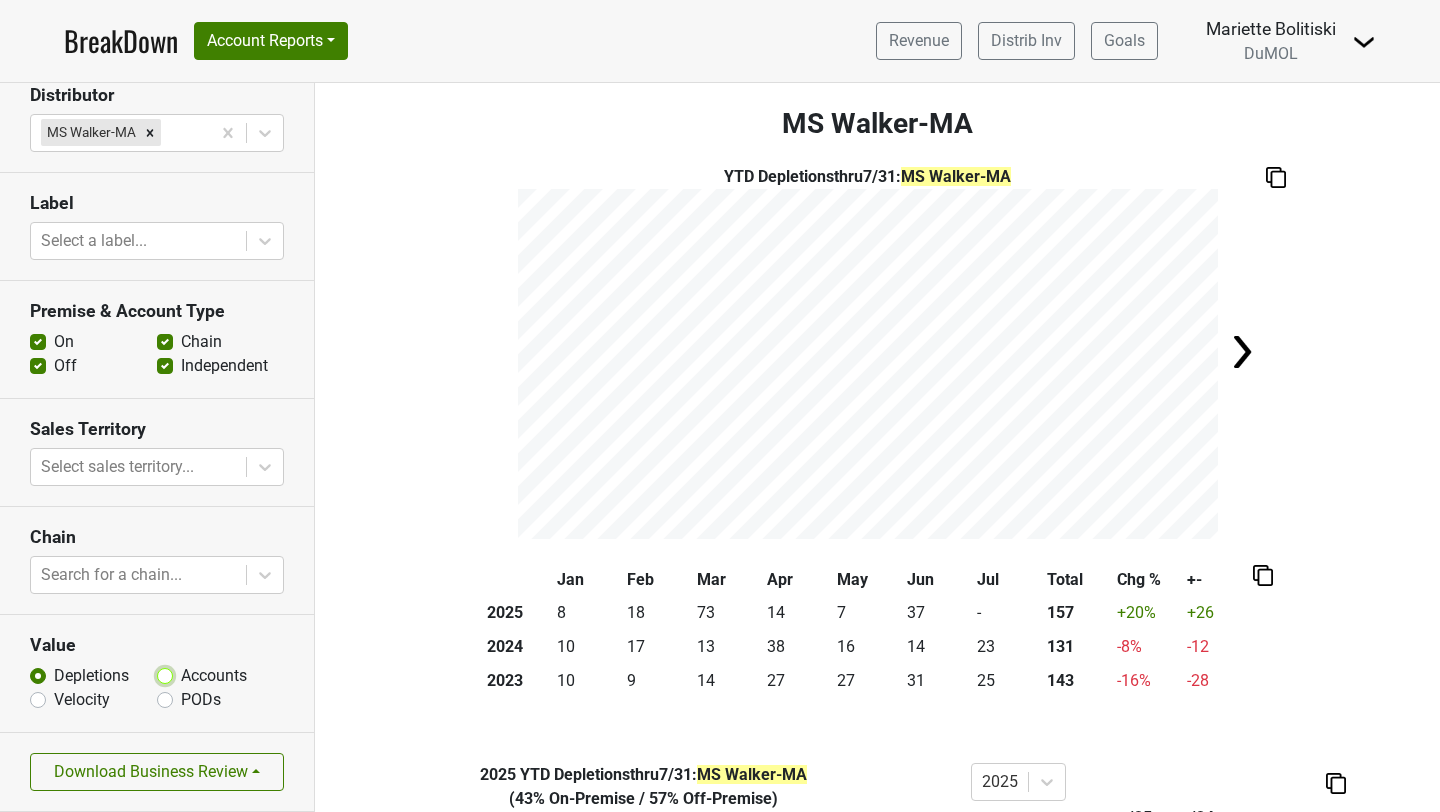 click on "Accounts" at bounding box center (165, 674) 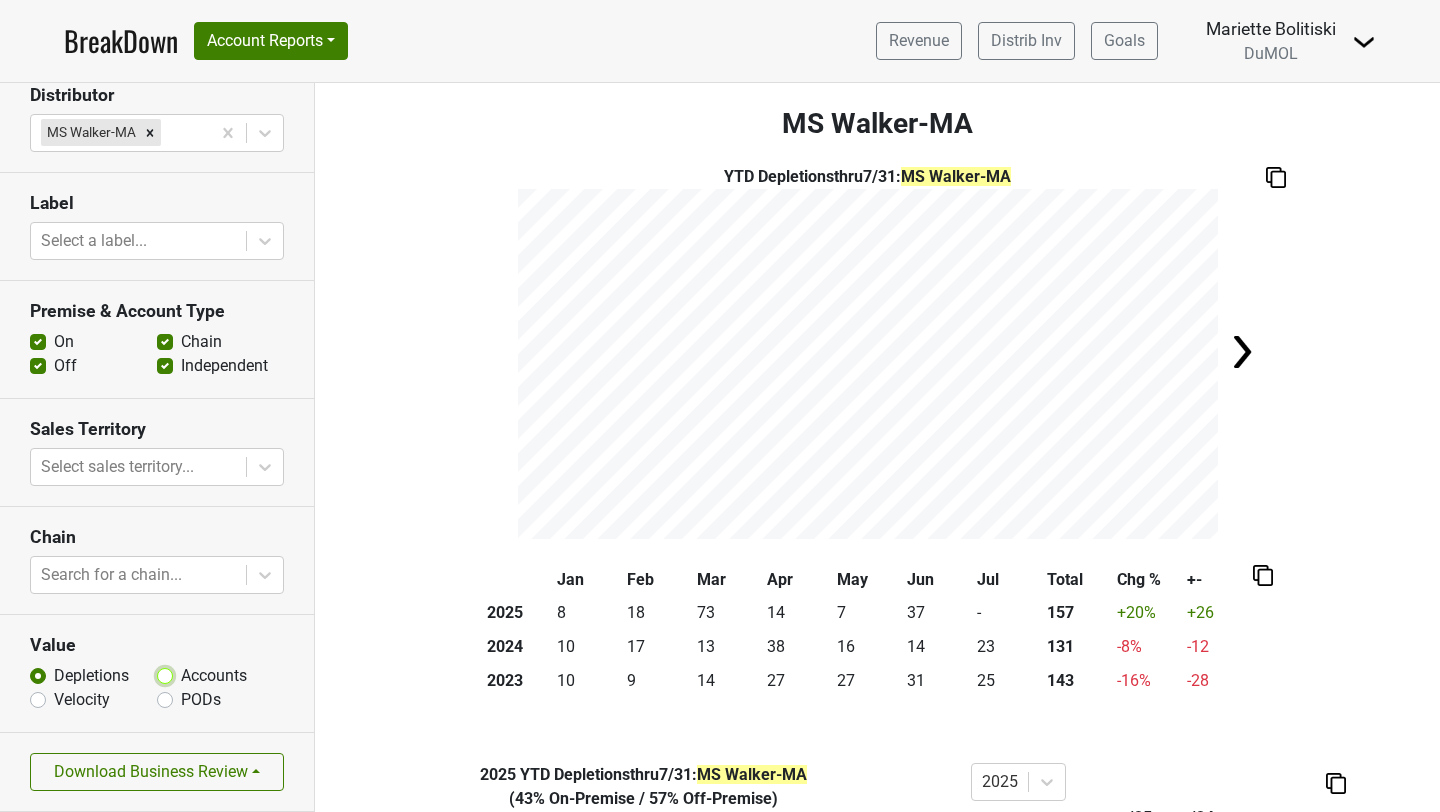 radio on "true" 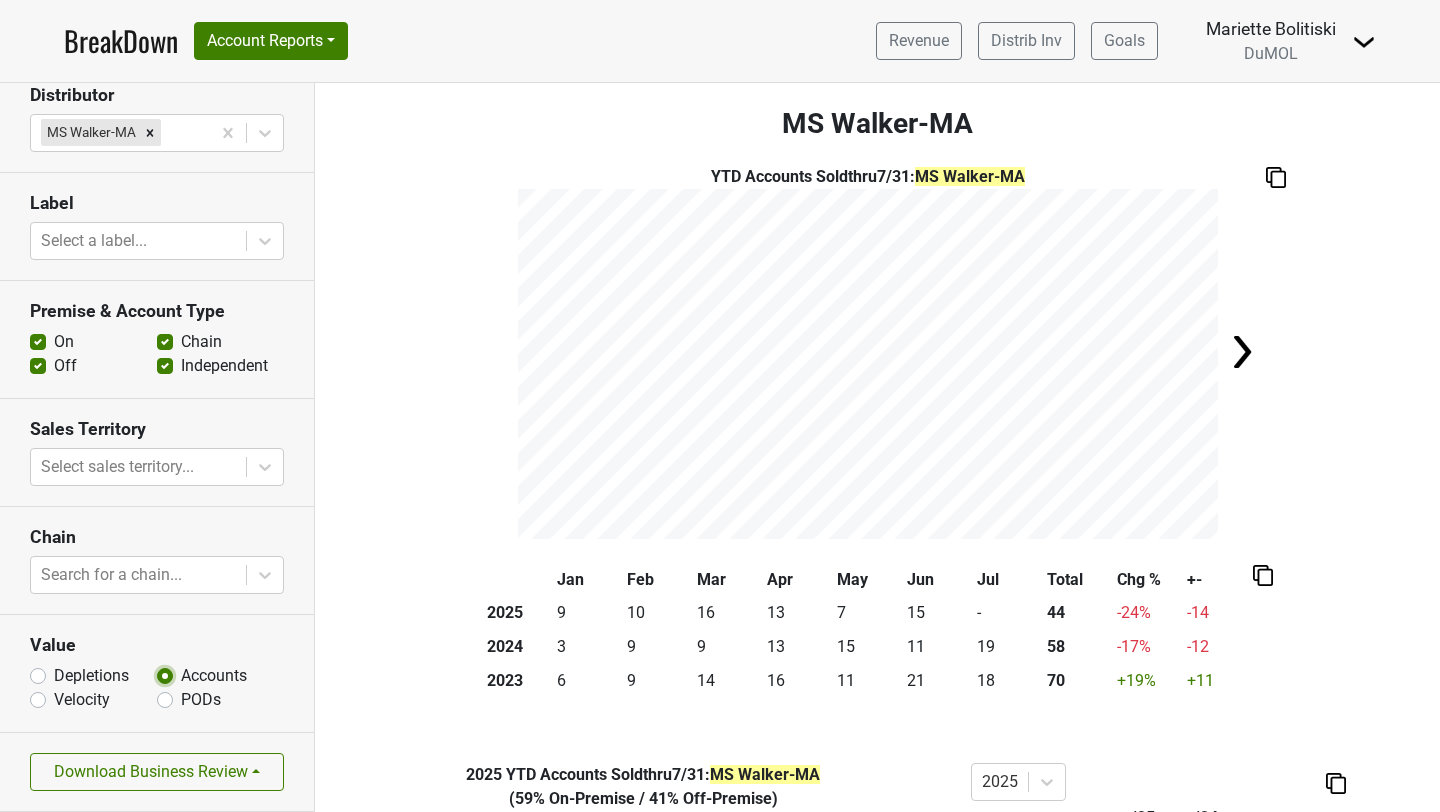 scroll, scrollTop: 0, scrollLeft: 0, axis: both 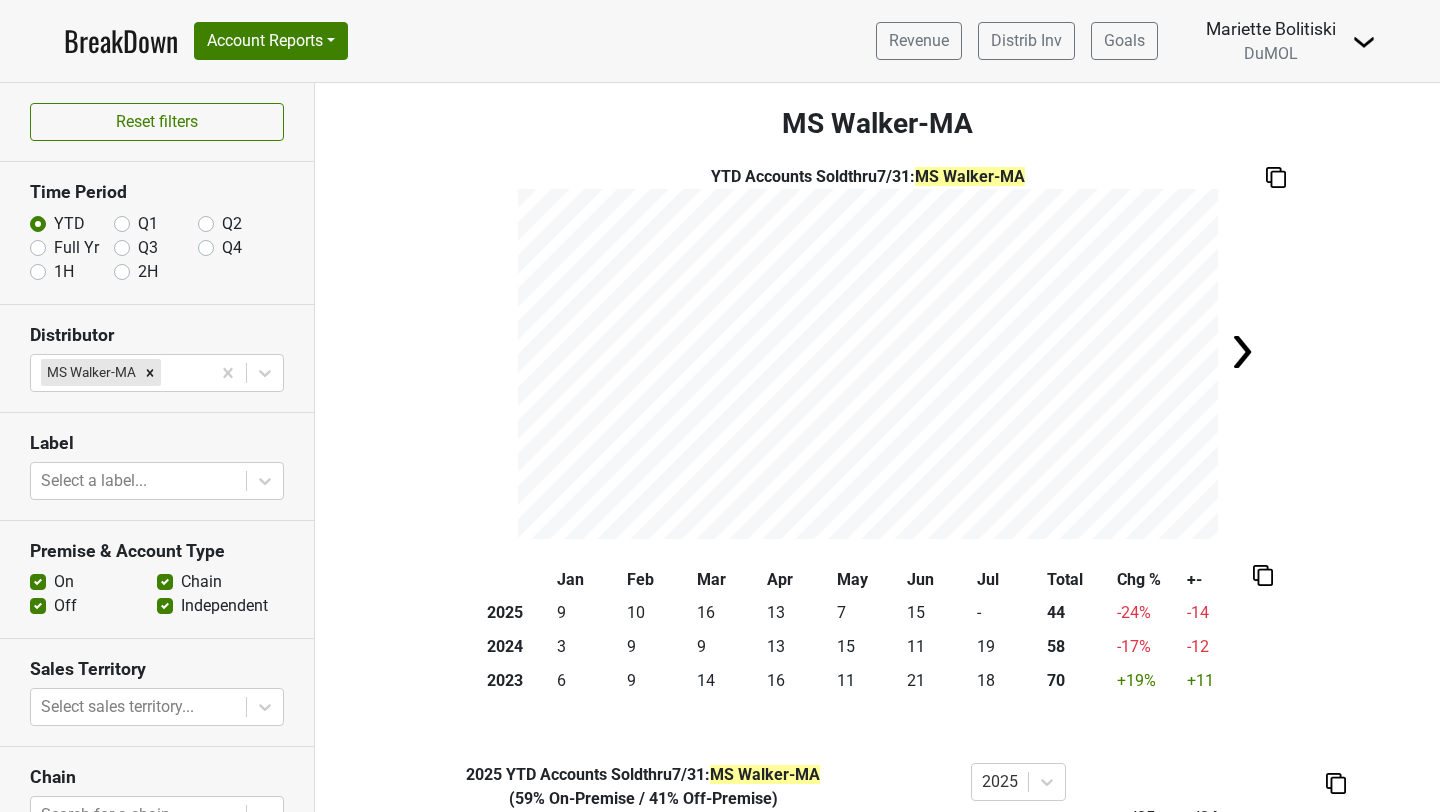 click on "Full Yr" at bounding box center [76, 248] 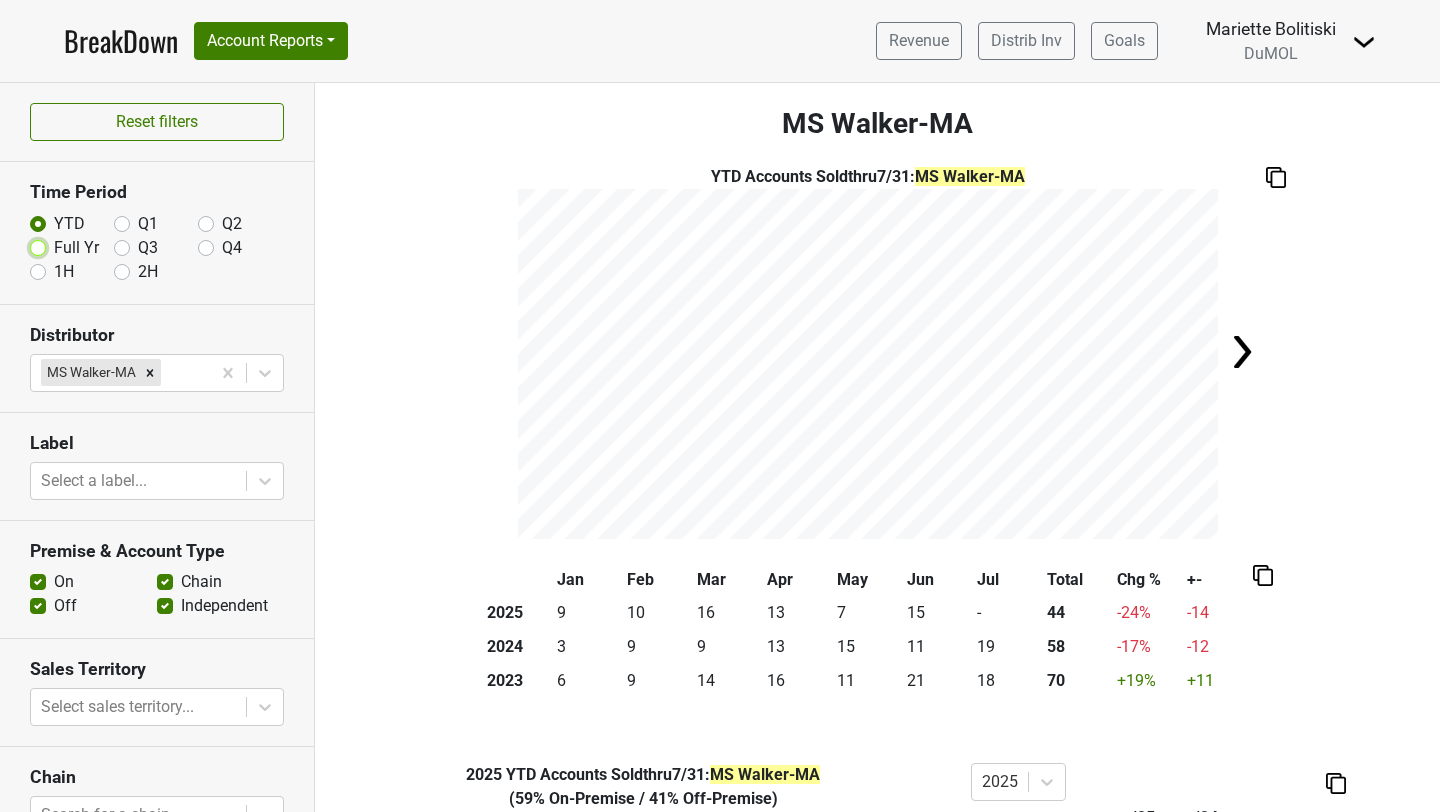 click on "Full Yr" at bounding box center (38, 246) 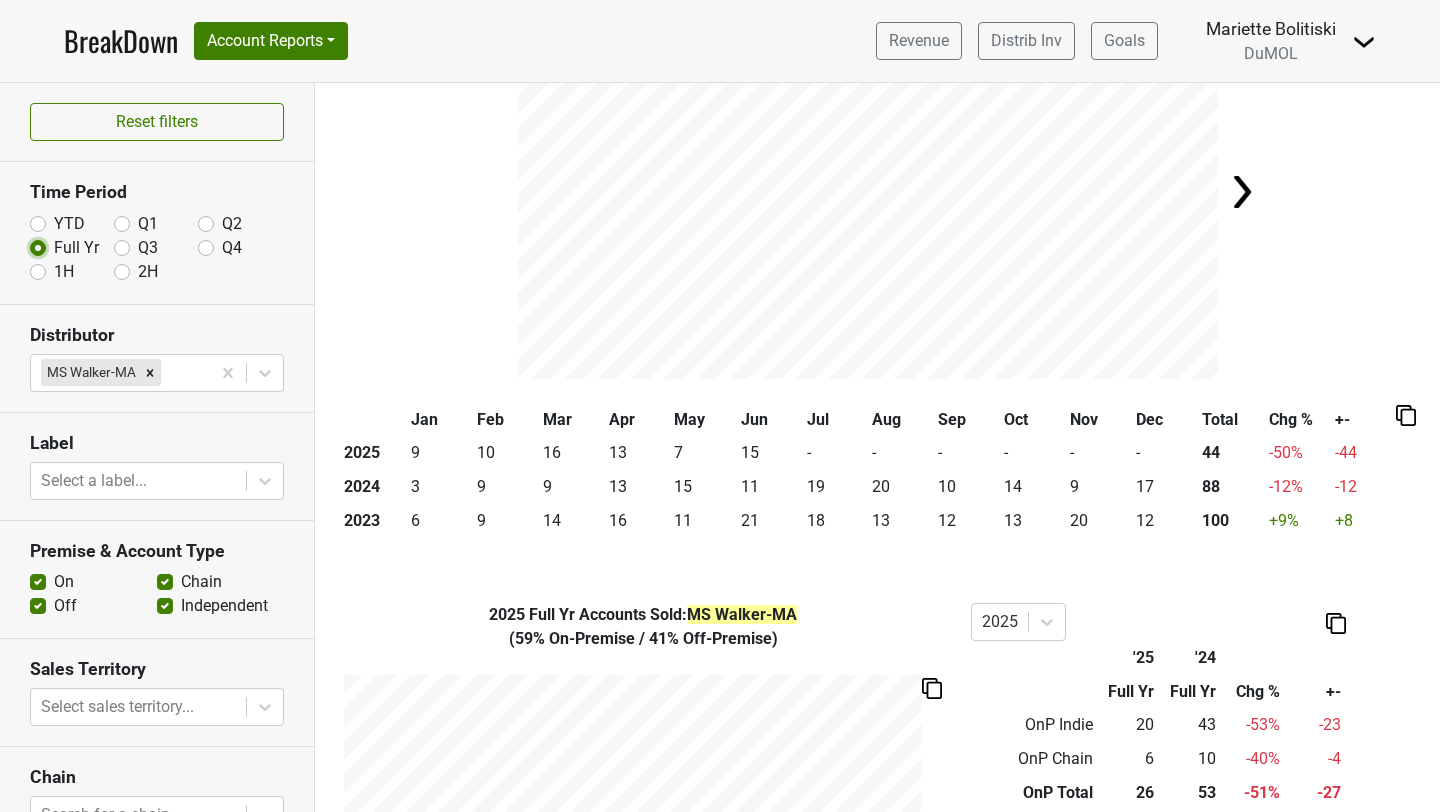 scroll, scrollTop: 158, scrollLeft: 0, axis: vertical 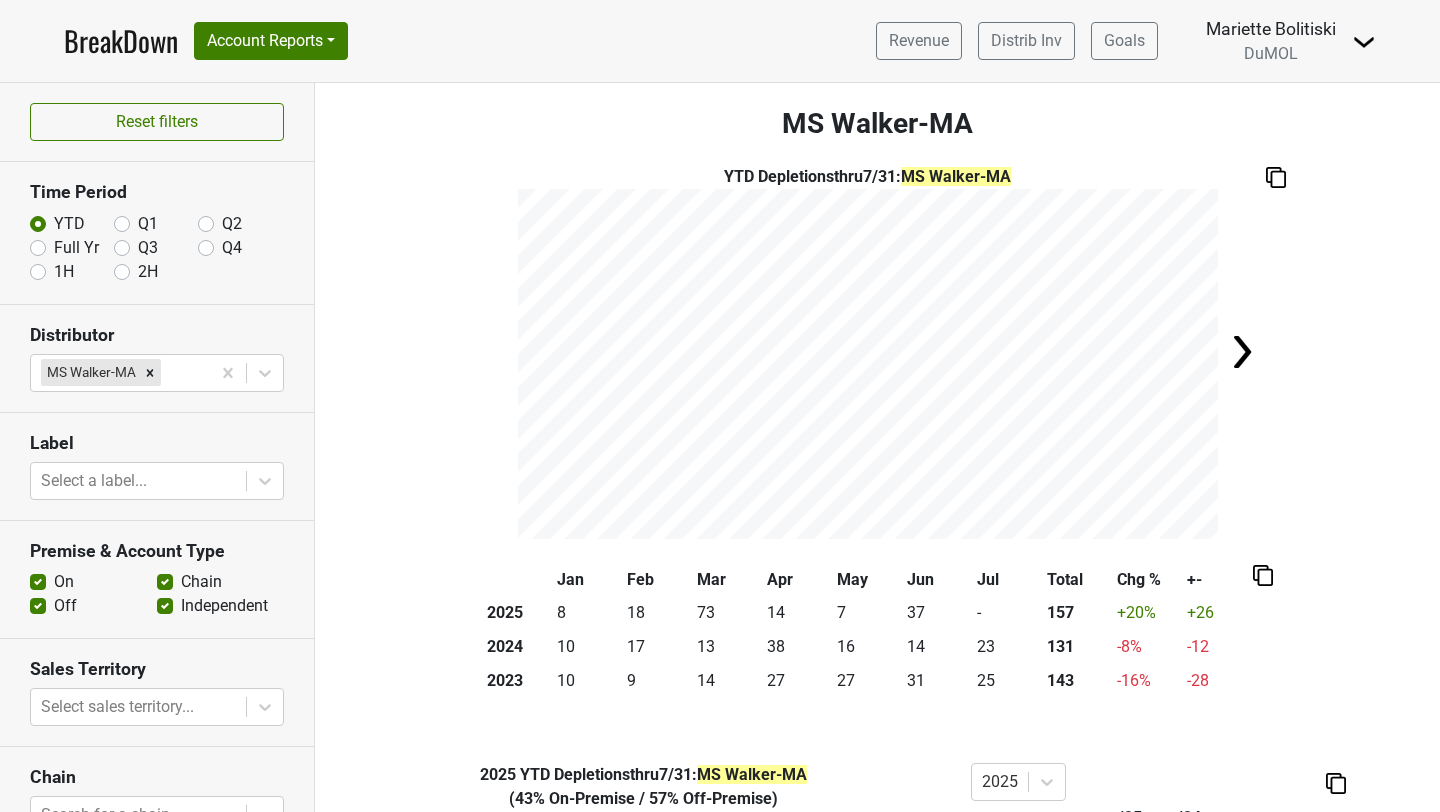 click on "Full Yr" at bounding box center [76, 248] 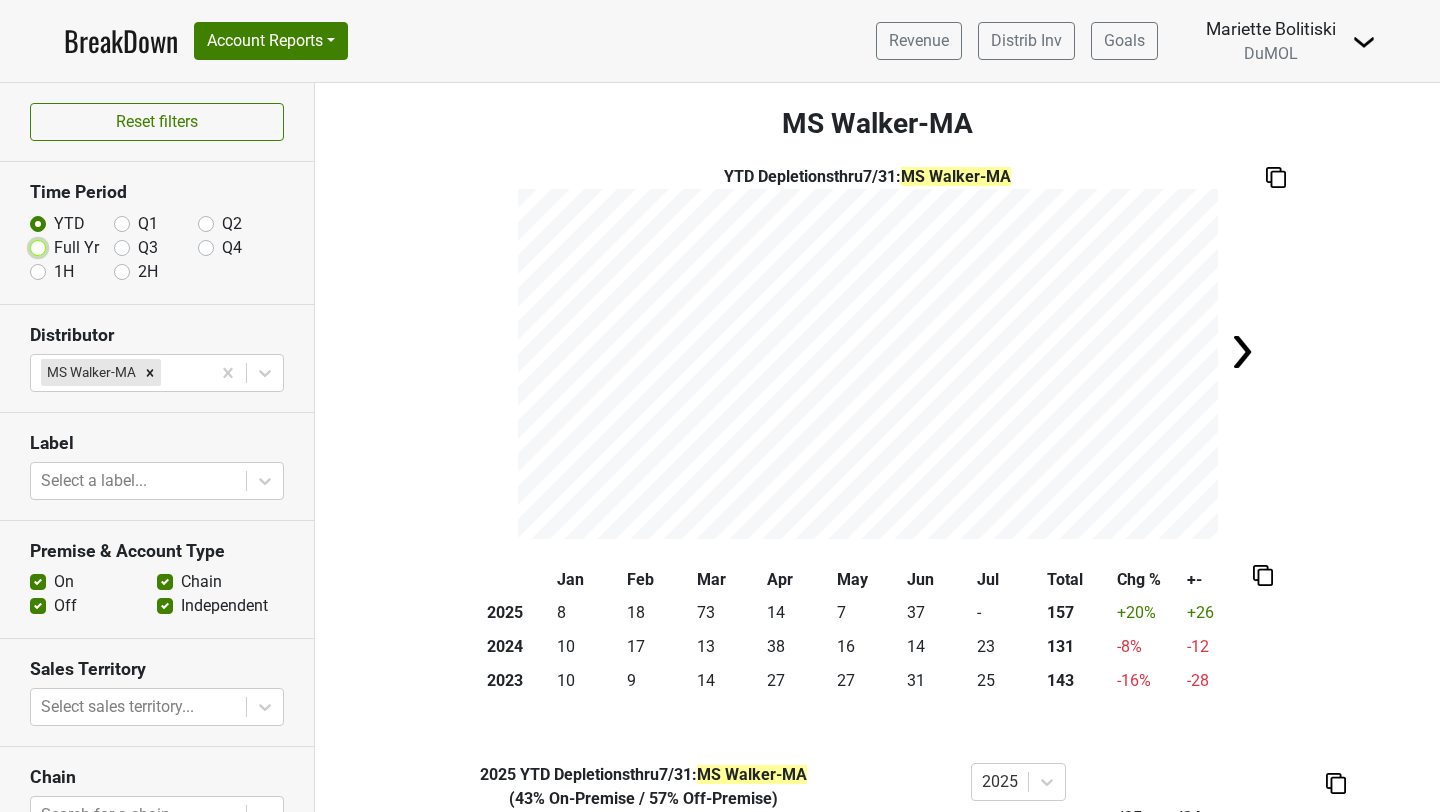 click on "Full Yr" at bounding box center [38, 246] 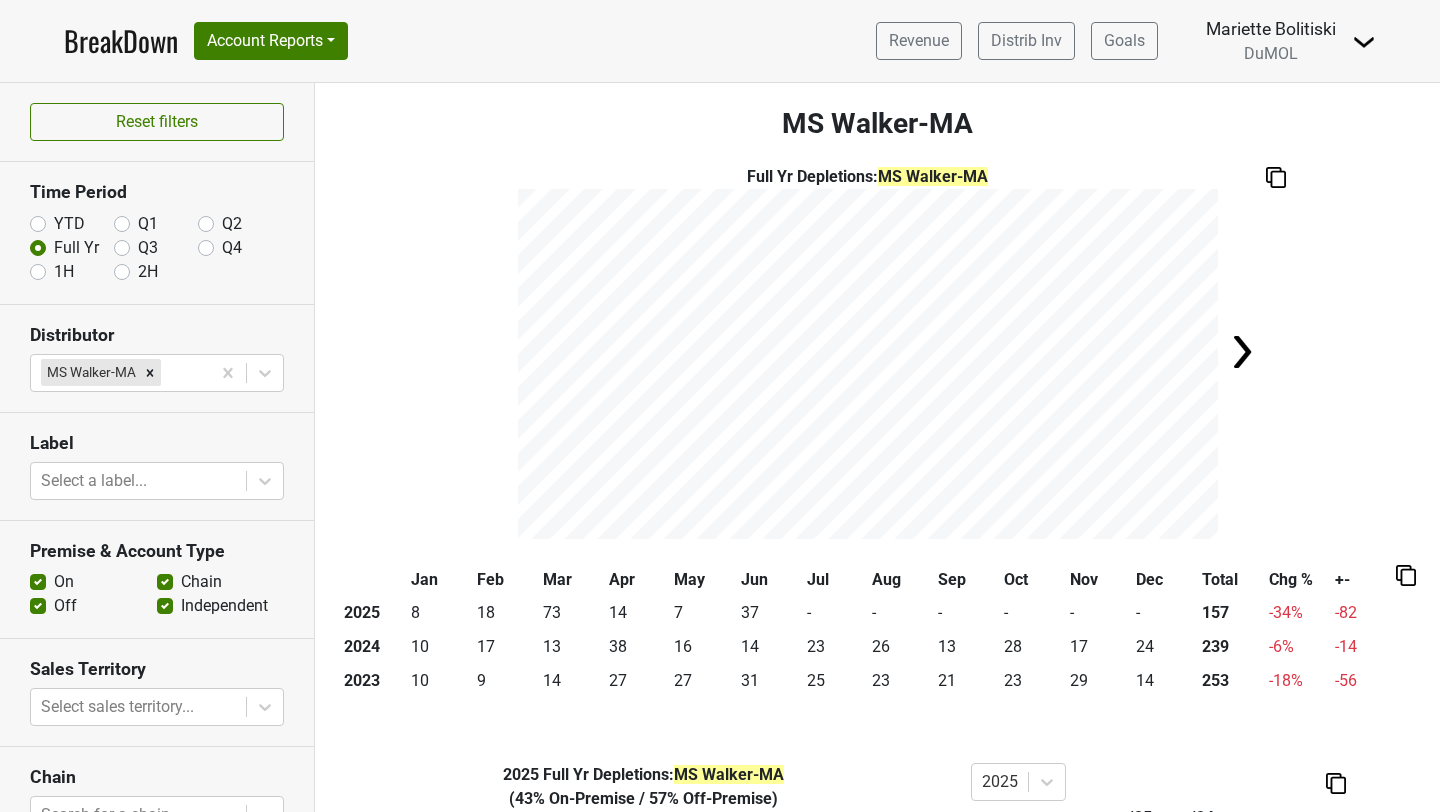 click at bounding box center [1406, 575] 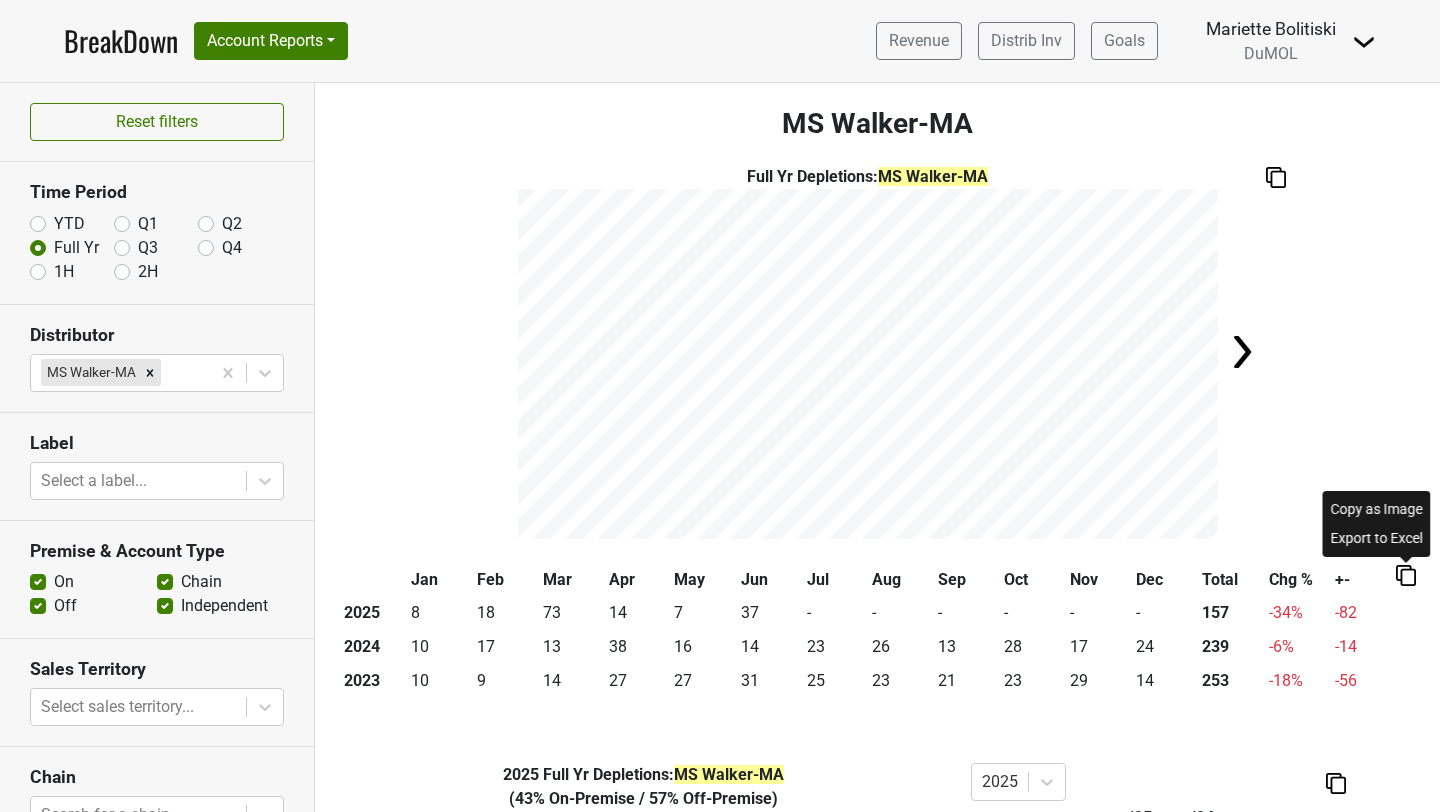 click on "Copy as Image" at bounding box center [1377, 509] 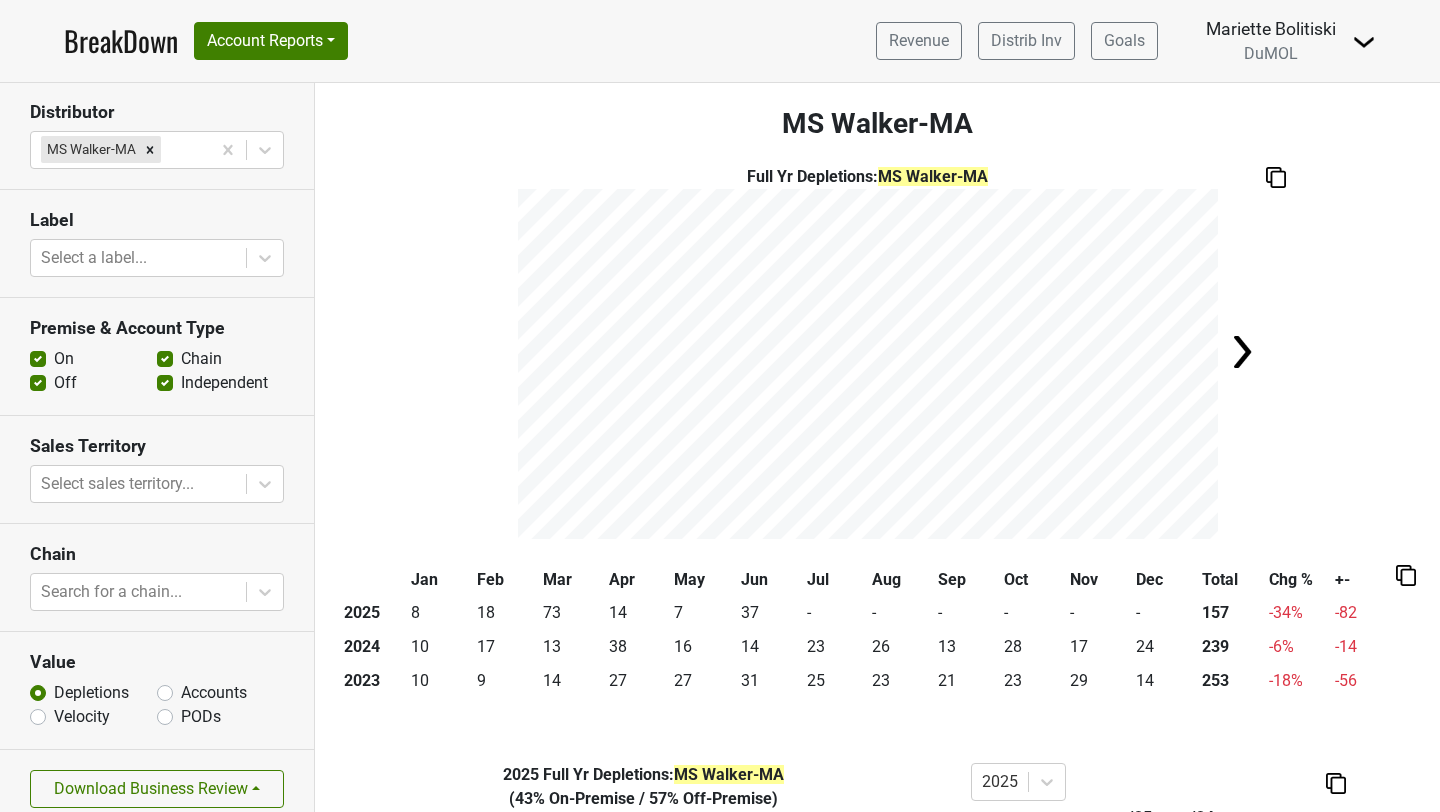 scroll, scrollTop: 240, scrollLeft: 0, axis: vertical 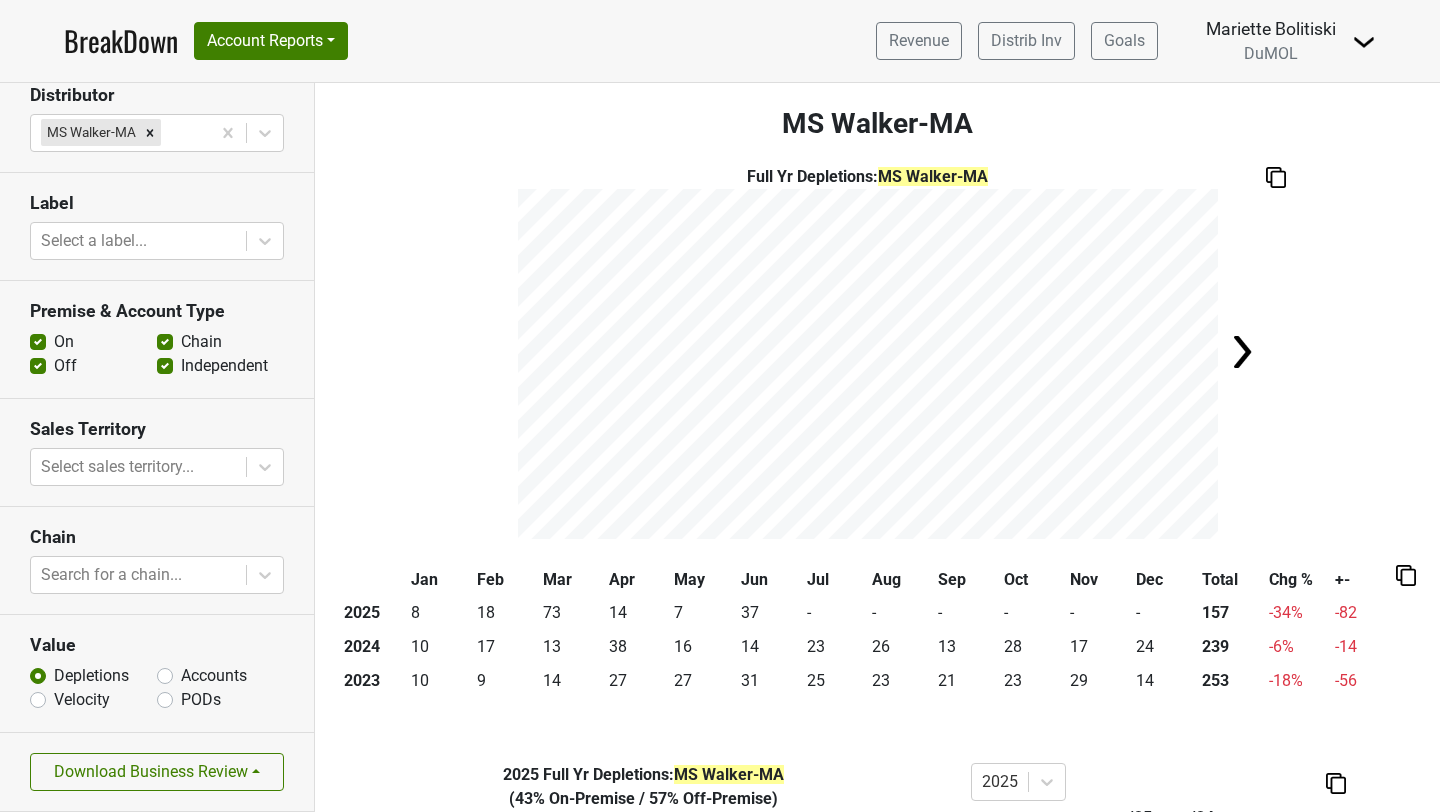 click on "Accounts" at bounding box center [214, 676] 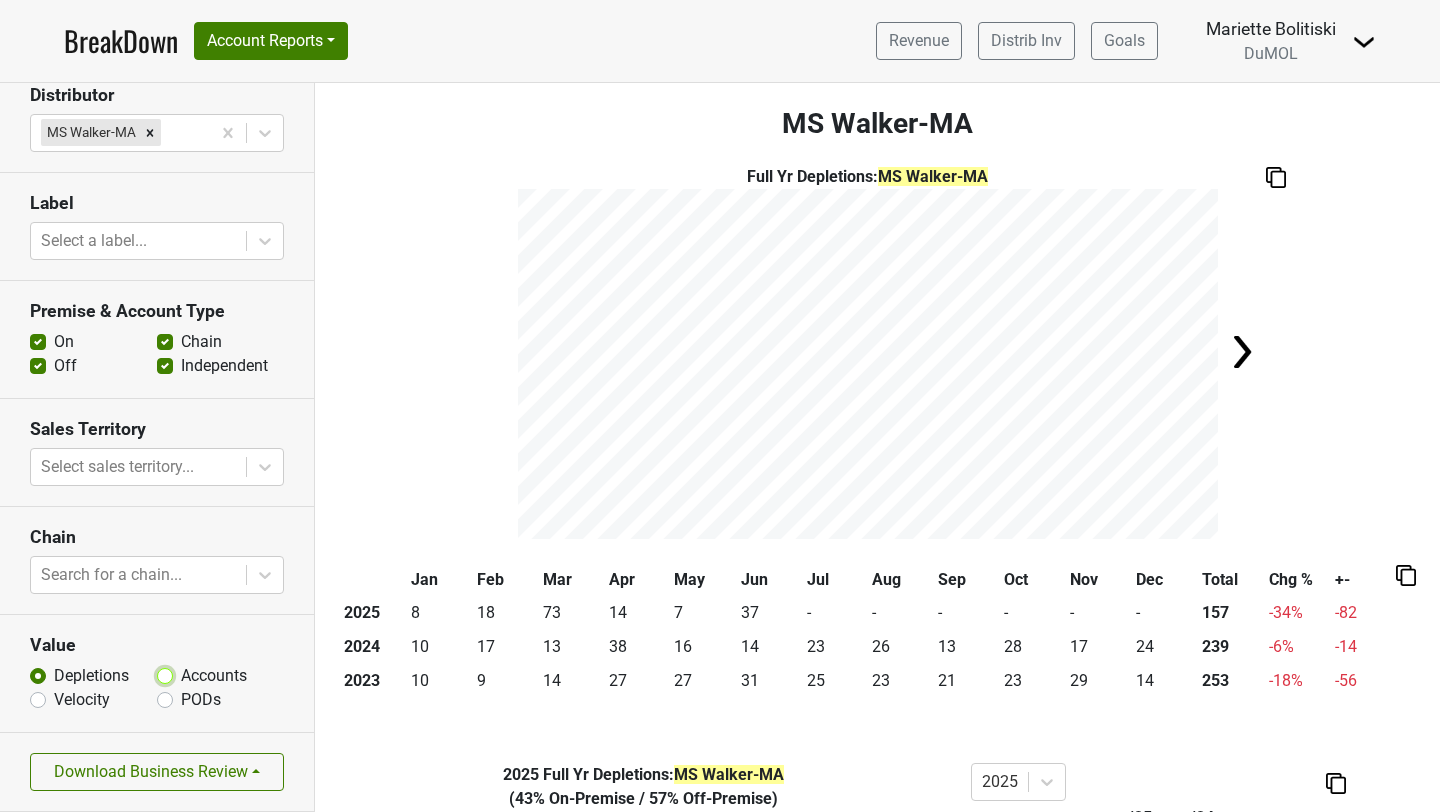 click on "Accounts" at bounding box center [165, 674] 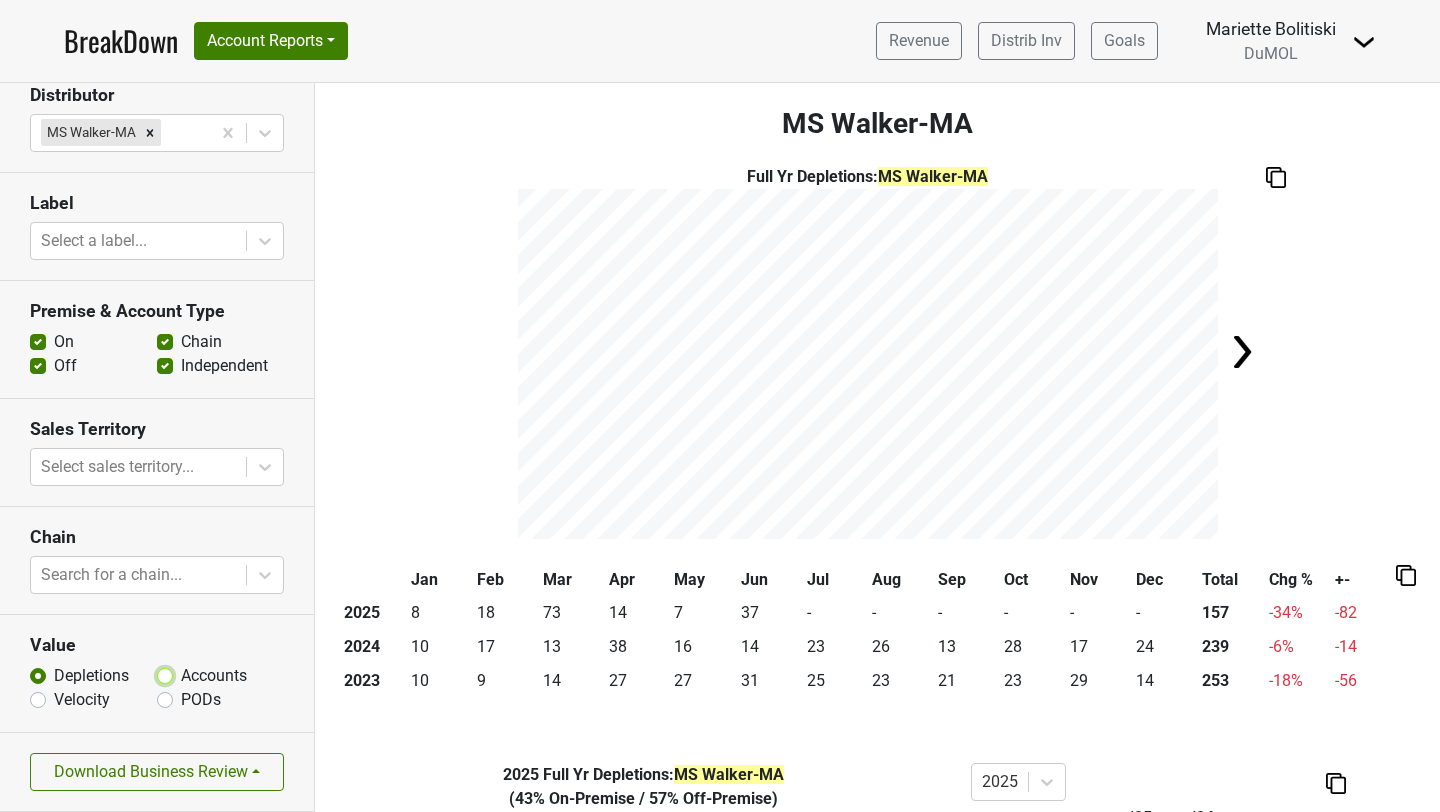 radio on "true" 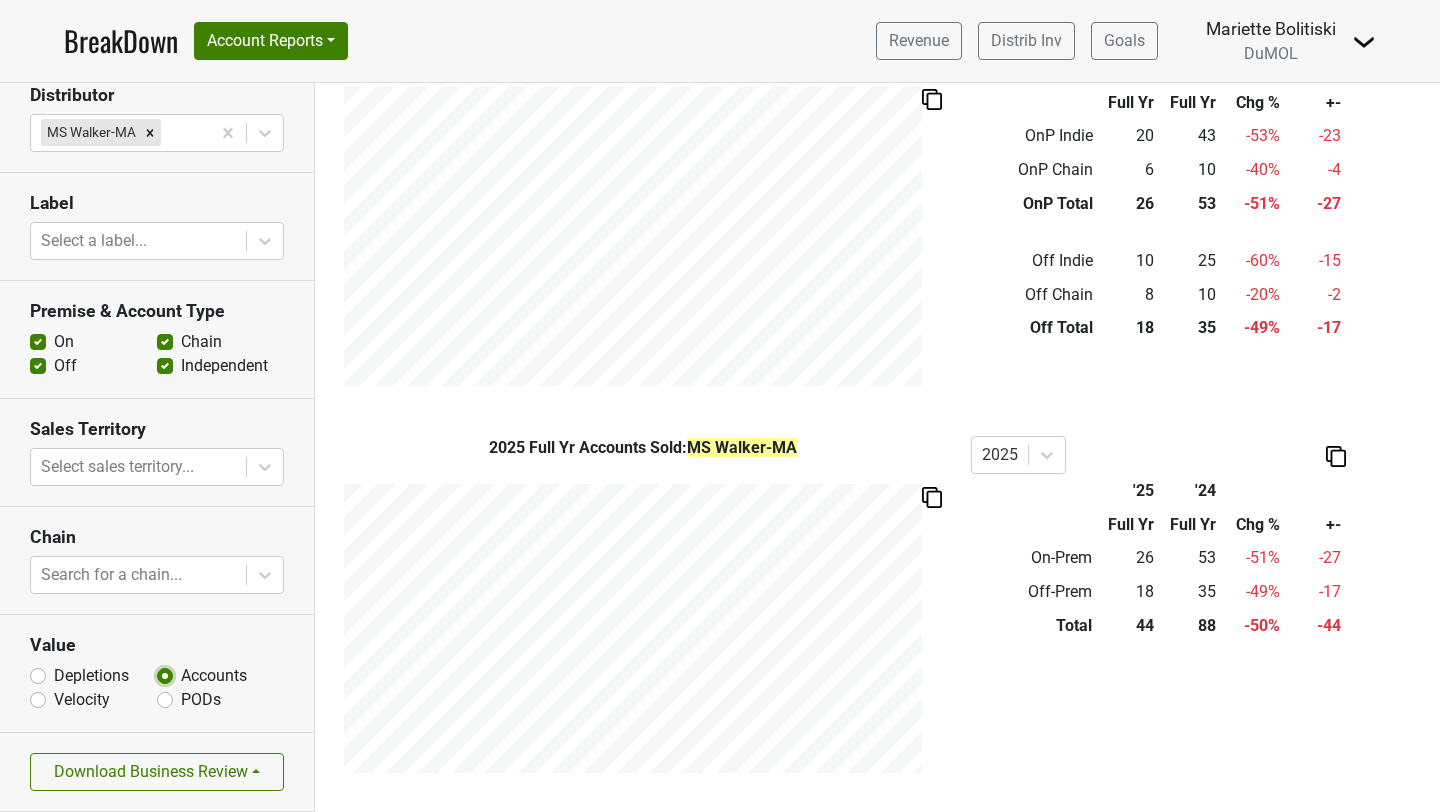 scroll, scrollTop: 759, scrollLeft: 0, axis: vertical 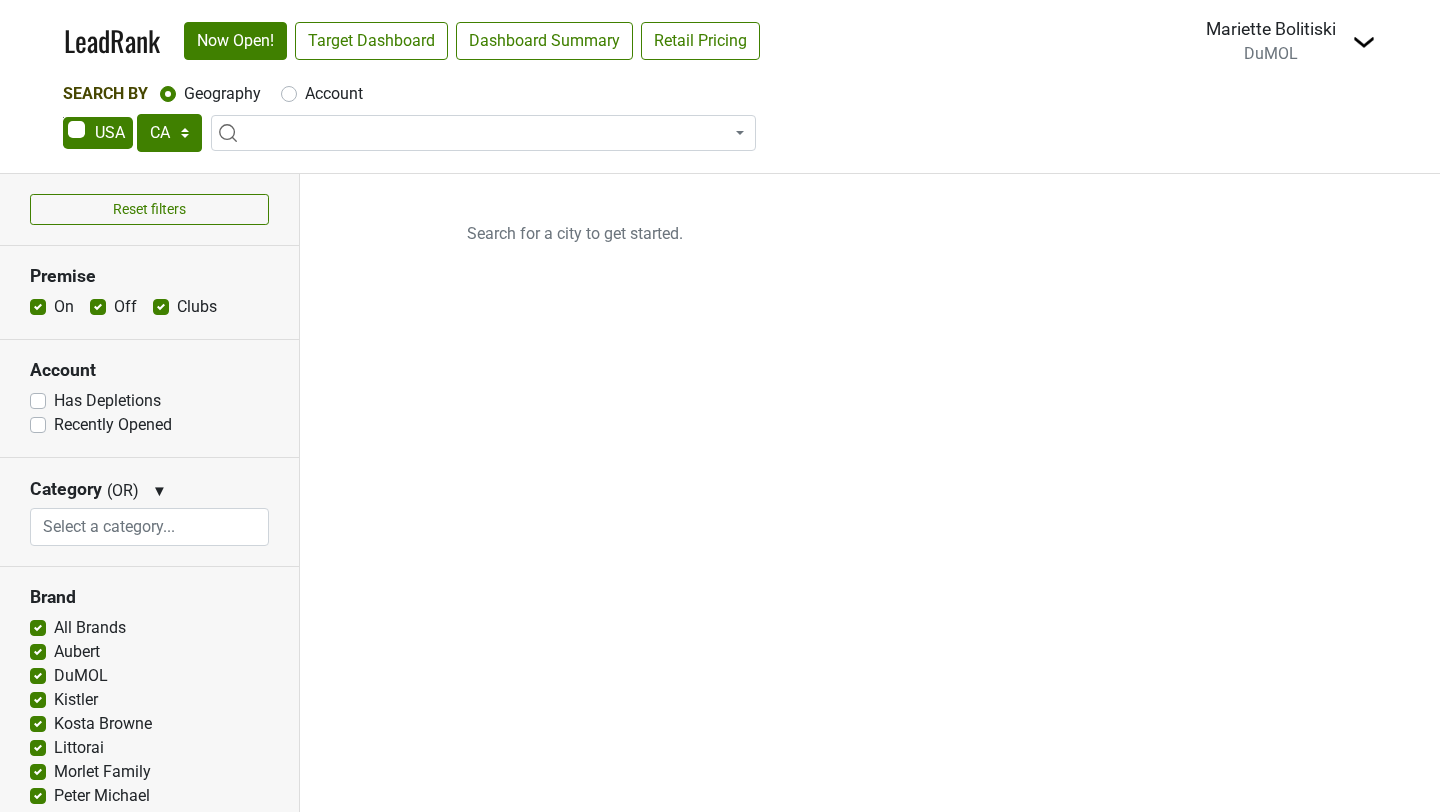 select on "CA" 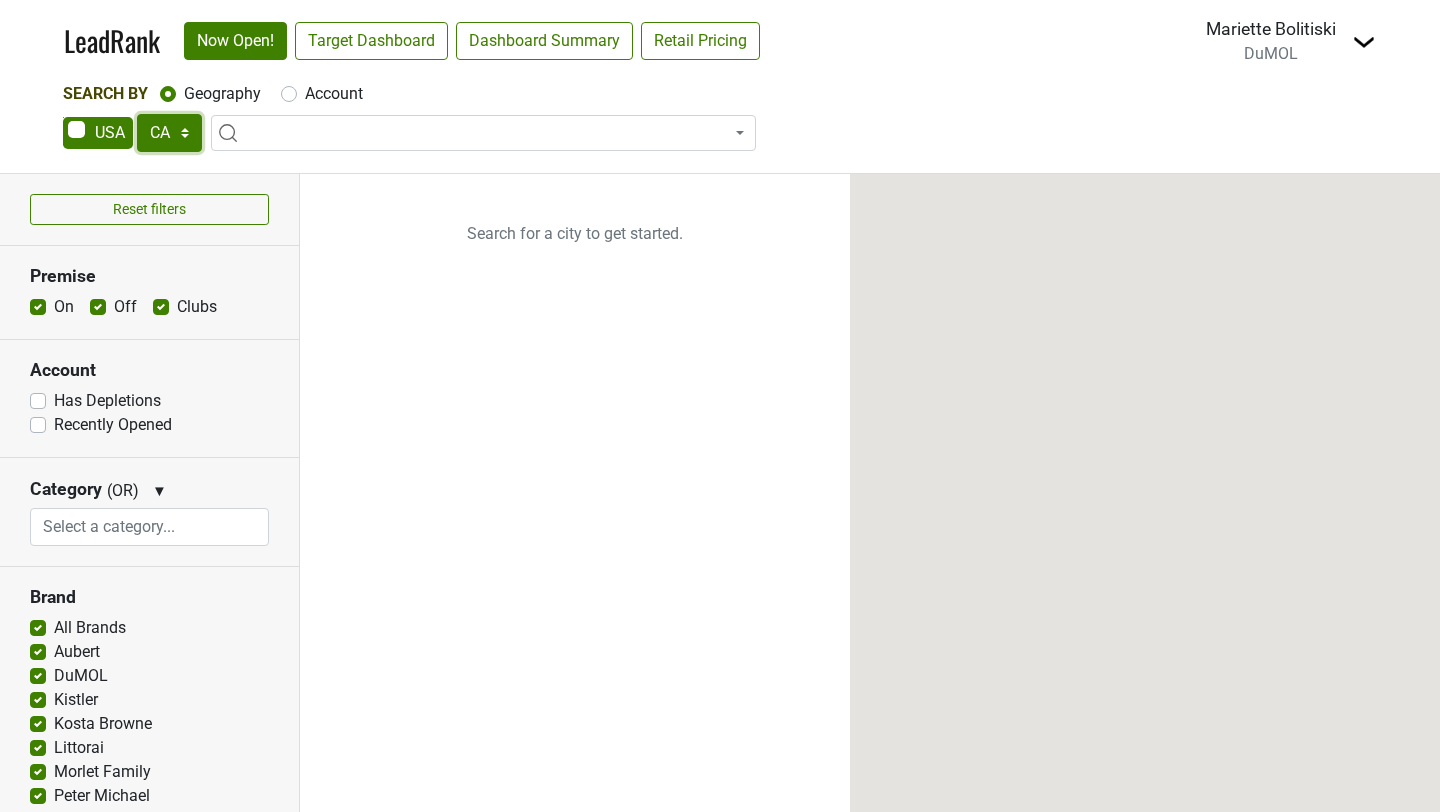 click on "AK AL AR AZ CA CO CT DC DE FL GA HI IA ID IL IN KS KY LA MA MD ME MI MN MO MS MT NC ND NE NH NJ NM NV NY OH OK OR PA RI SC SD TN TX UT VA VT WA WI WV WY" at bounding box center [169, 133] 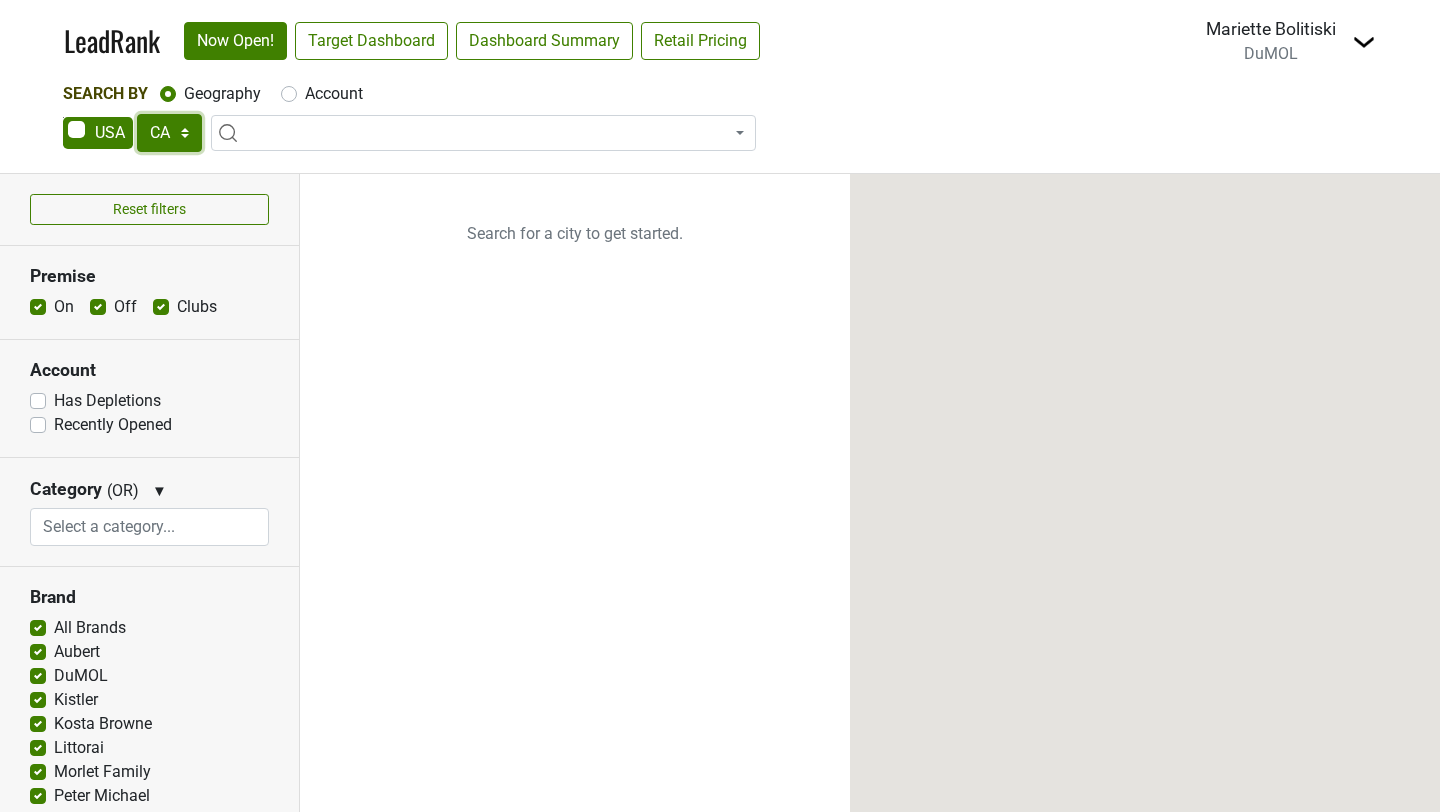 select on "MA" 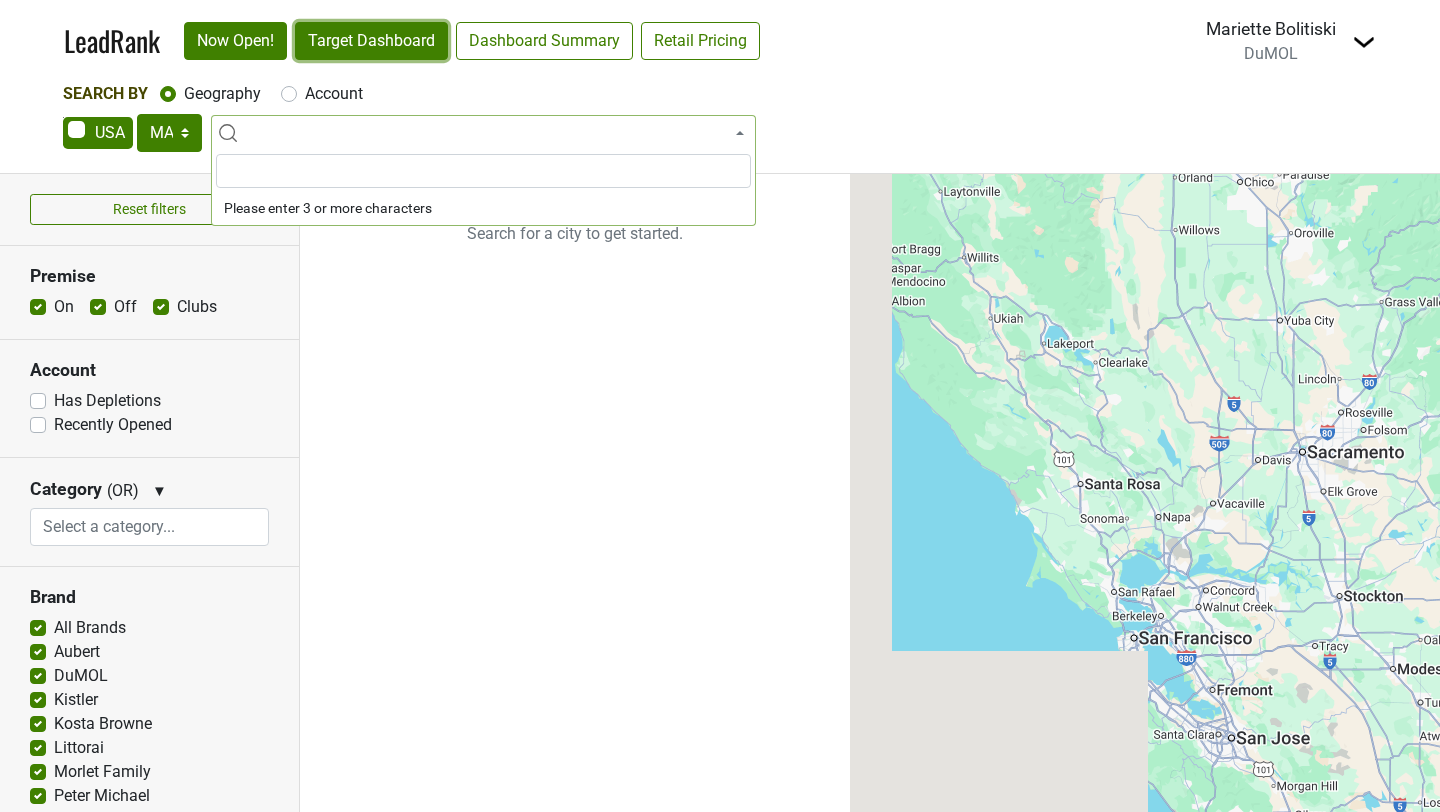 click on "Target Dashboard" at bounding box center (371, 41) 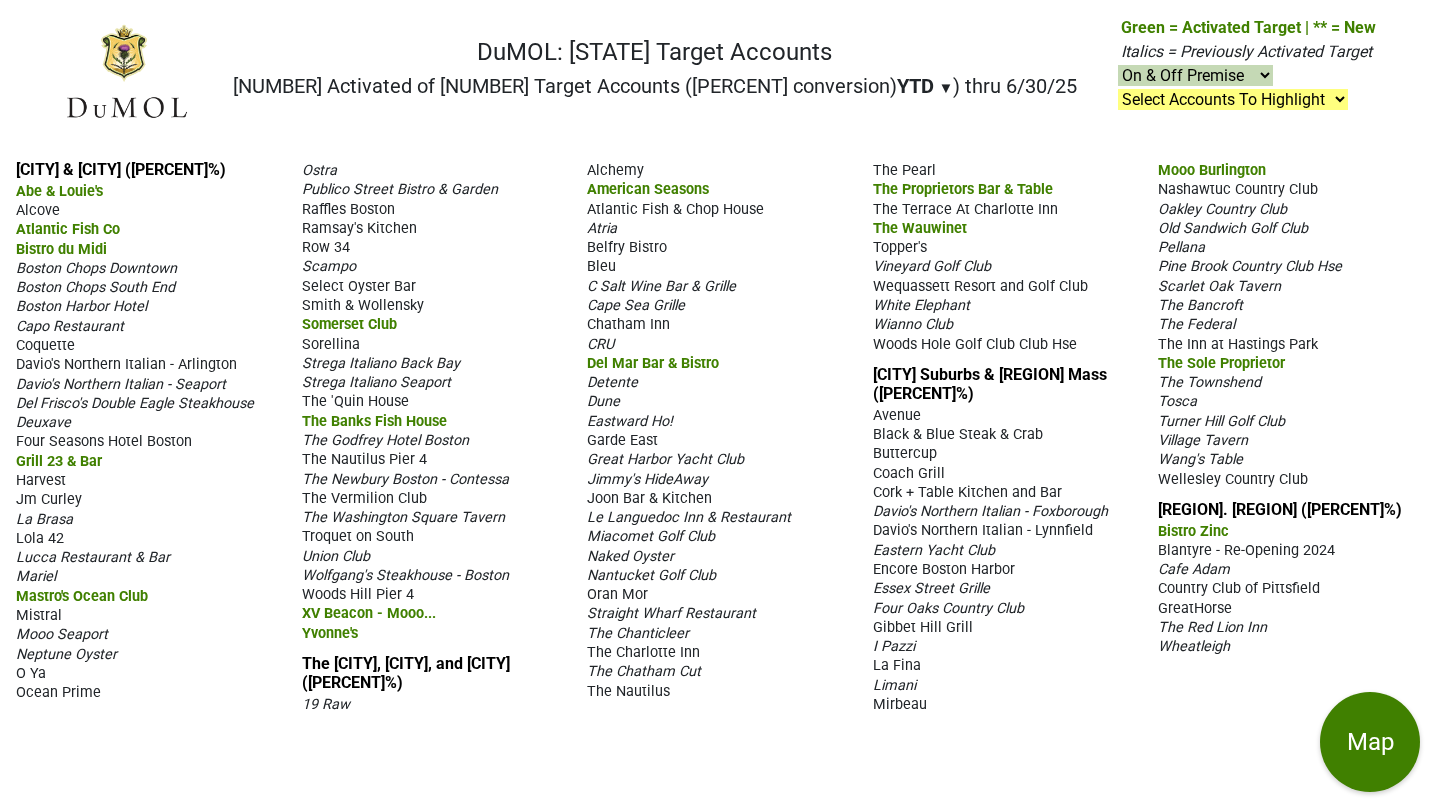 scroll, scrollTop: 0, scrollLeft: 0, axis: both 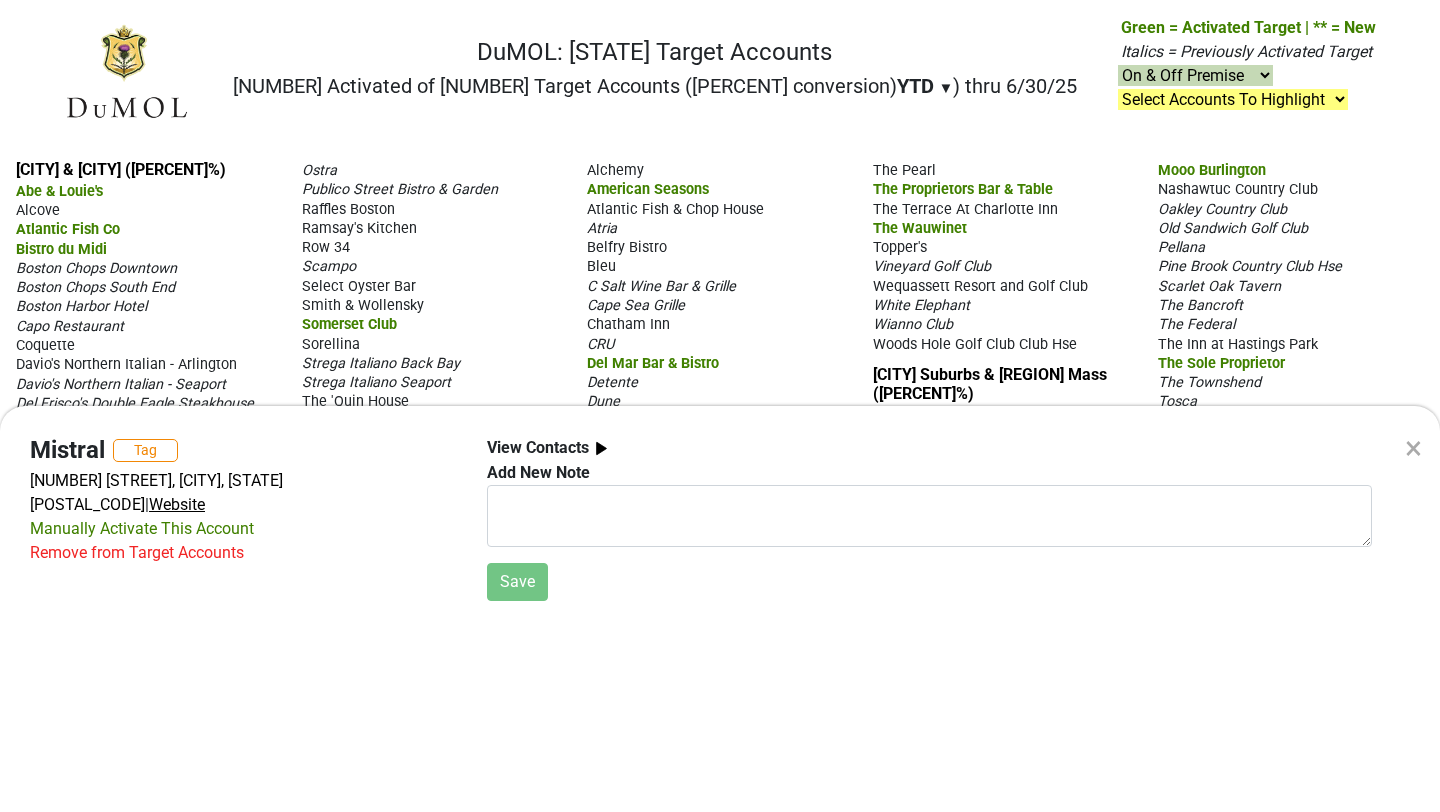 click on "Website" at bounding box center (177, 504) 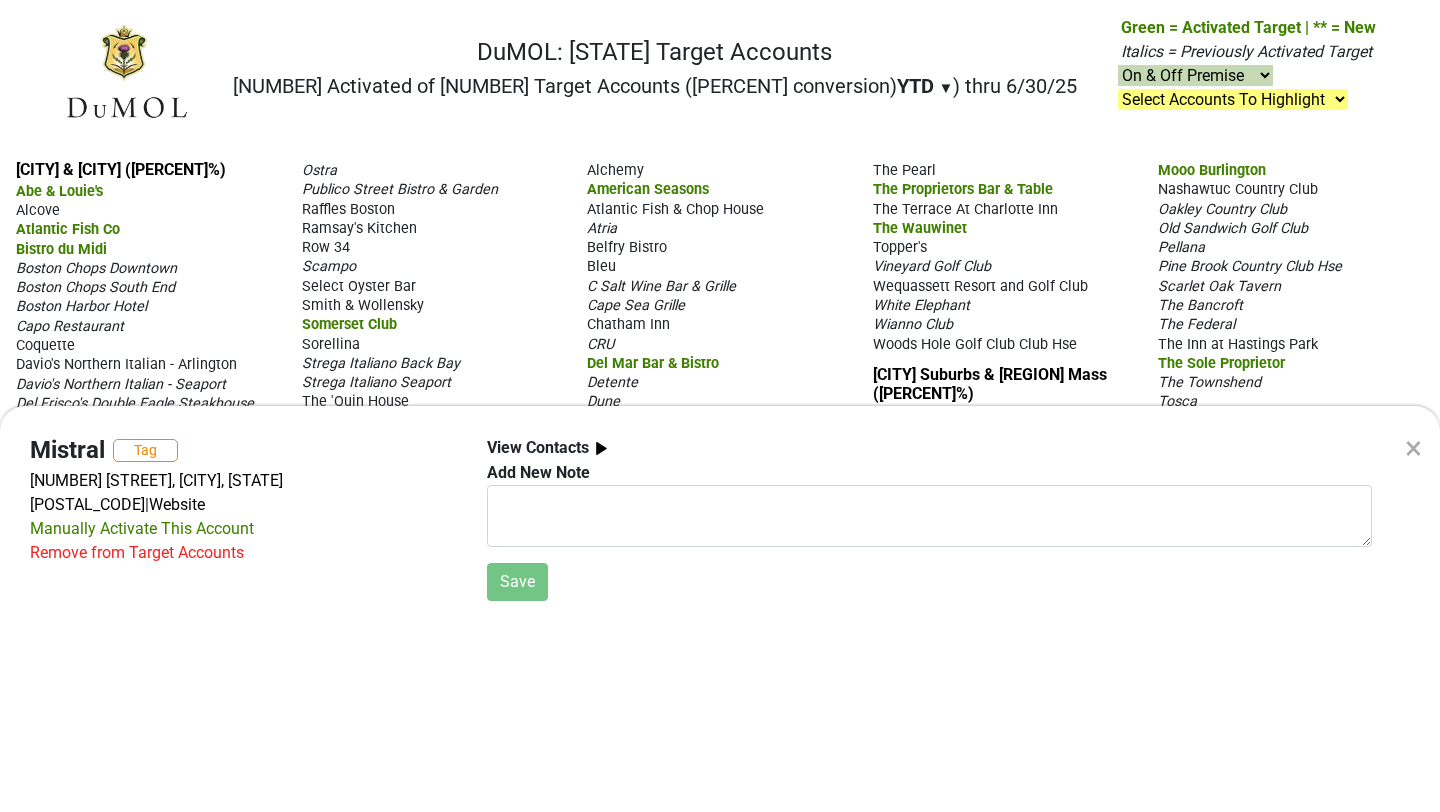 click on "× Mistral Tag 223 Columbus Ave, Boston, MA 02116   |   Website Manually Activate This Account Remove from Target Accounts View Contacts Add New Note Save" at bounding box center [720, 406] 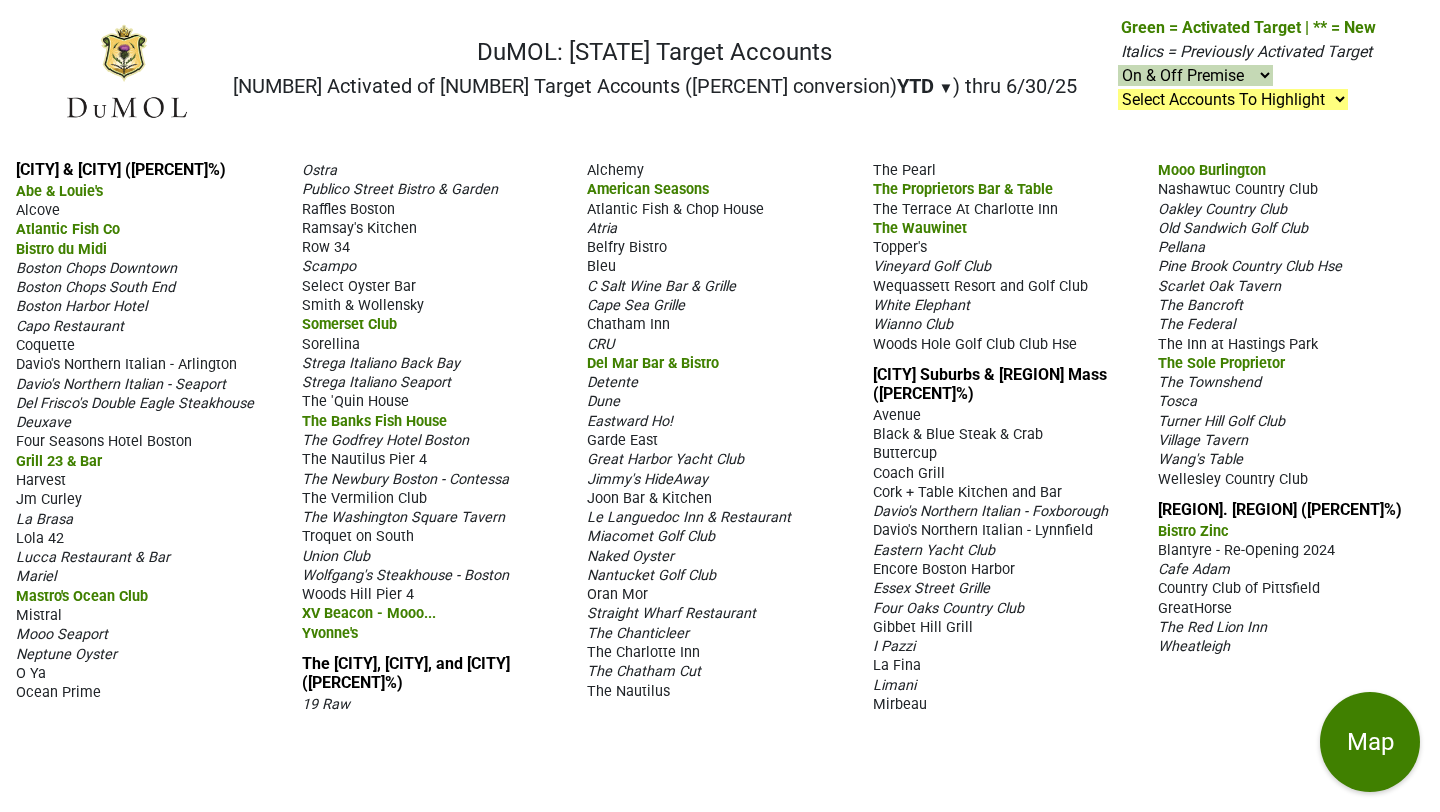 click on "Sorellina" at bounding box center (331, 344) 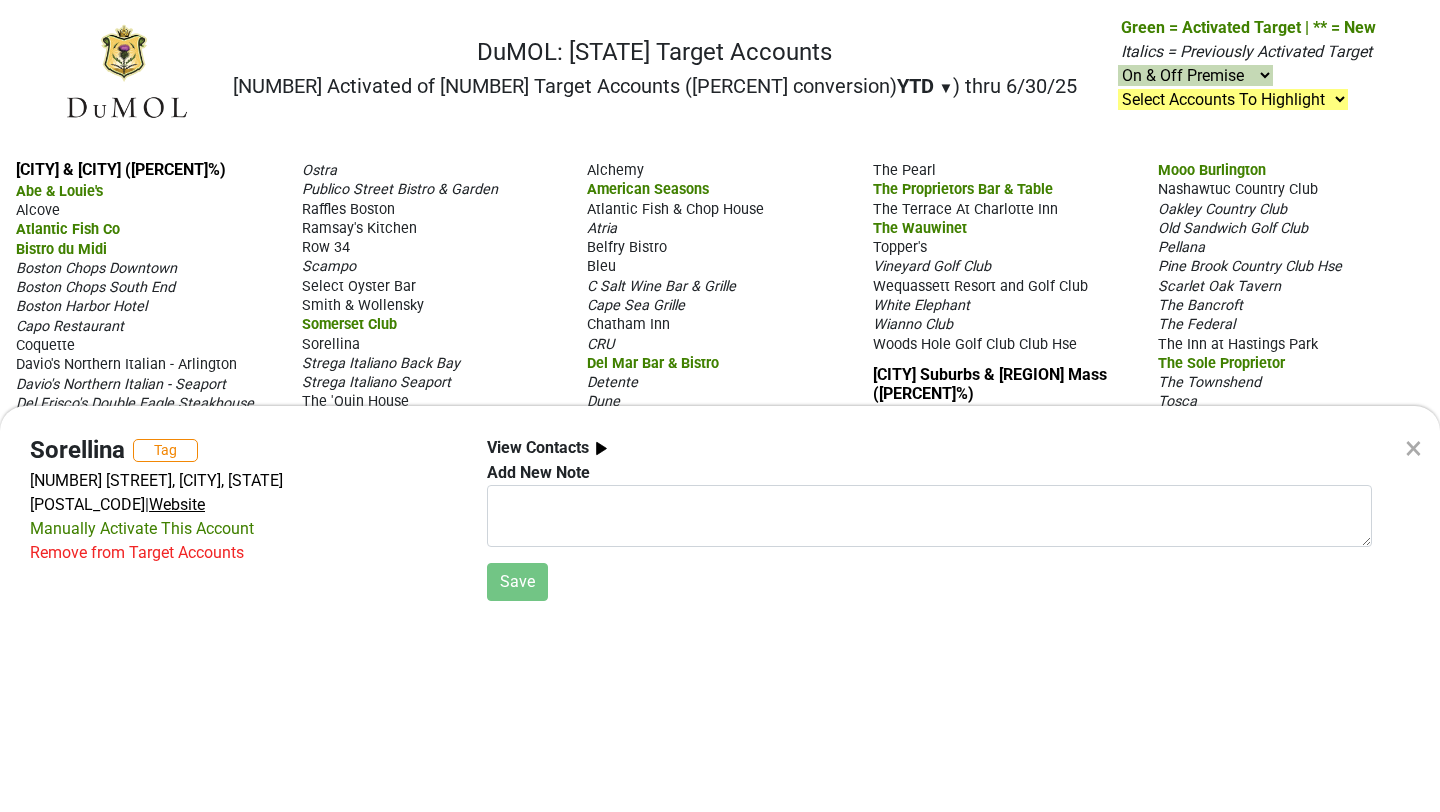 click on "Website" at bounding box center (177, 504) 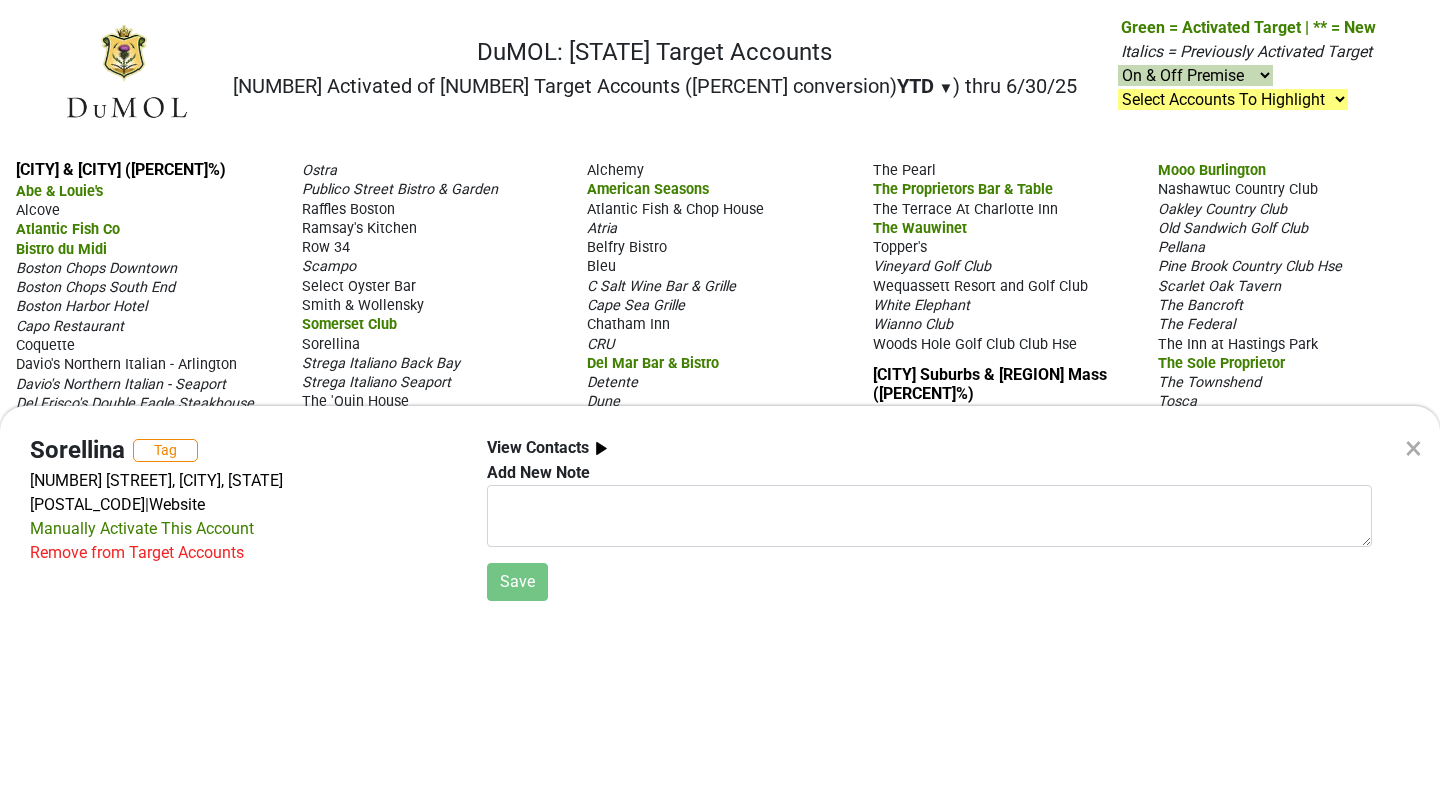 click on "×" at bounding box center [1413, 448] 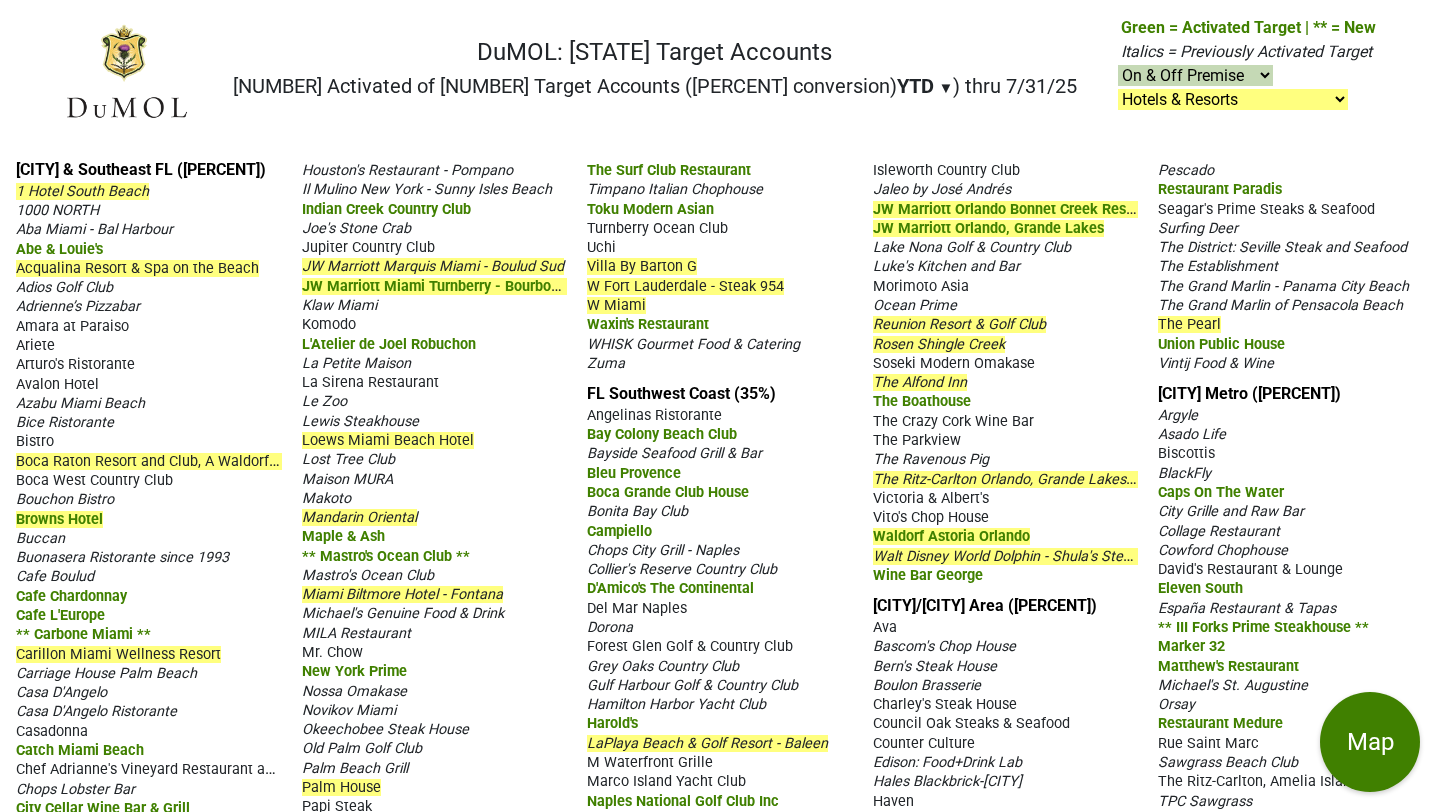select on ".hotels" 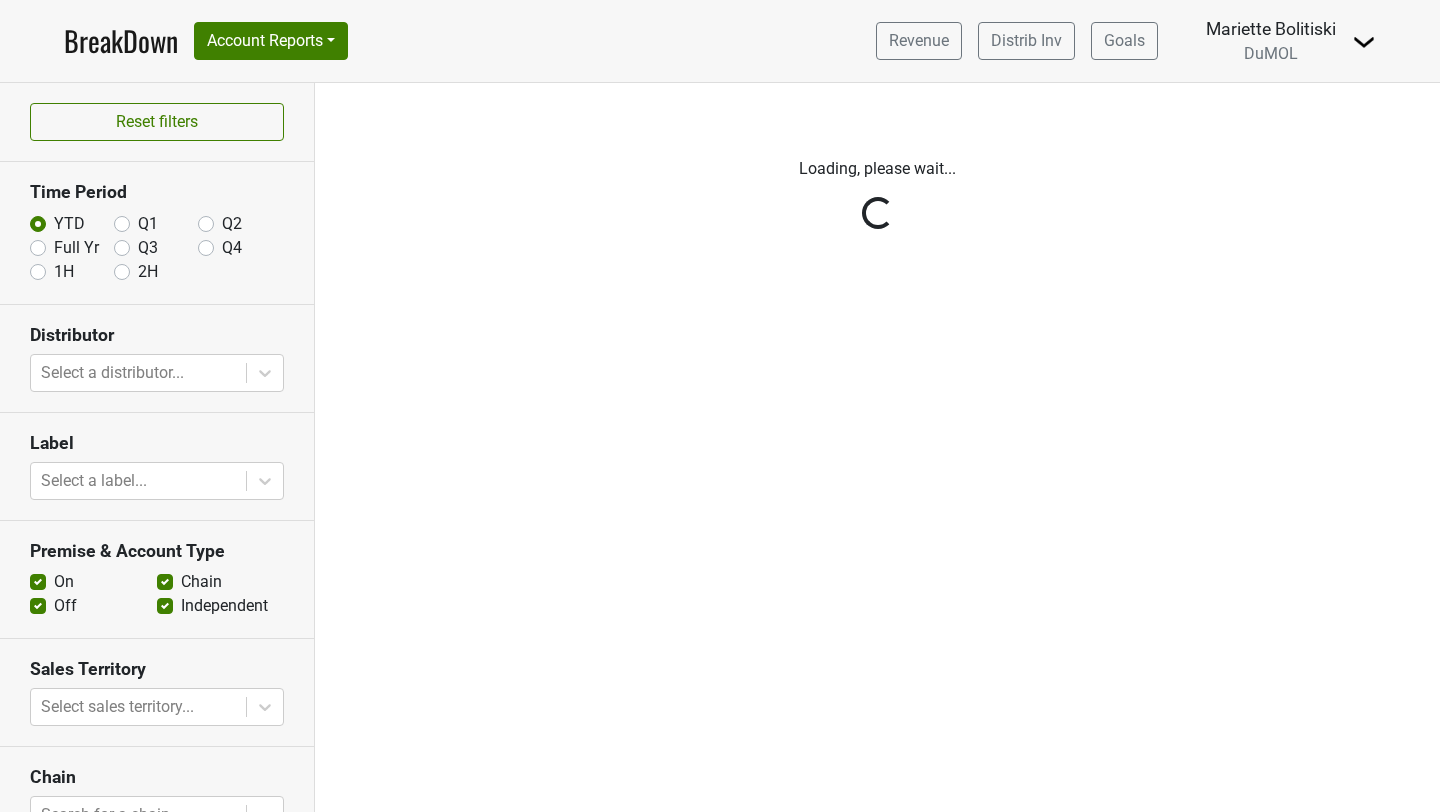 scroll, scrollTop: 0, scrollLeft: 0, axis: both 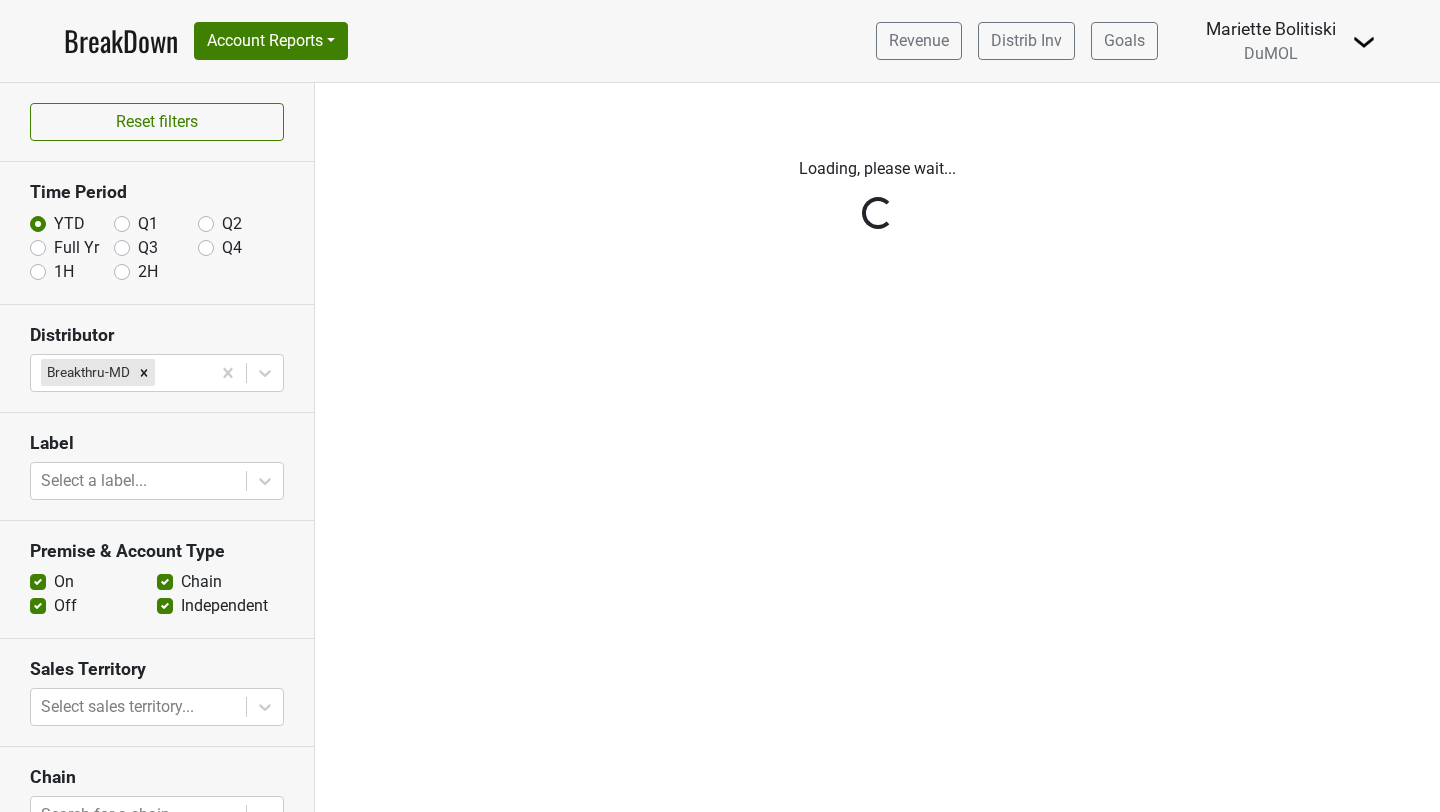 click on "Reset filters Time Period YTD Q1 Q2 Full Yr Q3 Q4 1H 2H Distributor Breakthru-MD Label Select a label... Premise & Account Type On Off Chain Independent Sales Territory Select sales territory... Chain Search for a chain... Value Depletions Accounts Velocity PODs Download Business Review" at bounding box center (157, 447) 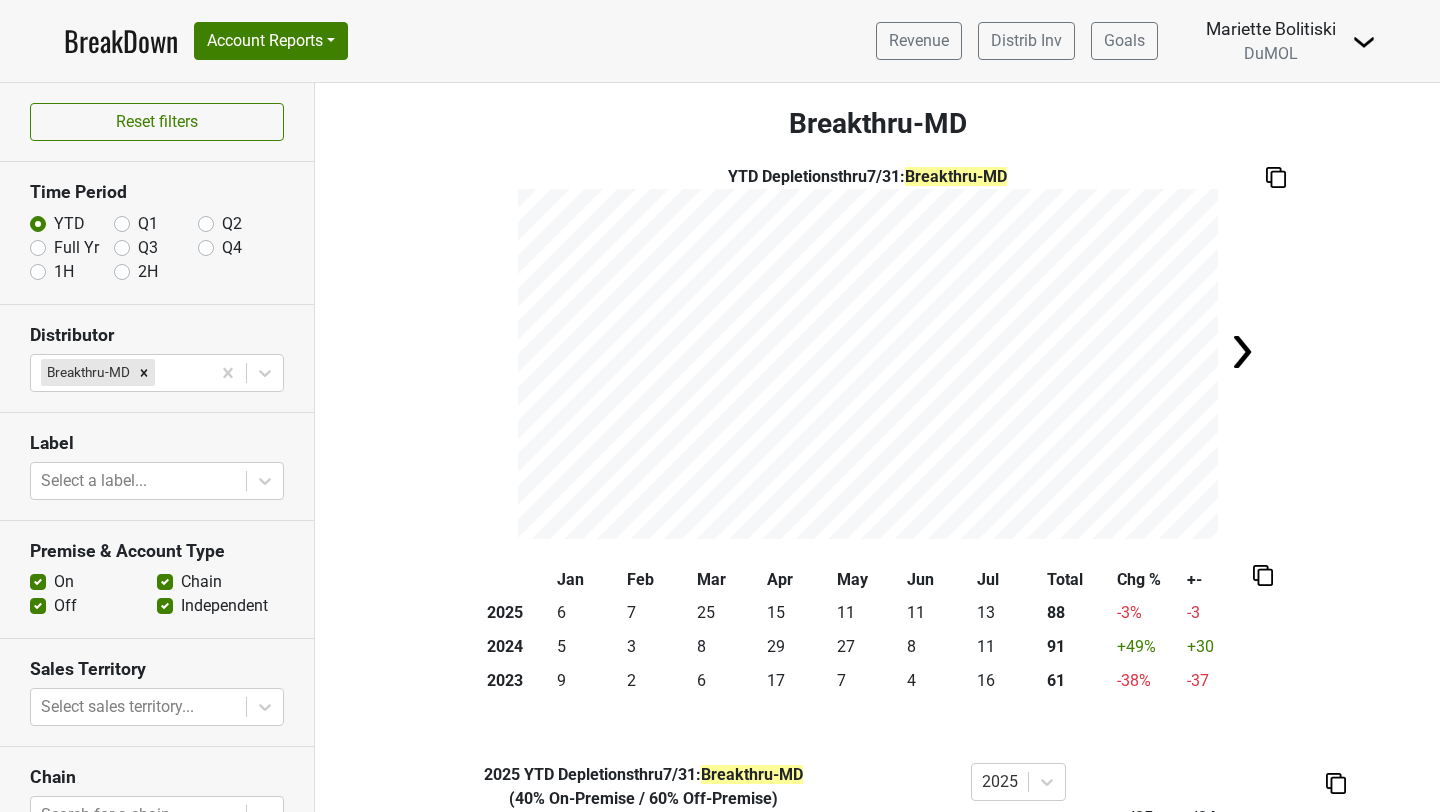 scroll, scrollTop: 240, scrollLeft: 0, axis: vertical 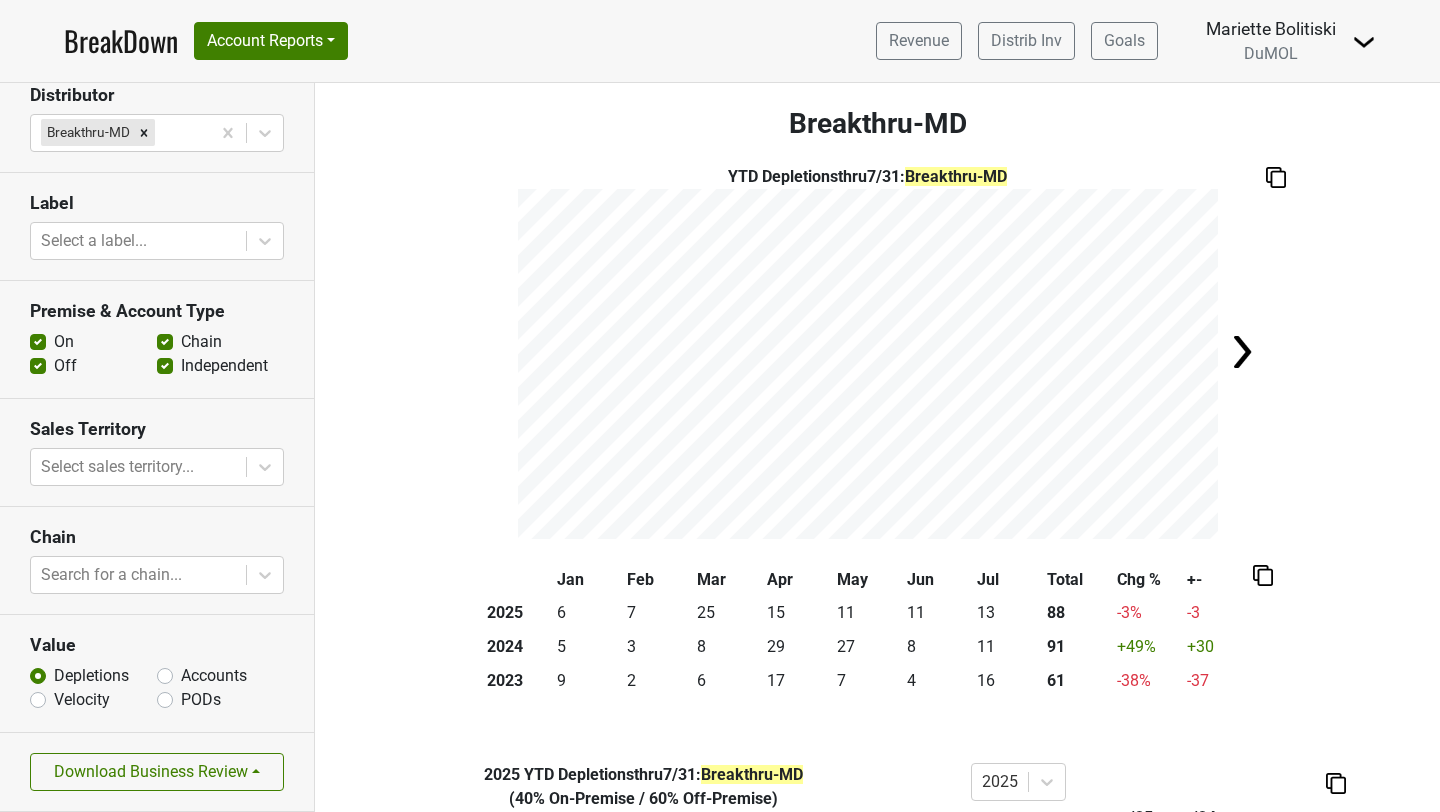 click on "Accounts" at bounding box center [214, 676] 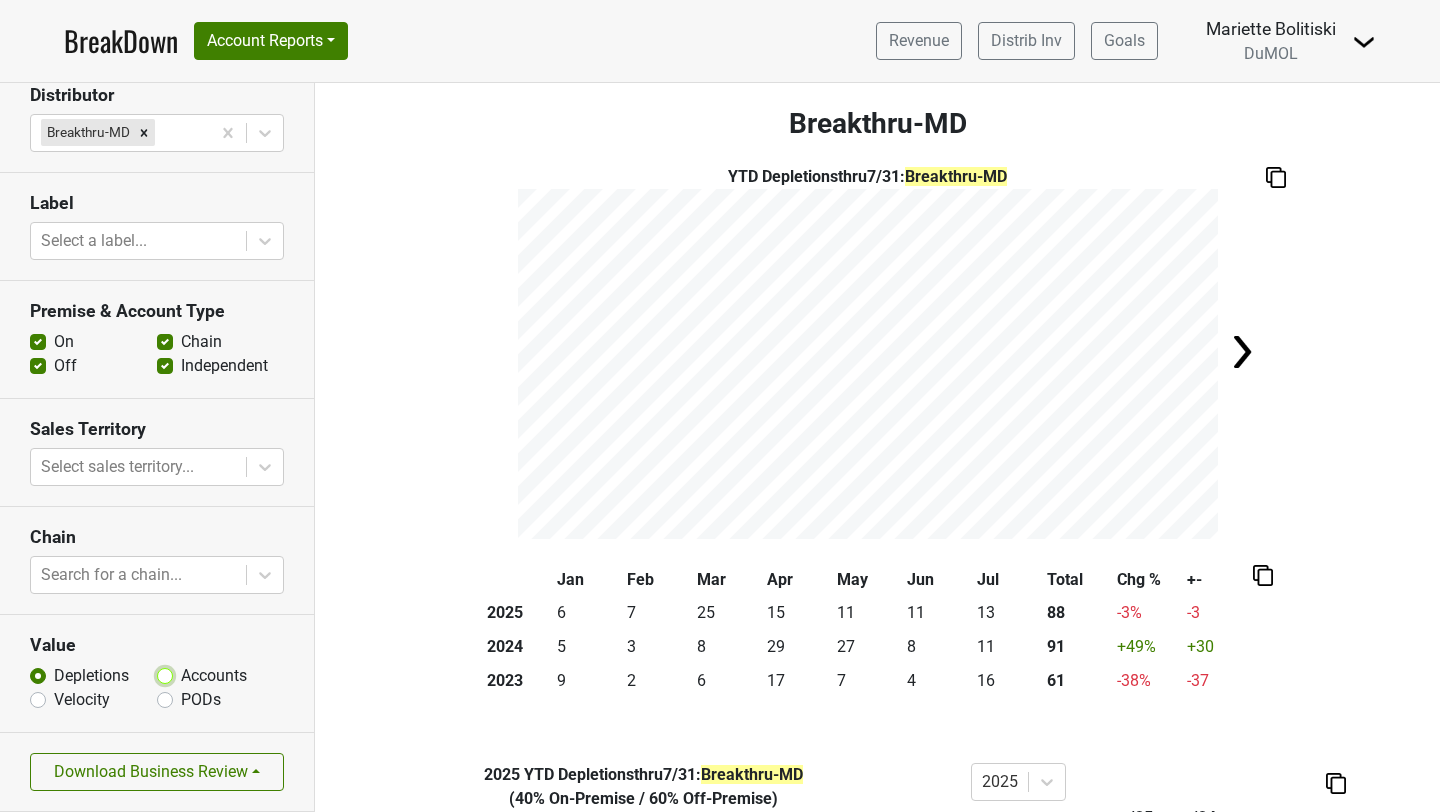 click on "Accounts" at bounding box center (165, 674) 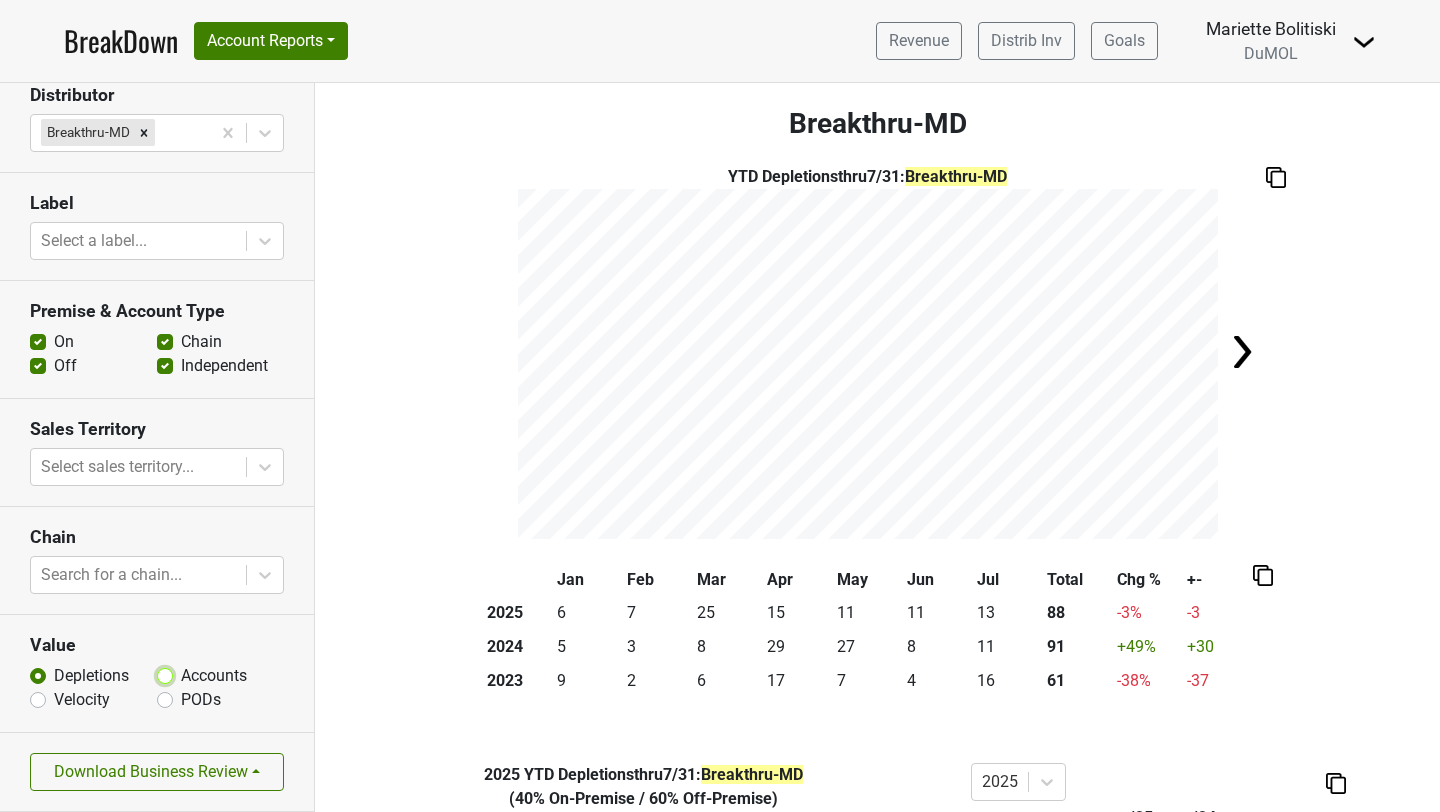 radio on "true" 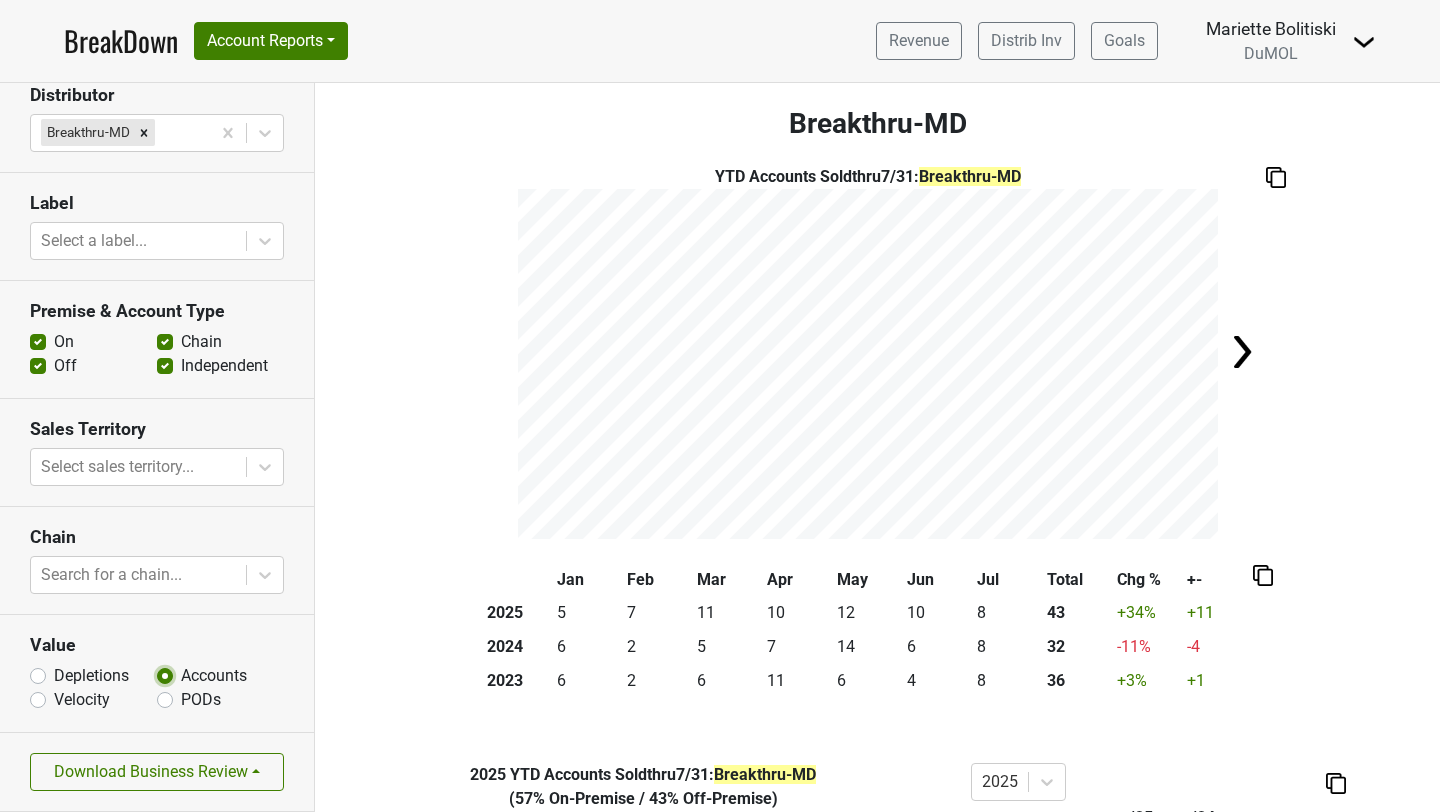 scroll, scrollTop: 0, scrollLeft: 0, axis: both 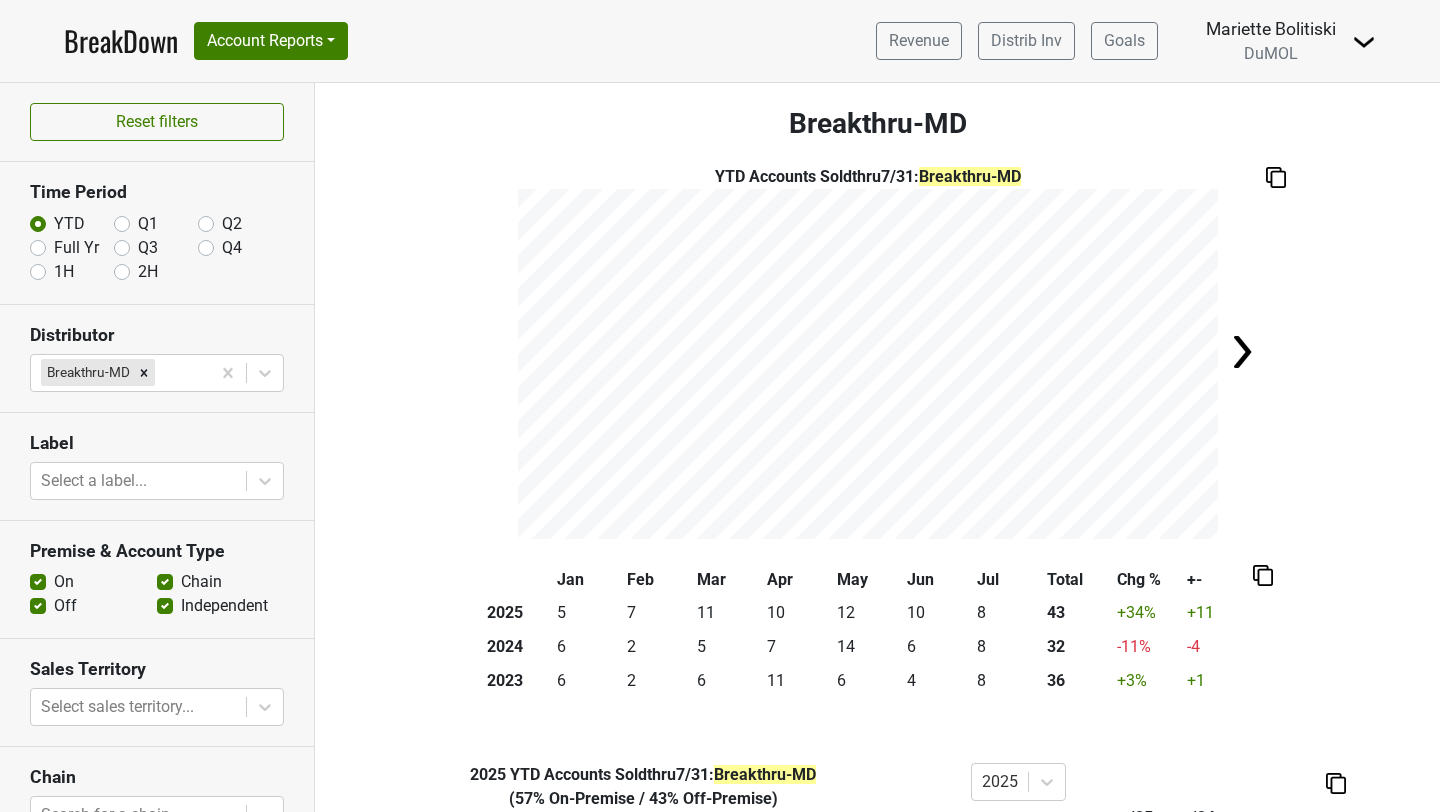 click on "Full Yr" at bounding box center (76, 248) 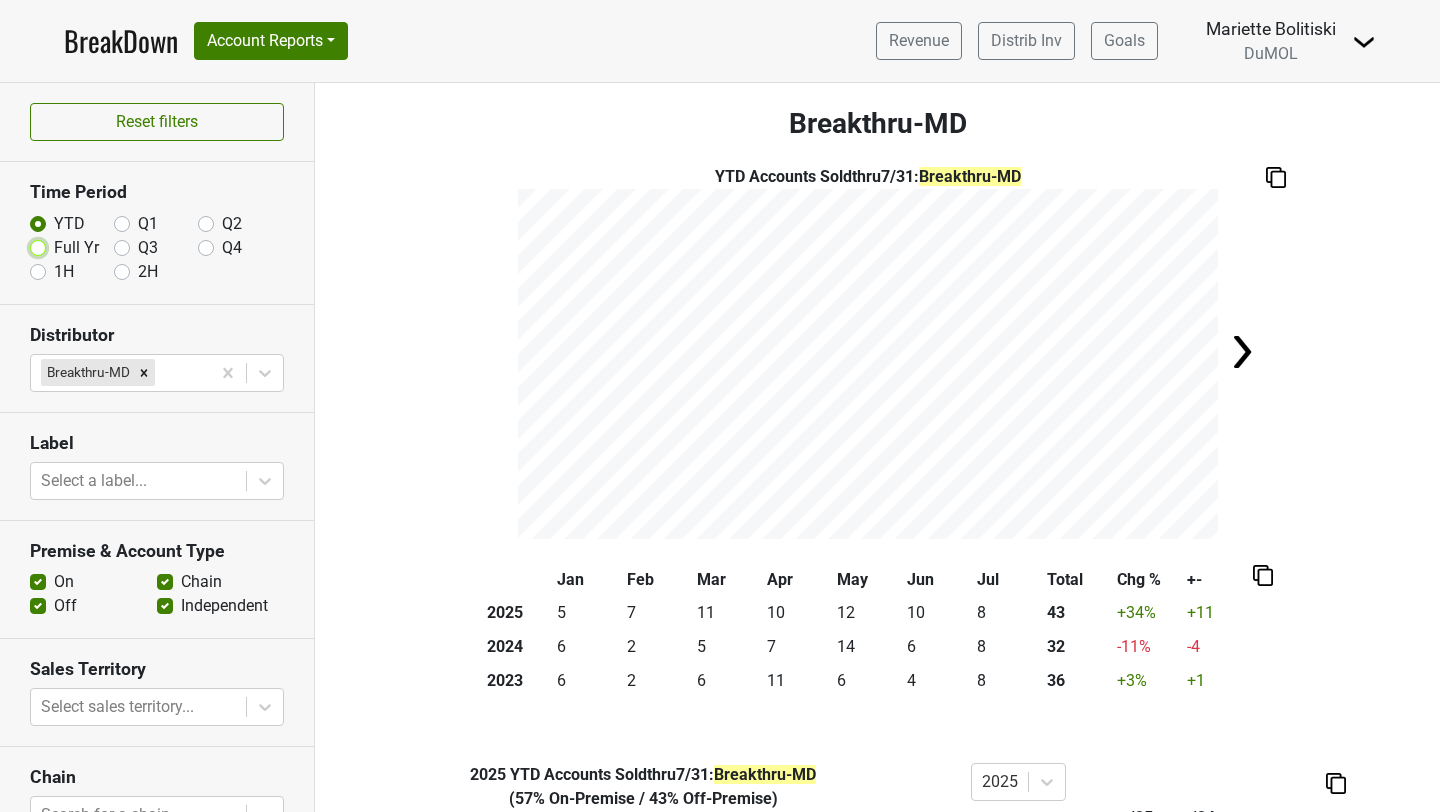 click on "Full Yr" at bounding box center [38, 246] 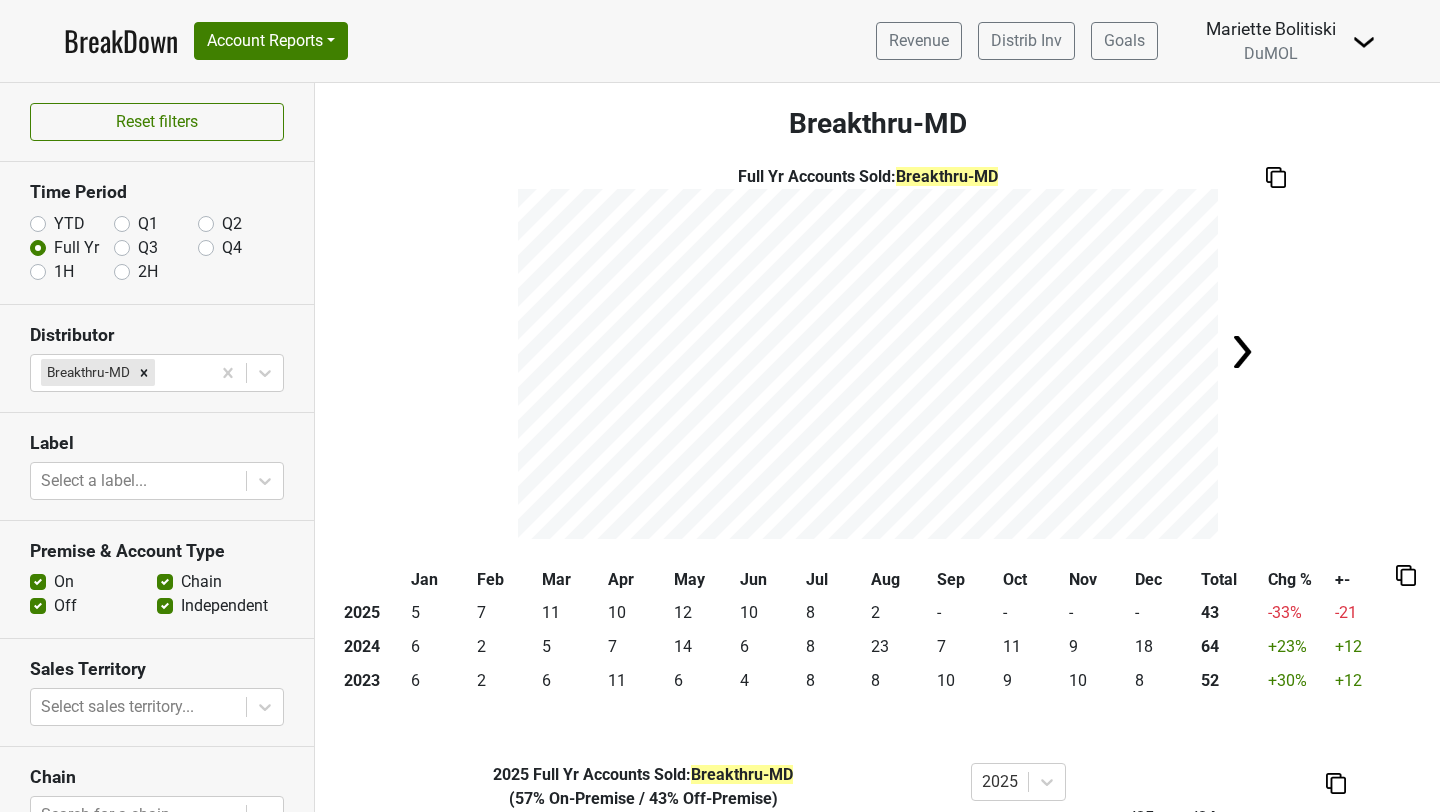 click on "Off" at bounding box center (65, 606) 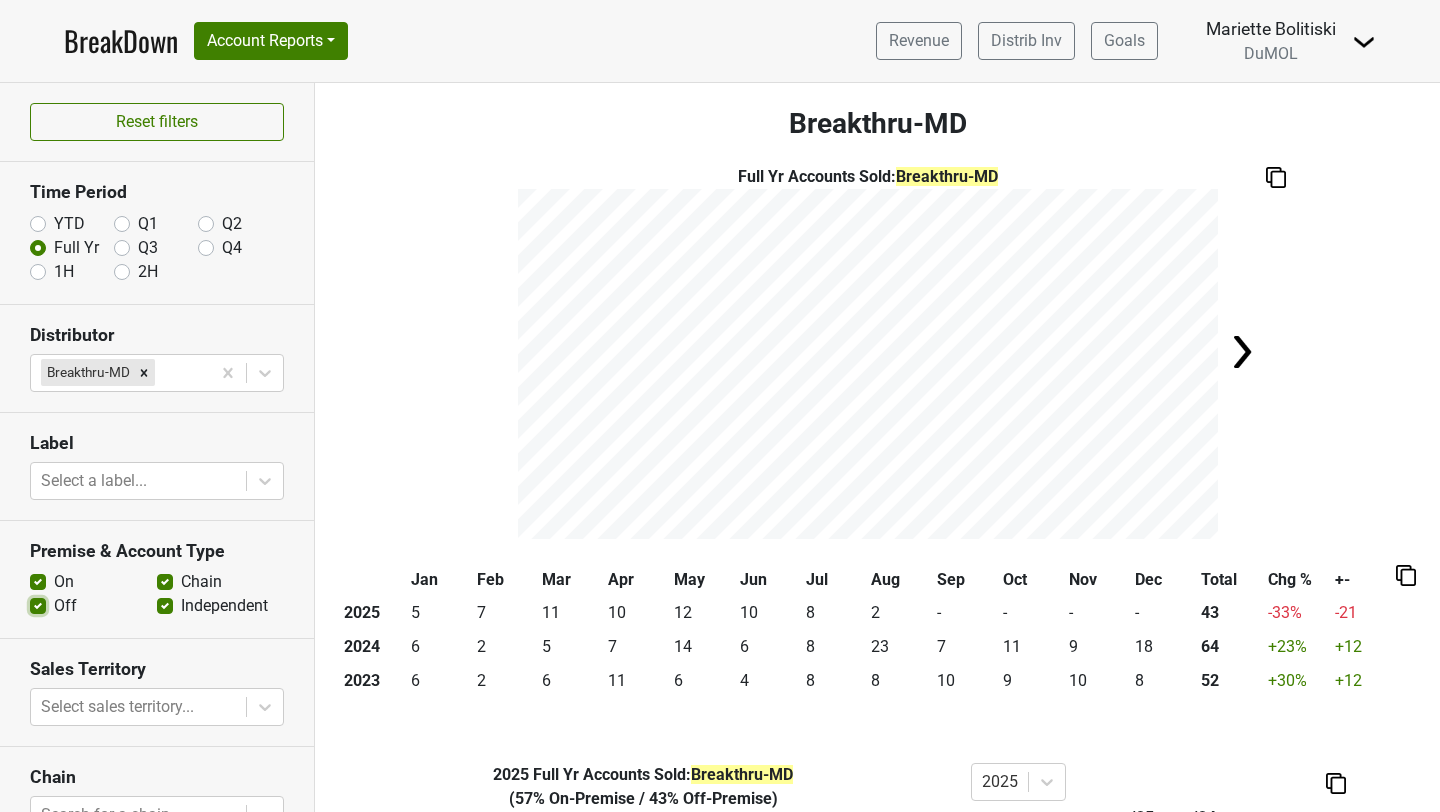 click on "Off" at bounding box center [38, 604] 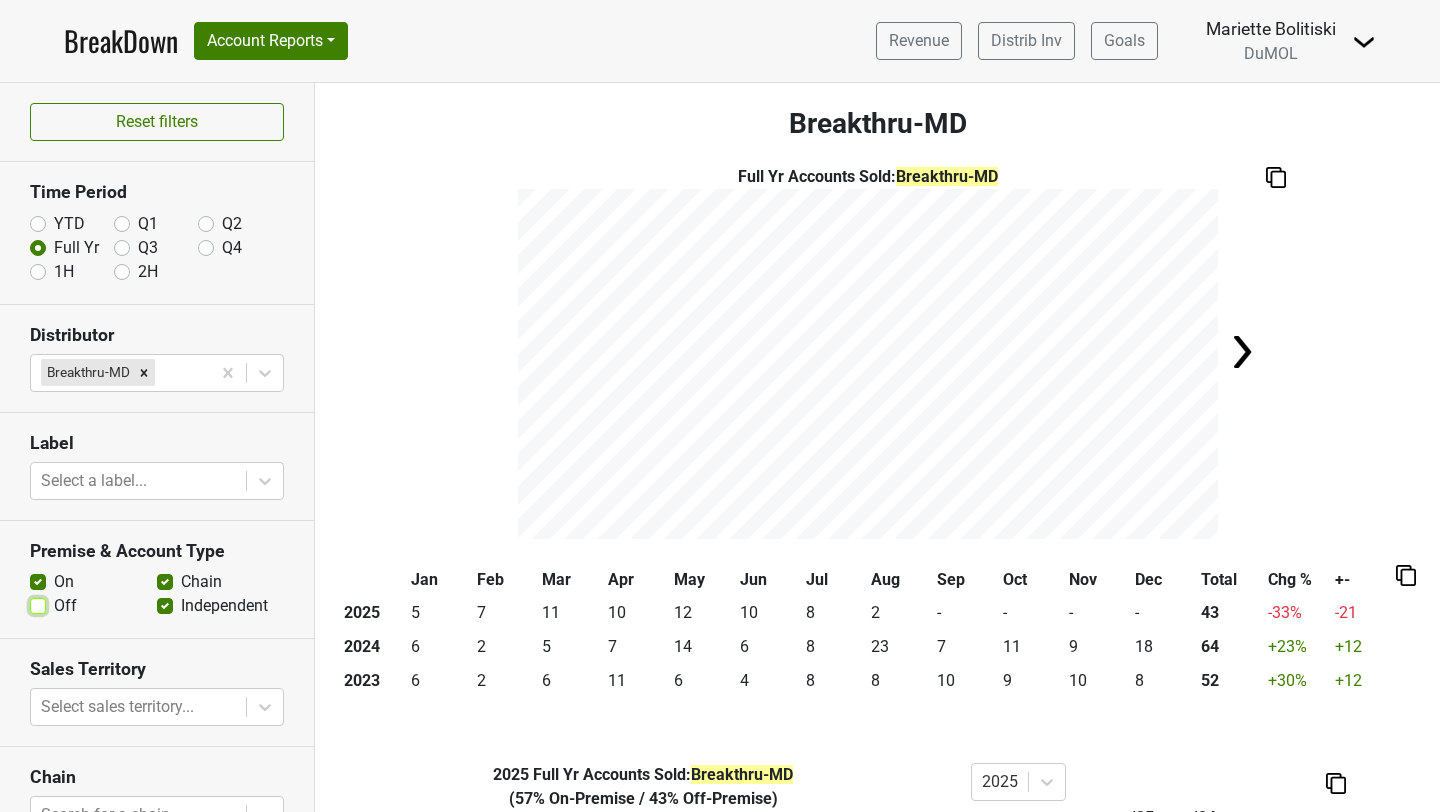checkbox on "false" 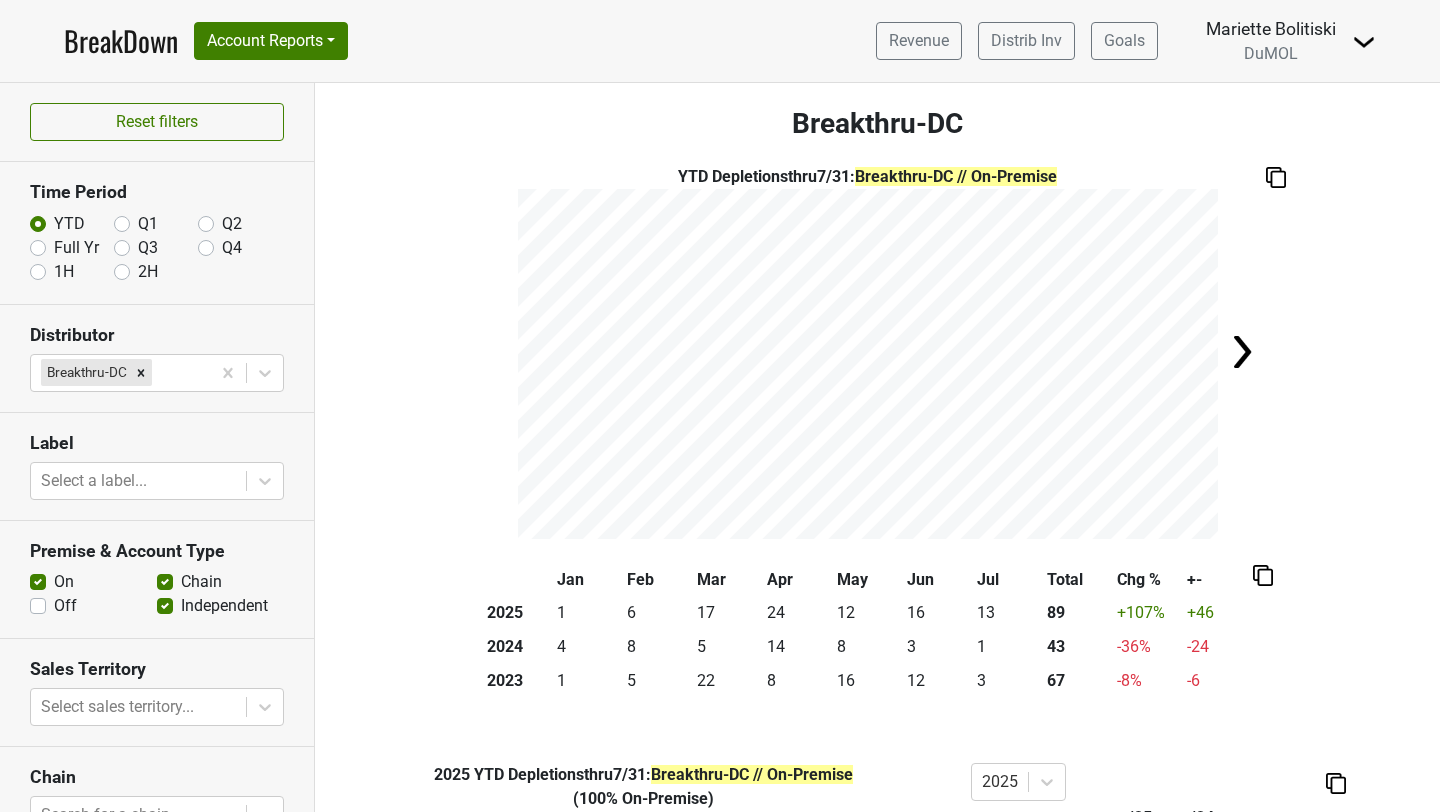 scroll, scrollTop: 0, scrollLeft: 0, axis: both 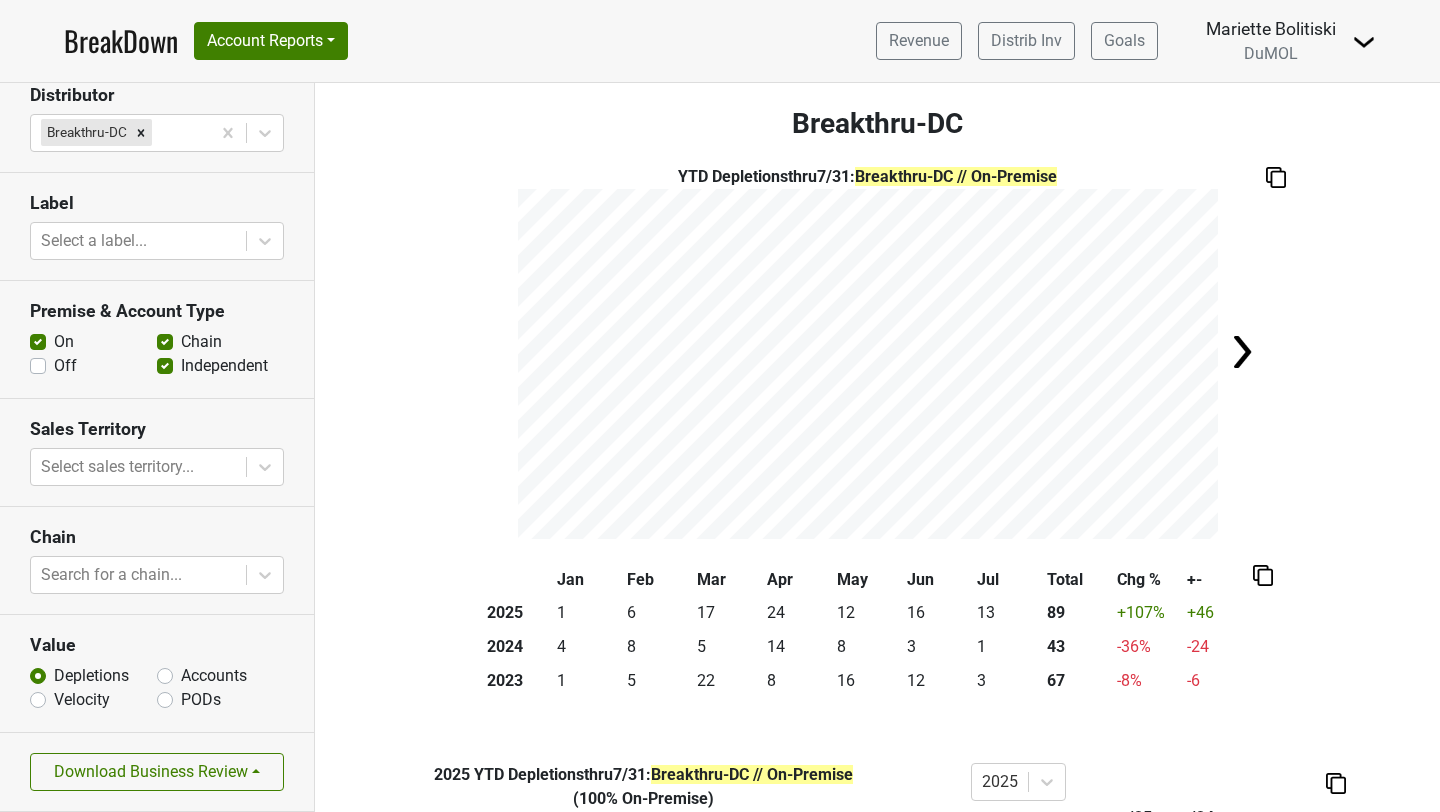 click on "Accounts" at bounding box center (214, 676) 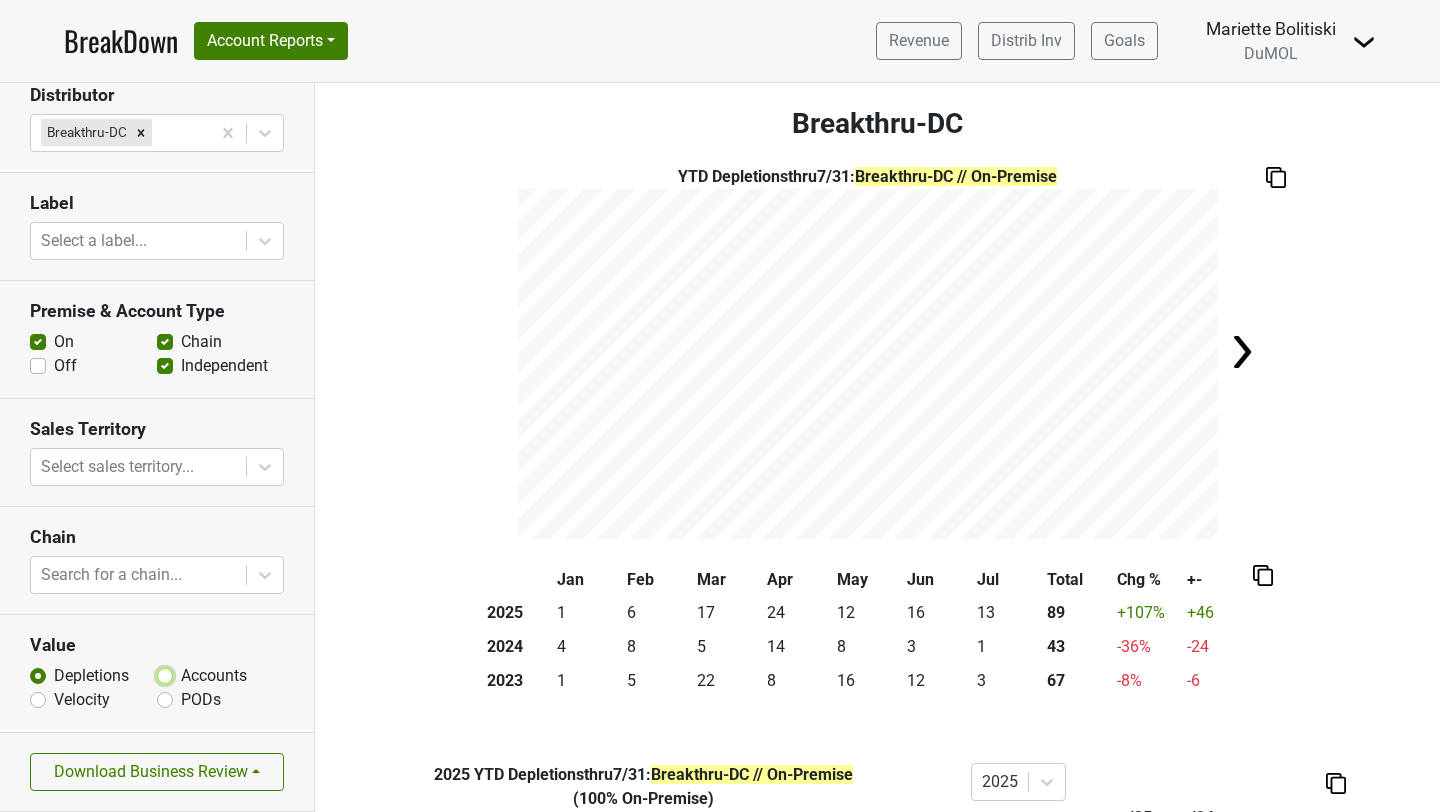 click on "Accounts" at bounding box center [165, 674] 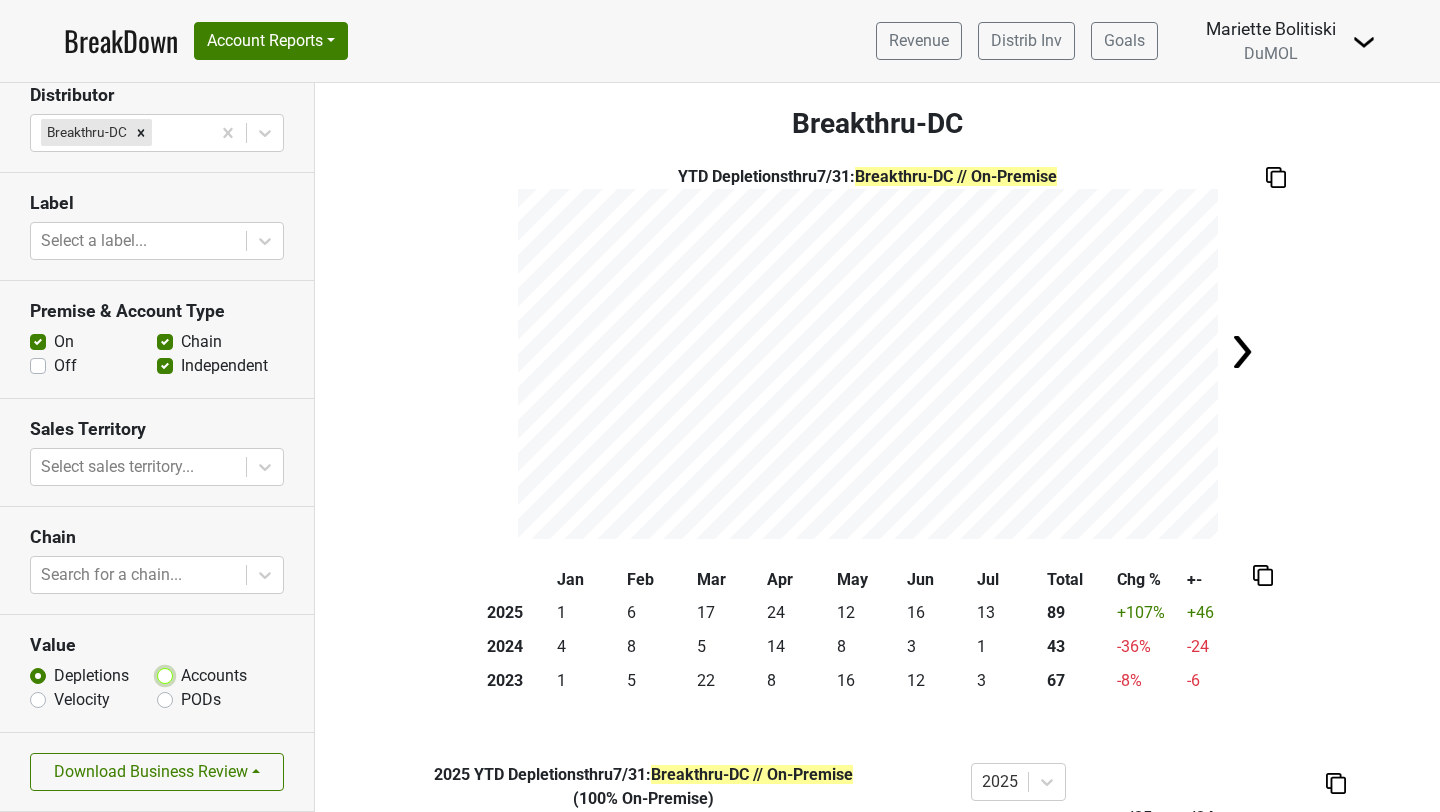 radio on "true" 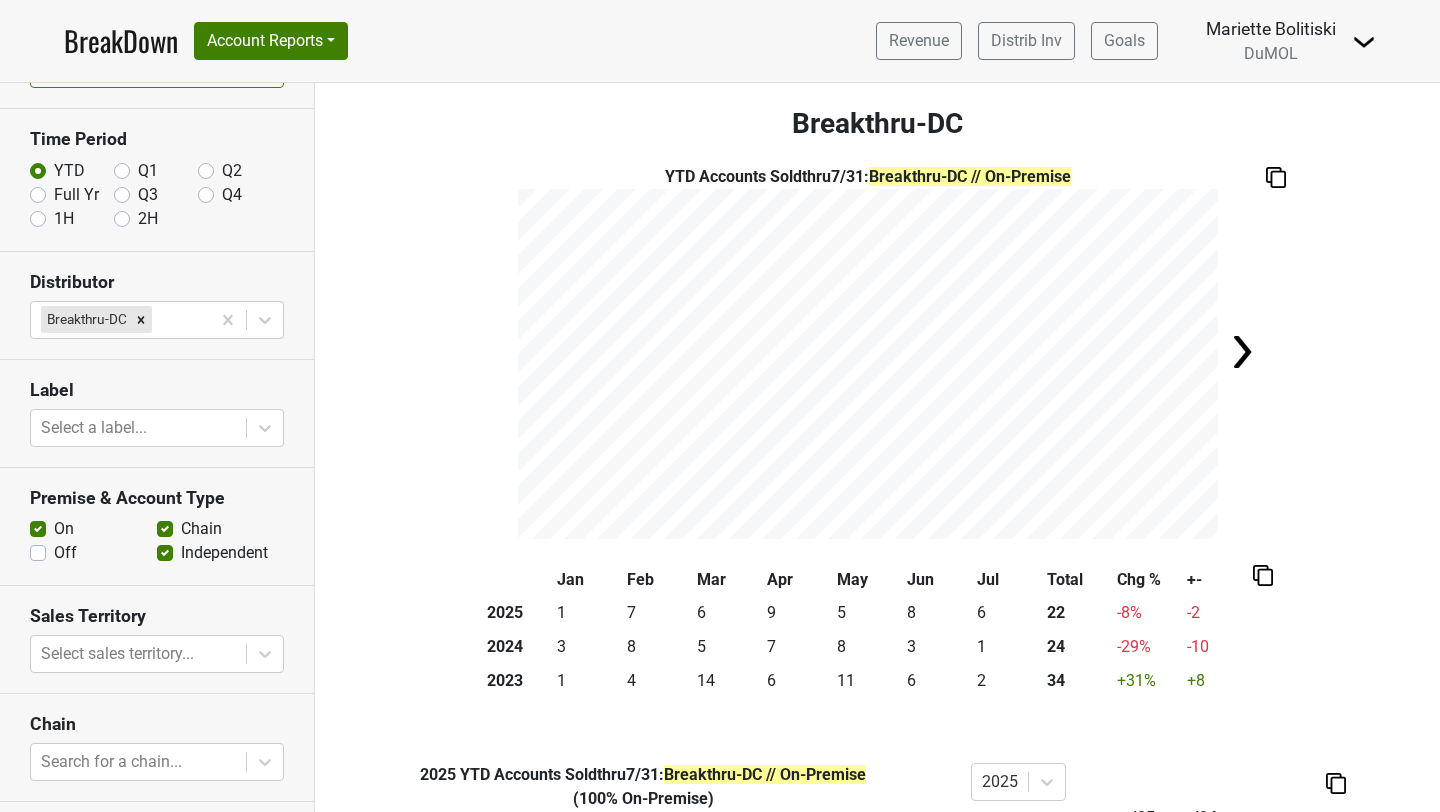 scroll, scrollTop: 0, scrollLeft: 0, axis: both 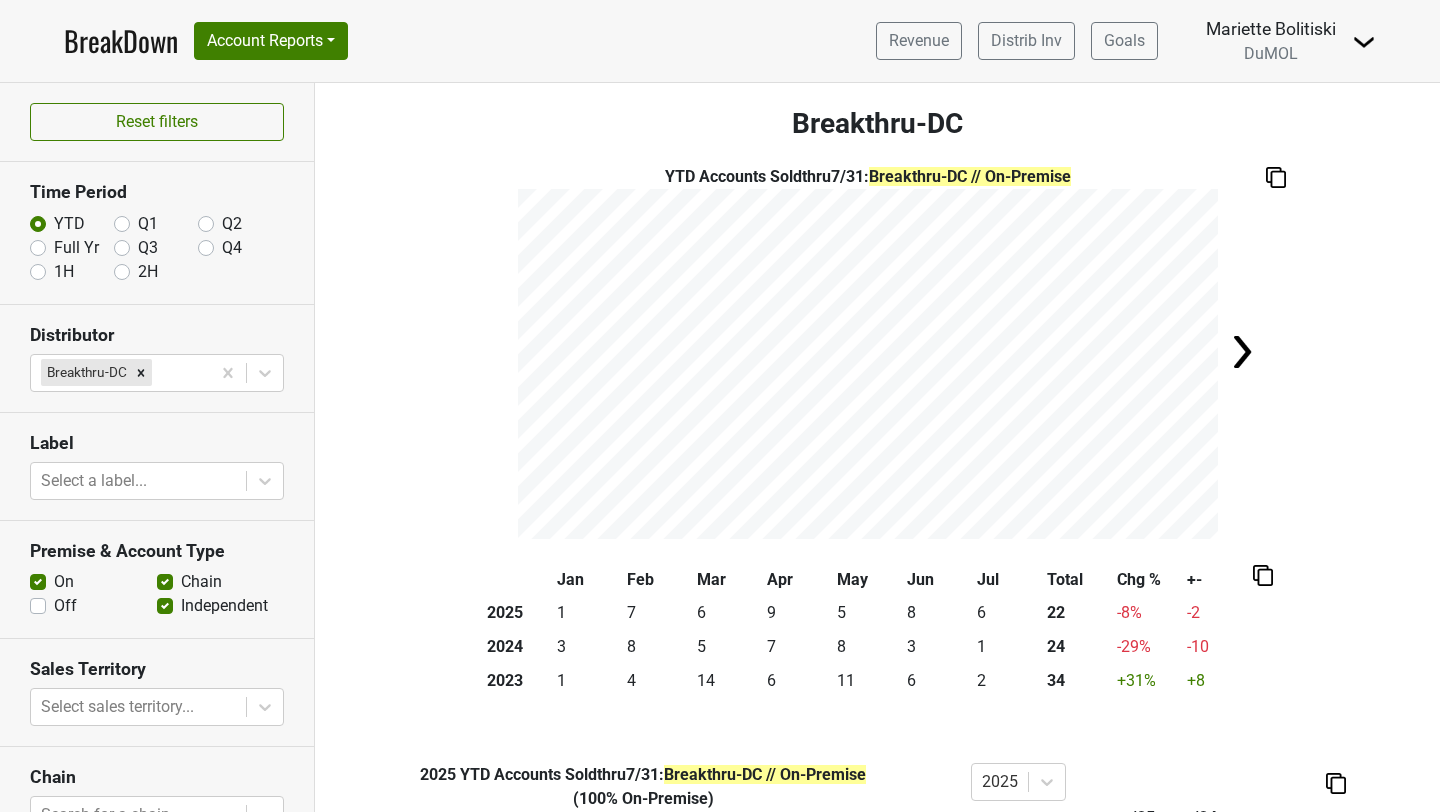 click on "Full Yr" at bounding box center (76, 248) 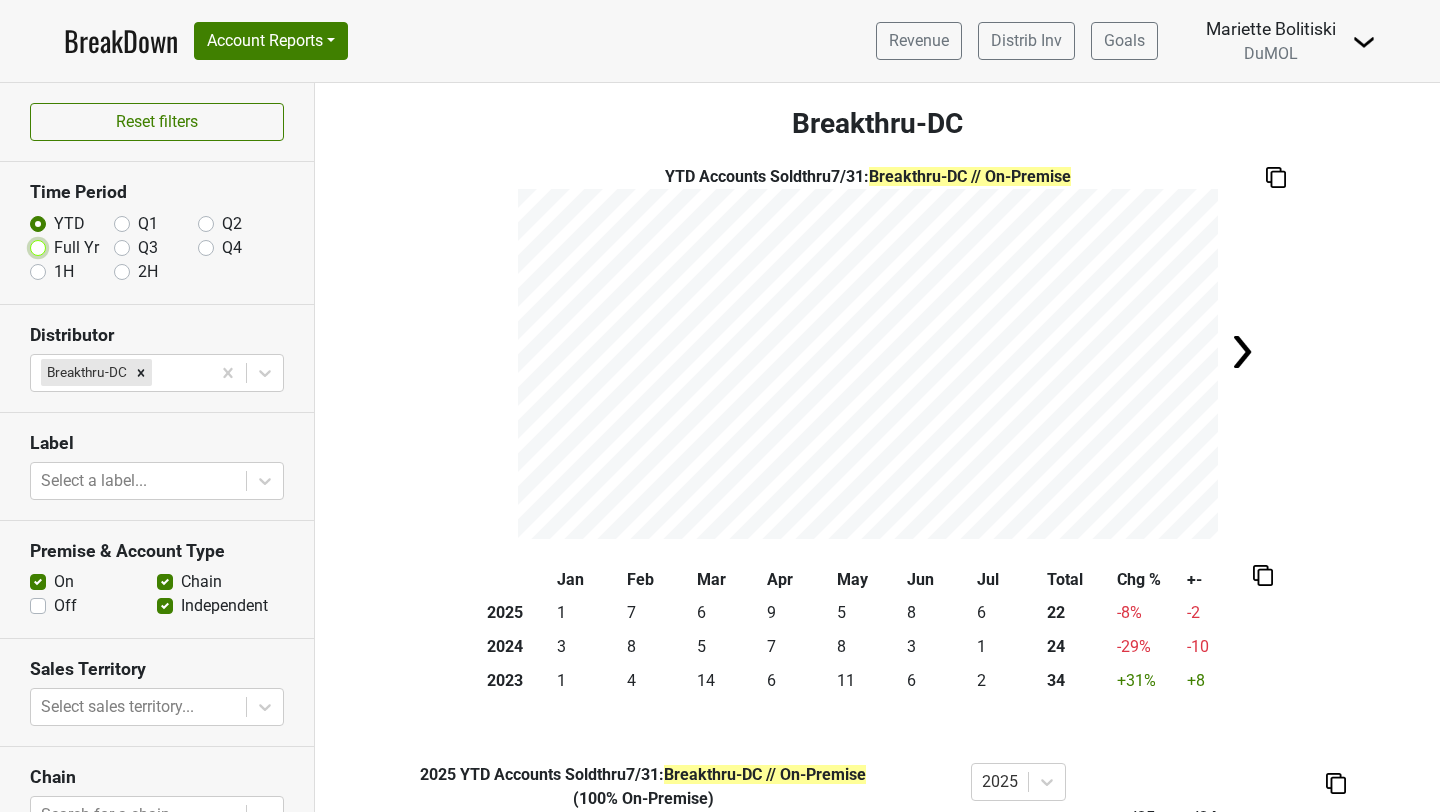 click on "Full Yr" at bounding box center [38, 246] 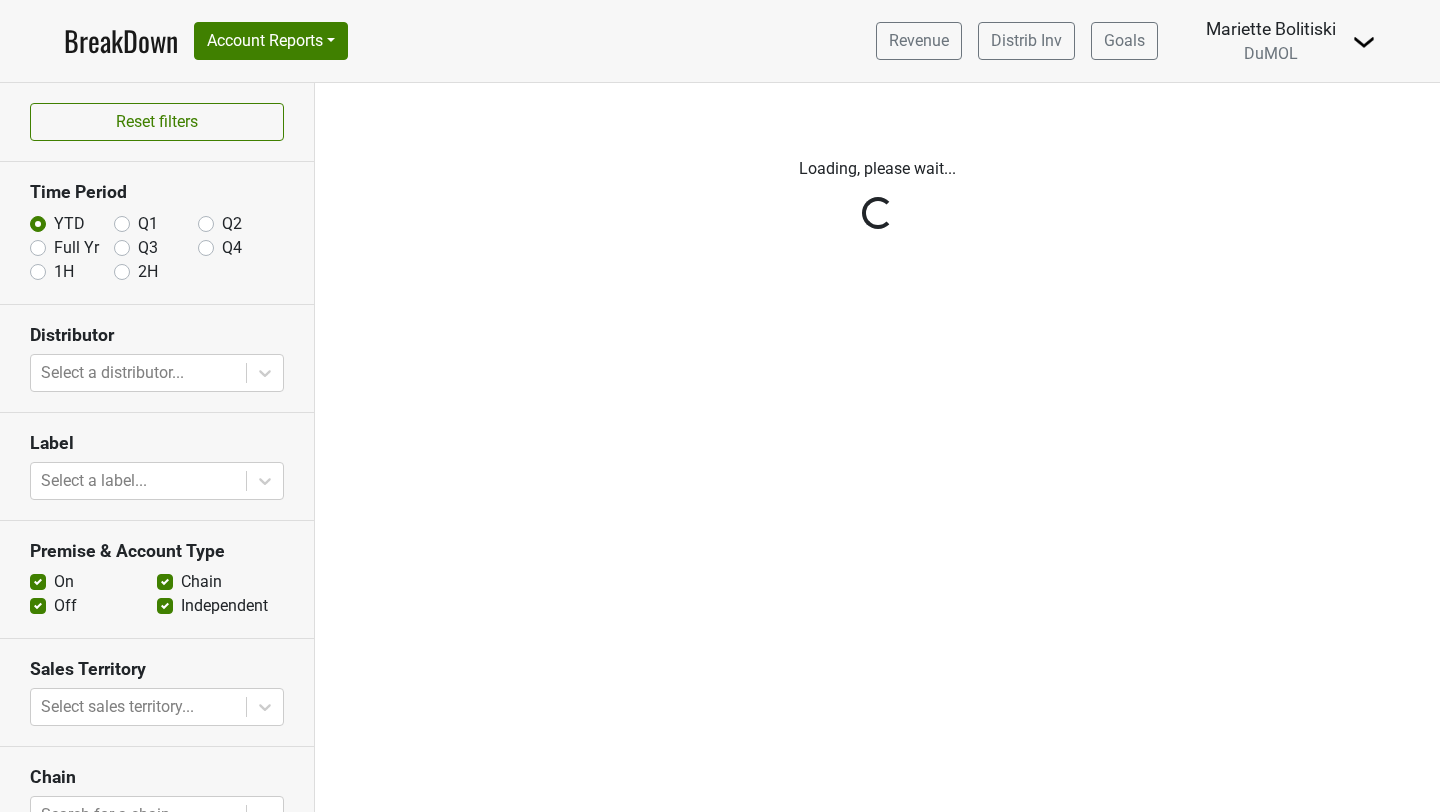 scroll, scrollTop: 0, scrollLeft: 0, axis: both 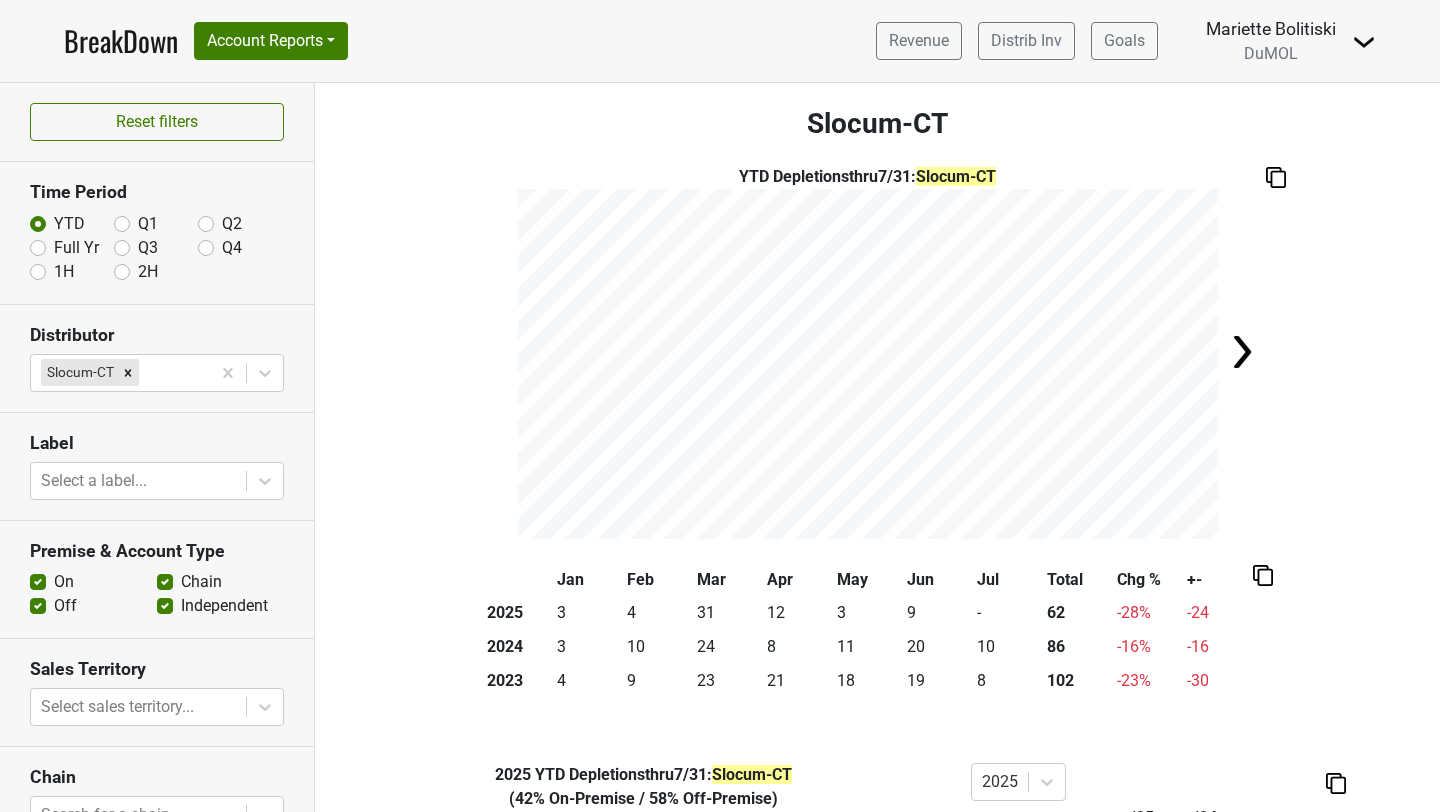click on "Full Yr" at bounding box center [76, 248] 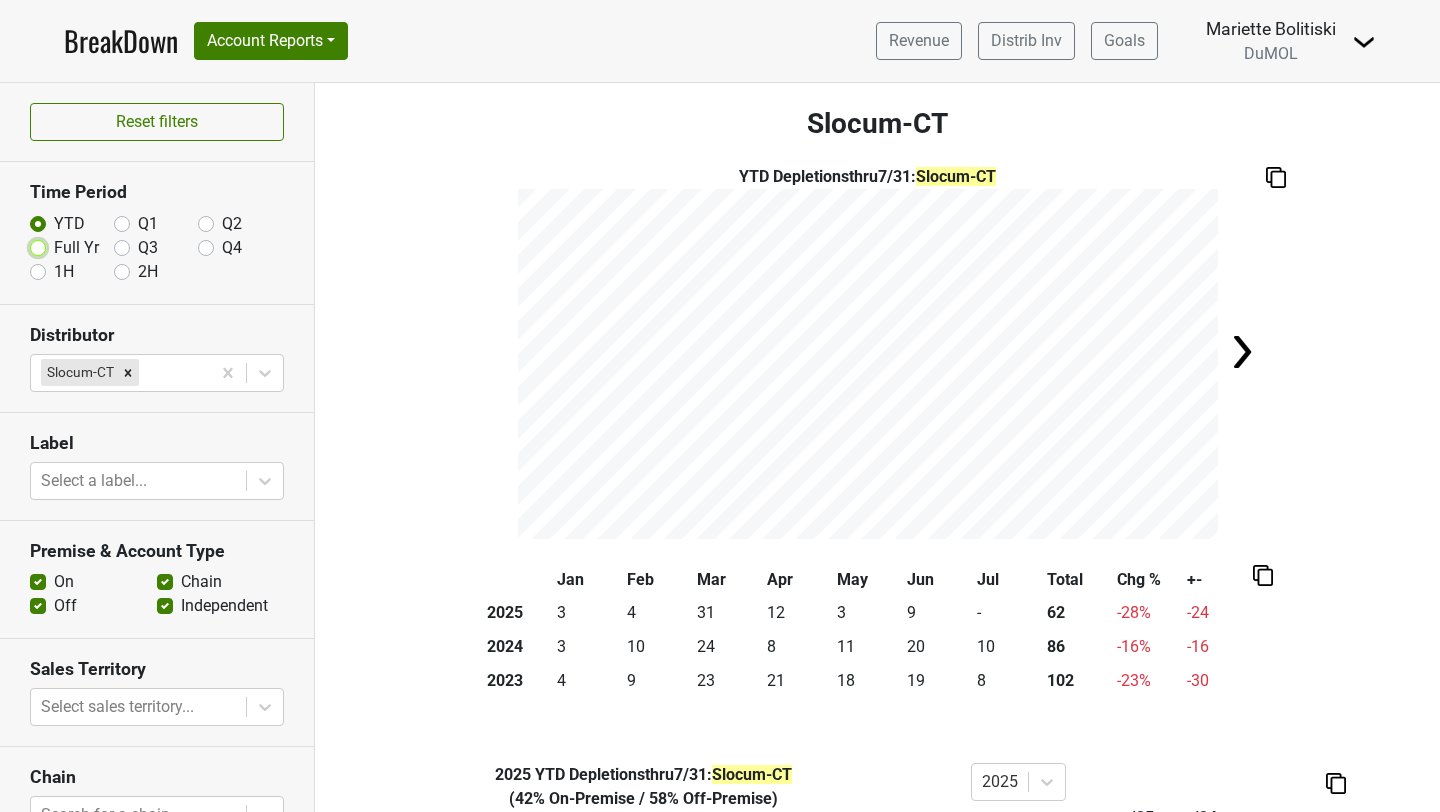 click on "Full Yr" at bounding box center (38, 246) 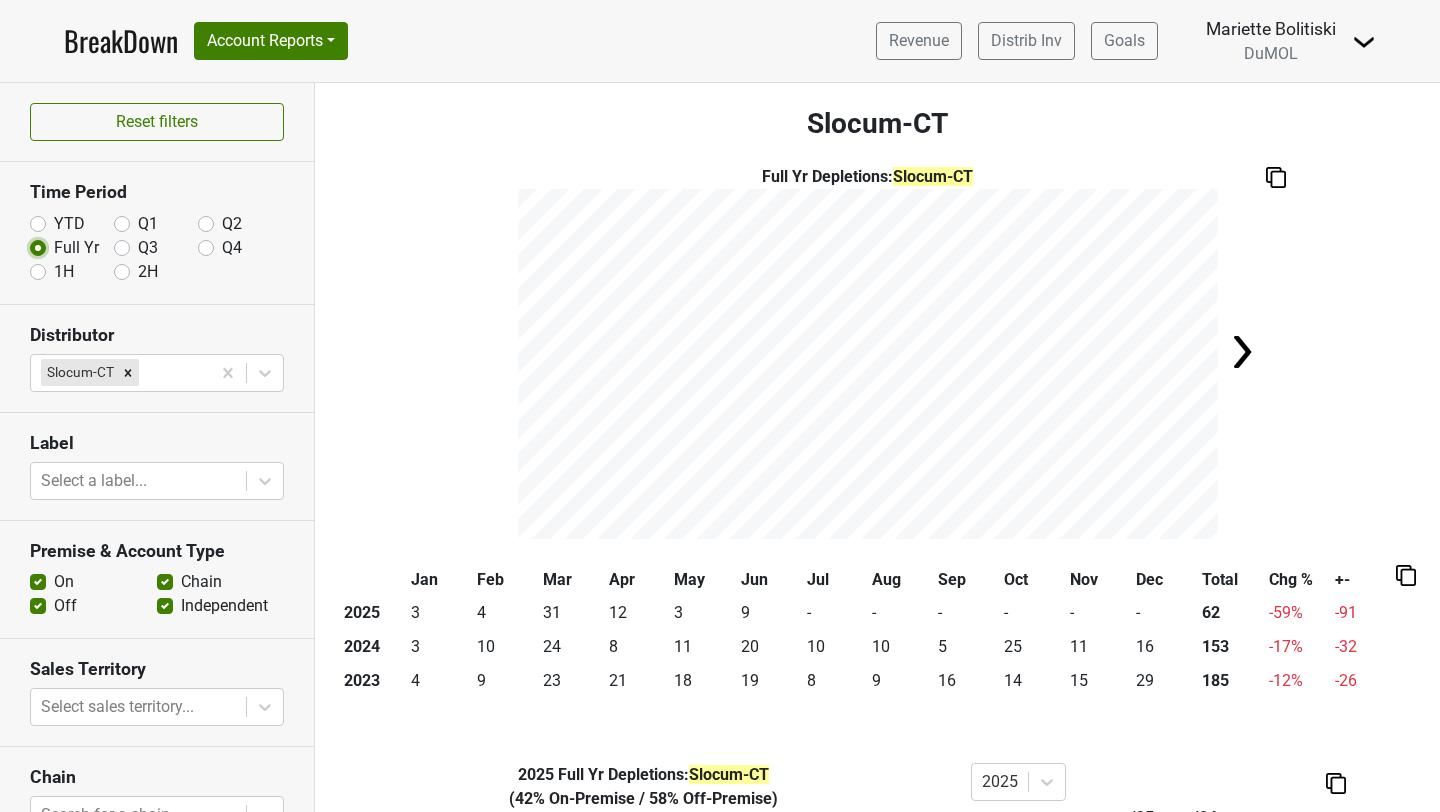 scroll, scrollTop: 240, scrollLeft: 0, axis: vertical 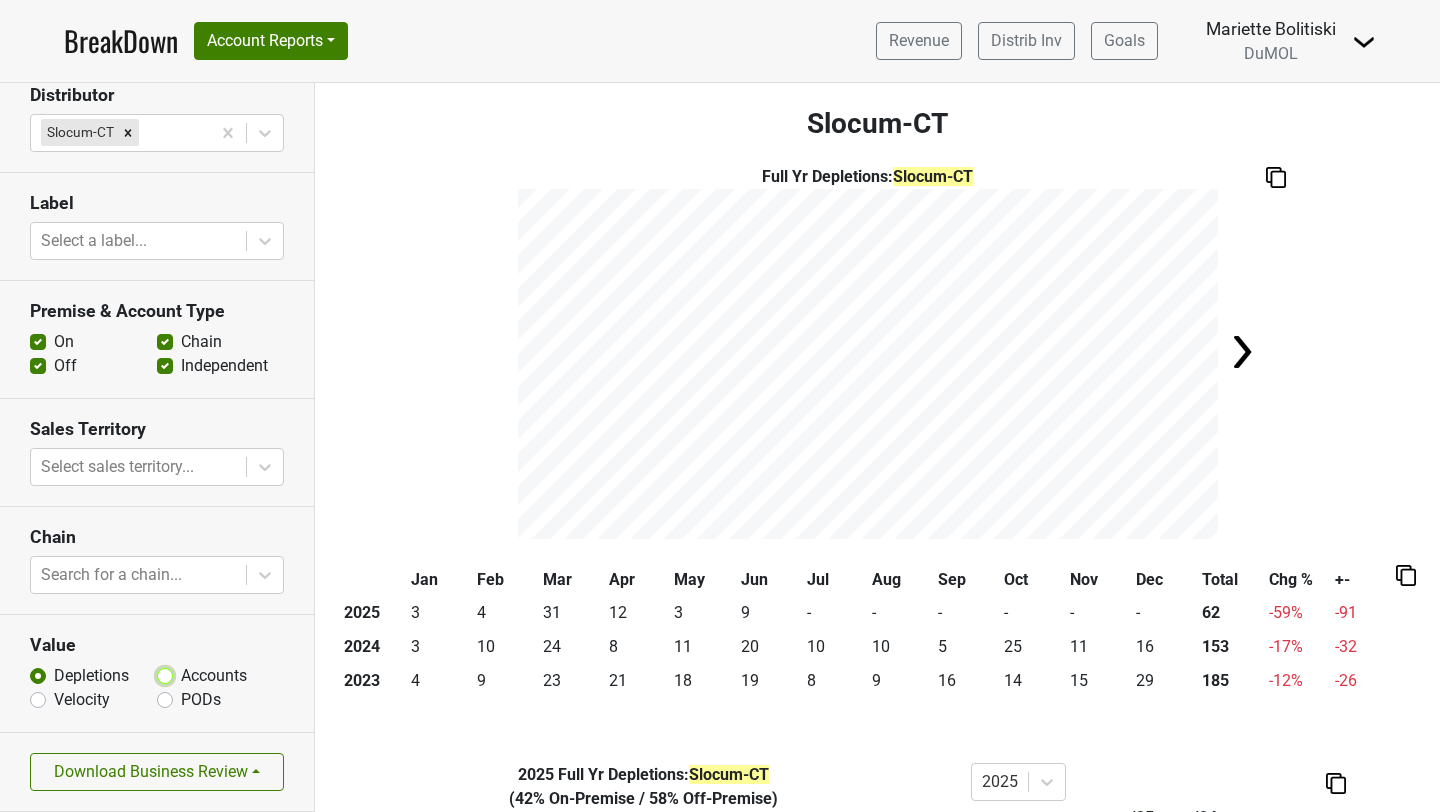 click on "Accounts" at bounding box center (165, 674) 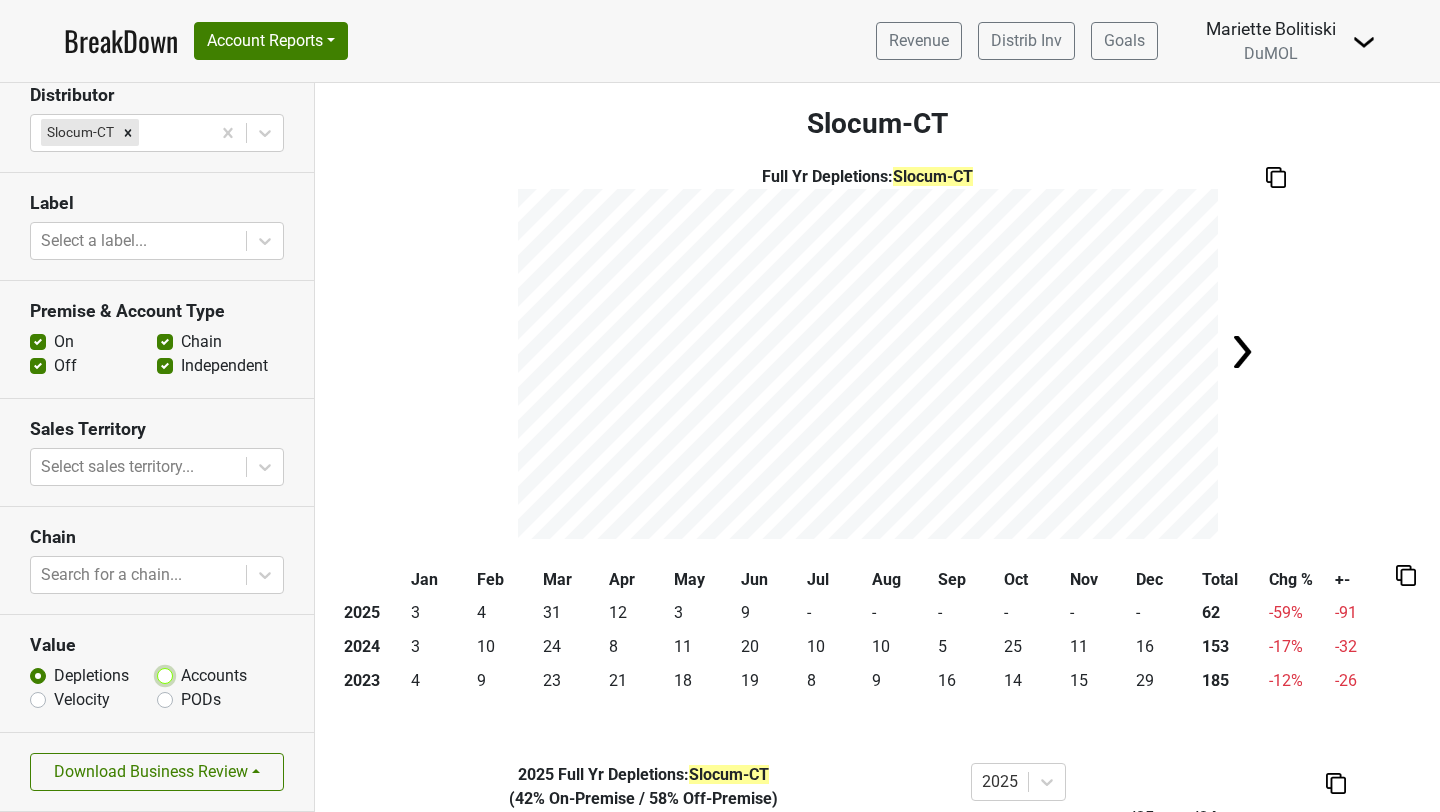 radio on "true" 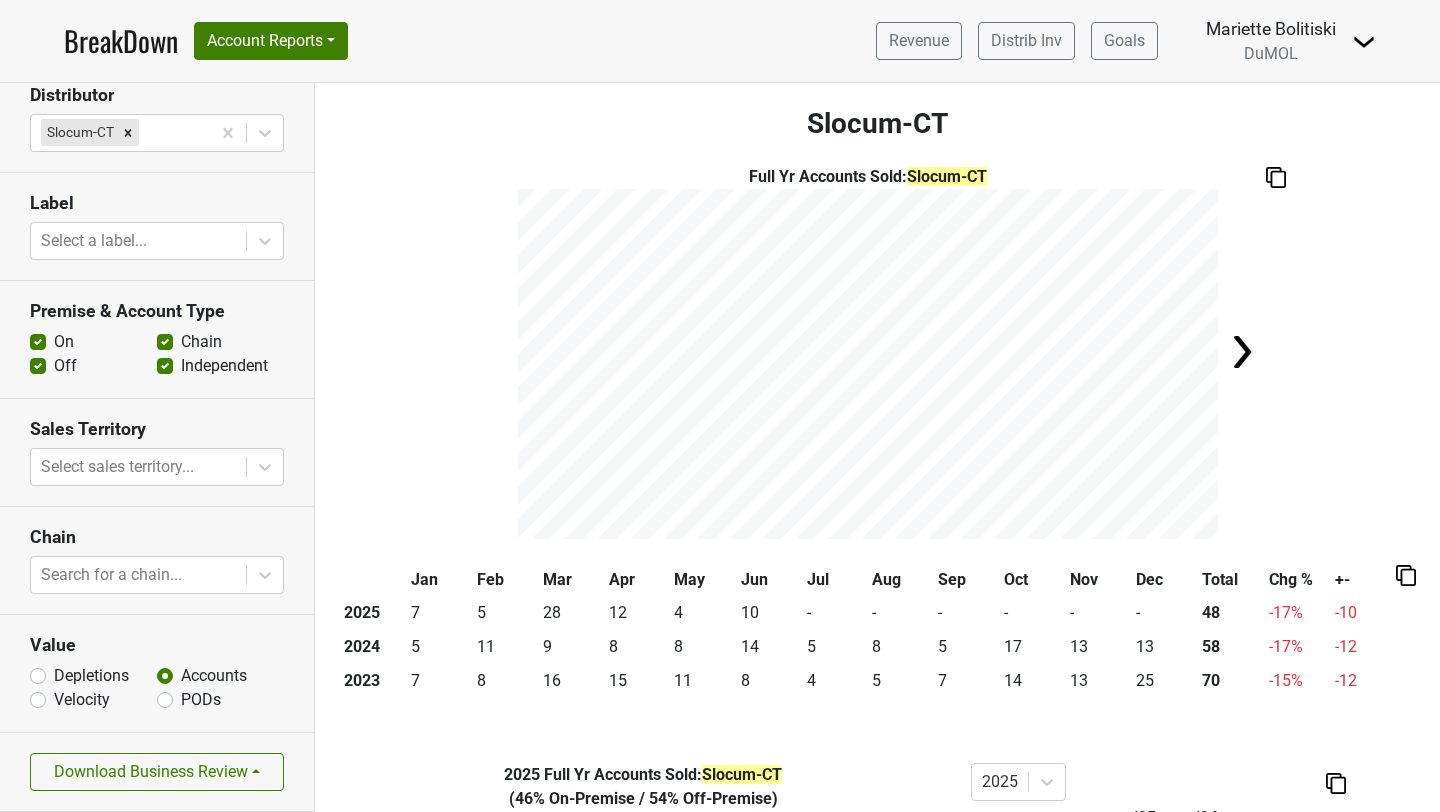click on "Off" at bounding box center (65, 366) 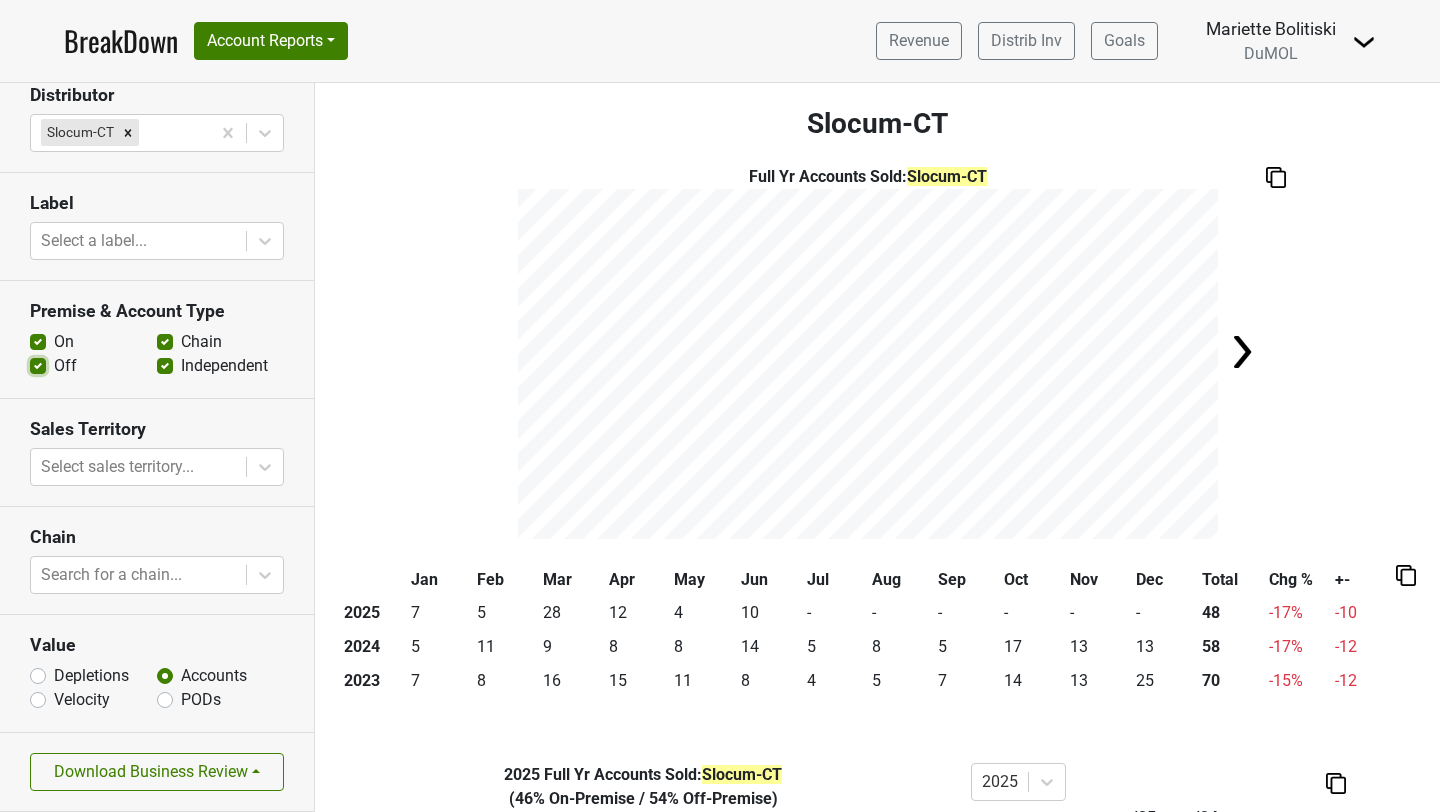 click on "Off" at bounding box center (38, 364) 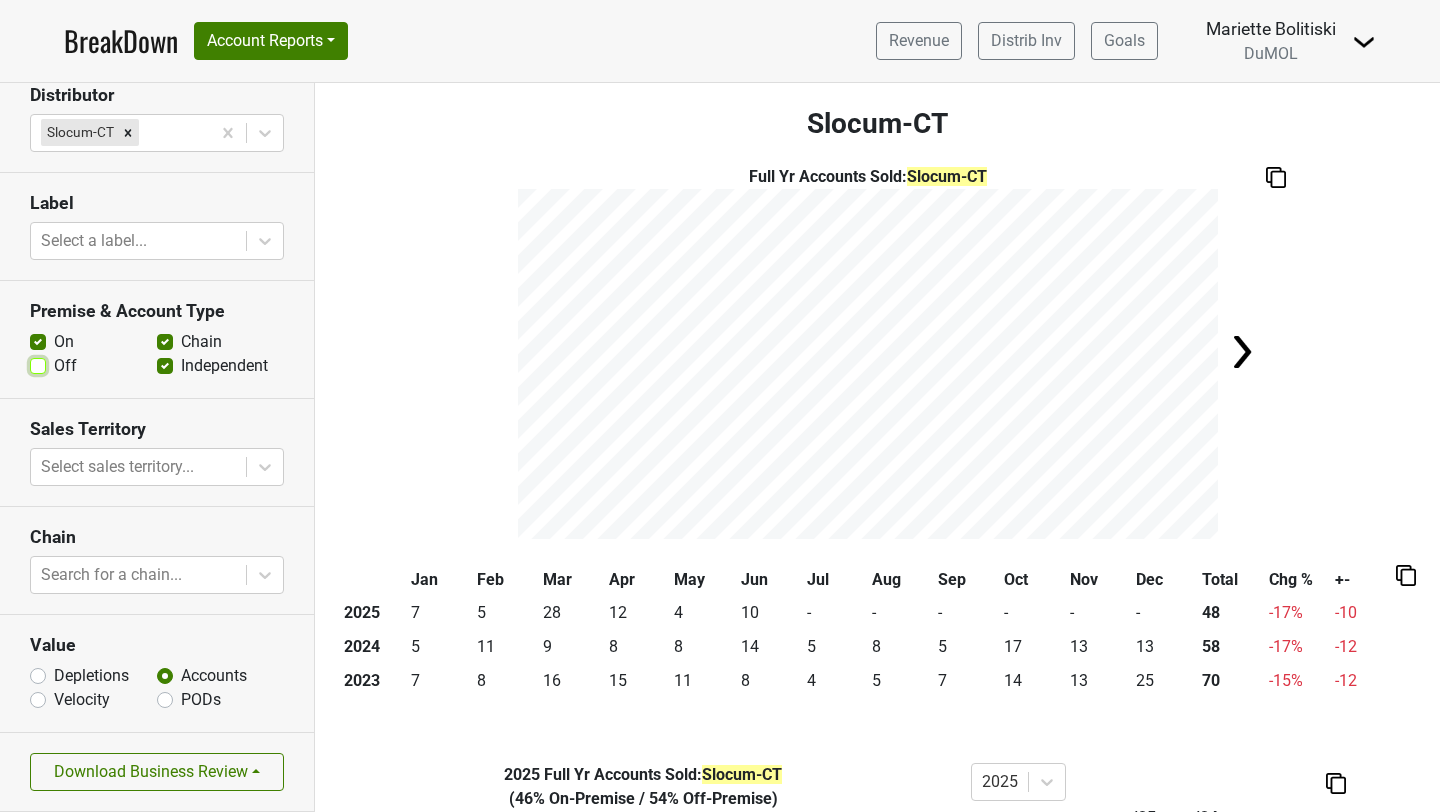 checkbox on "false" 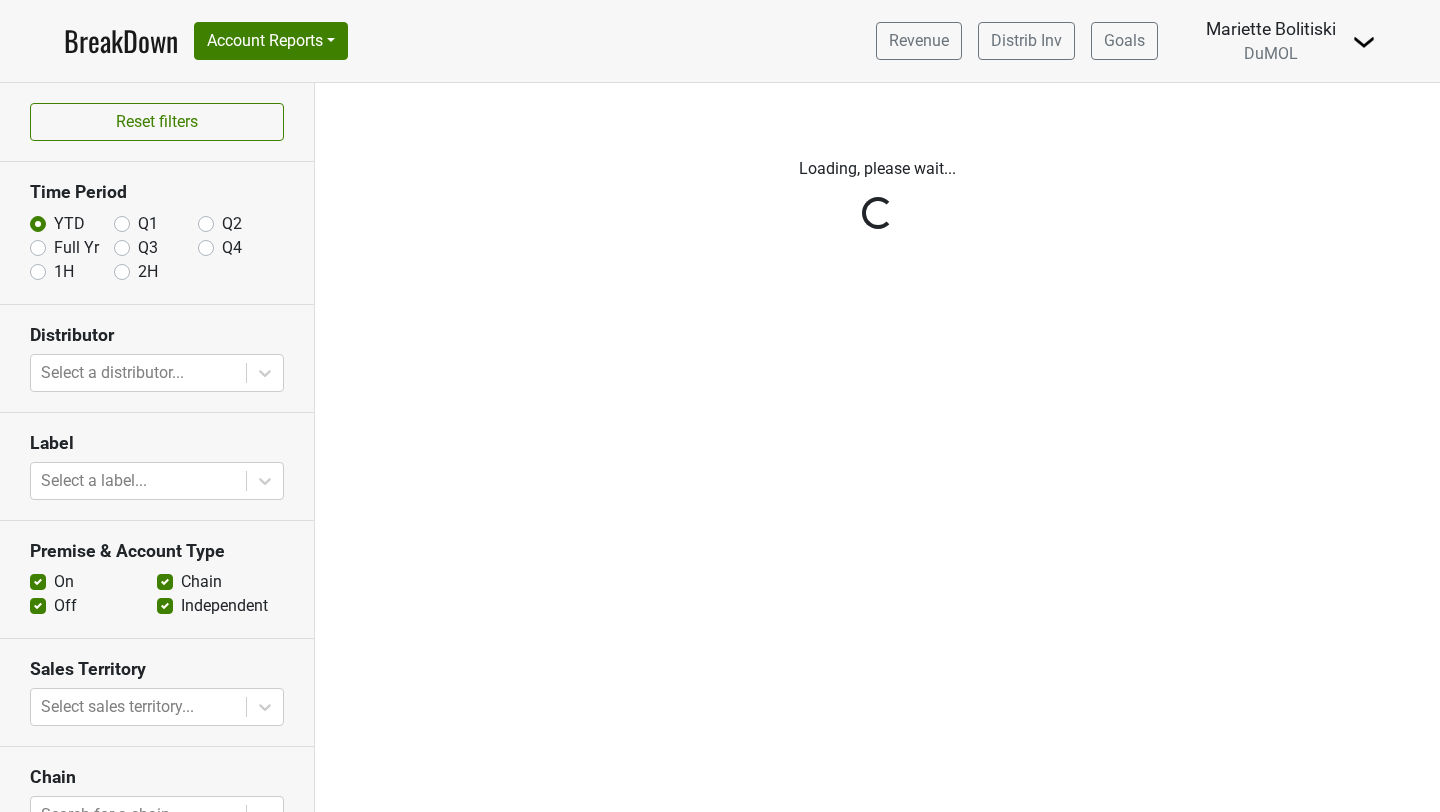 scroll, scrollTop: 0, scrollLeft: 0, axis: both 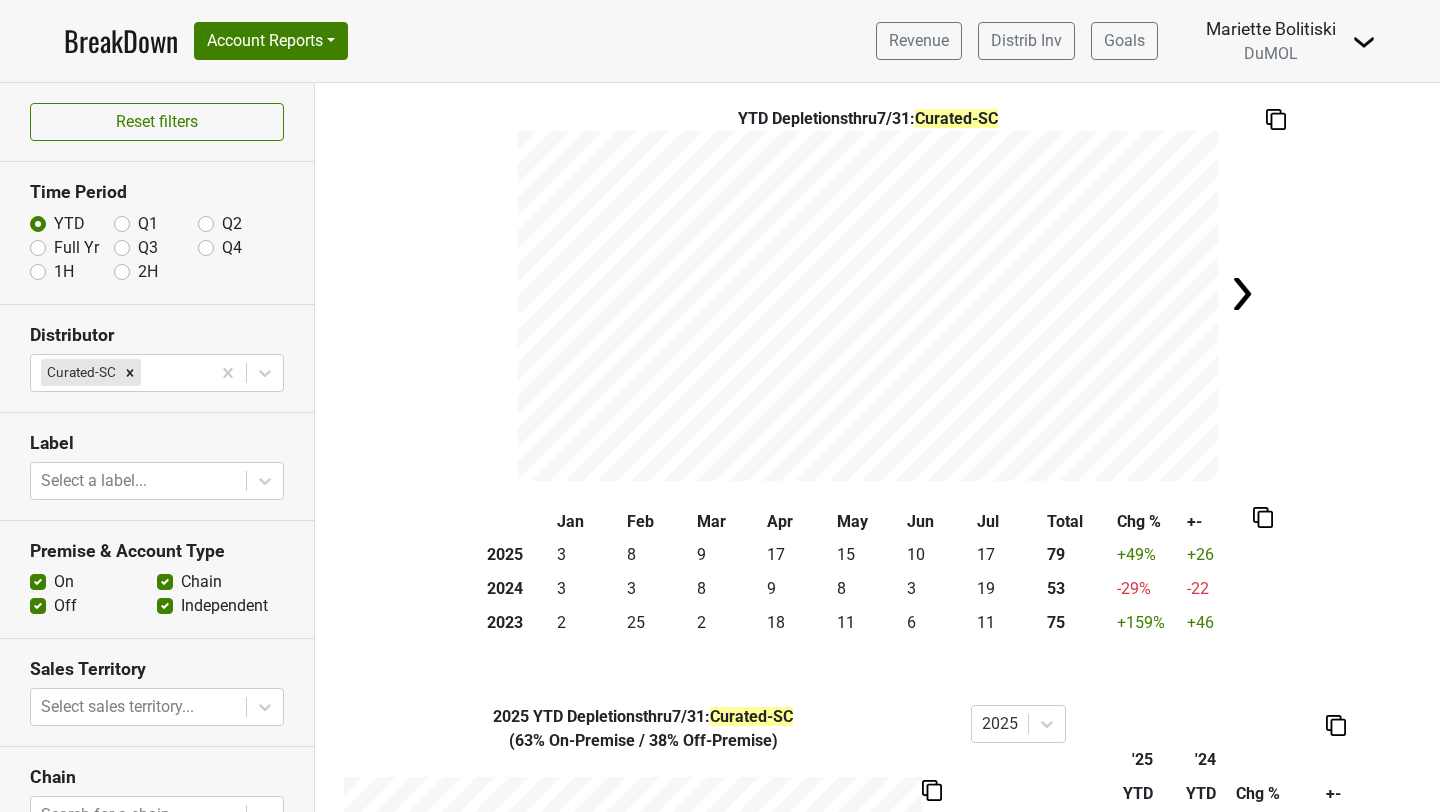 click on "Off" at bounding box center (65, 606) 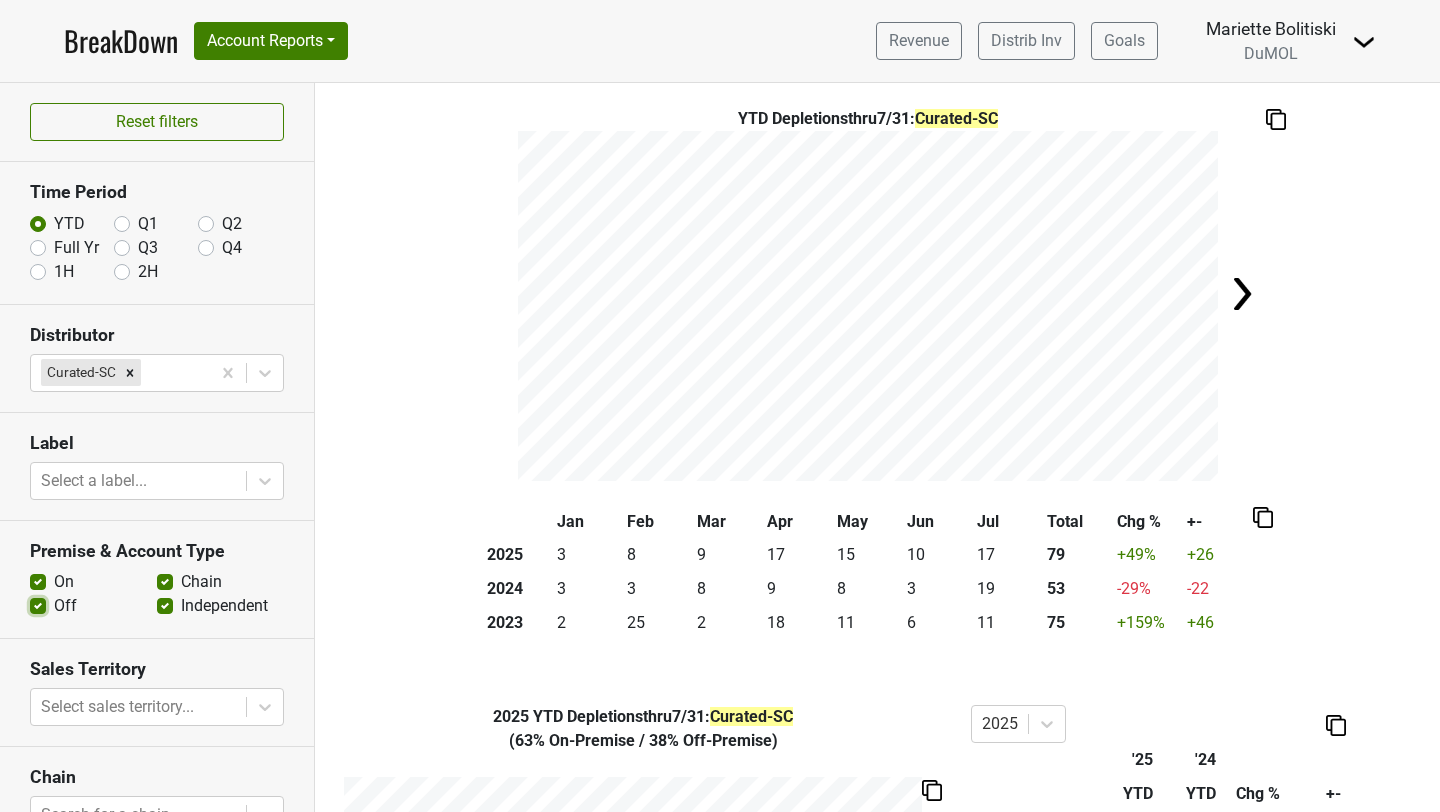 click on "Off" at bounding box center [38, 604] 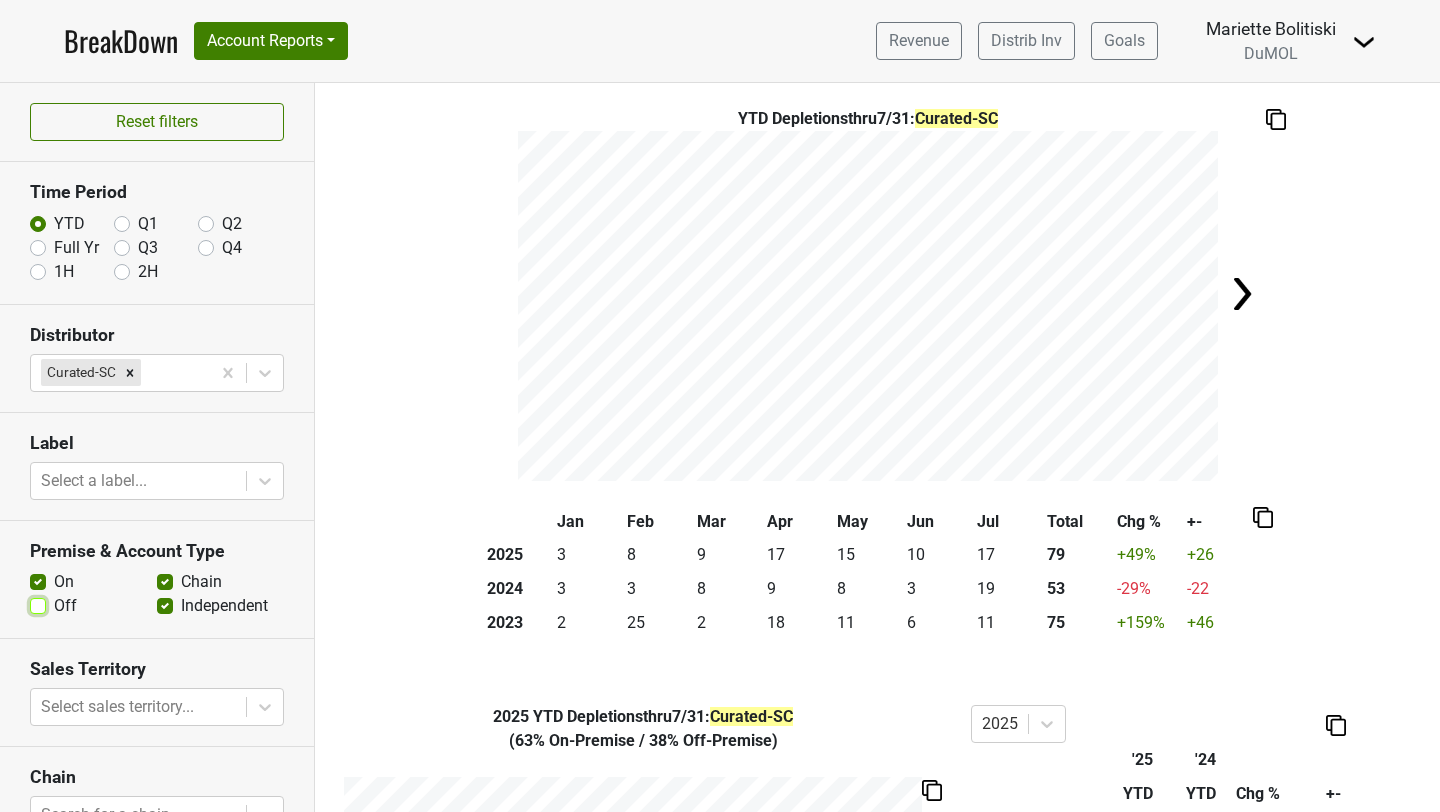 checkbox on "false" 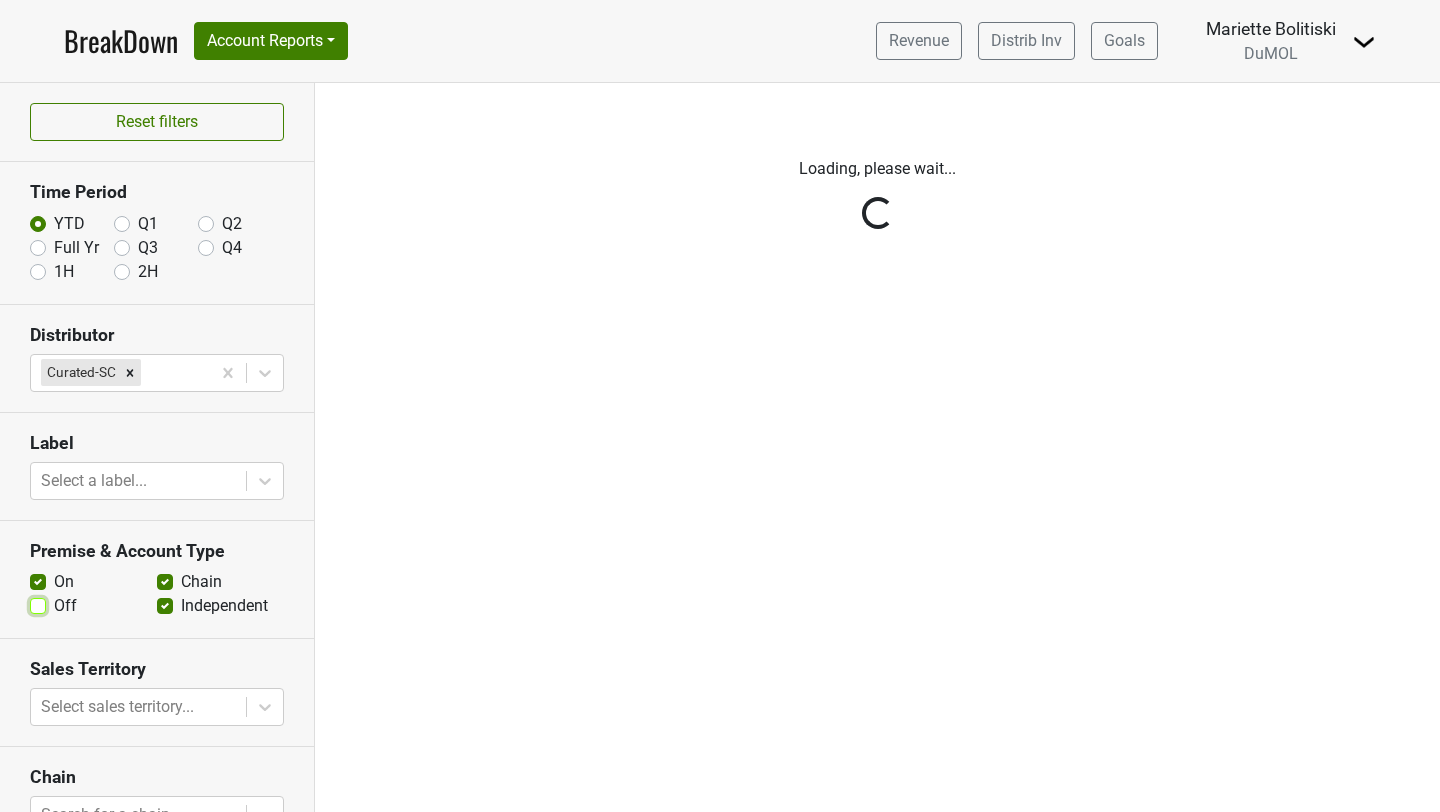 scroll, scrollTop: 0, scrollLeft: 0, axis: both 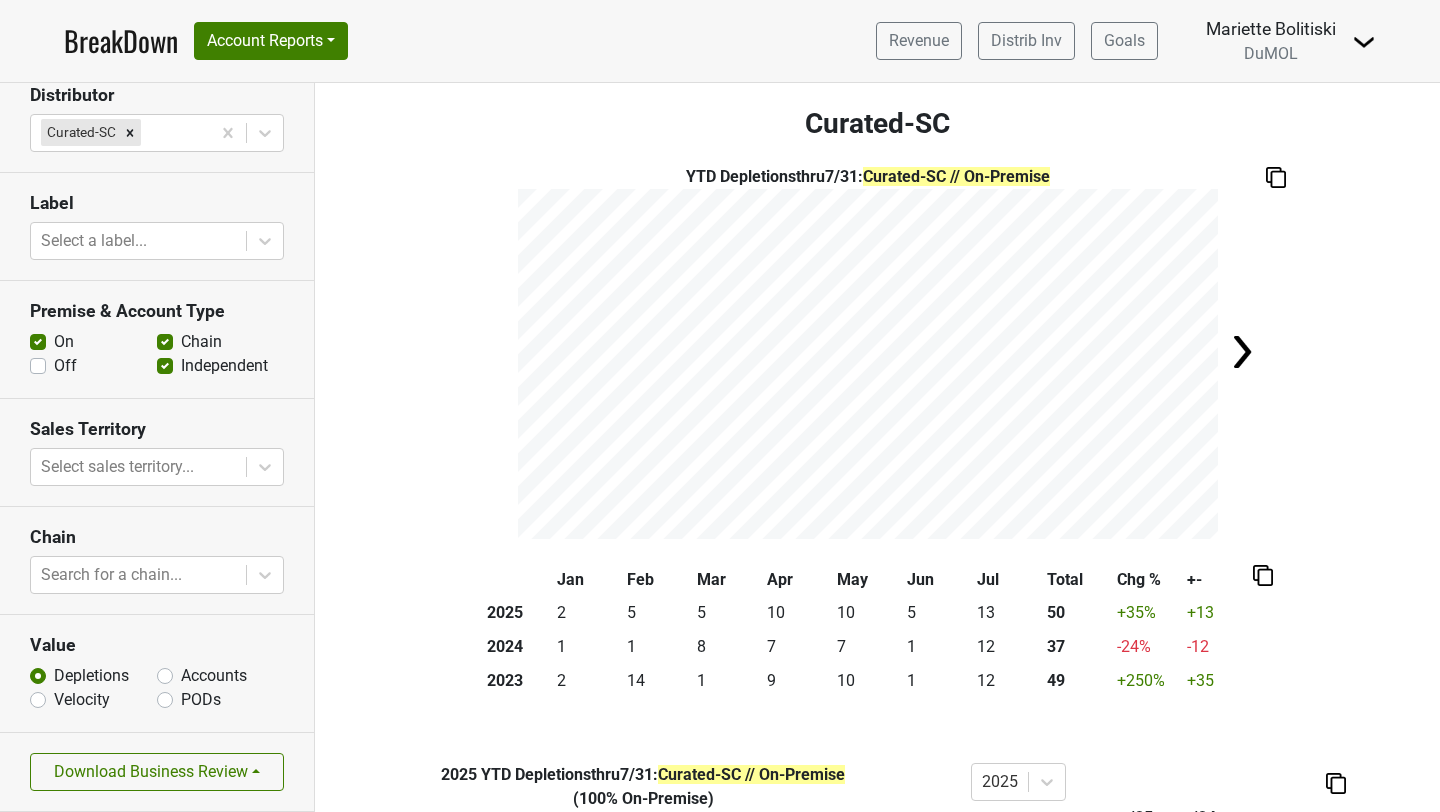 click on "Accounts" at bounding box center [214, 676] 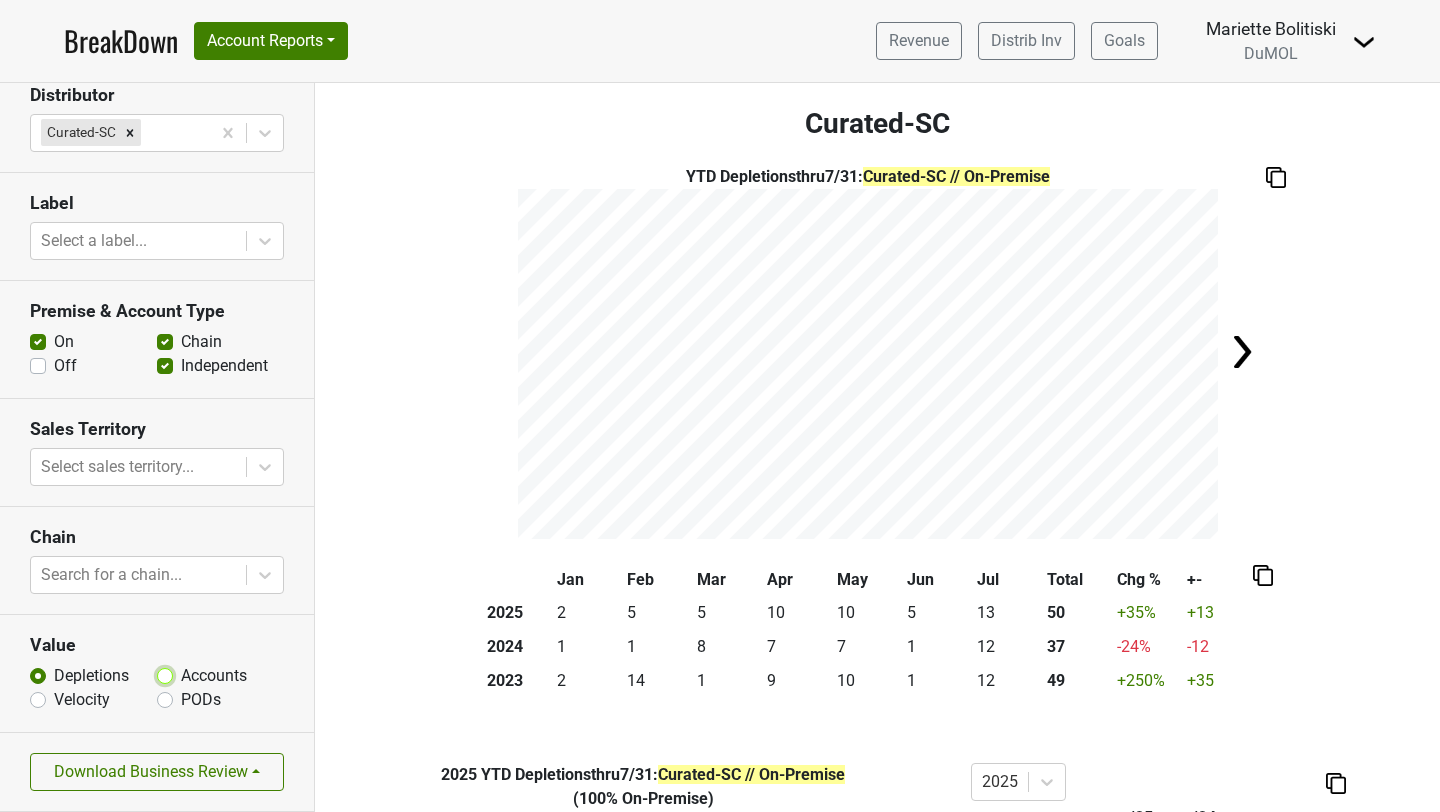 click on "Accounts" at bounding box center (165, 674) 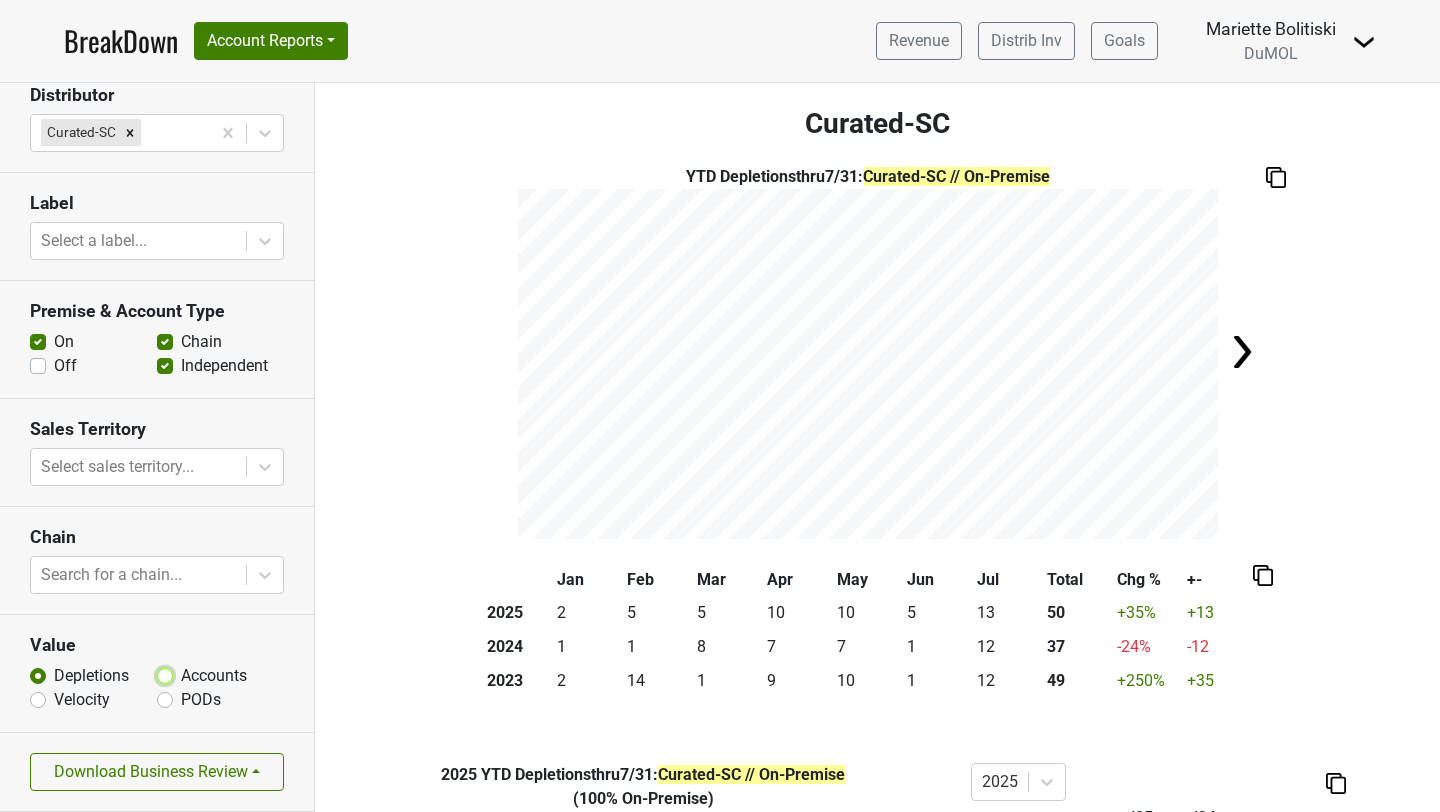 radio on "true" 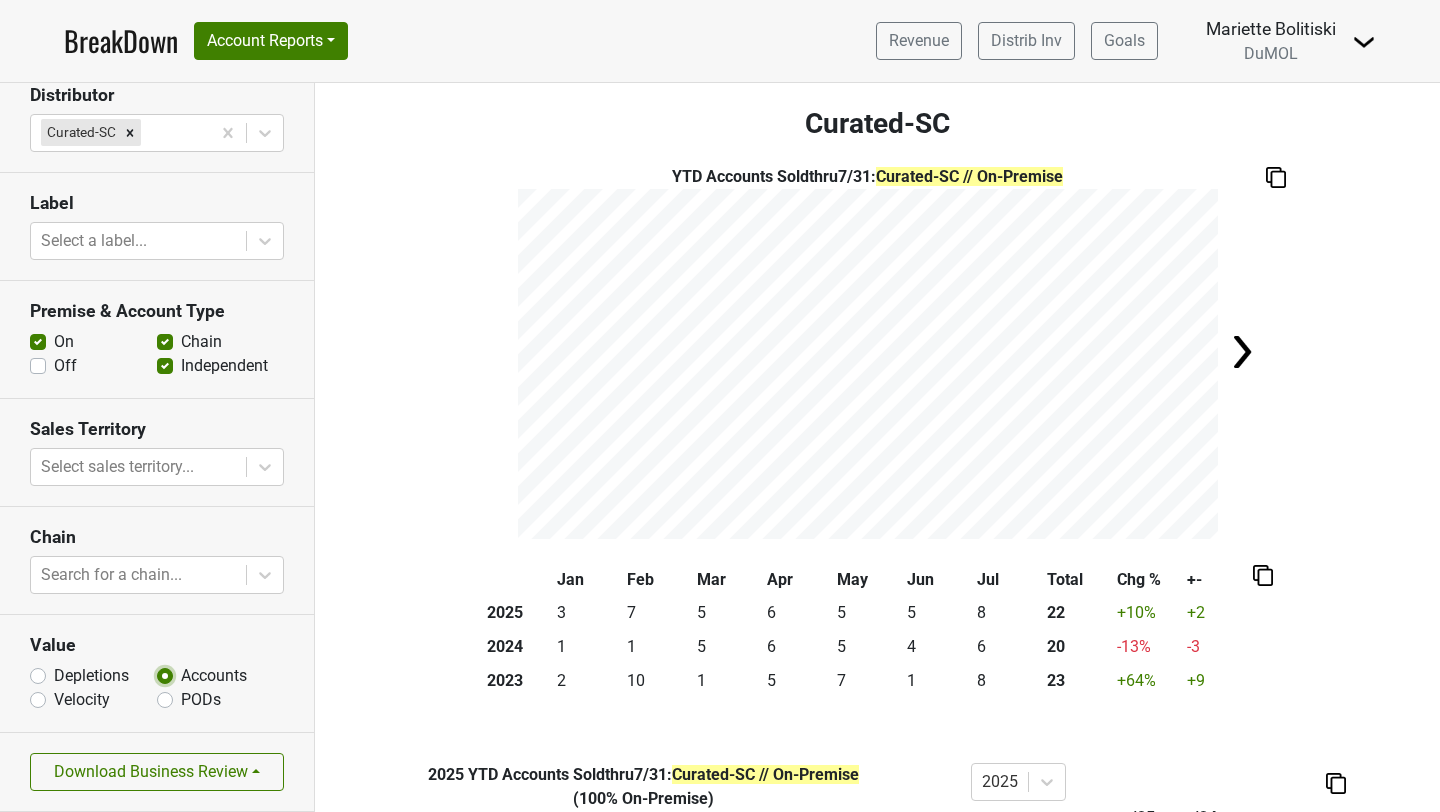 scroll, scrollTop: 0, scrollLeft: 0, axis: both 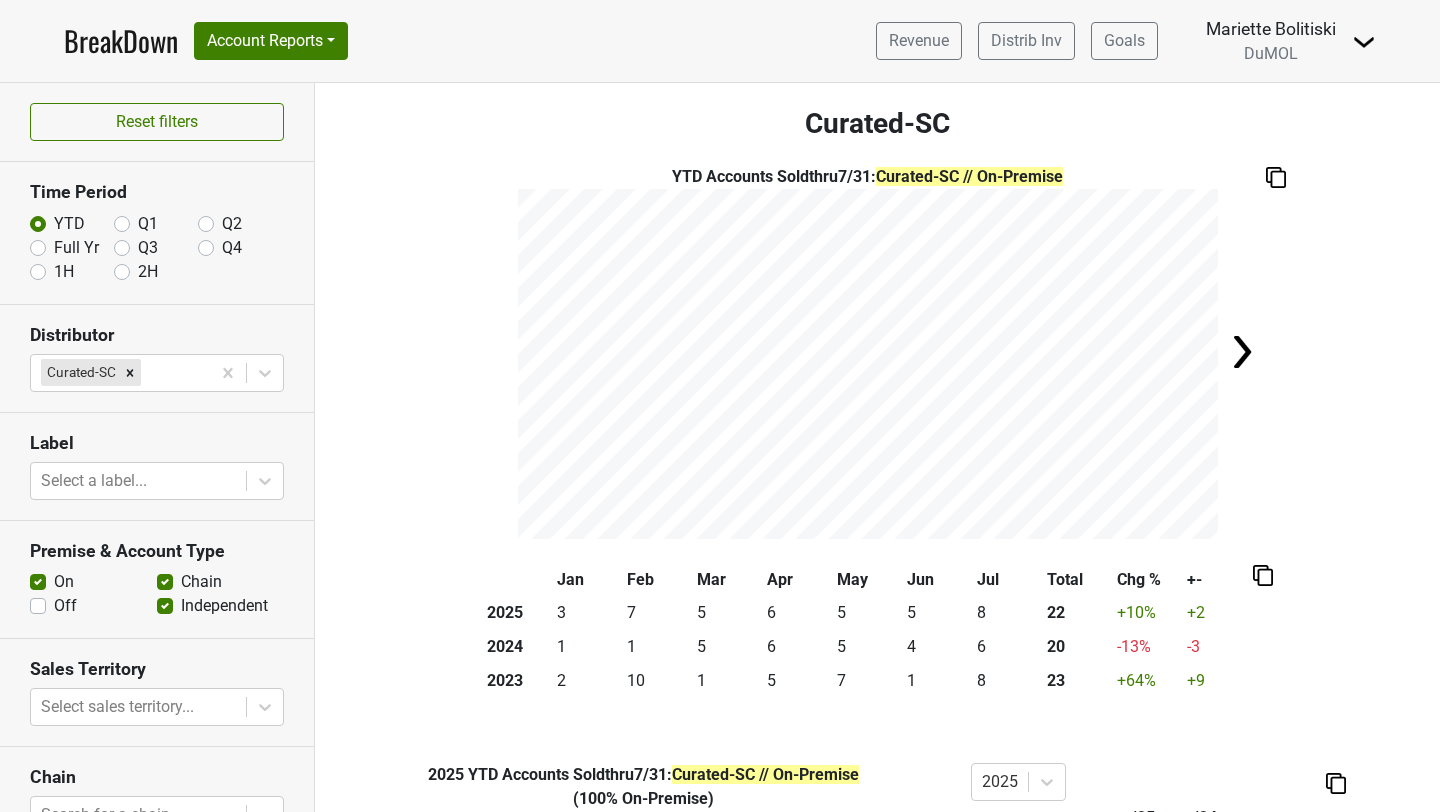 click on "Full Yr" at bounding box center (76, 248) 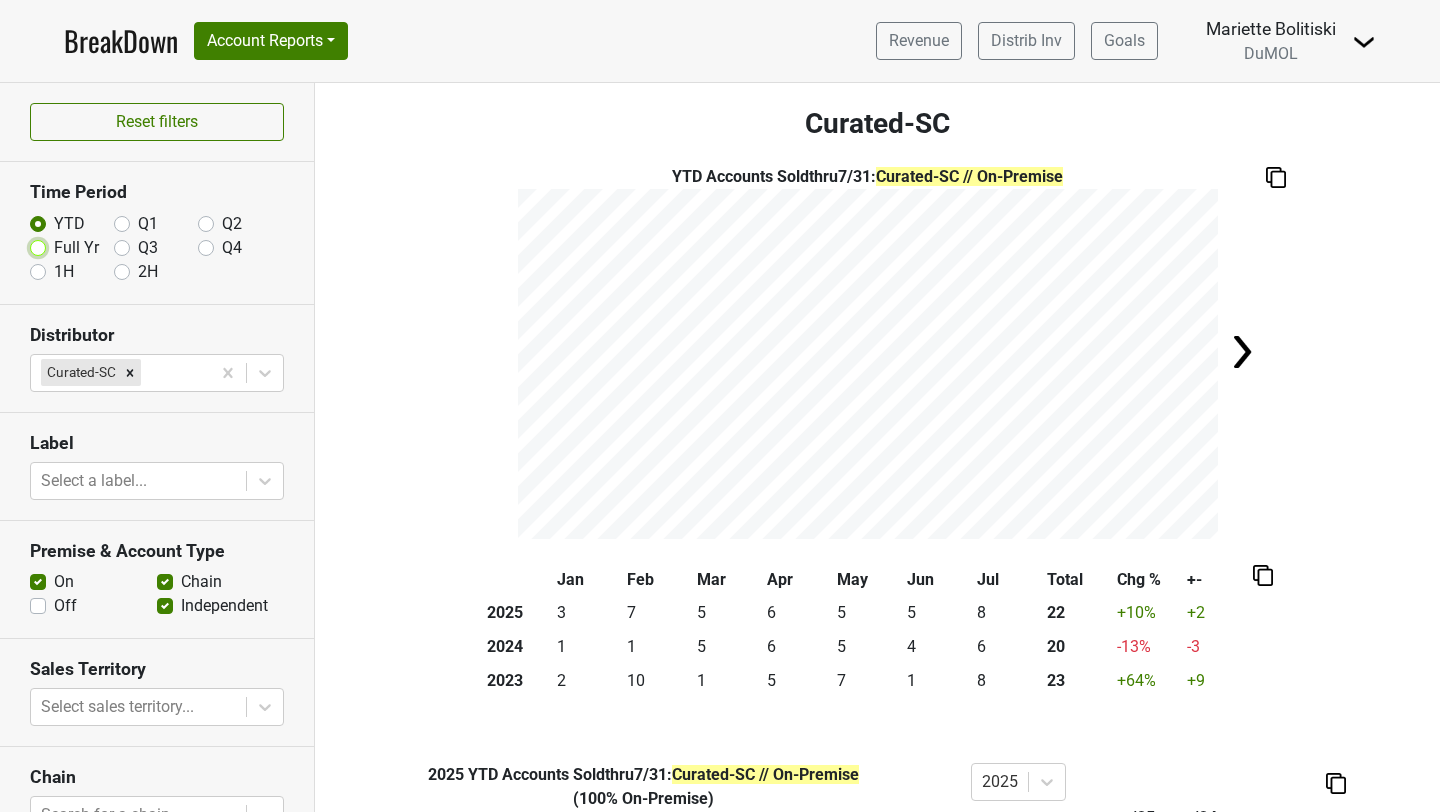 radio on "true" 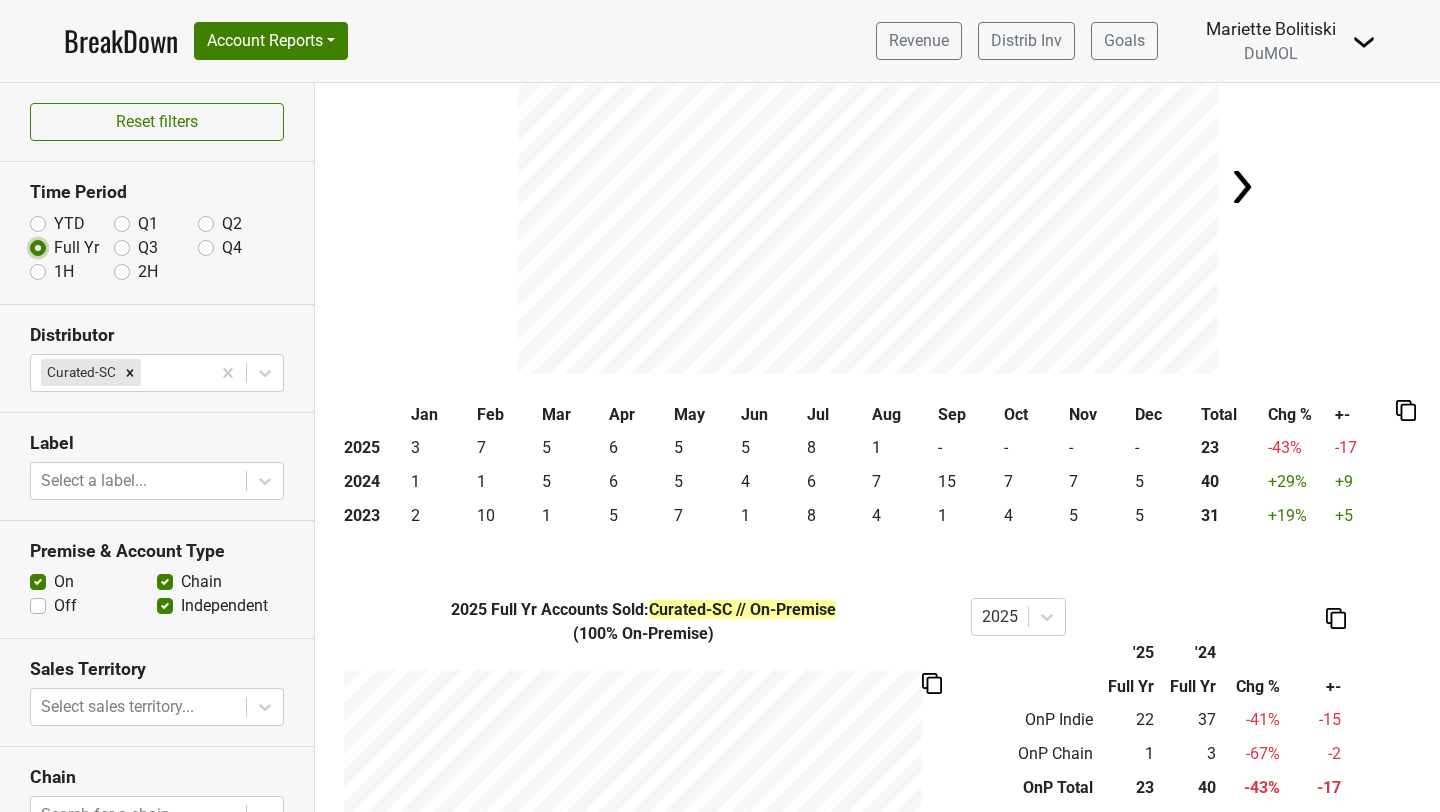 scroll, scrollTop: 393, scrollLeft: 0, axis: vertical 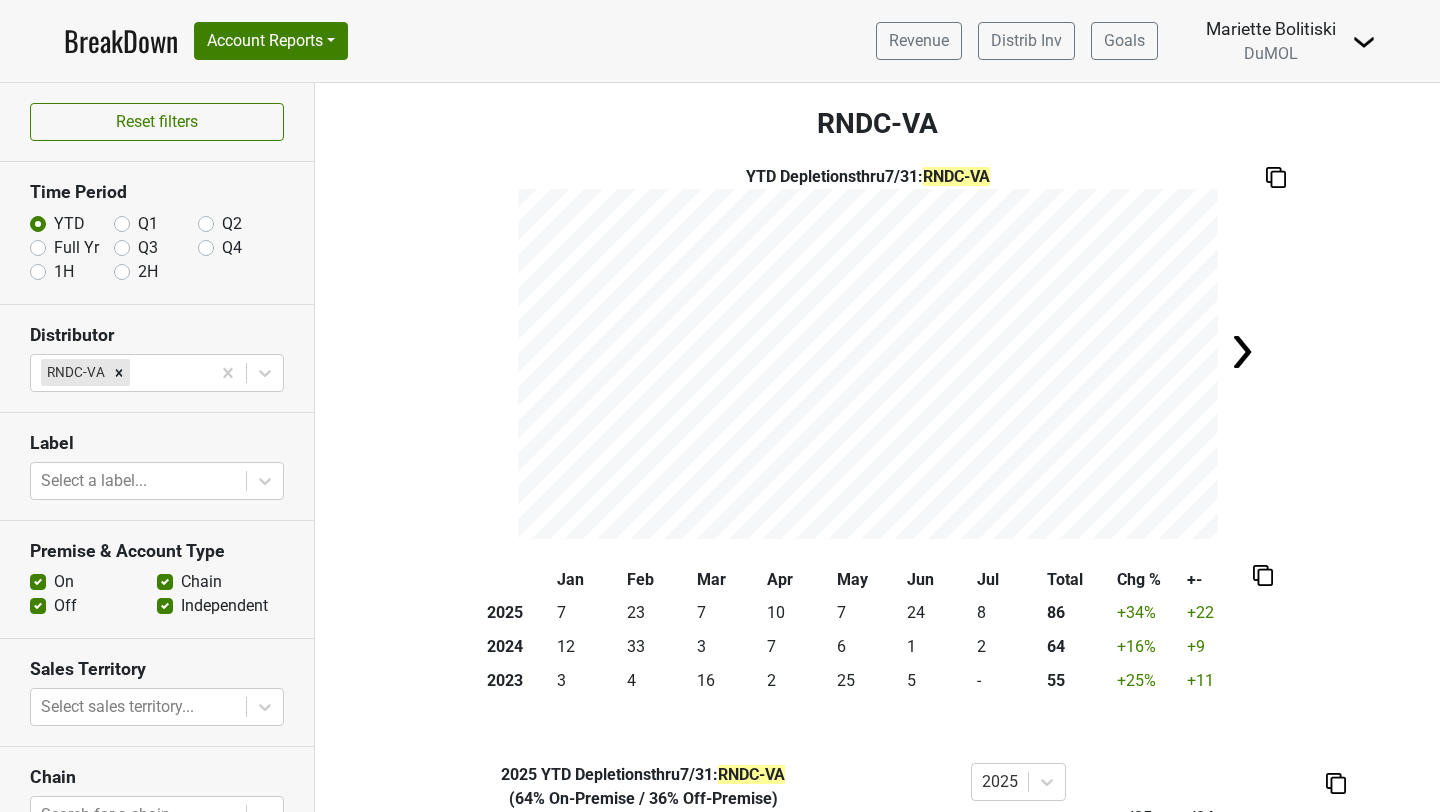 click on "Full Yr" at bounding box center [76, 248] 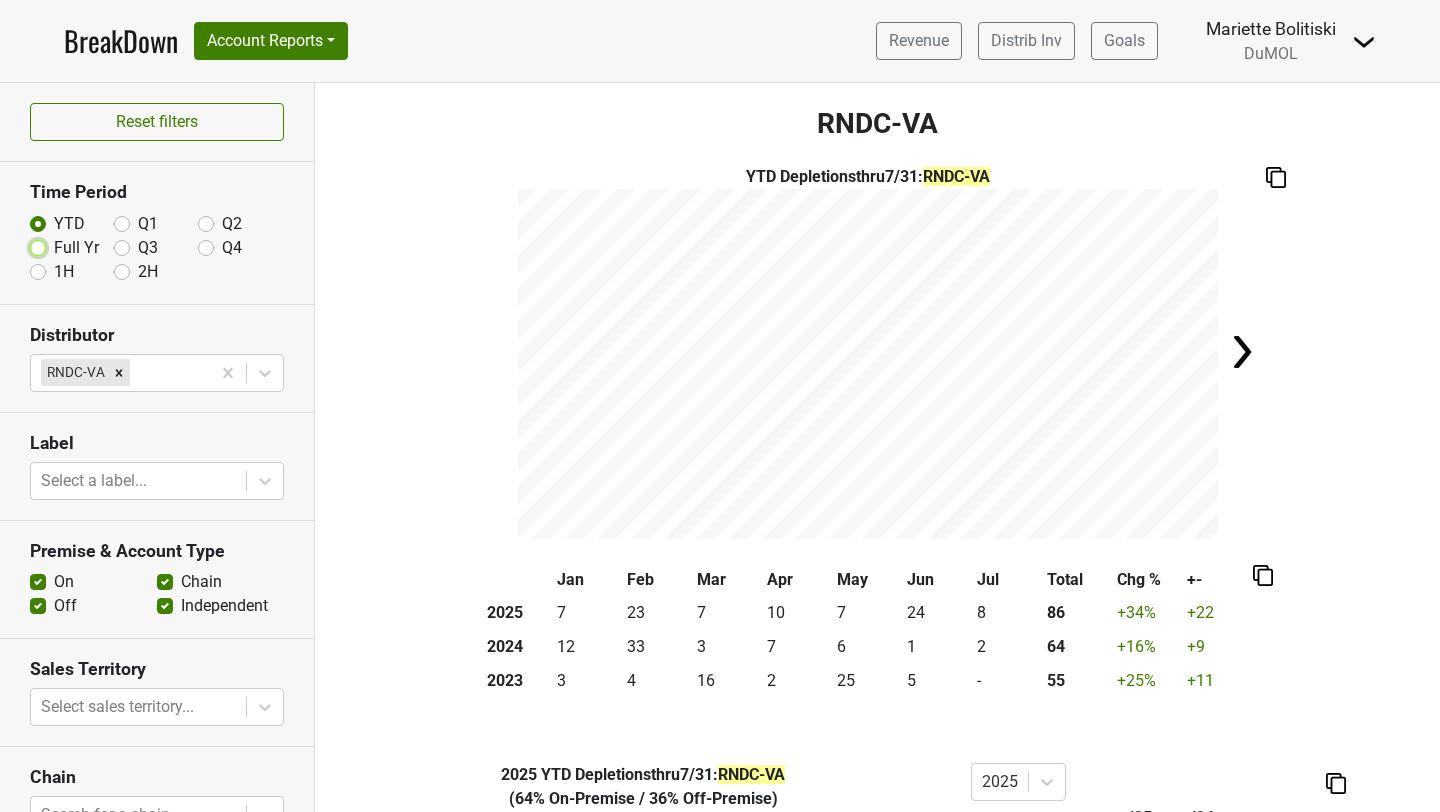 radio on "true" 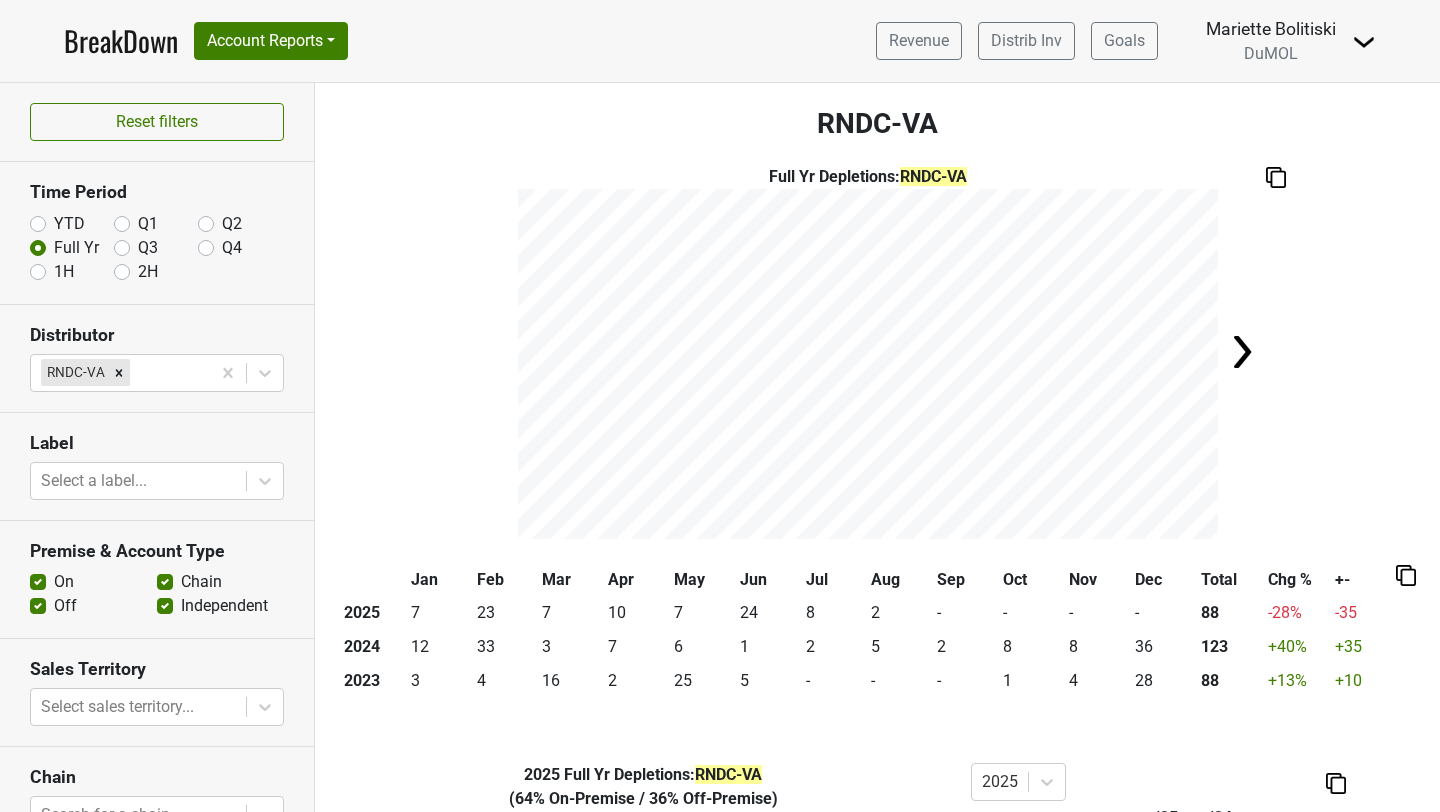 click on "Off" at bounding box center (65, 606) 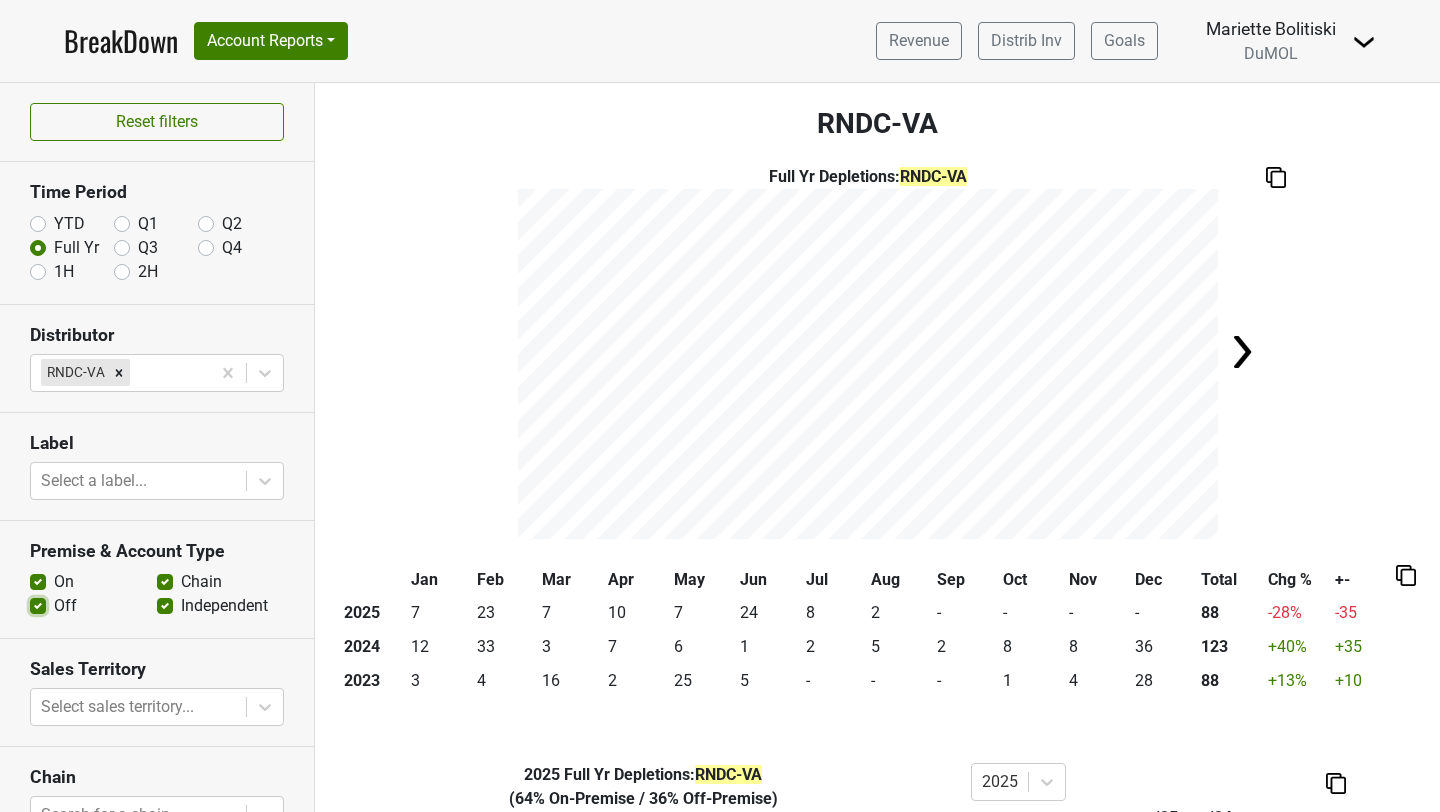 click on "Off" at bounding box center [38, 604] 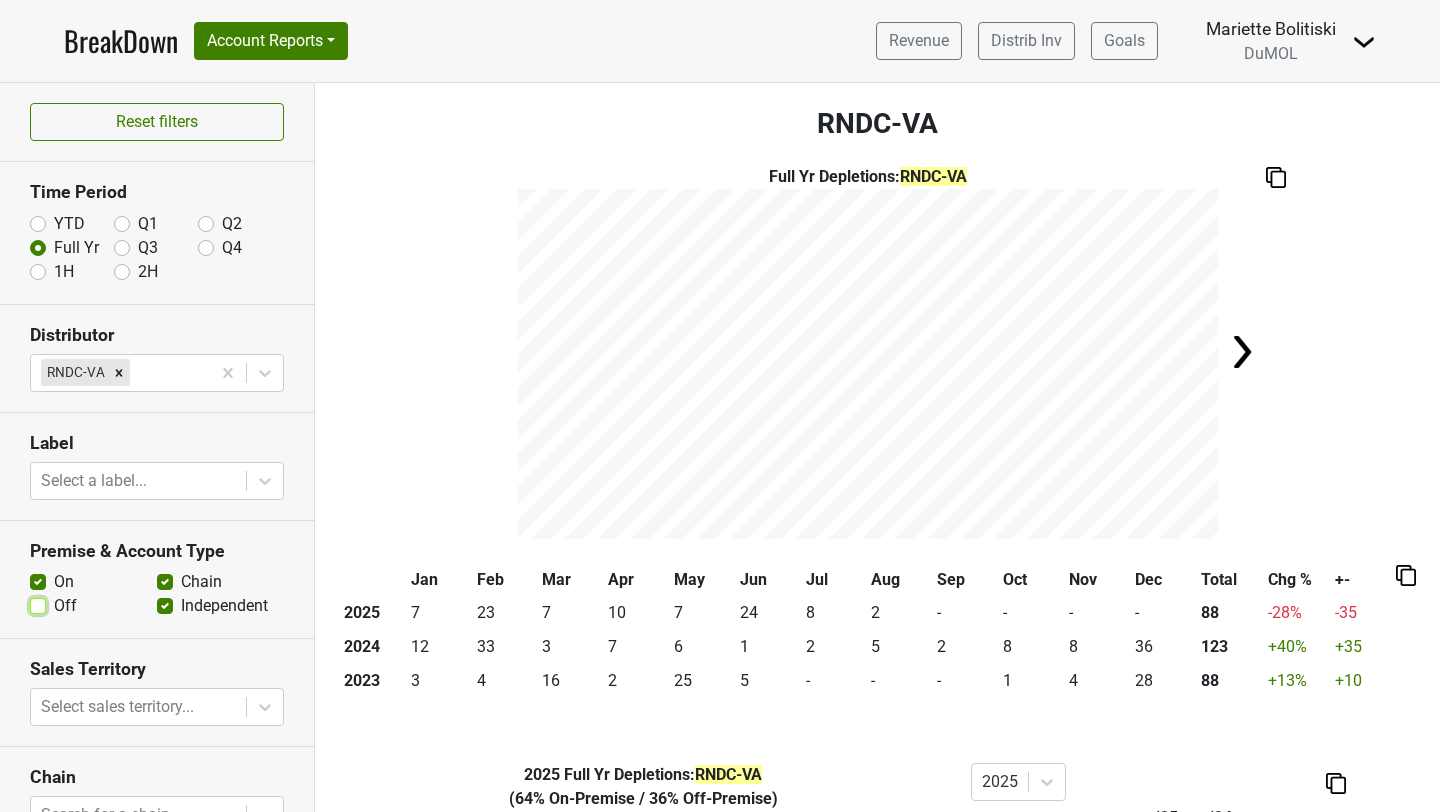 checkbox on "false" 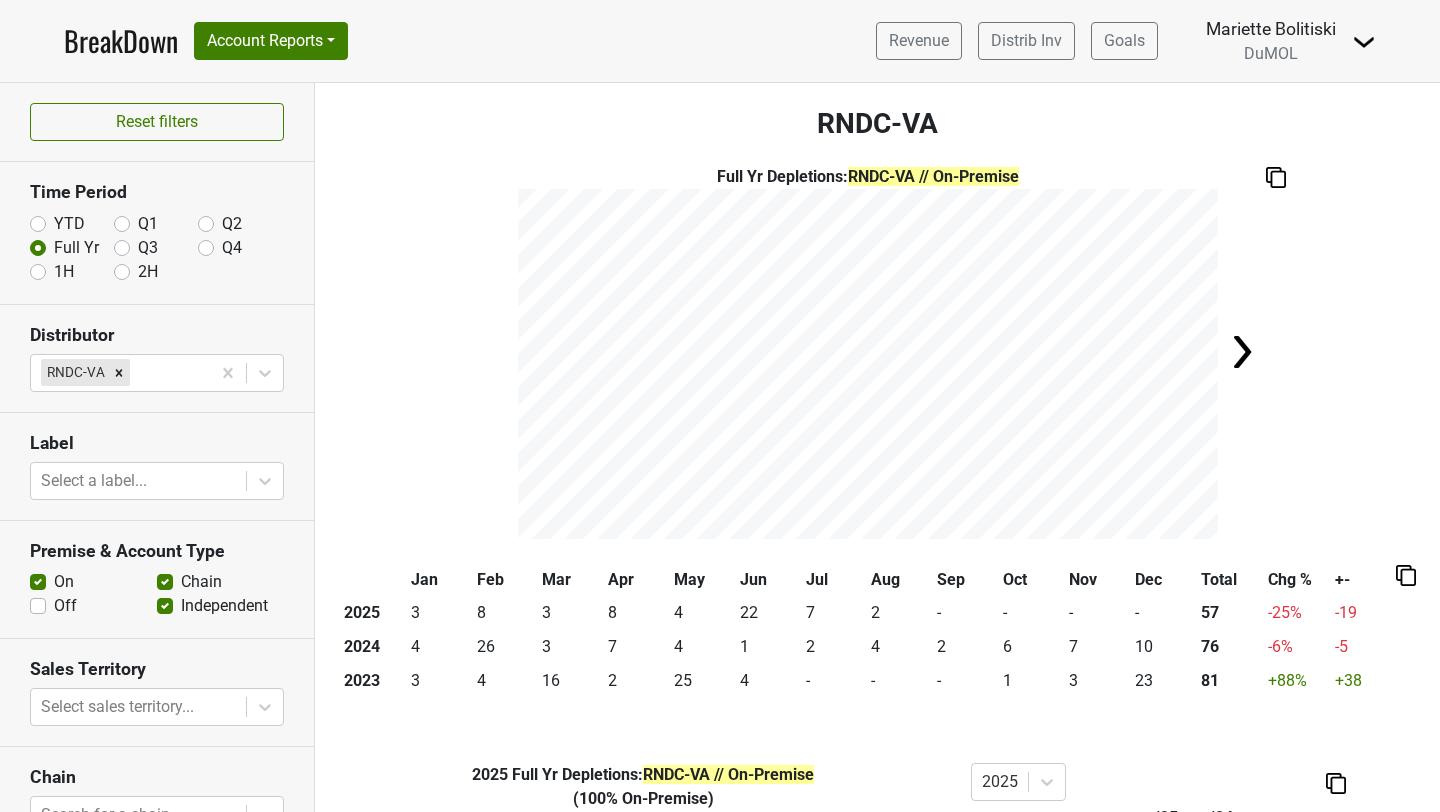 click on "YTD" at bounding box center [69, 224] 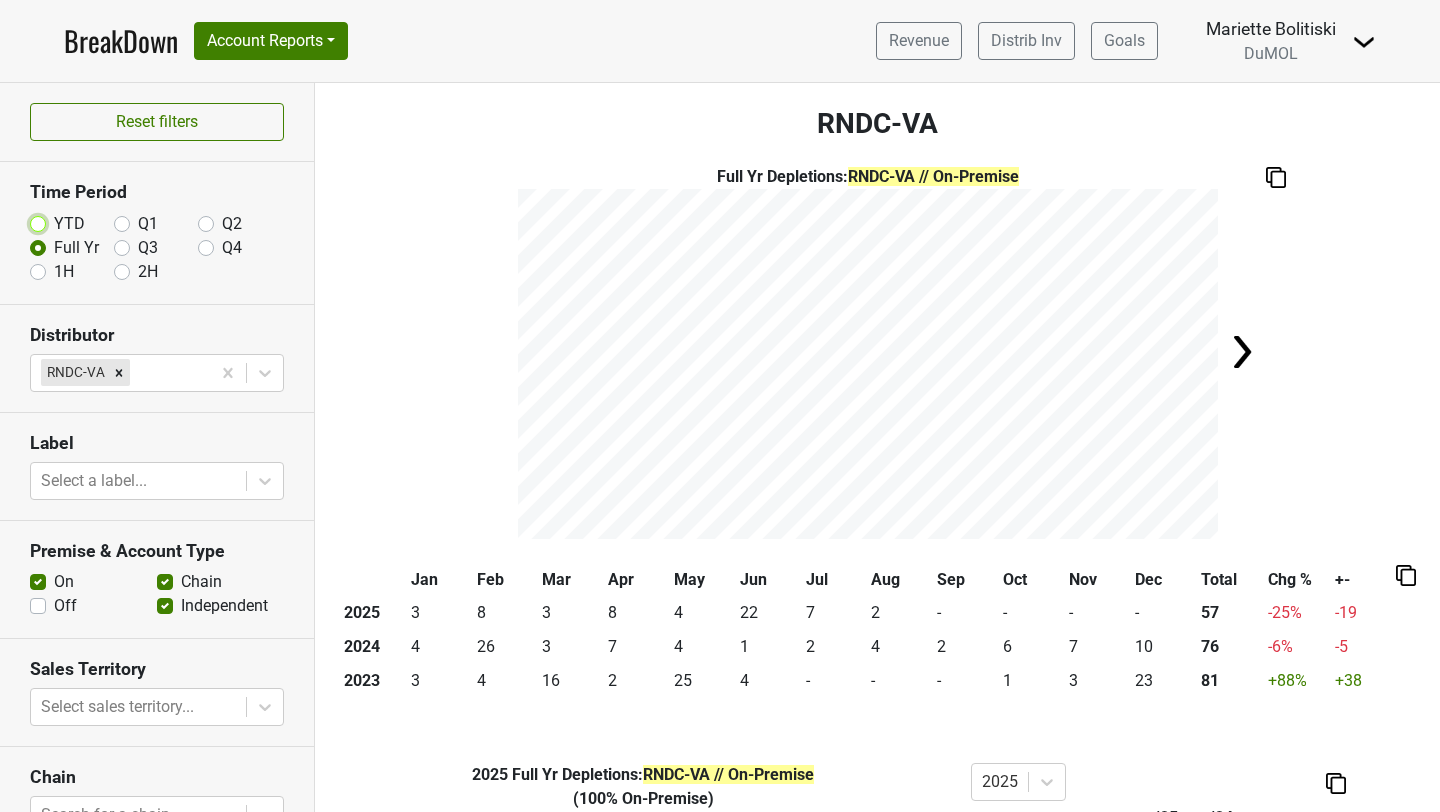 radio on "true" 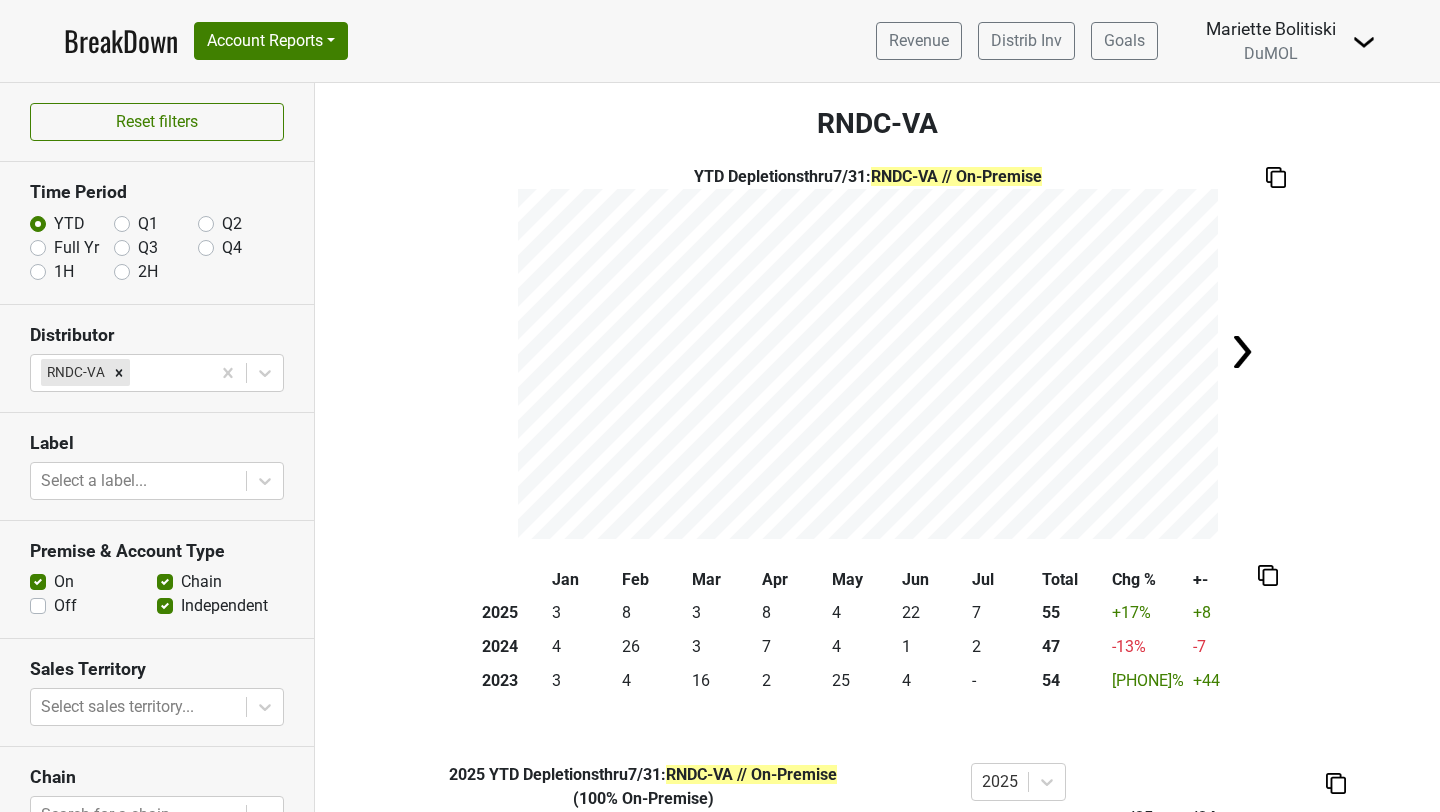 click on "Full Yr" at bounding box center [76, 248] 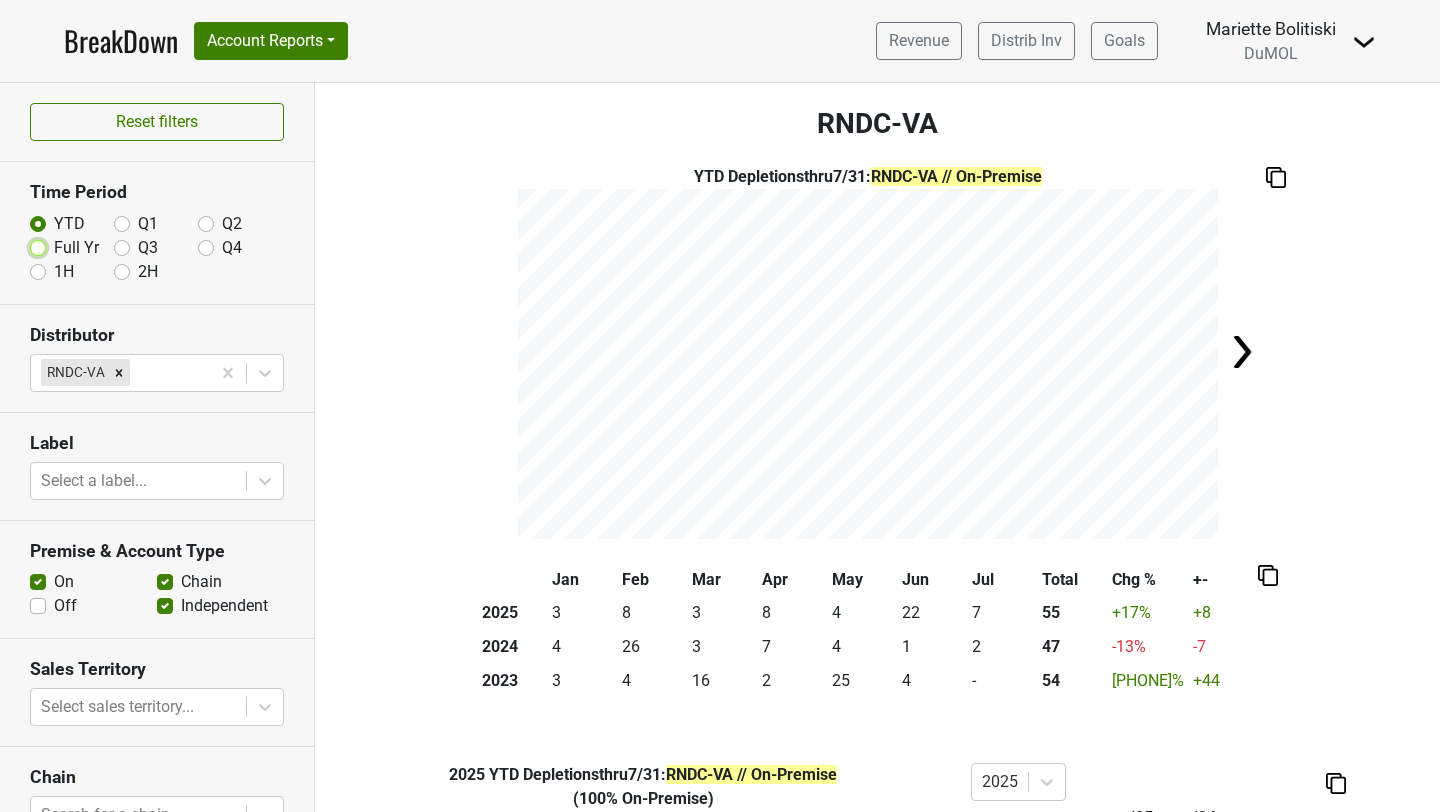 radio on "true" 